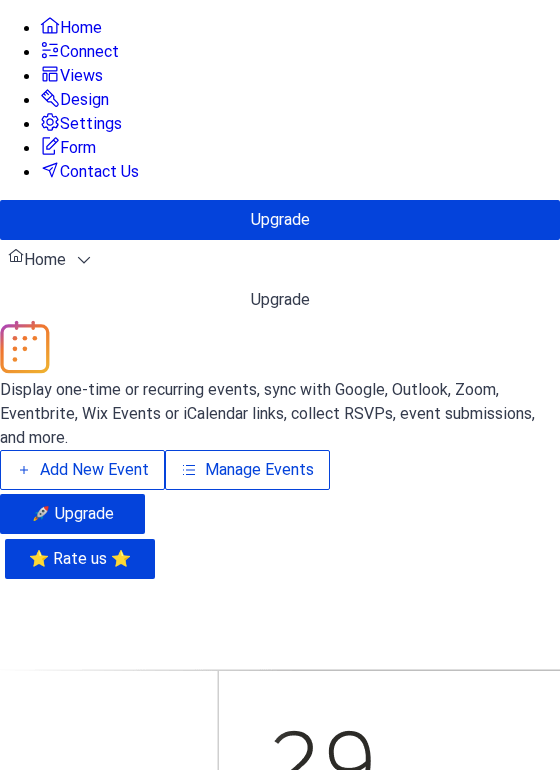scroll, scrollTop: 0, scrollLeft: 0, axis: both 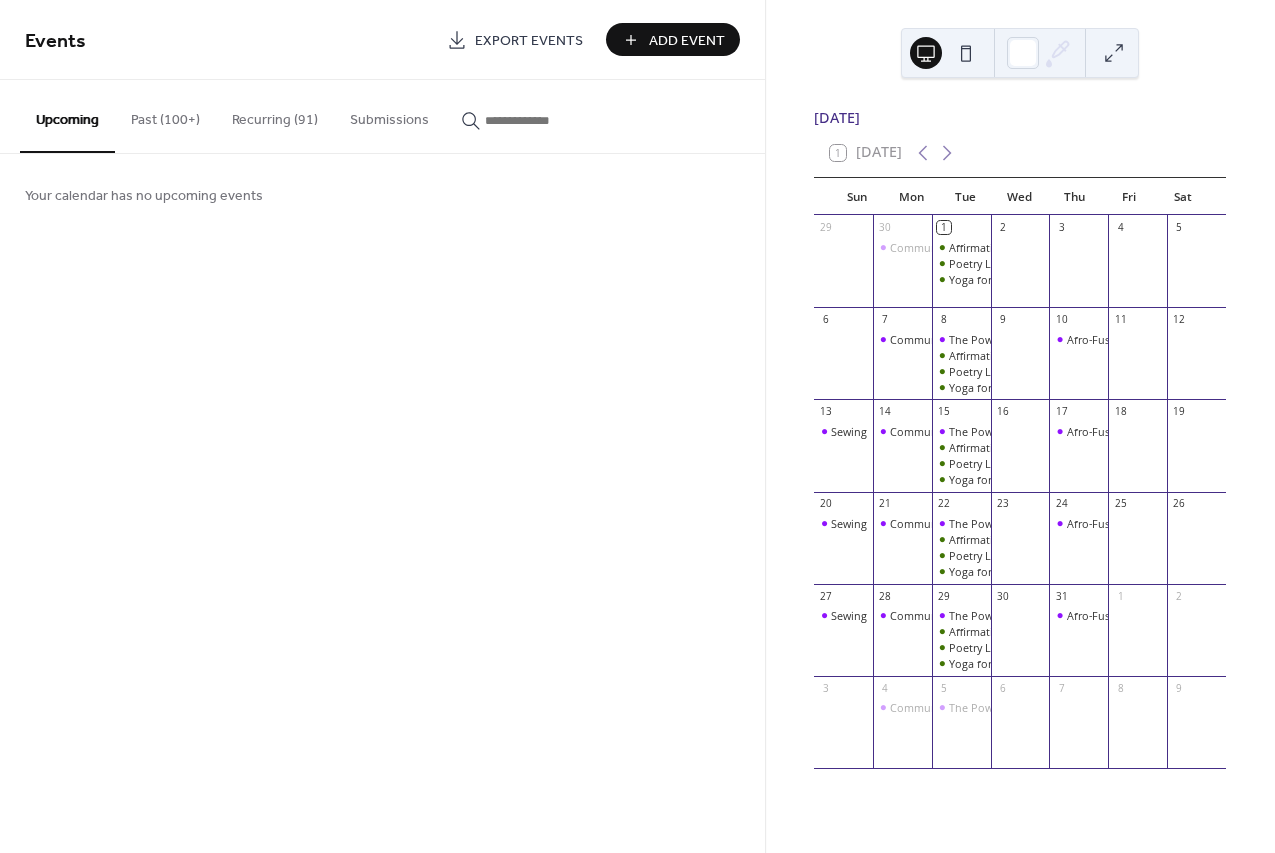 click on "Add Event" at bounding box center [687, 41] 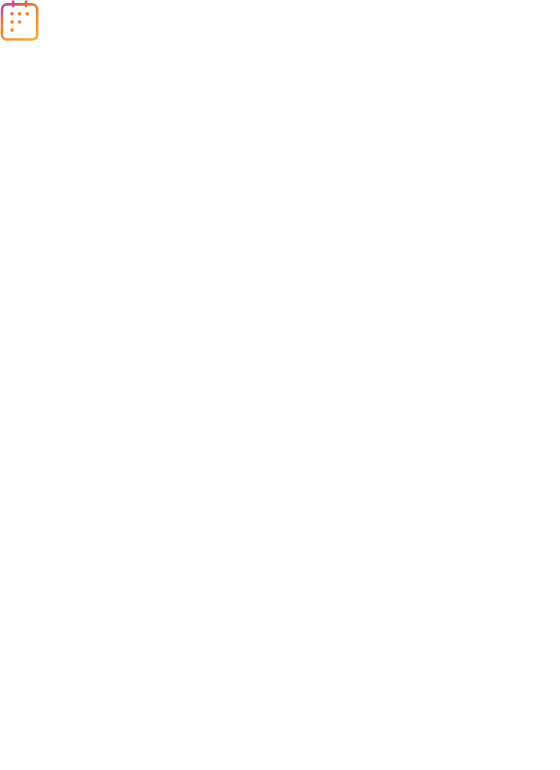 scroll, scrollTop: 0, scrollLeft: 0, axis: both 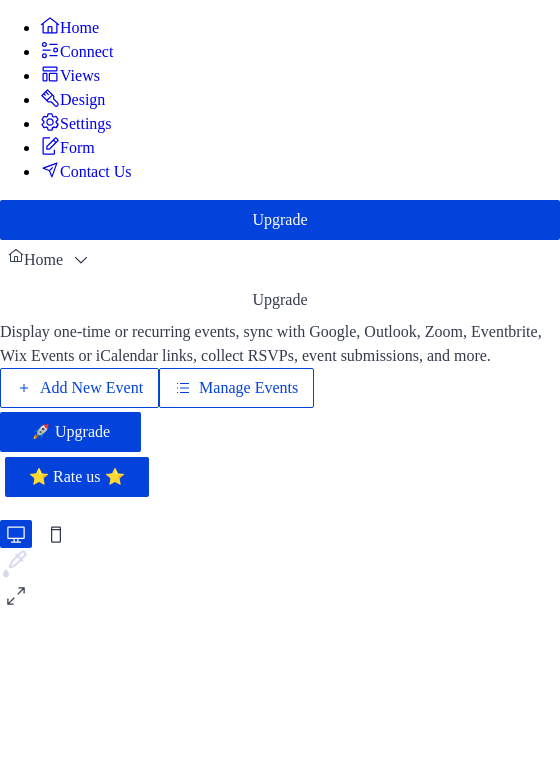 click on "Manage Events" at bounding box center [248, 388] 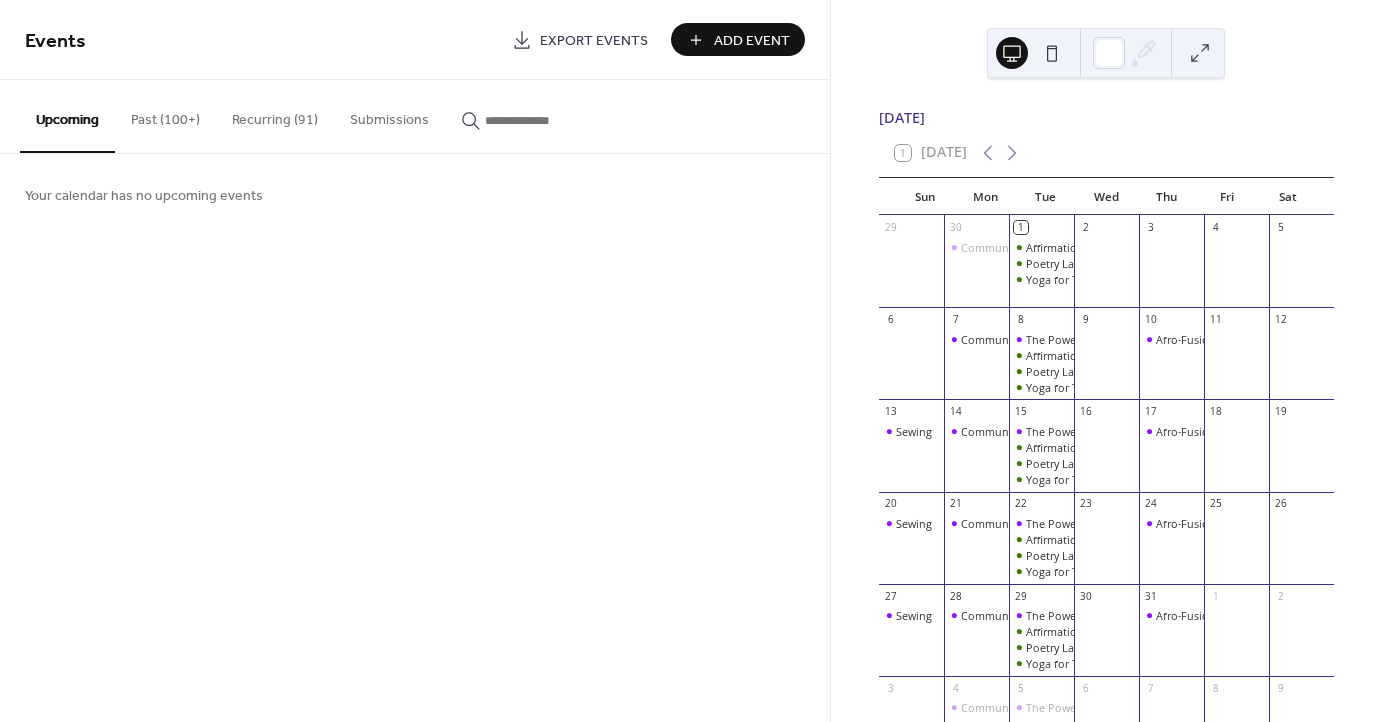 scroll, scrollTop: 0, scrollLeft: 0, axis: both 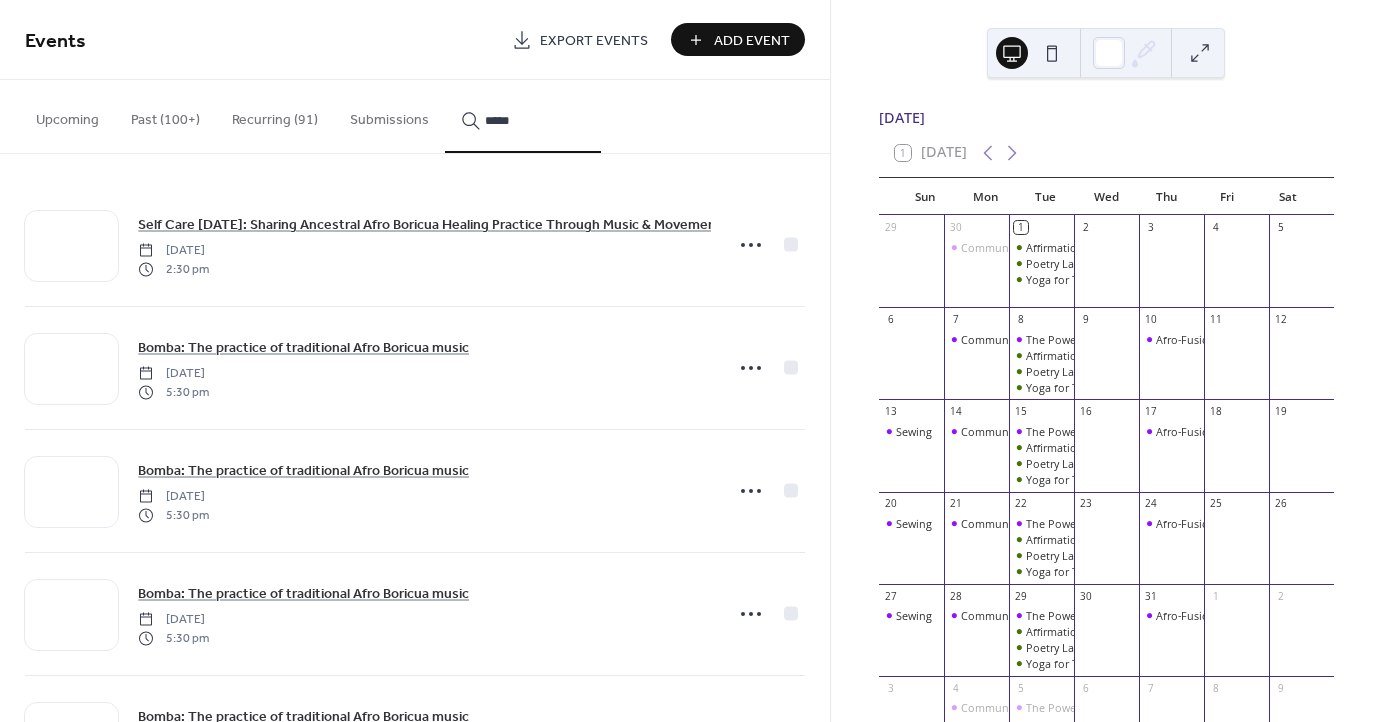 click on "****" at bounding box center (523, 116) 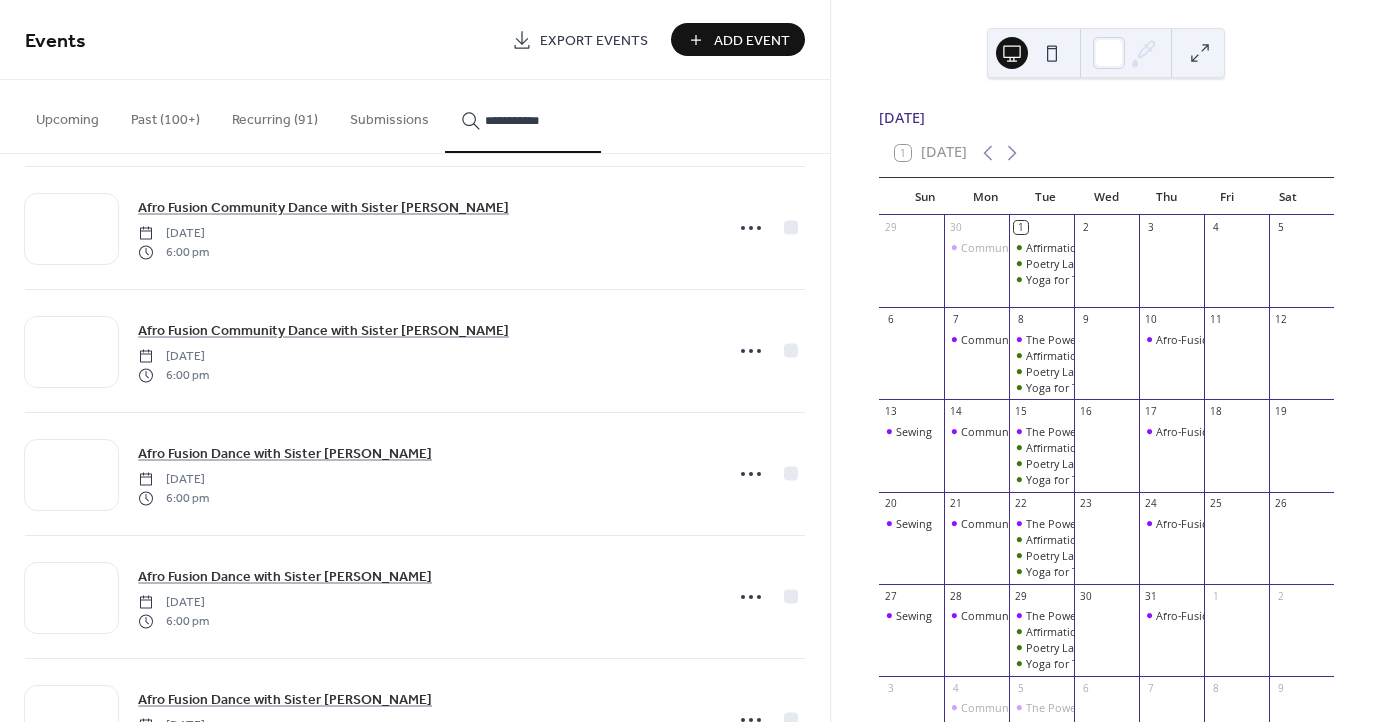 scroll, scrollTop: 1459, scrollLeft: 0, axis: vertical 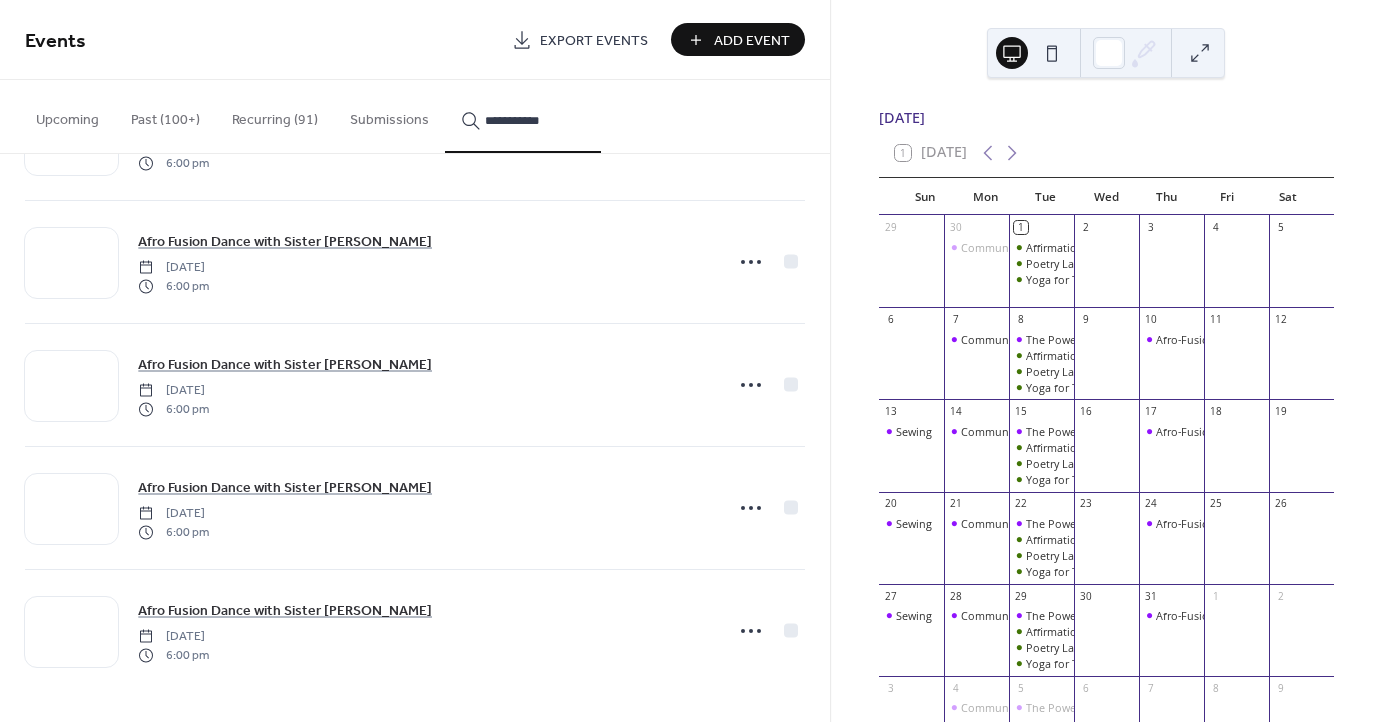 drag, startPoint x: 542, startPoint y: 115, endPoint x: 473, endPoint y: 116, distance: 69.00725 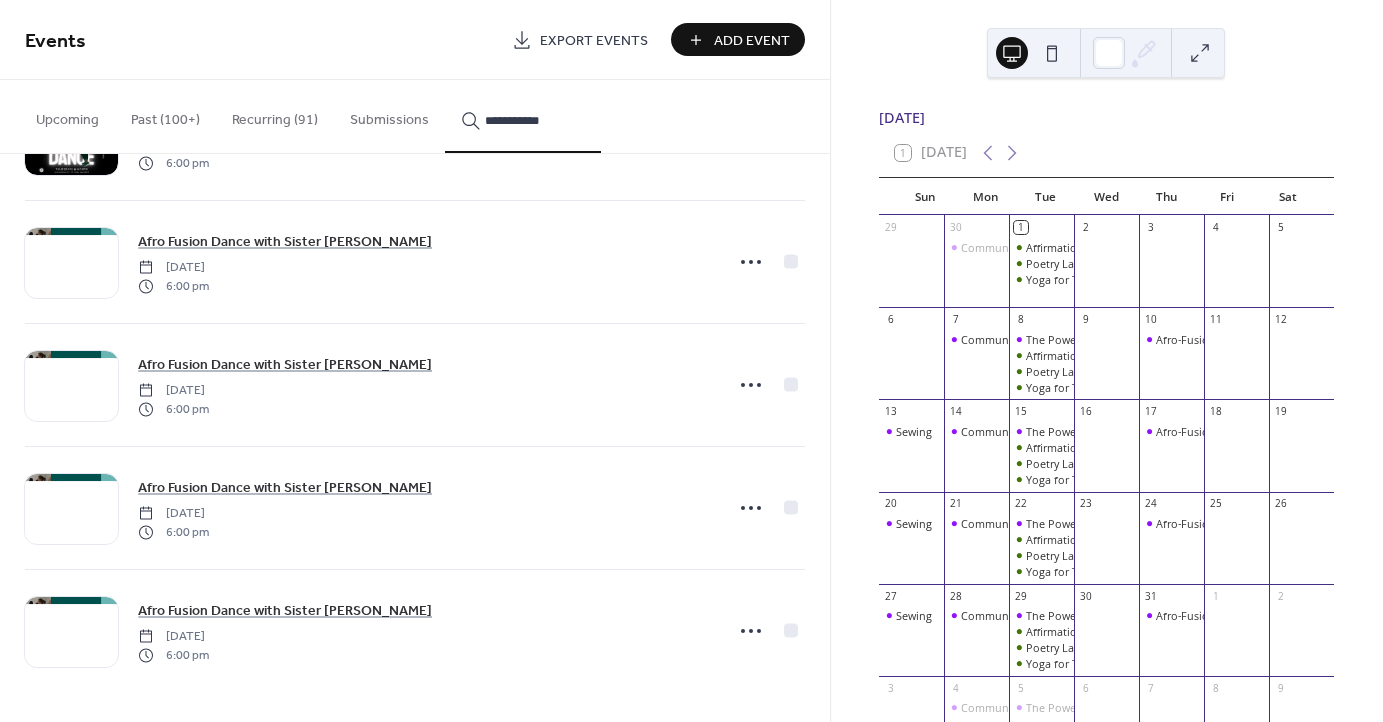 click on "**********" at bounding box center (523, 120) 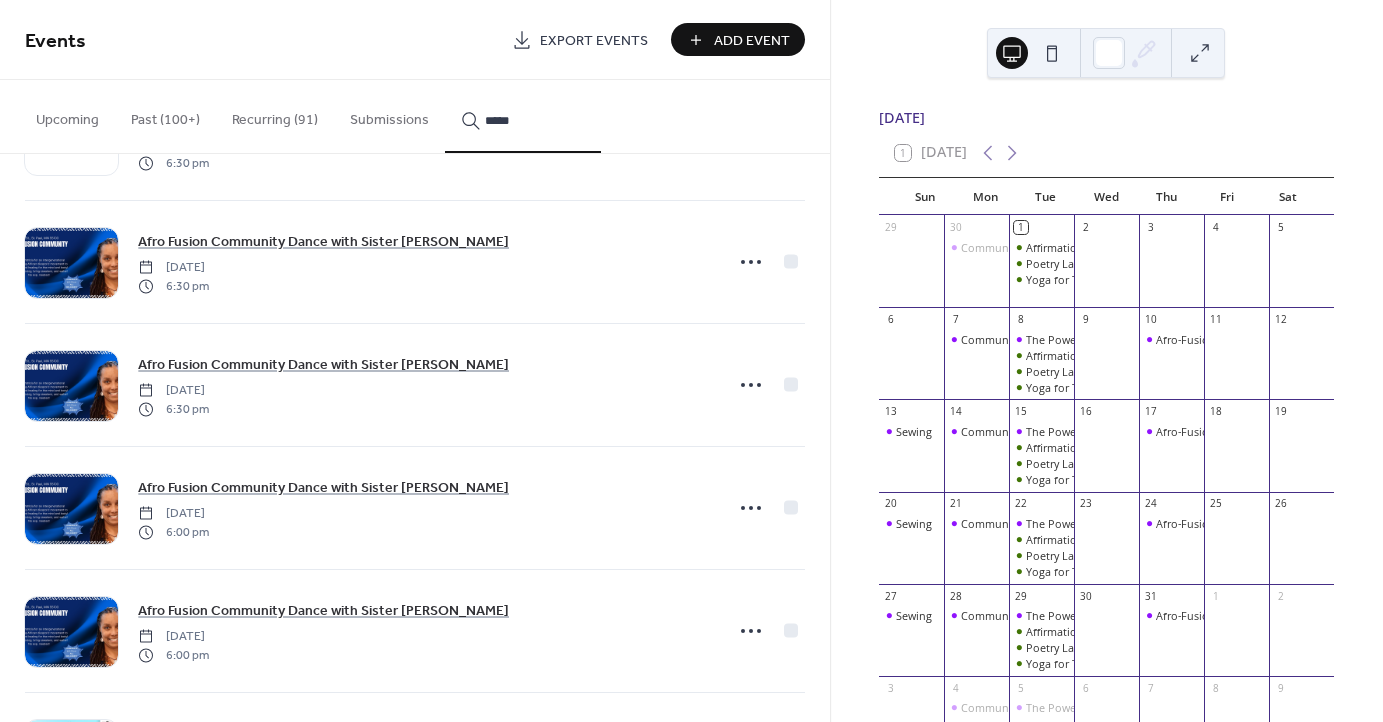 type on "*****" 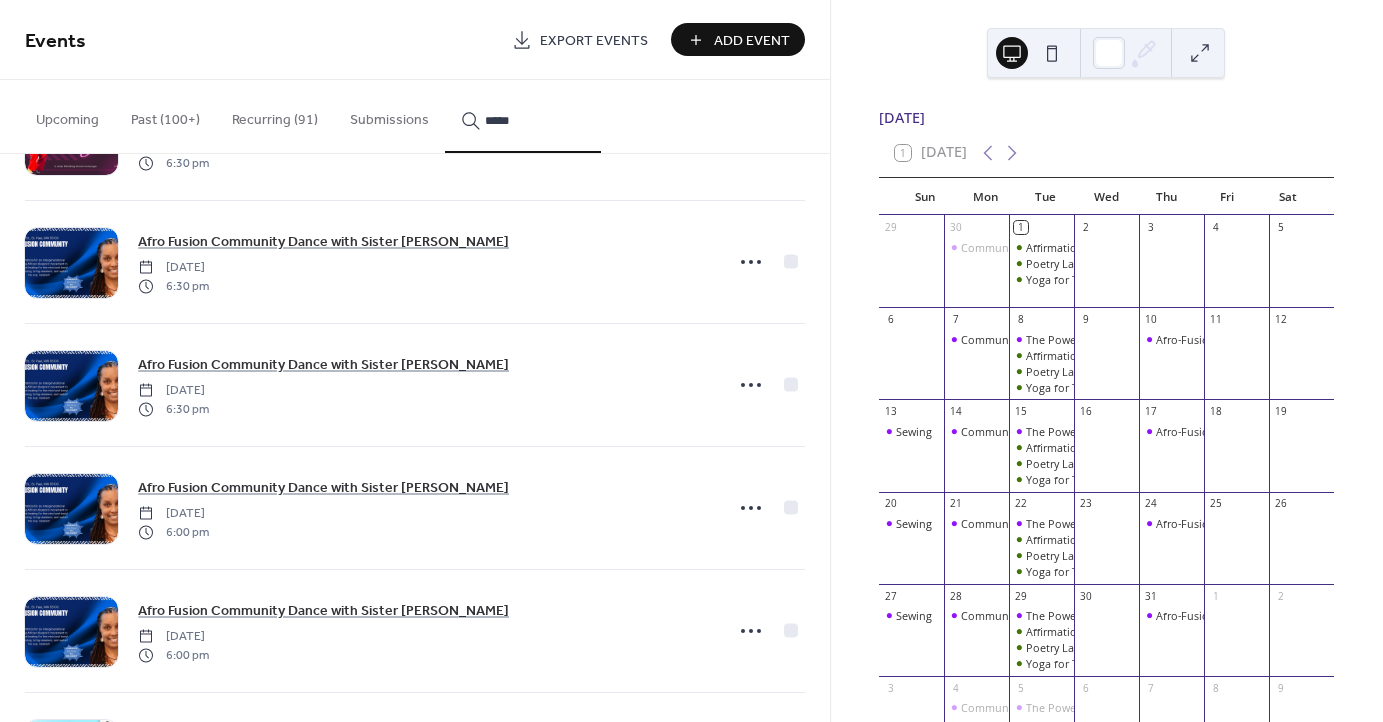 click 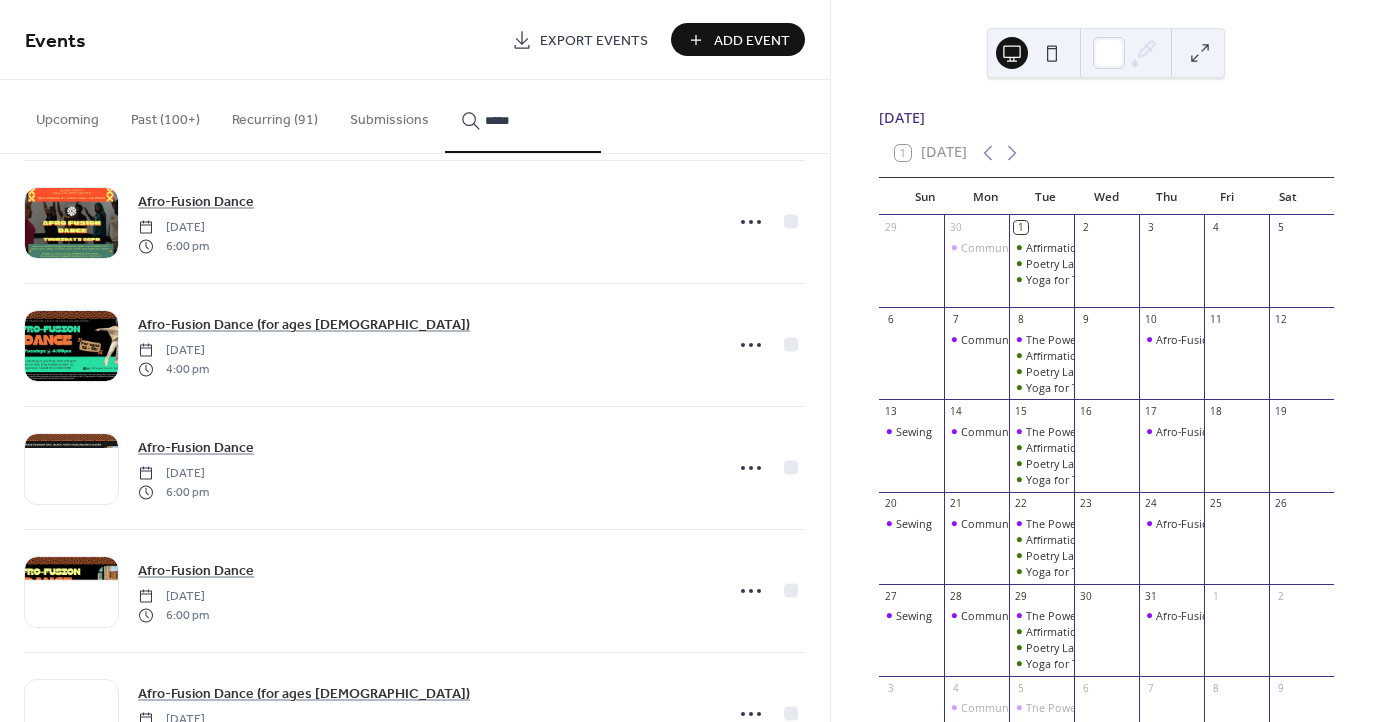 scroll, scrollTop: 3919, scrollLeft: 0, axis: vertical 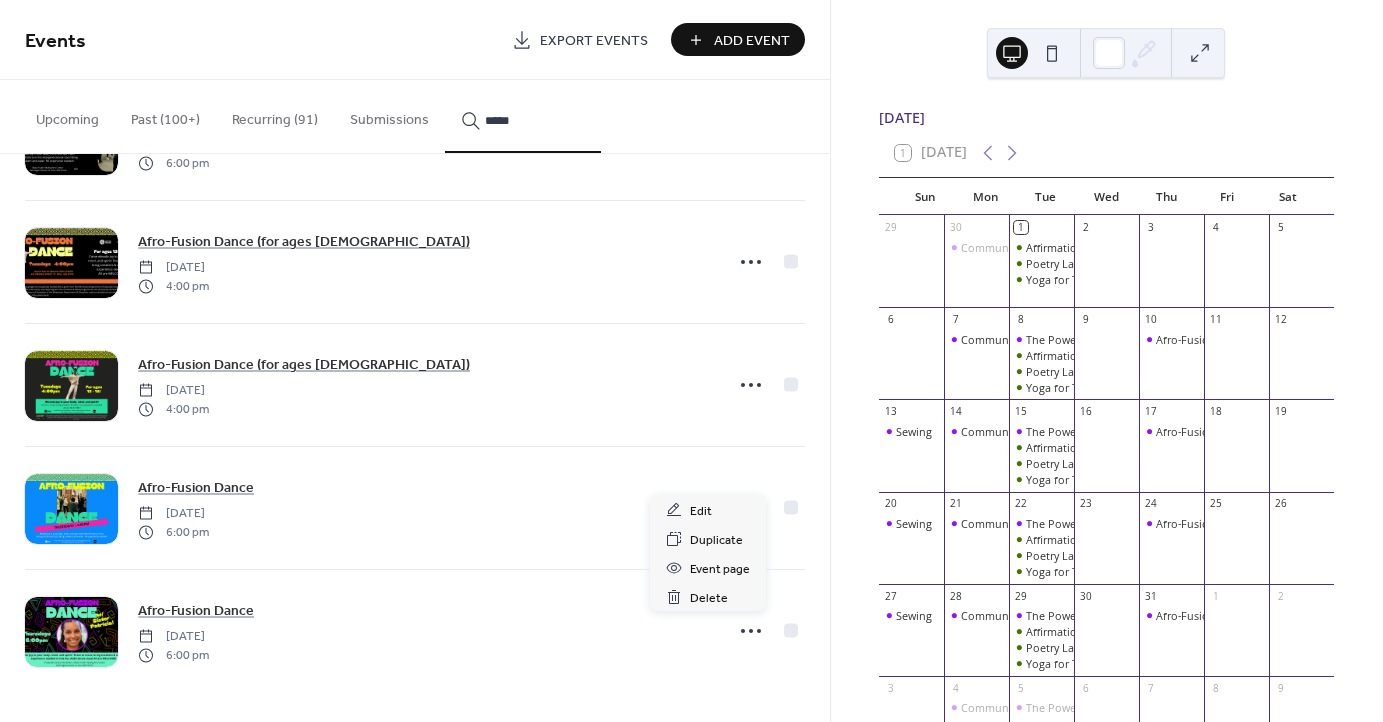 click 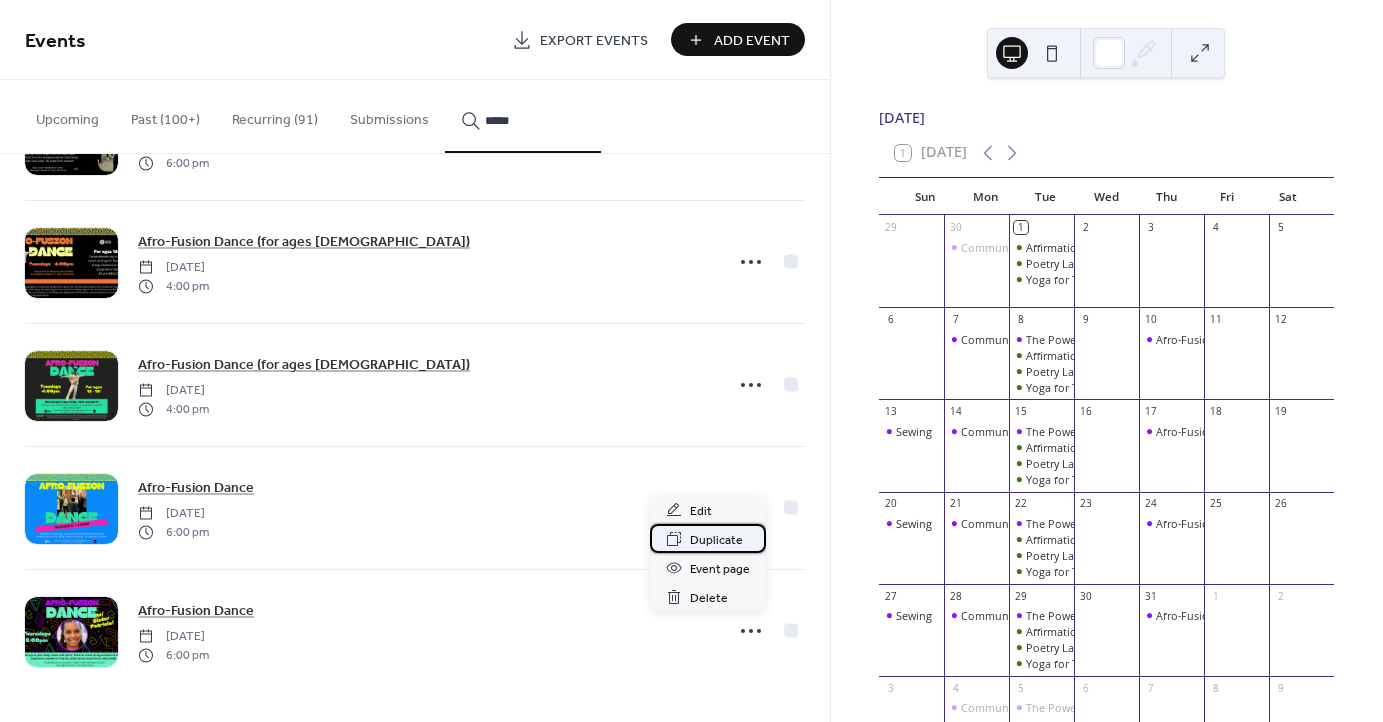 click on "Duplicate" at bounding box center (716, 540) 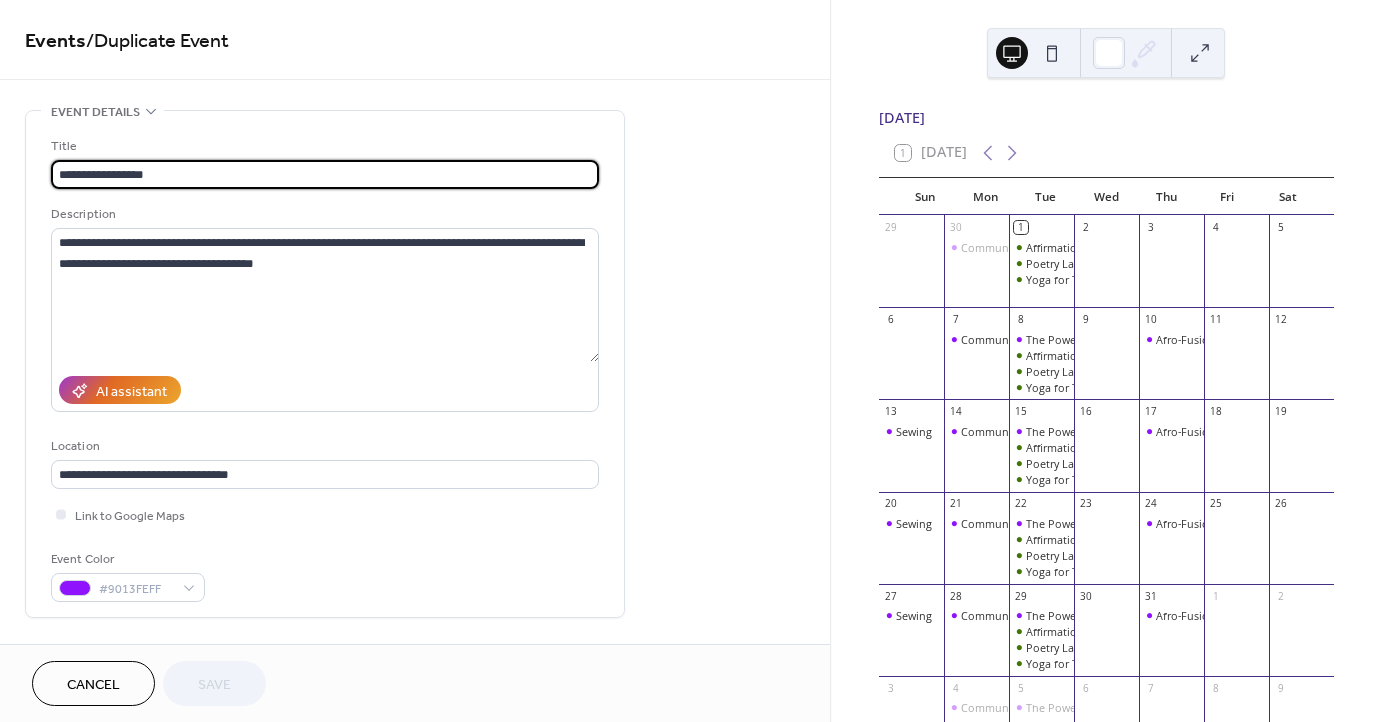 click on "**********" at bounding box center [325, 174] 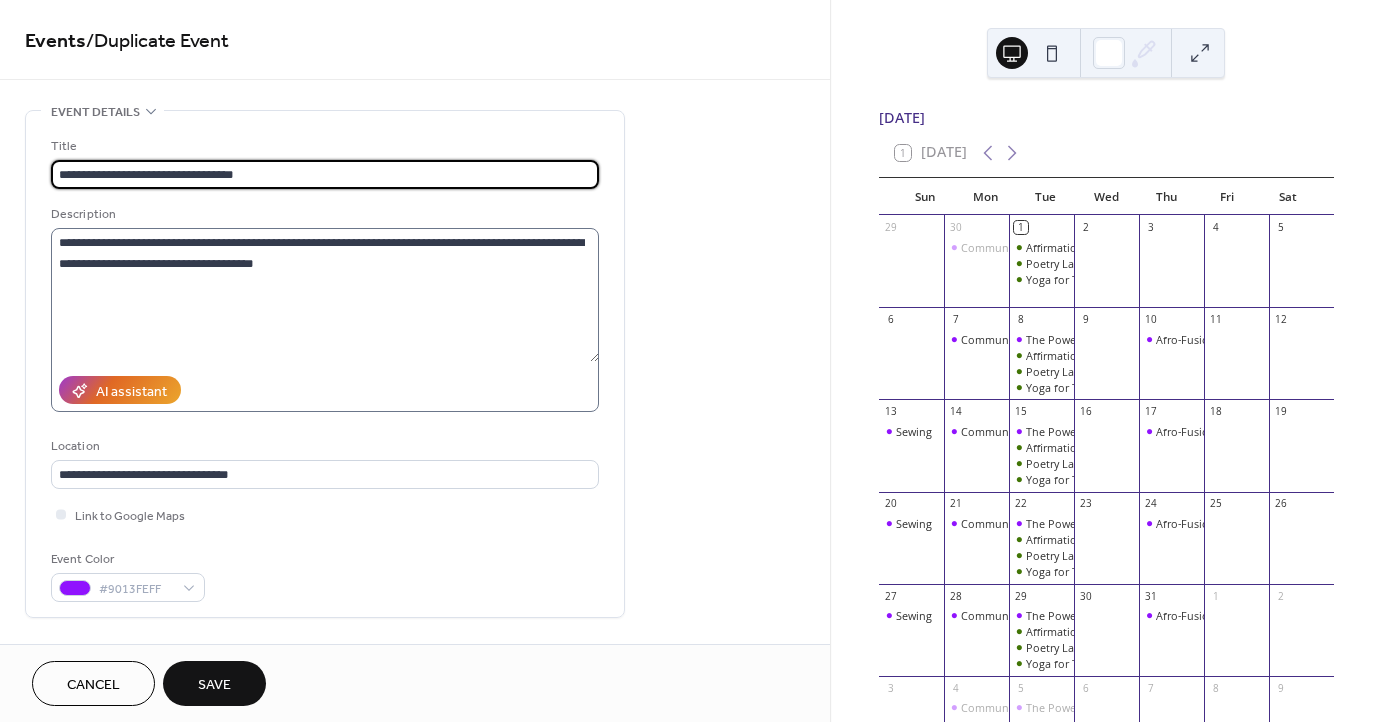 type on "**********" 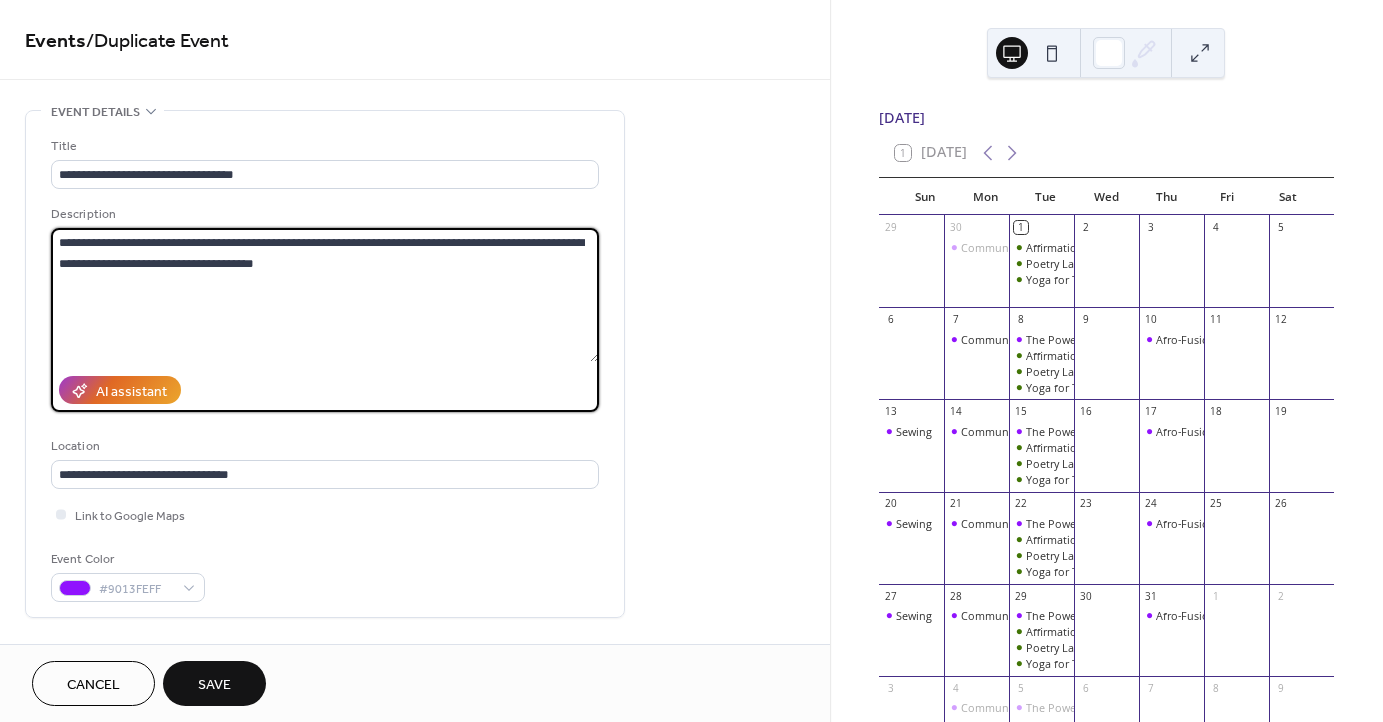 drag, startPoint x: 404, startPoint y: 243, endPoint x: 519, endPoint y: 245, distance: 115.01739 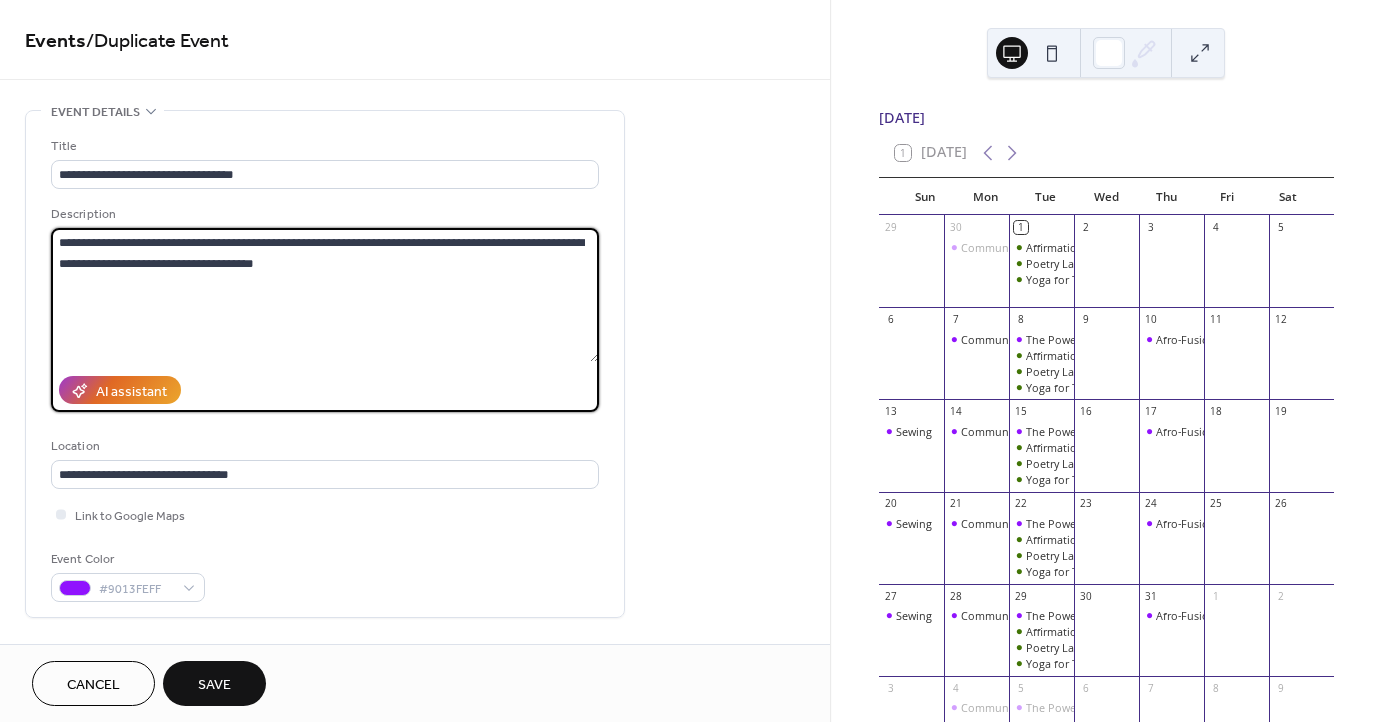 click on "**********" at bounding box center [325, 295] 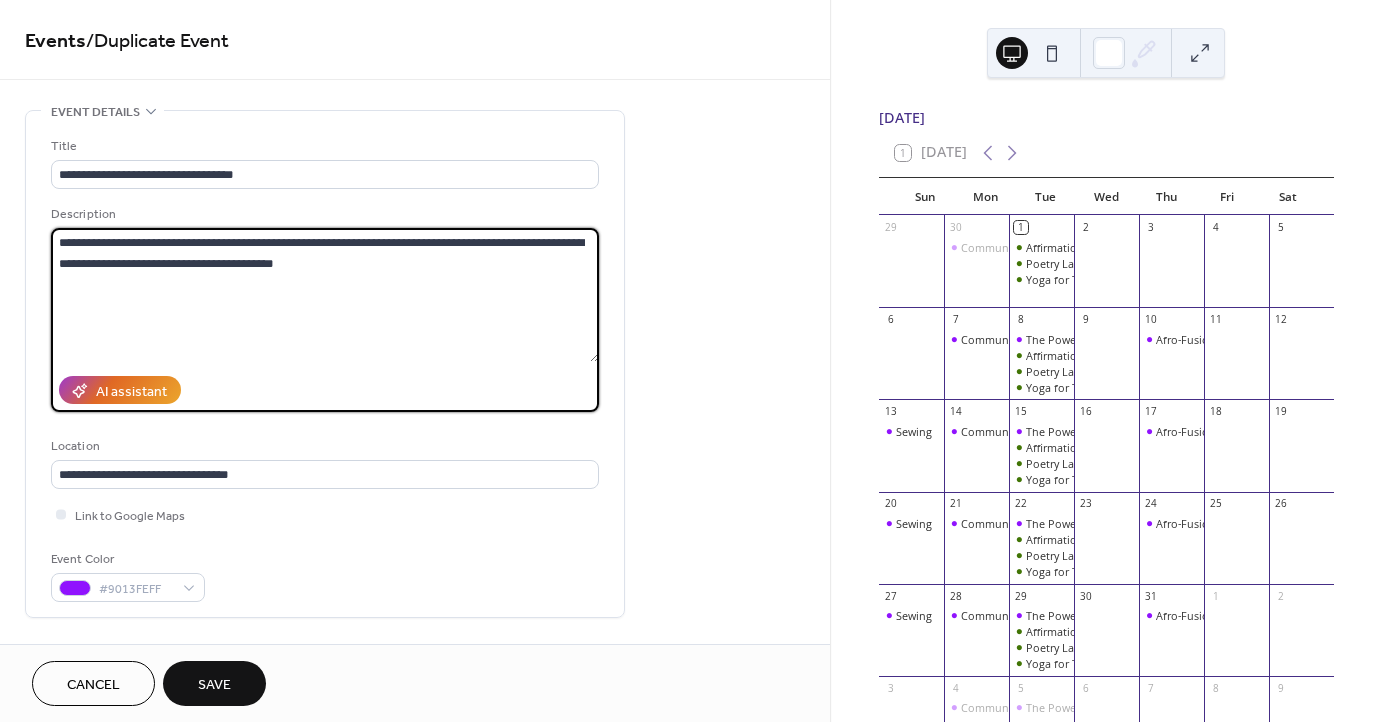 click on "**********" at bounding box center [325, 295] 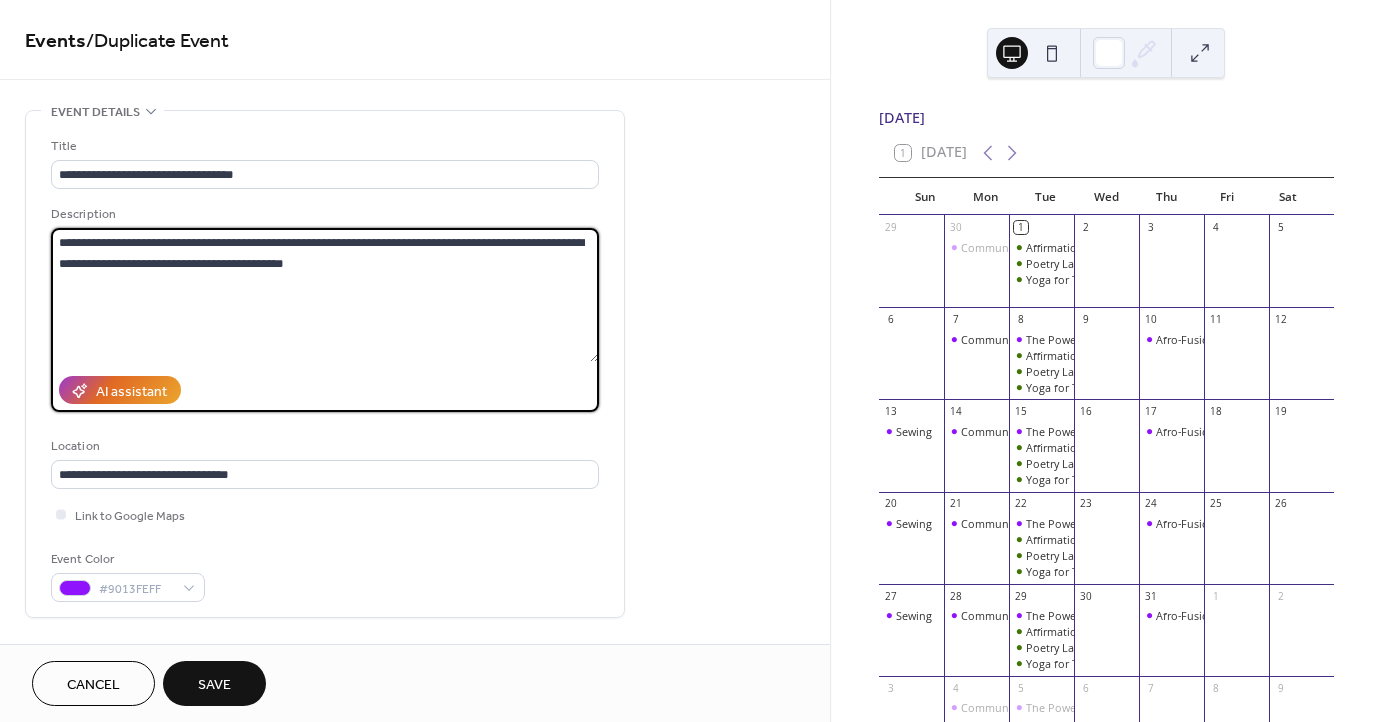 paste on "**********" 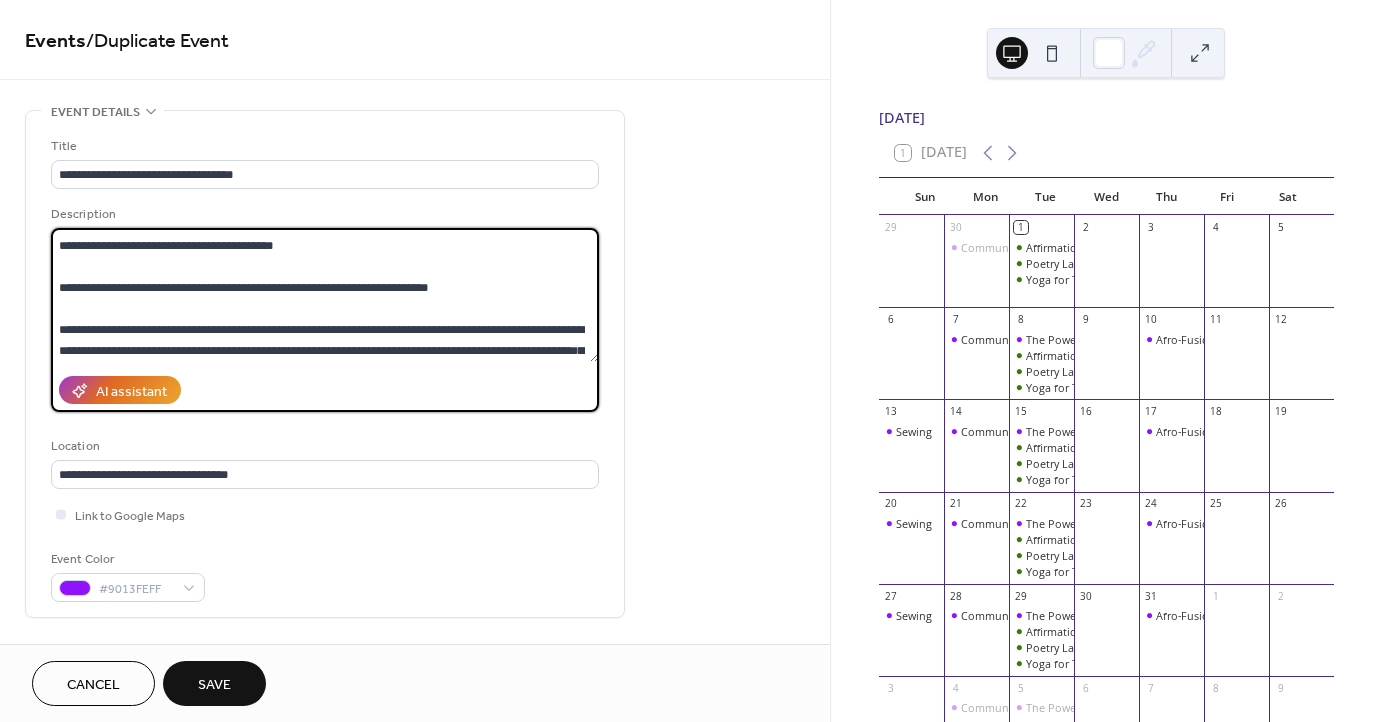 scroll, scrollTop: 0, scrollLeft: 0, axis: both 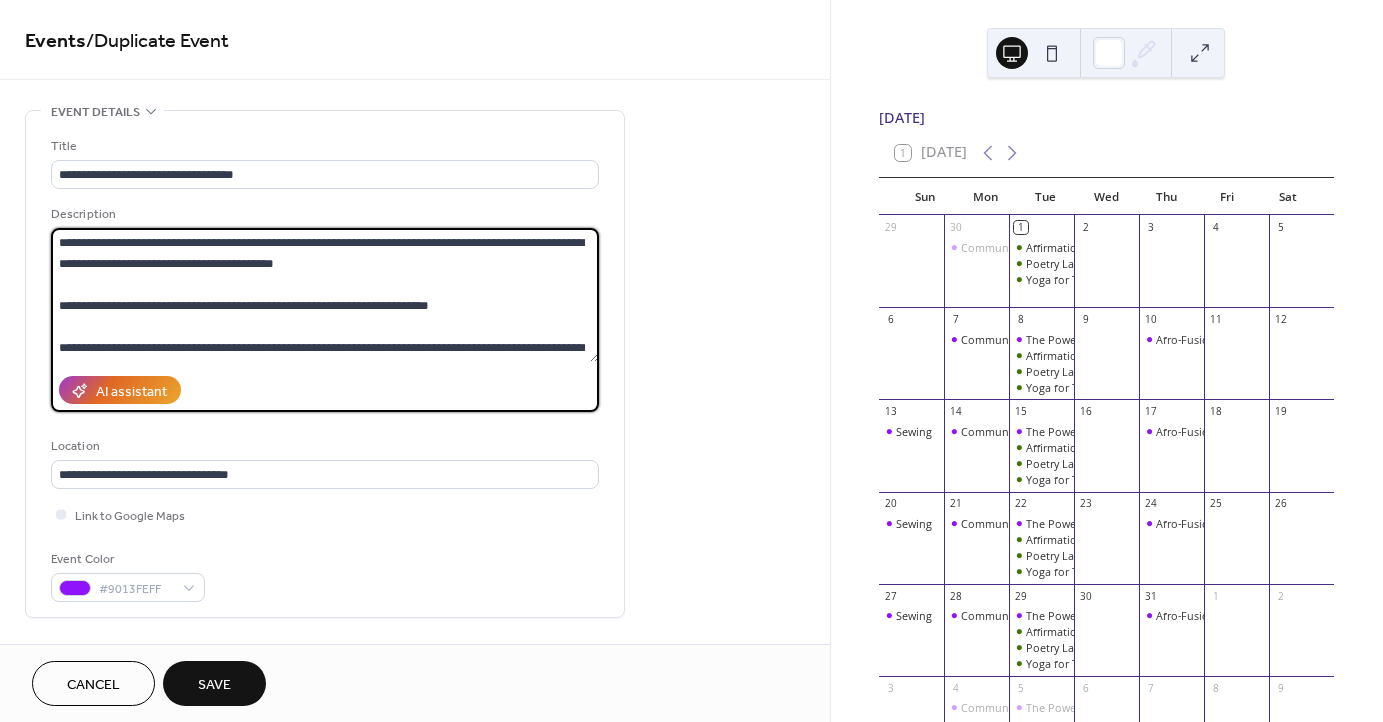 click on "**********" at bounding box center (325, 295) 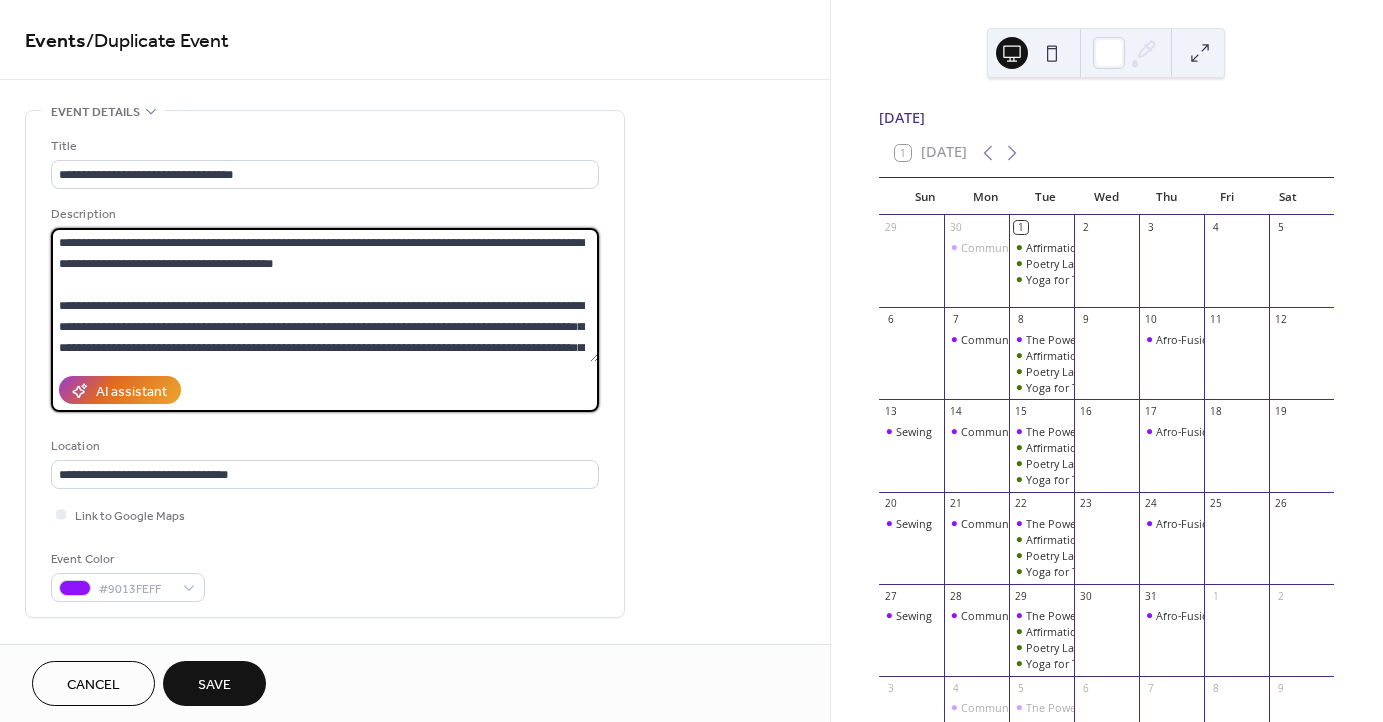 scroll, scrollTop: 42, scrollLeft: 0, axis: vertical 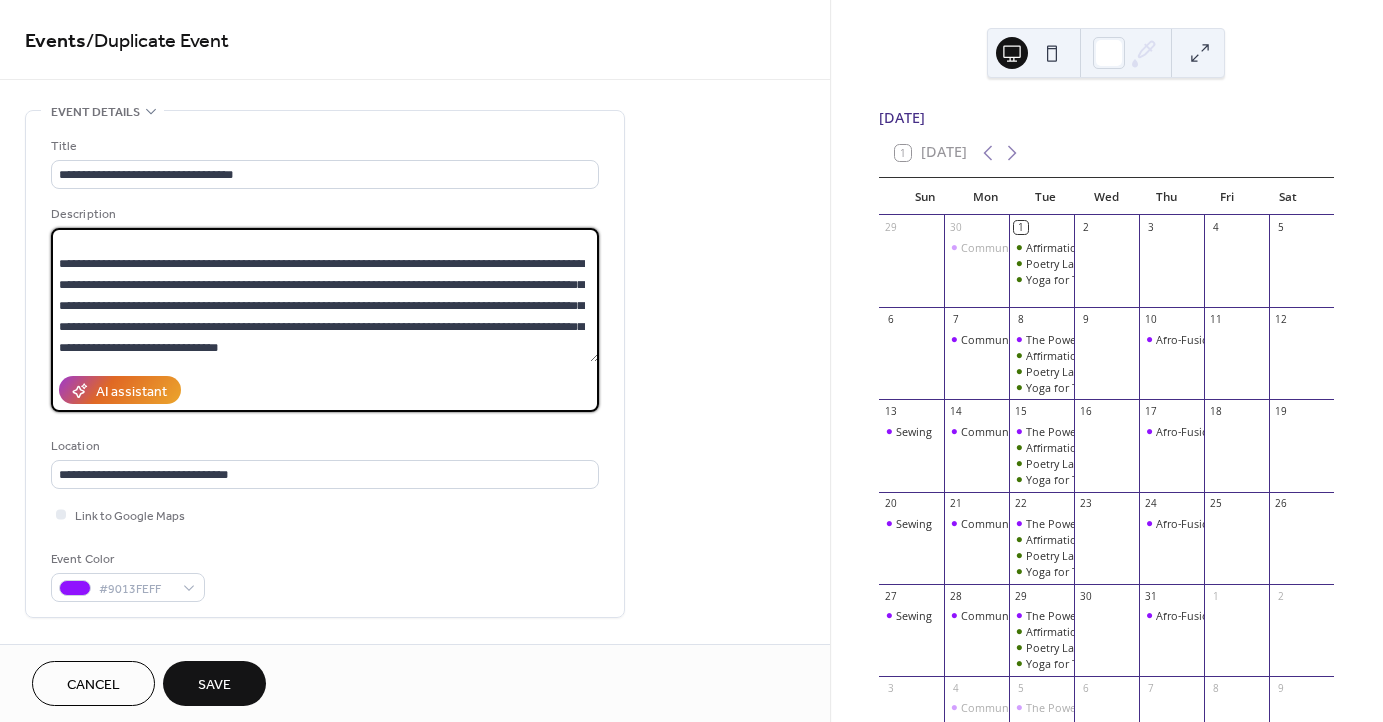 drag, startPoint x: 533, startPoint y: 350, endPoint x: 60, endPoint y: 269, distance: 479.8854 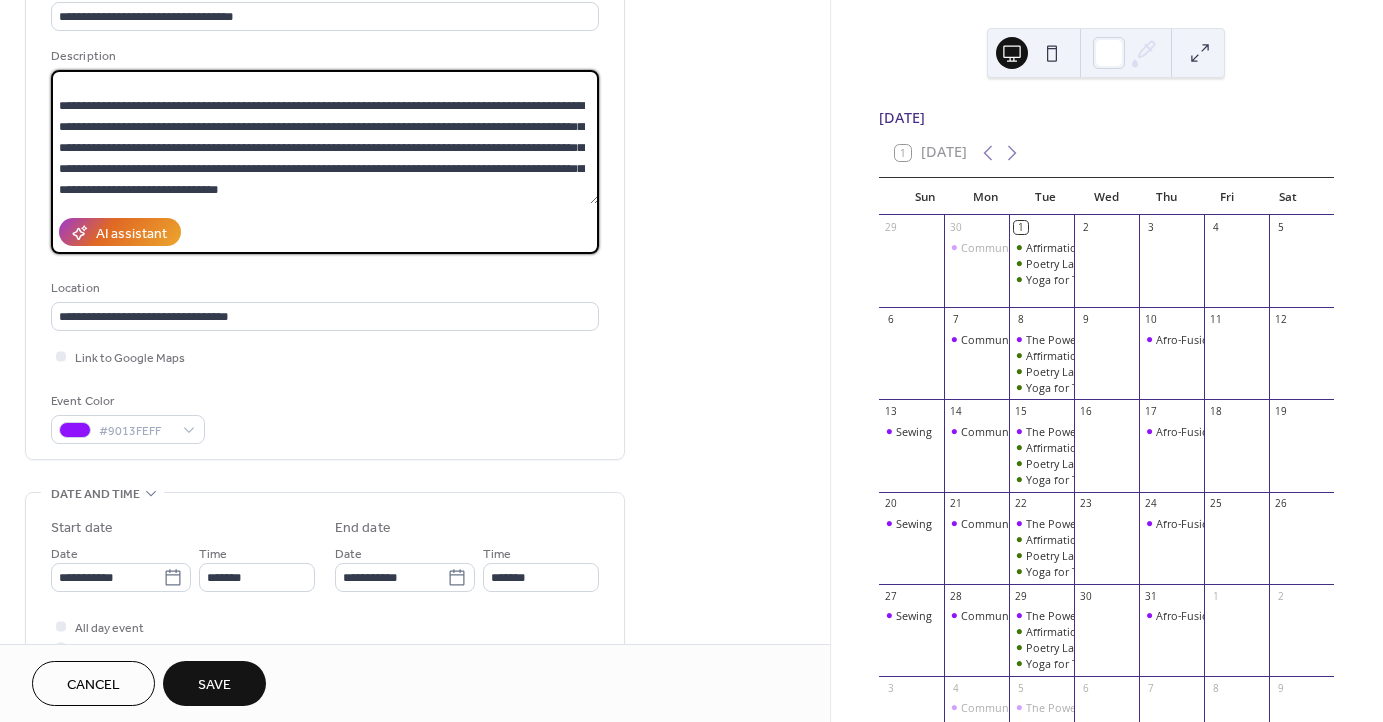 scroll, scrollTop: 240, scrollLeft: 0, axis: vertical 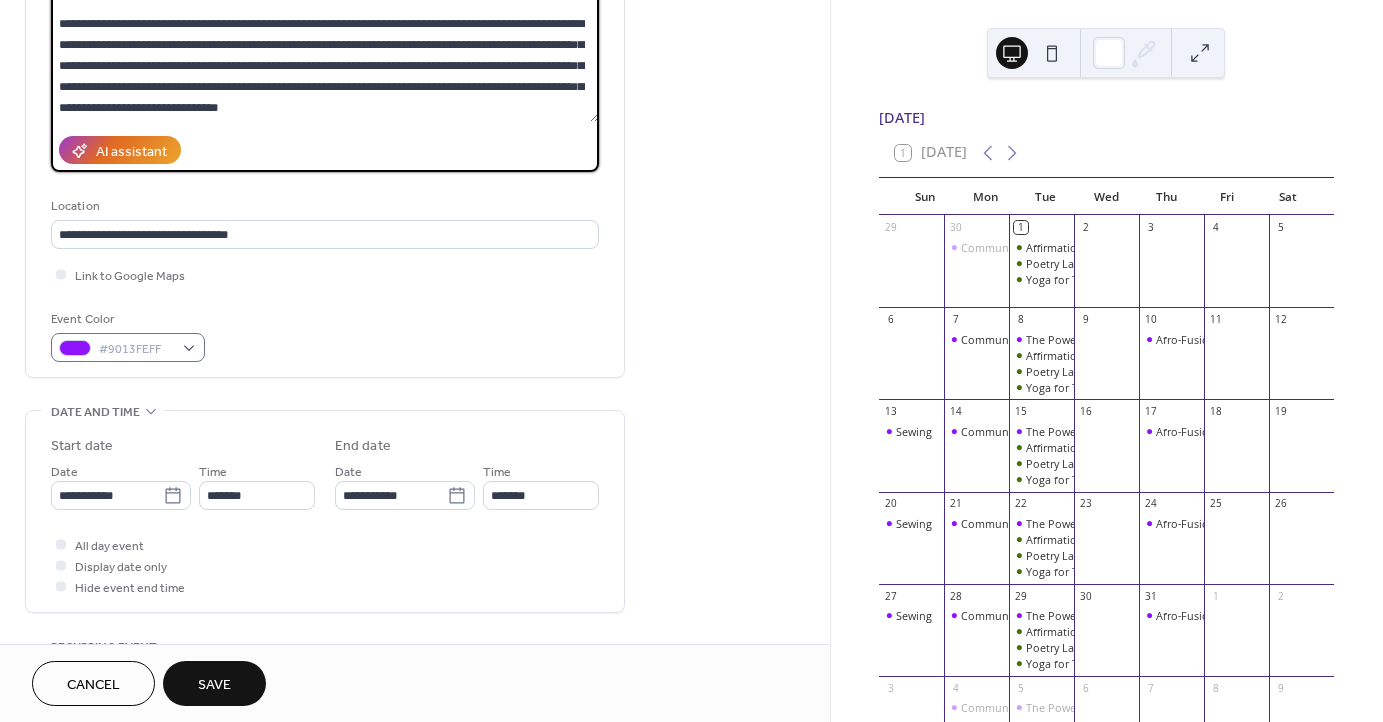 type on "**********" 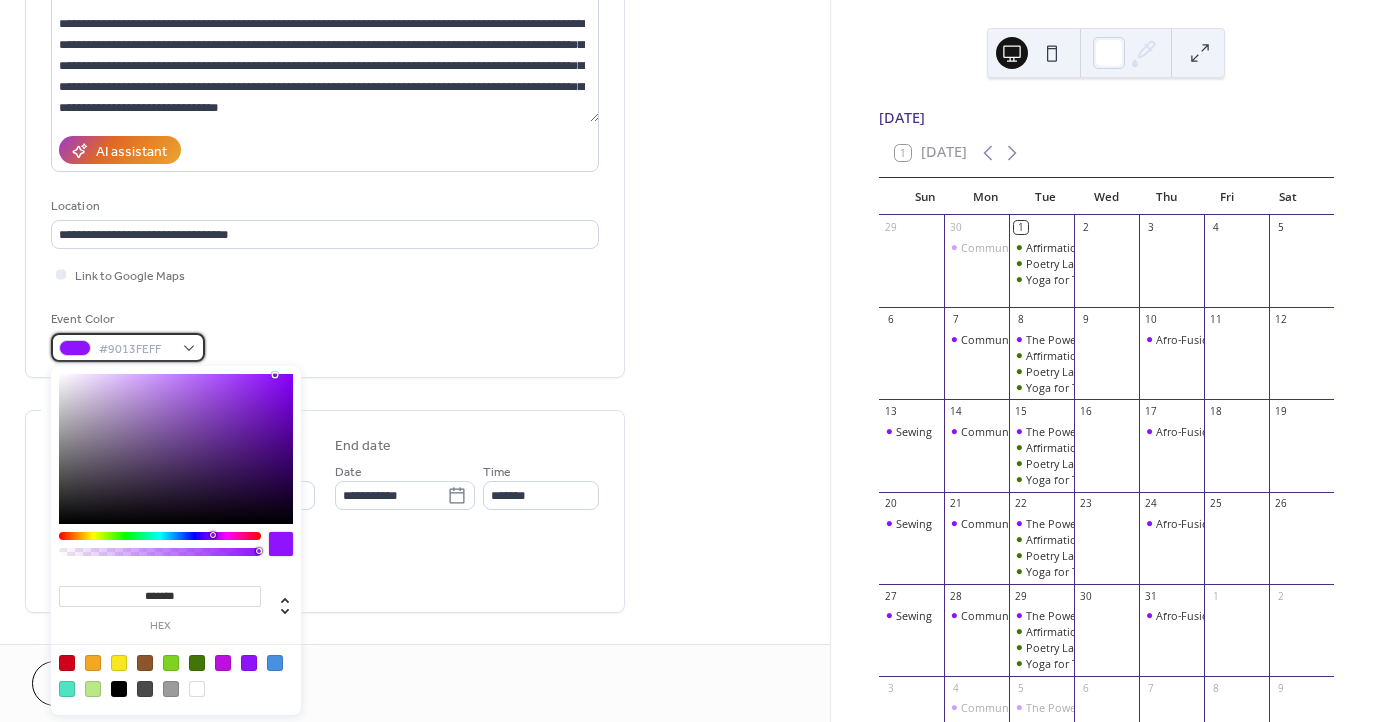 click on "#9013FEFF" at bounding box center [136, 349] 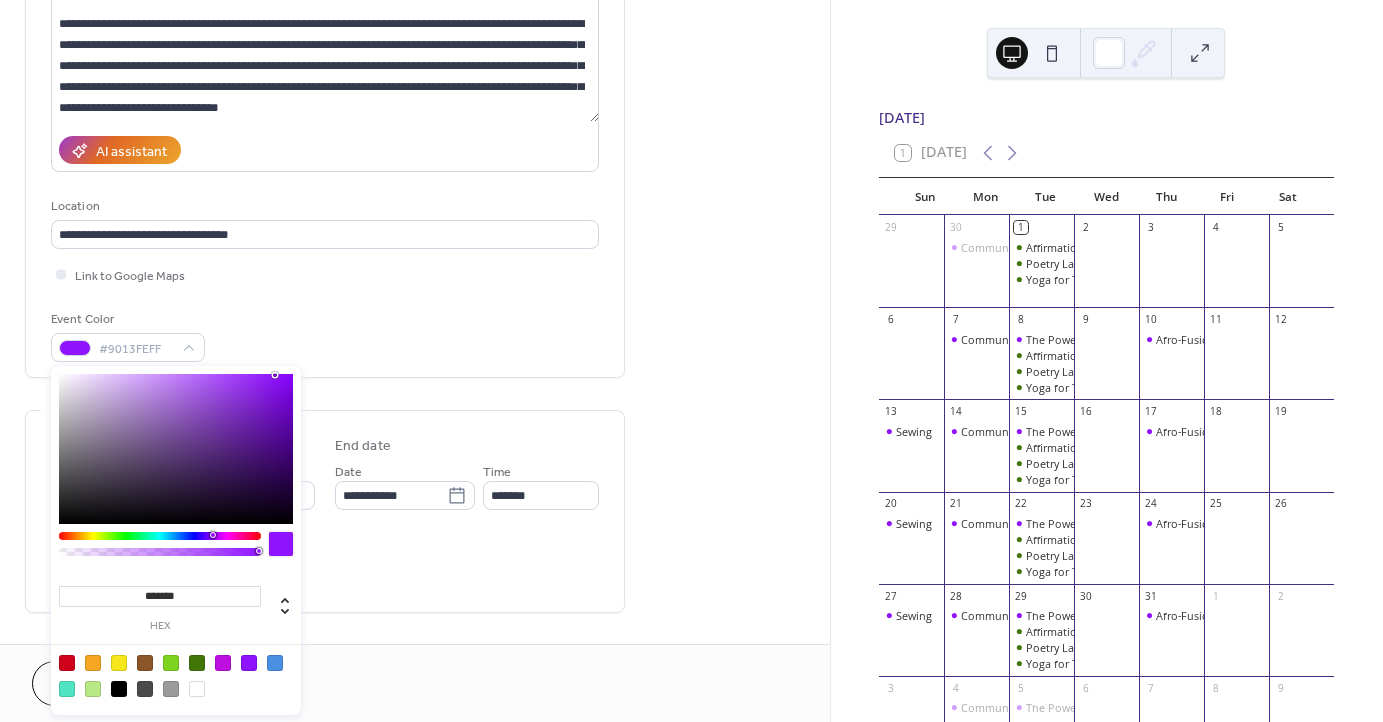click at bounding box center (197, 663) 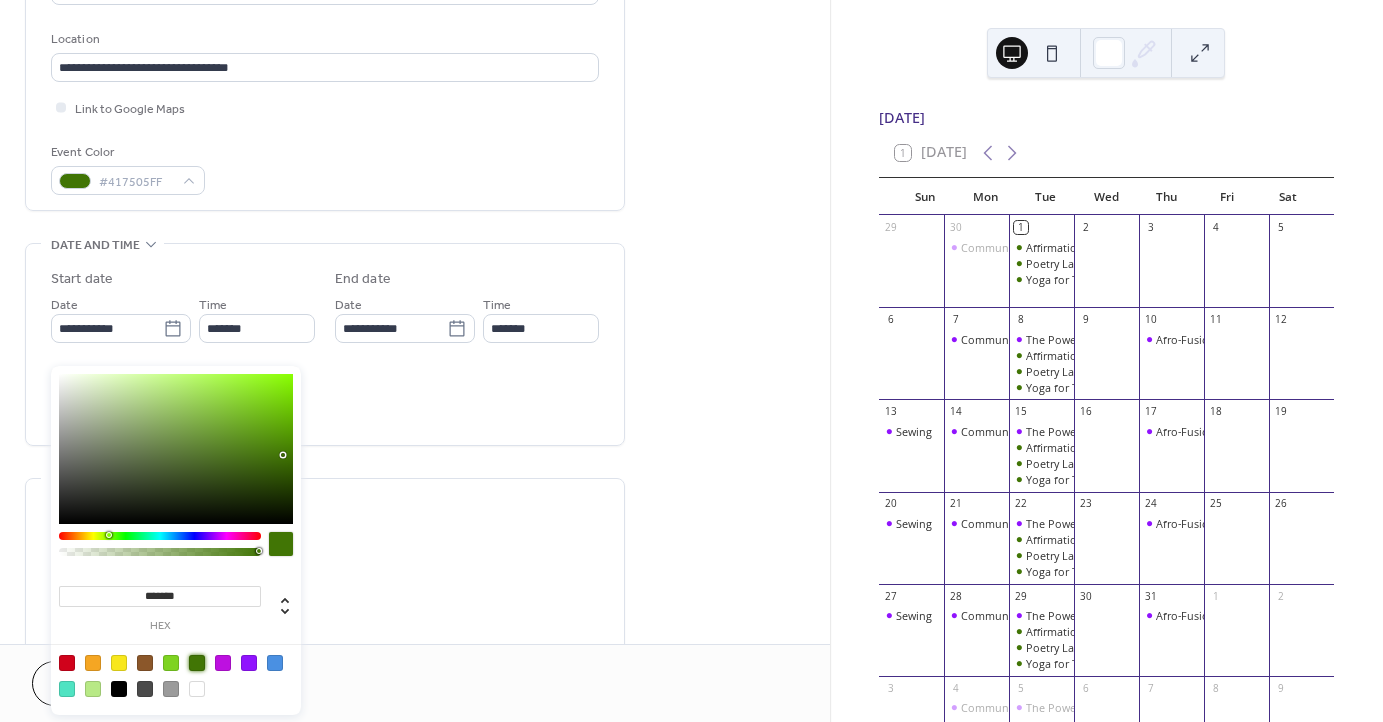 scroll, scrollTop: 499, scrollLeft: 0, axis: vertical 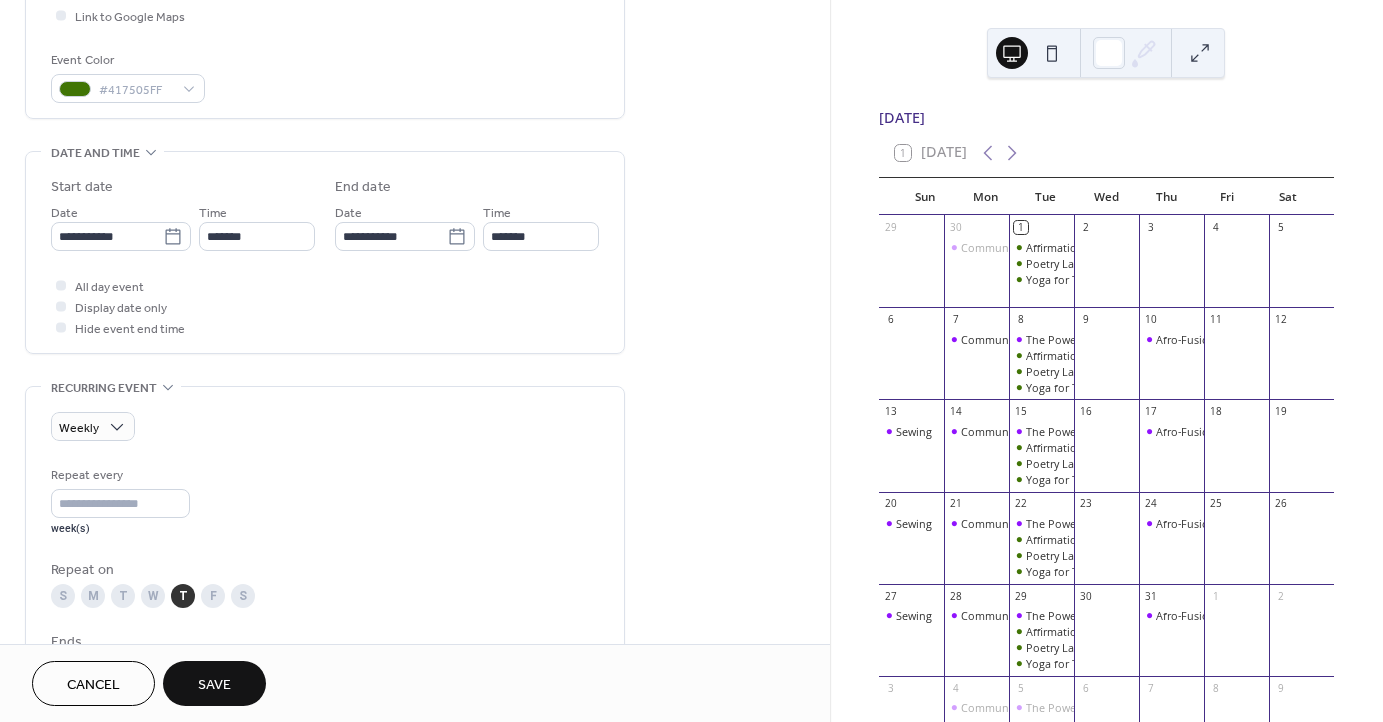 click on "**********" at bounding box center [325, 398] 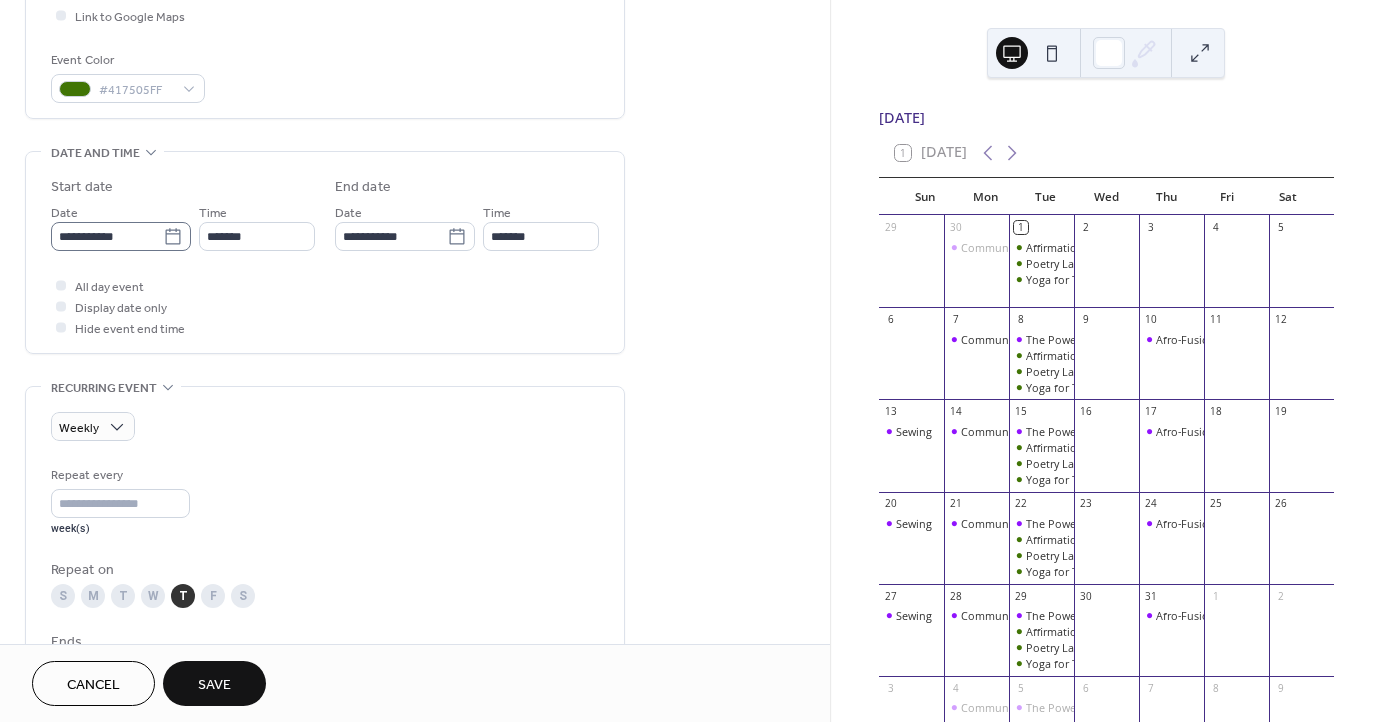 click on "**********" at bounding box center (121, 236) 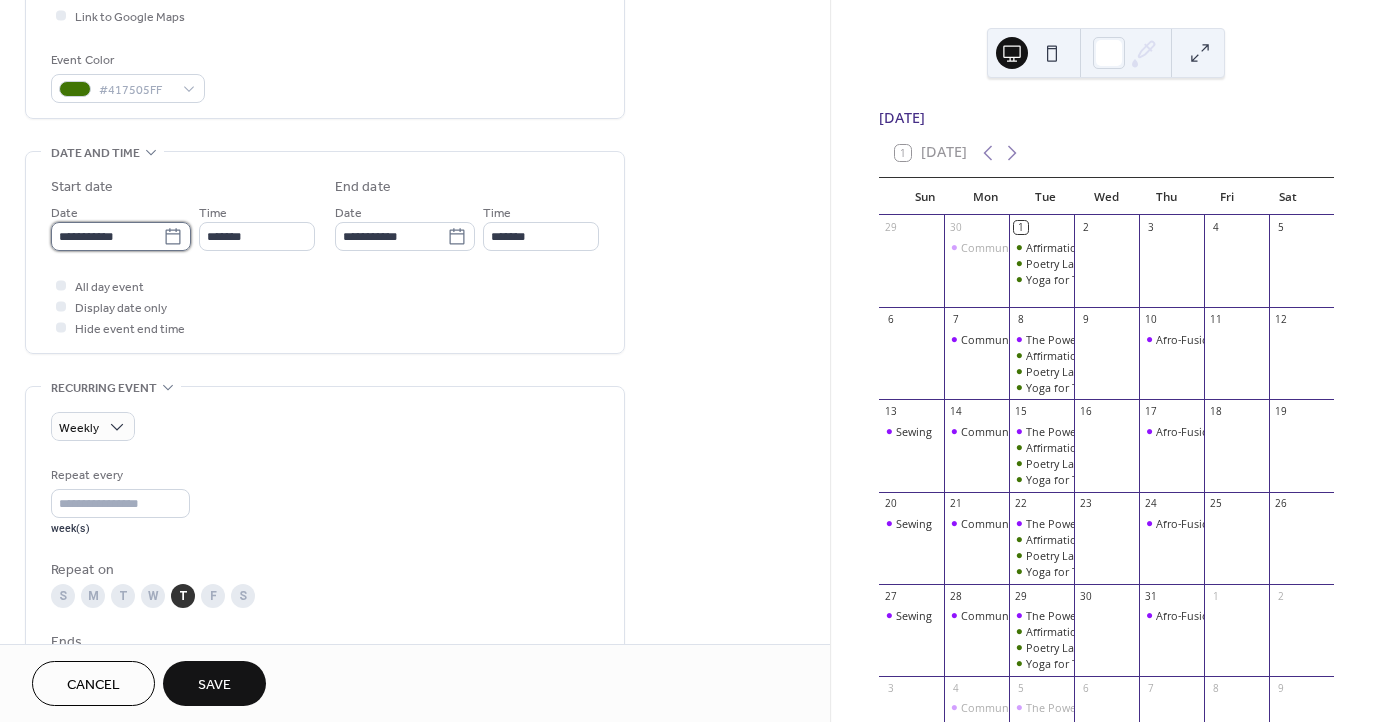 click on "**********" at bounding box center [107, 236] 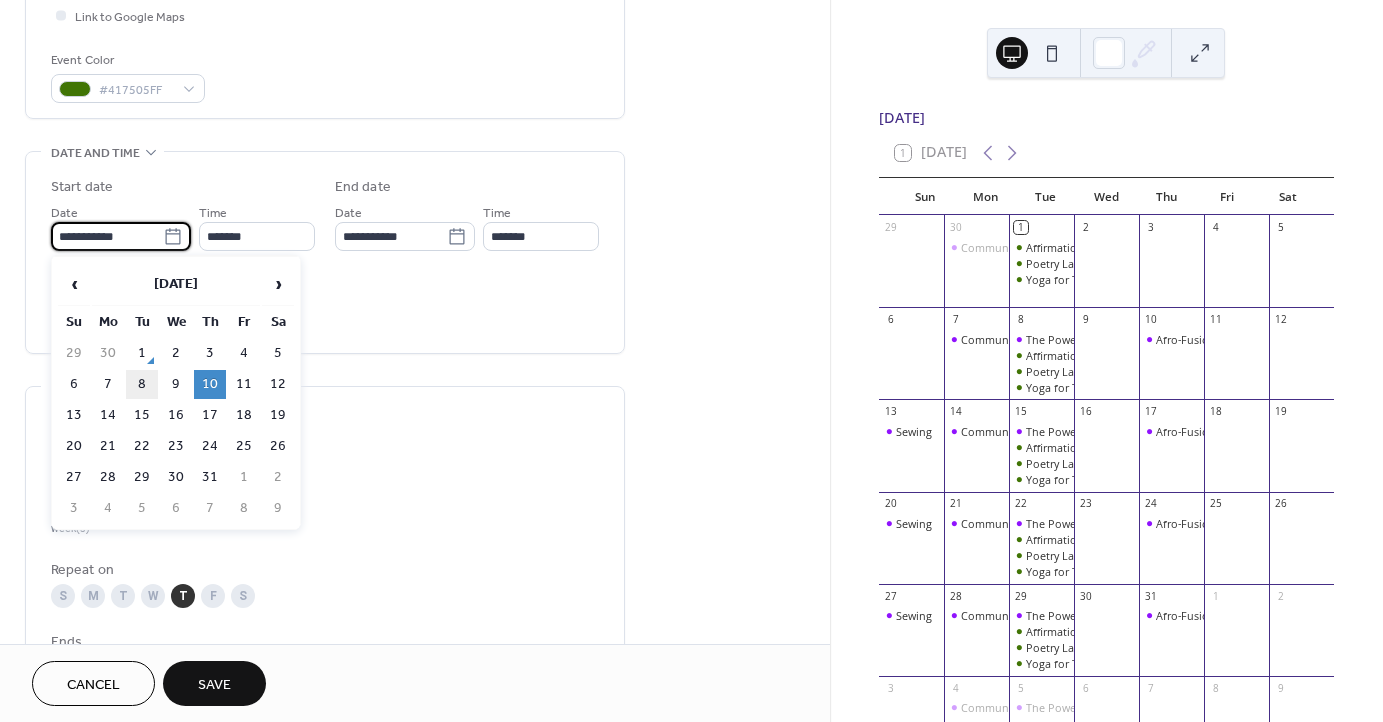 click on "8" at bounding box center [142, 384] 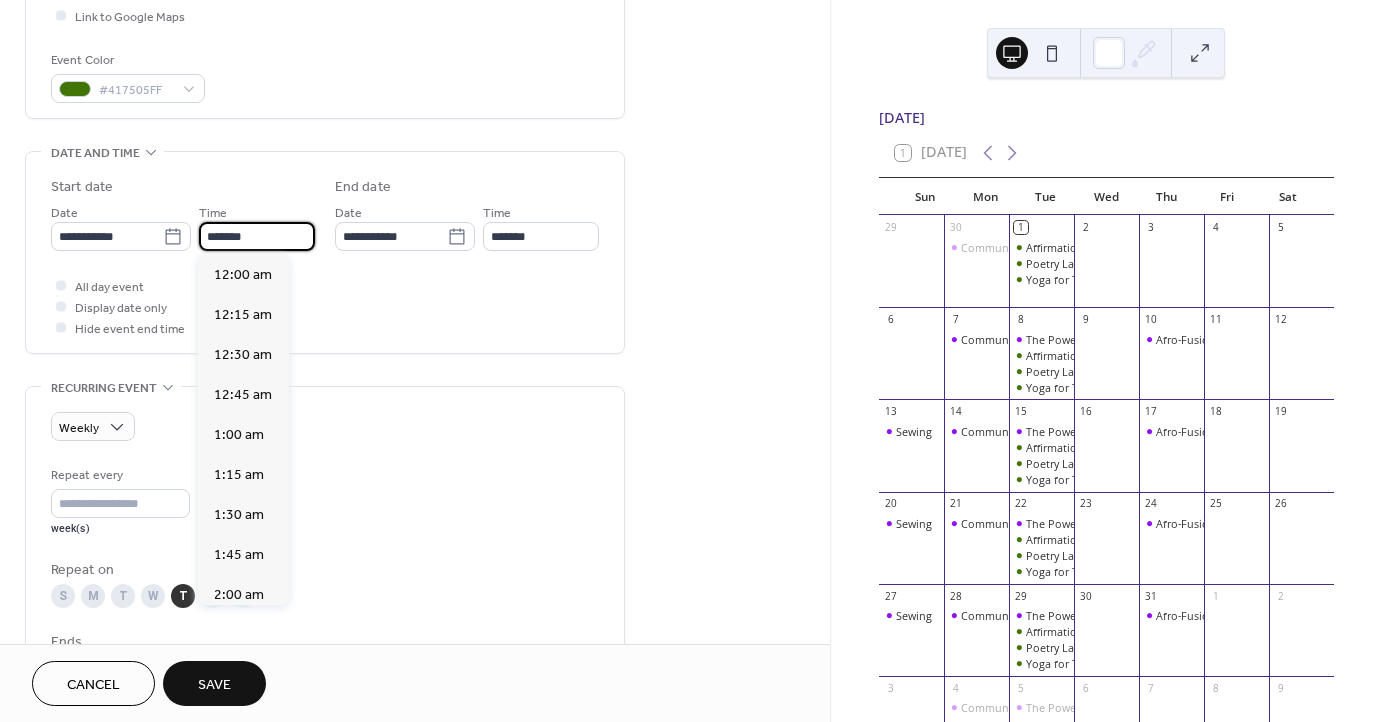 click on "*******" at bounding box center (257, 236) 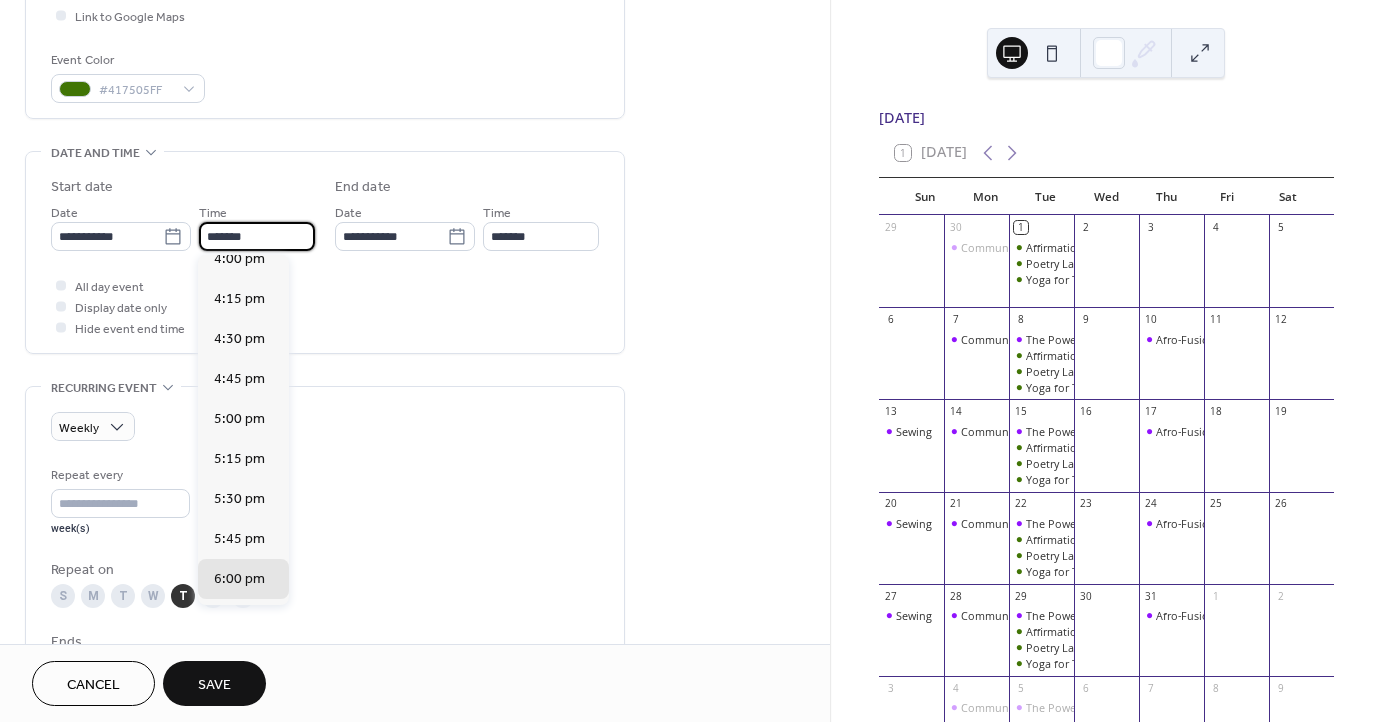 scroll, scrollTop: 2576, scrollLeft: 0, axis: vertical 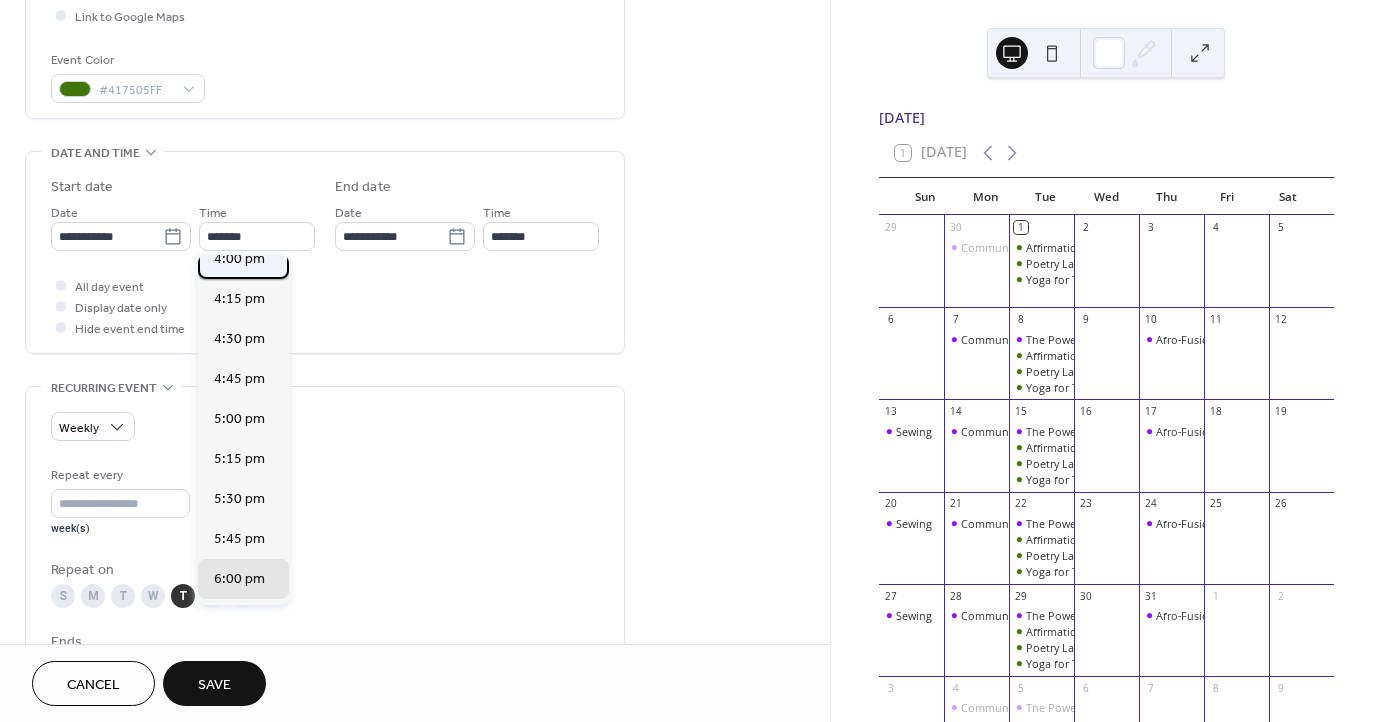 click on "4:00 pm" at bounding box center (239, 259) 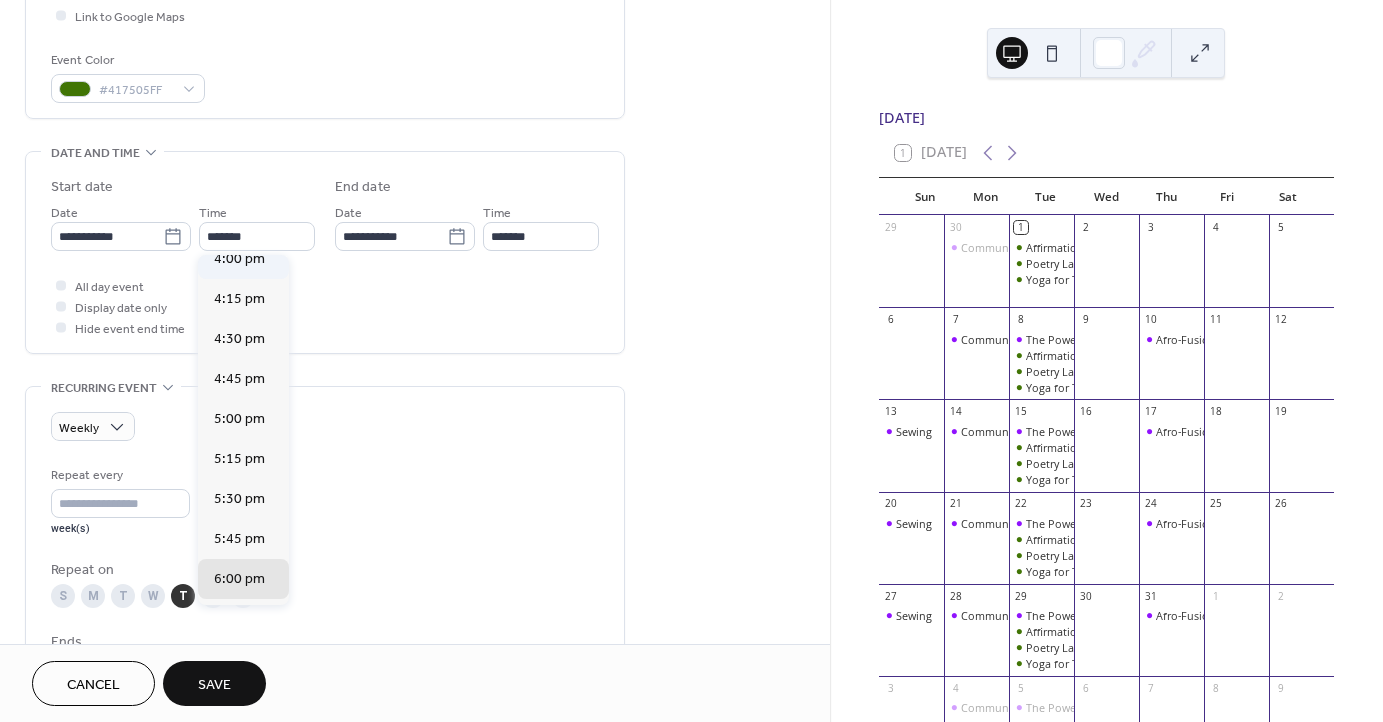 type on "*******" 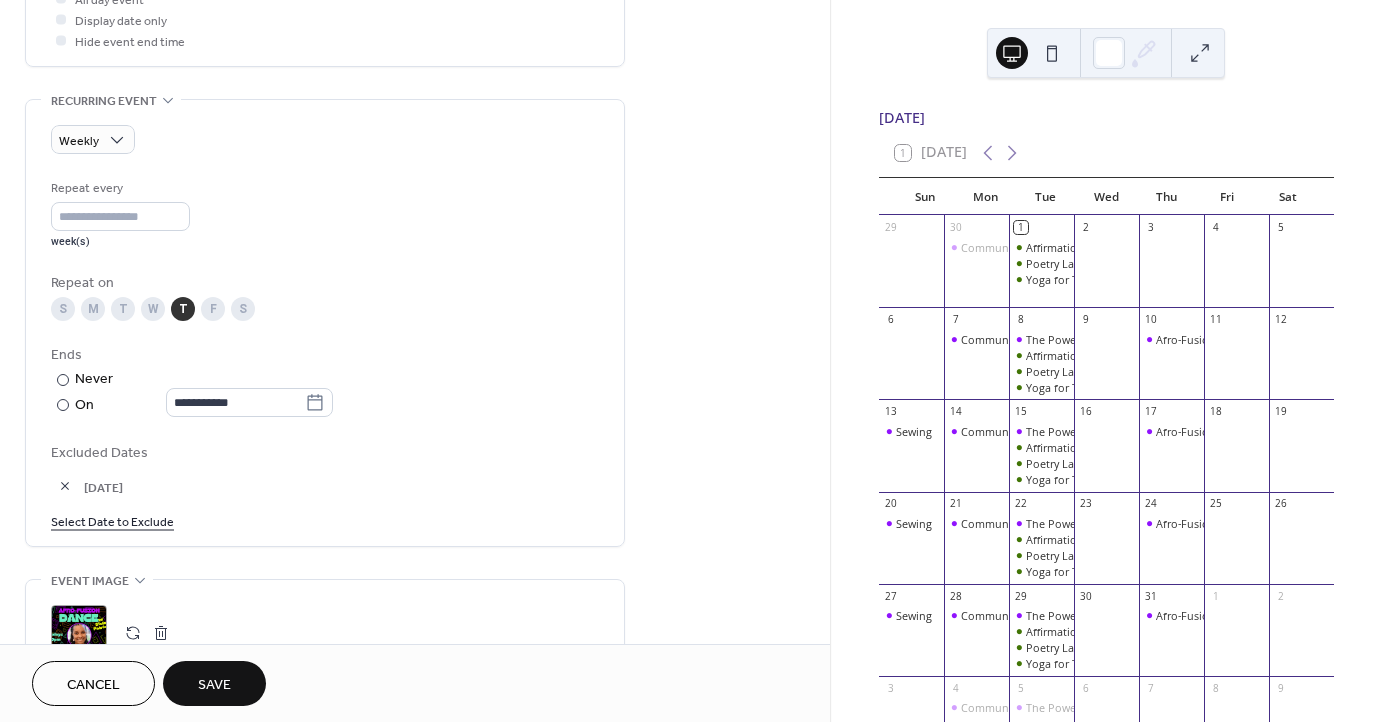 scroll, scrollTop: 790, scrollLeft: 0, axis: vertical 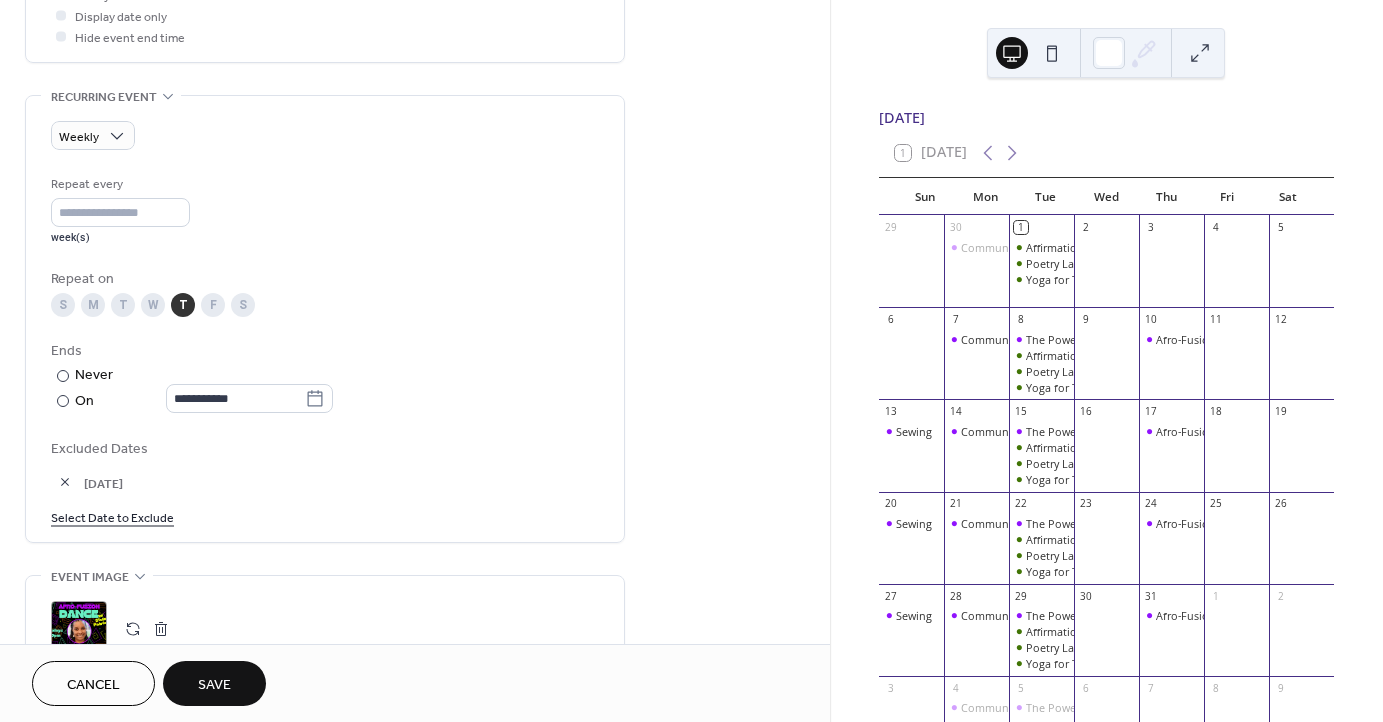 click on "T" at bounding box center (123, 305) 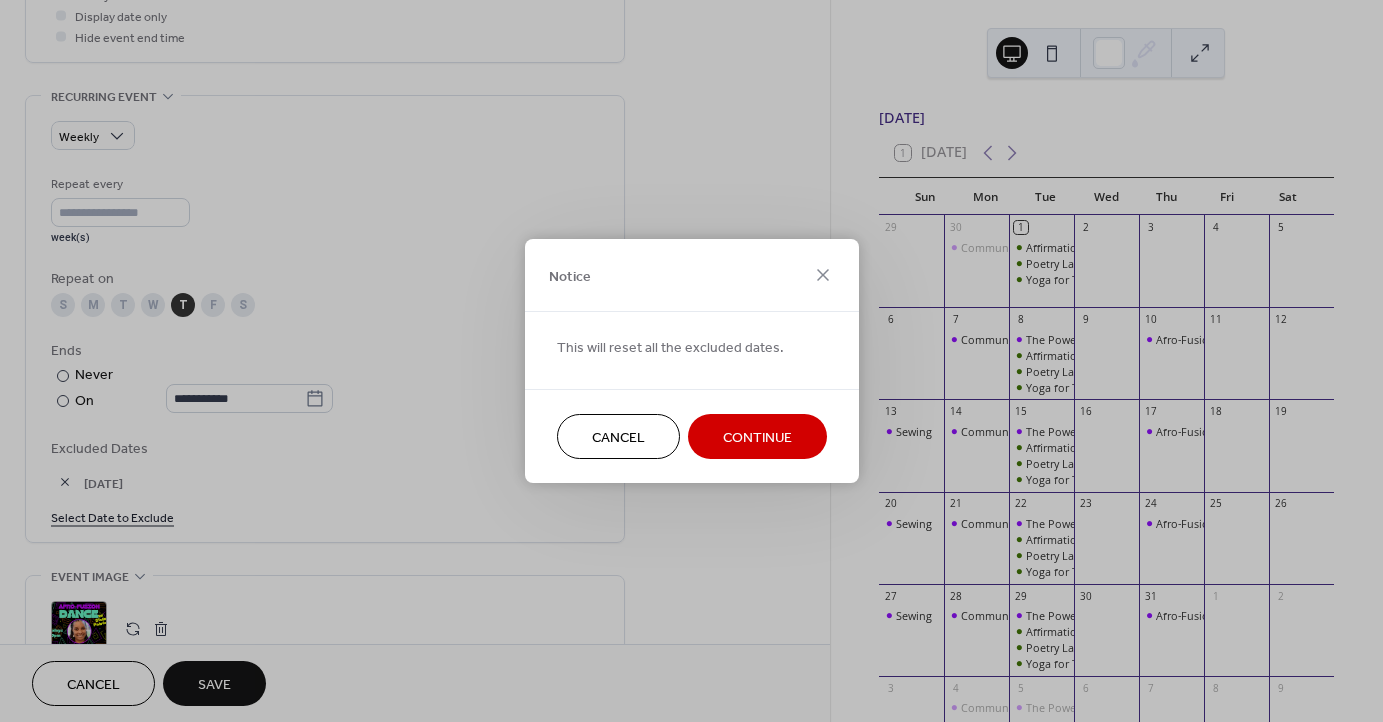 click on "Continue" at bounding box center [757, 438] 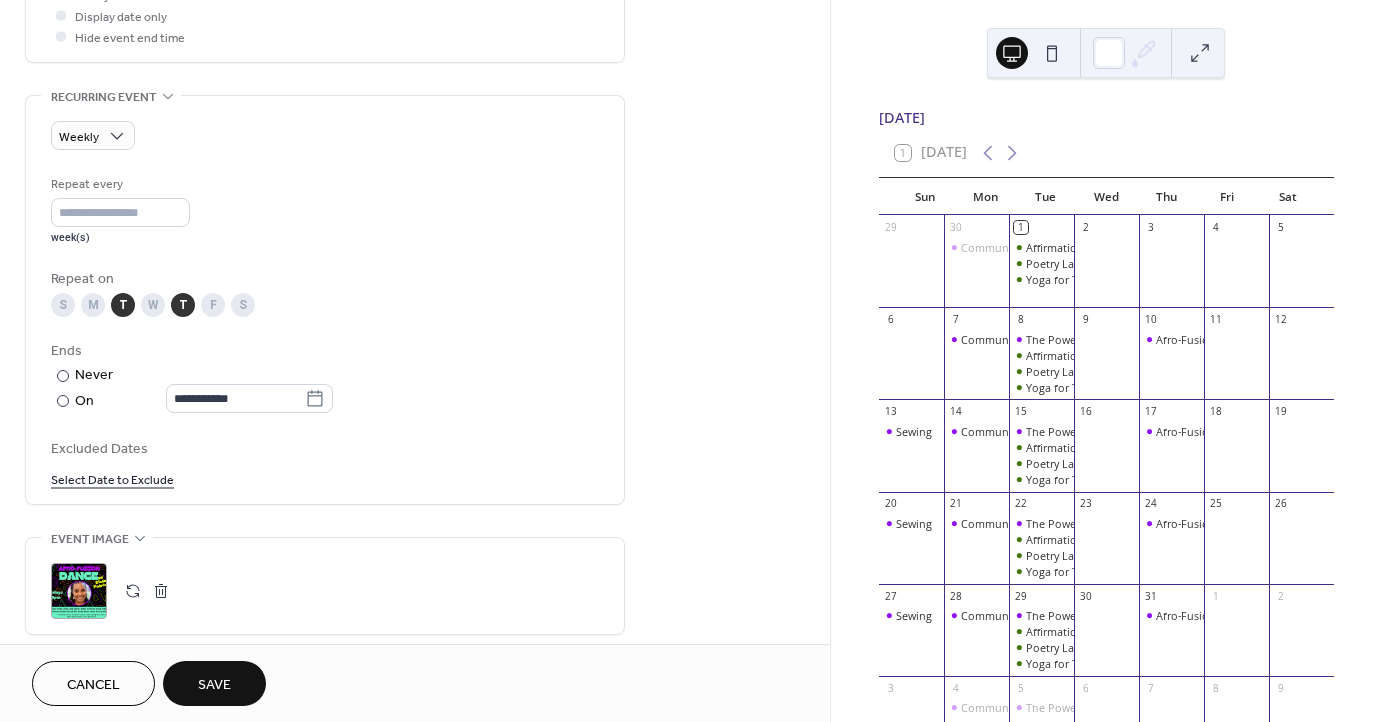 click on "T" at bounding box center [183, 305] 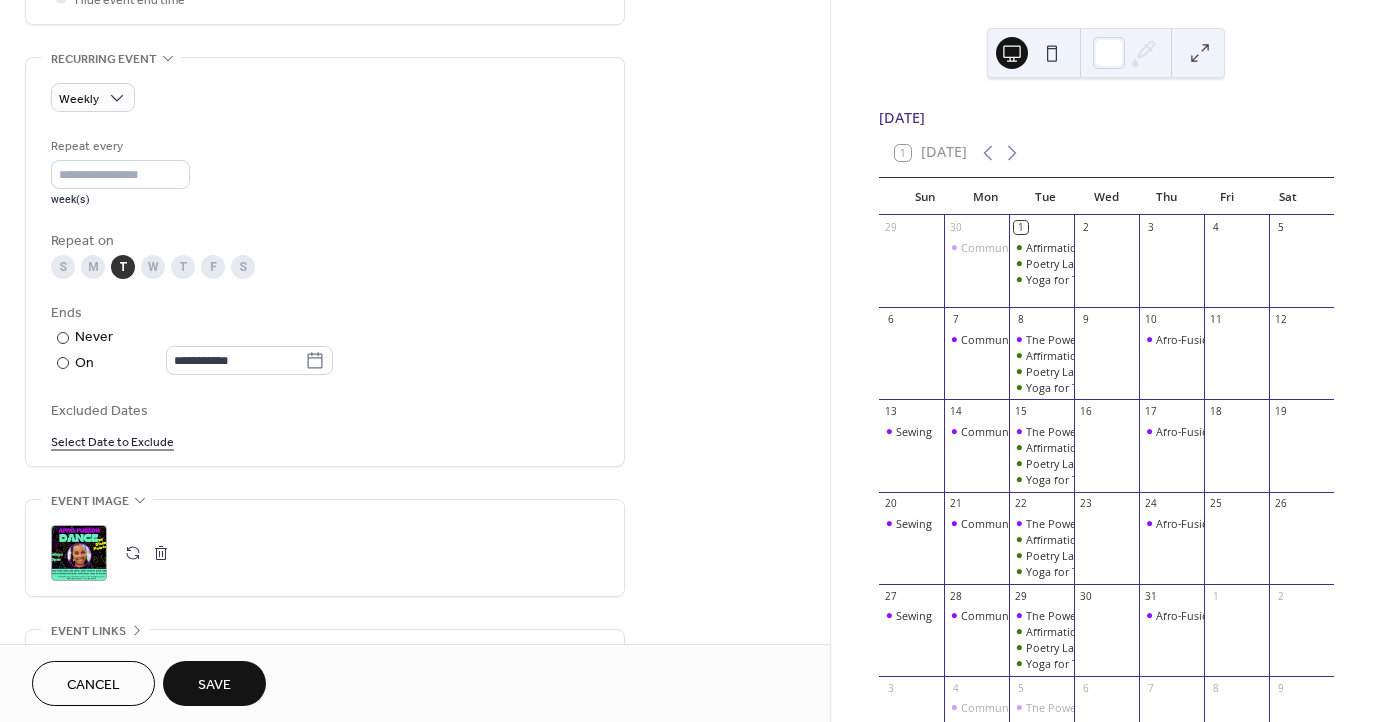 scroll, scrollTop: 834, scrollLeft: 0, axis: vertical 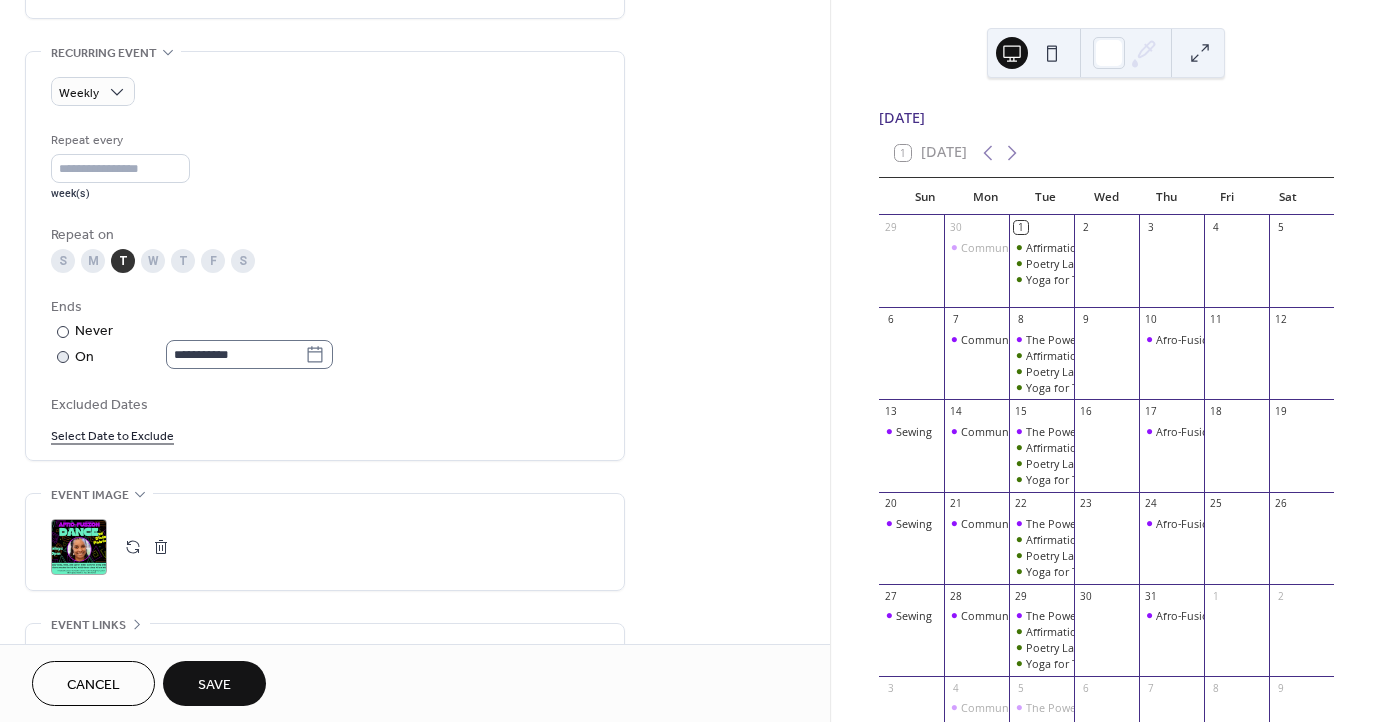 click 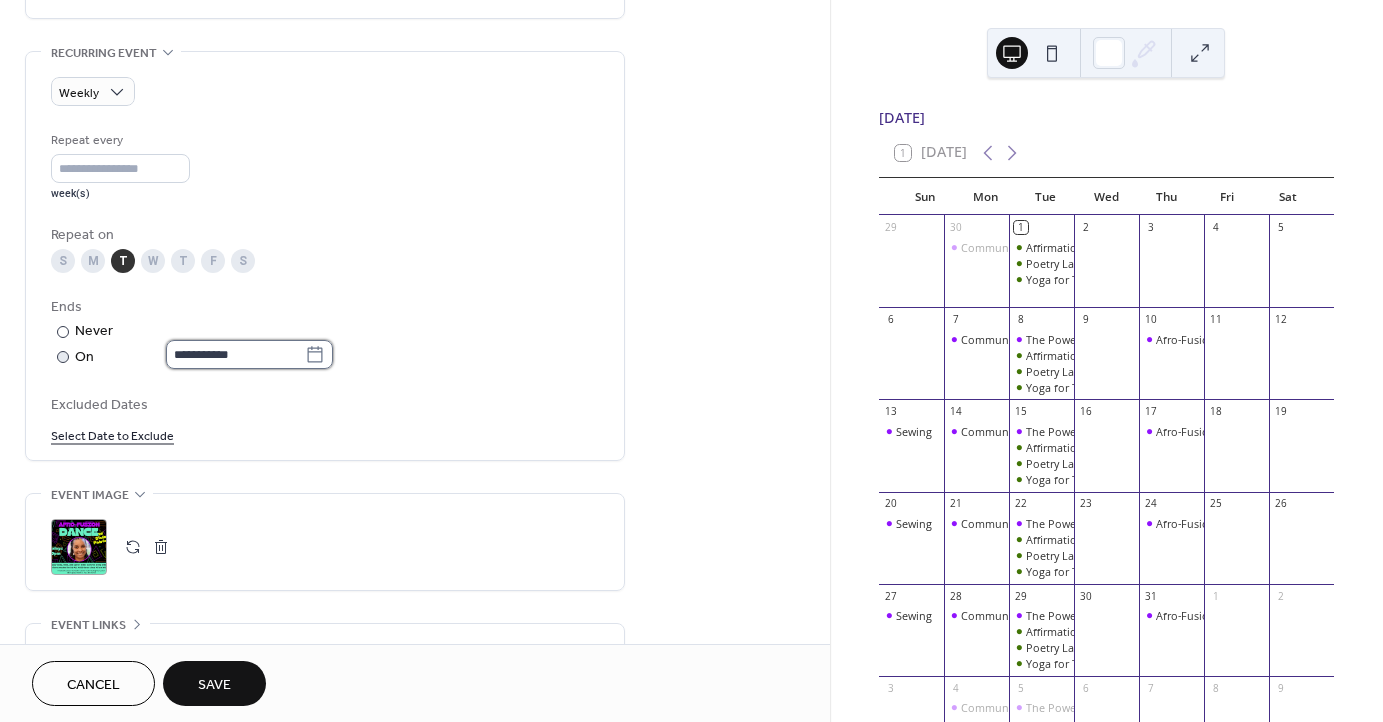 click on "**********" at bounding box center [235, 354] 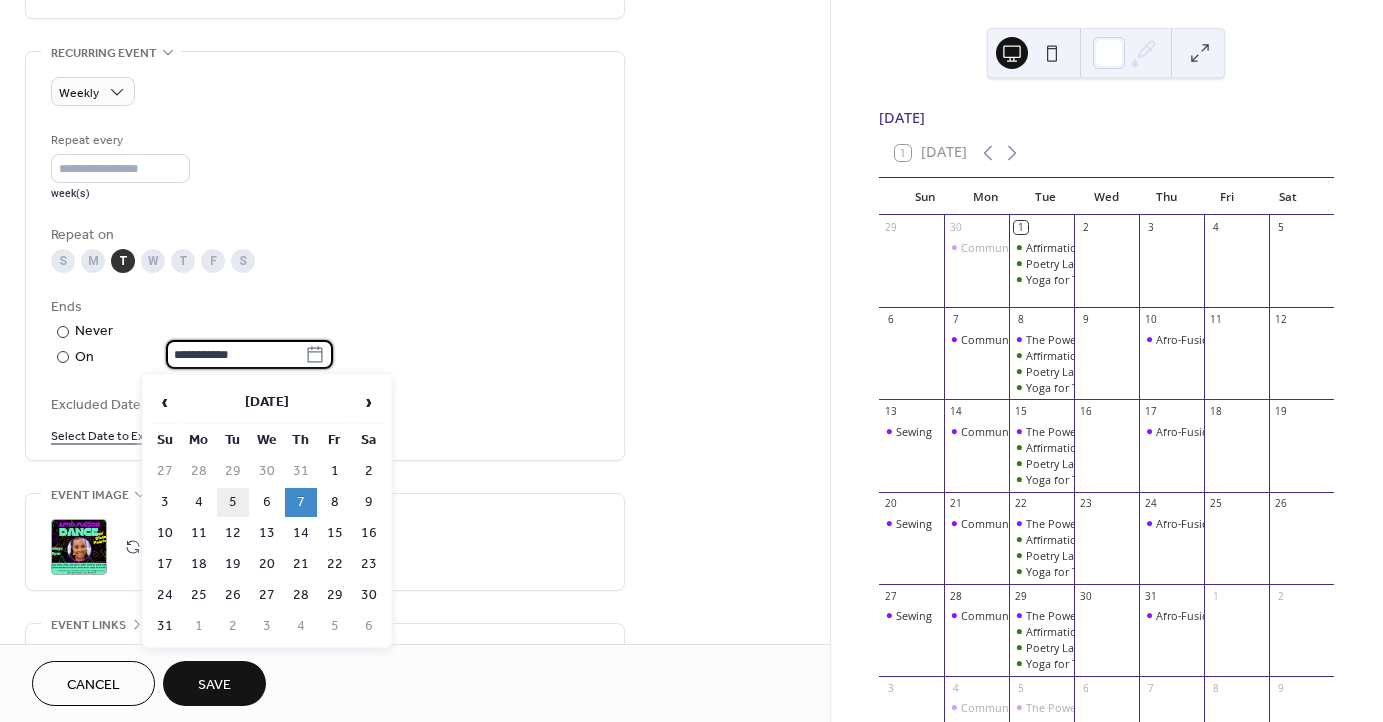 click on "5" at bounding box center [233, 502] 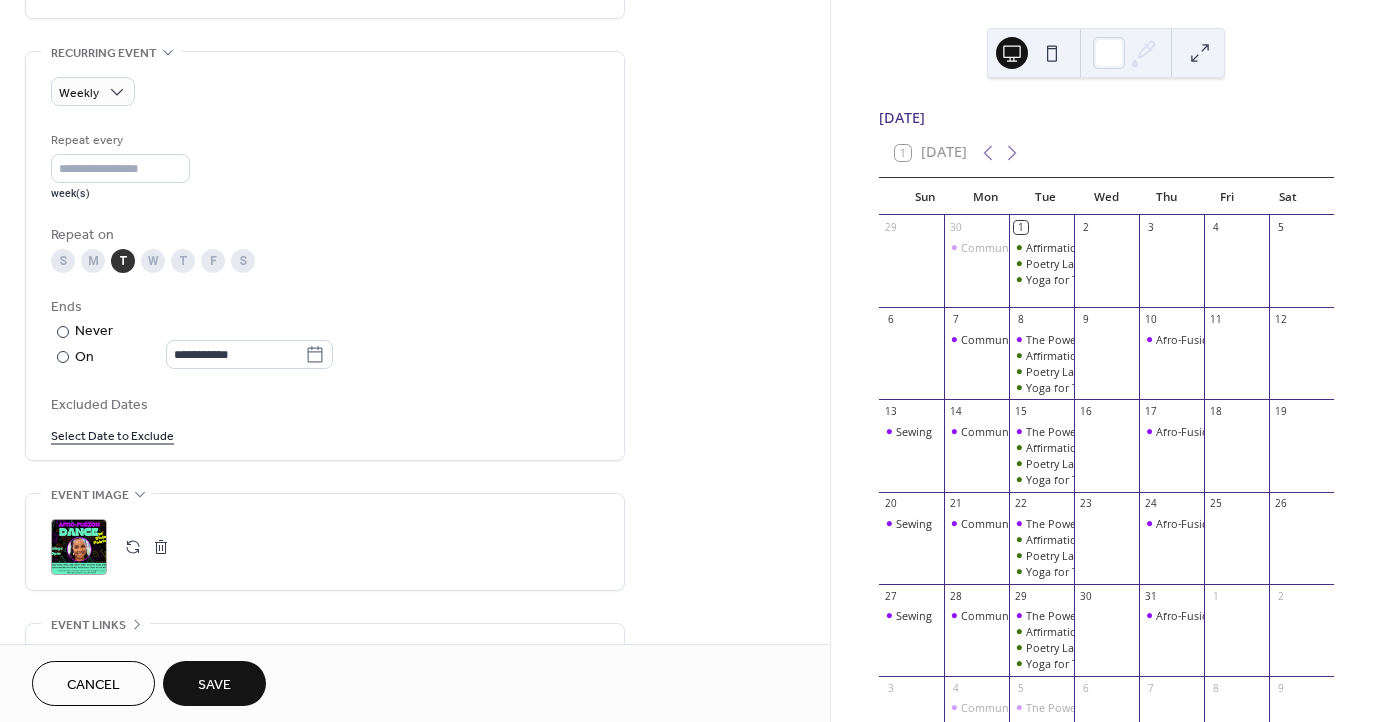 click at bounding box center [161, 547] 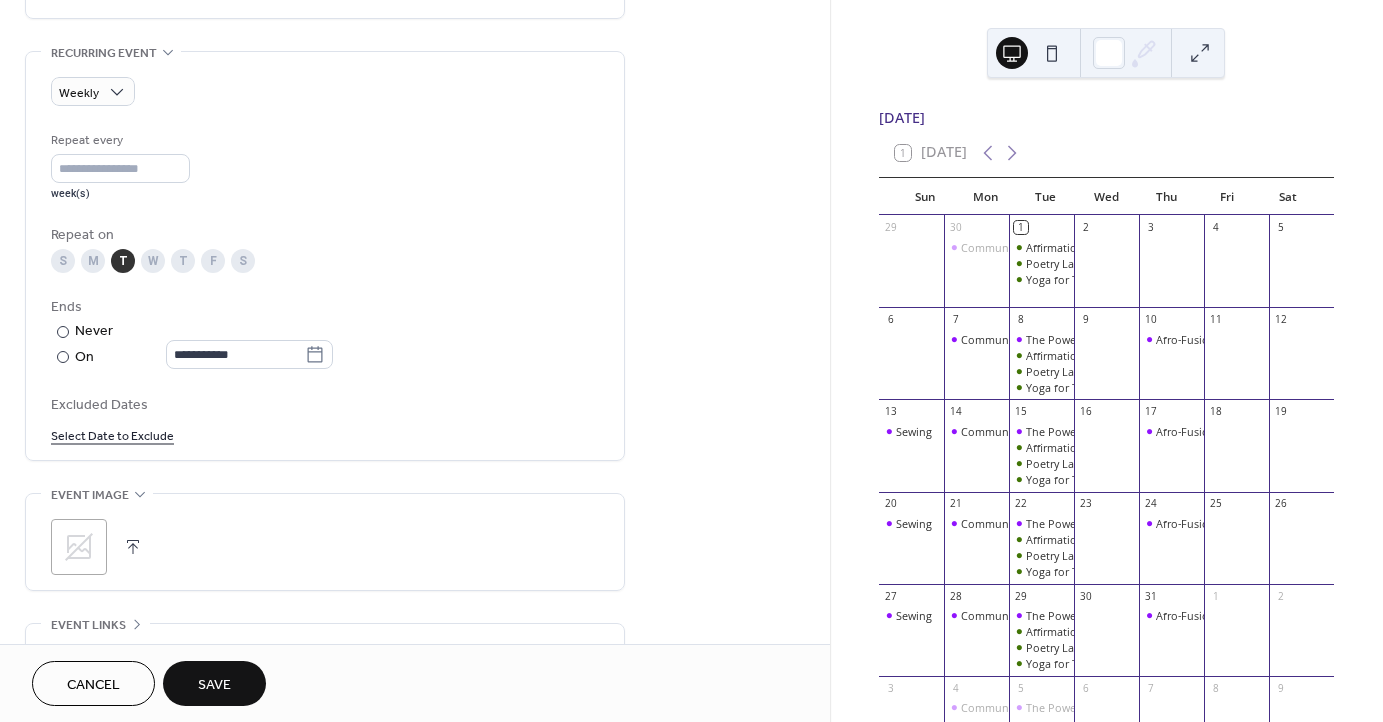 click at bounding box center (133, 547) 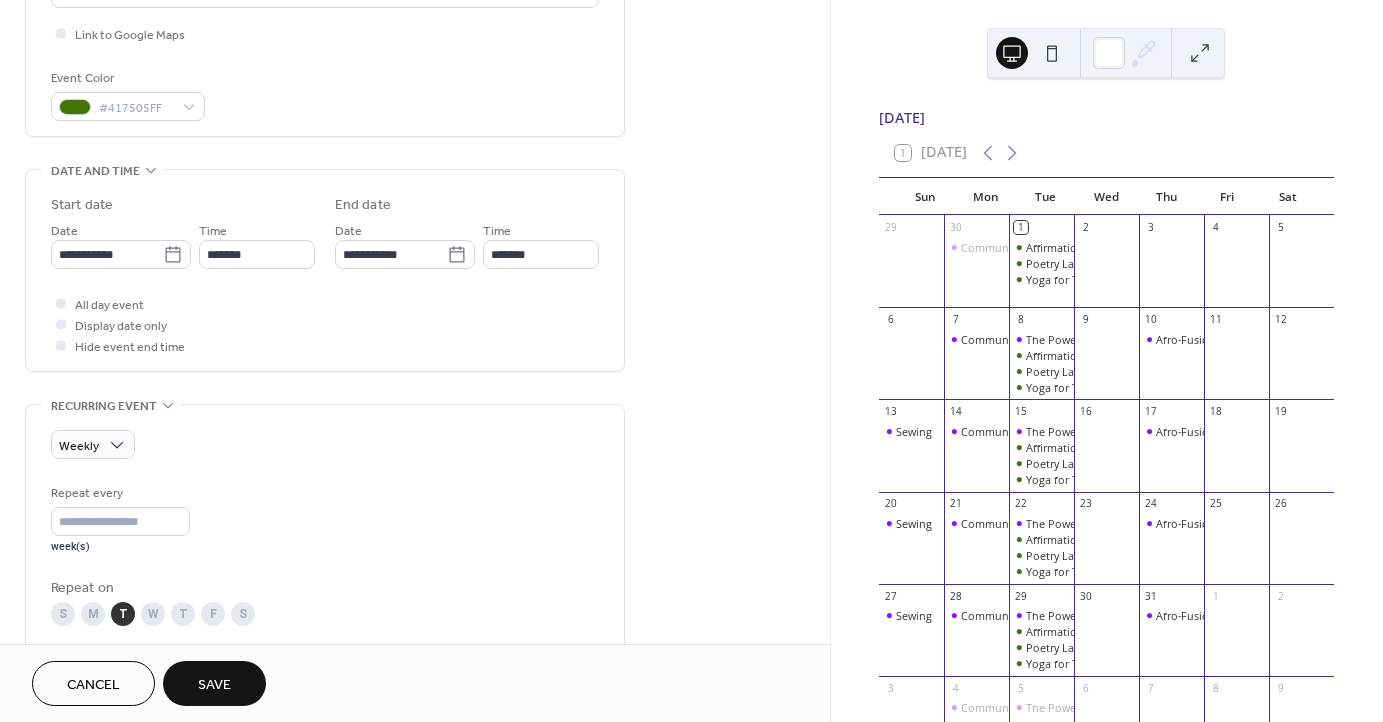 scroll, scrollTop: 535, scrollLeft: 0, axis: vertical 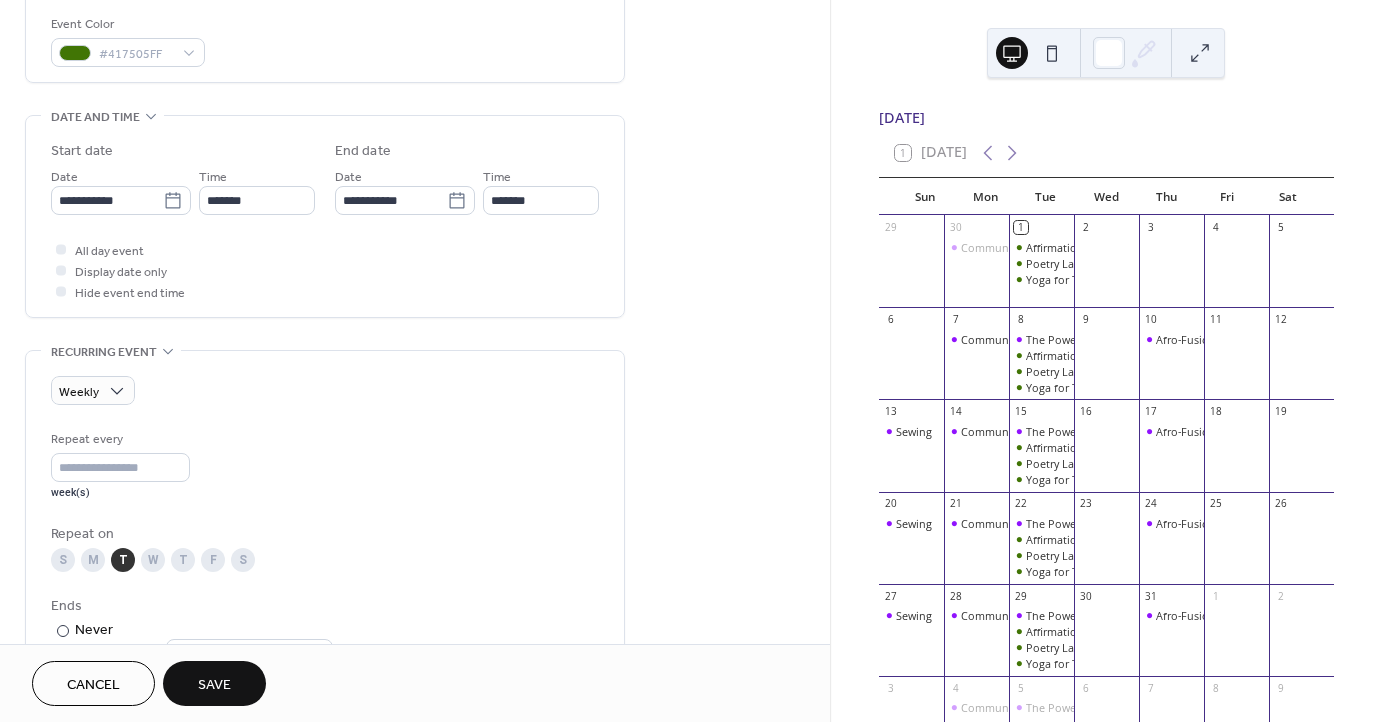 click on "Save" at bounding box center [214, 685] 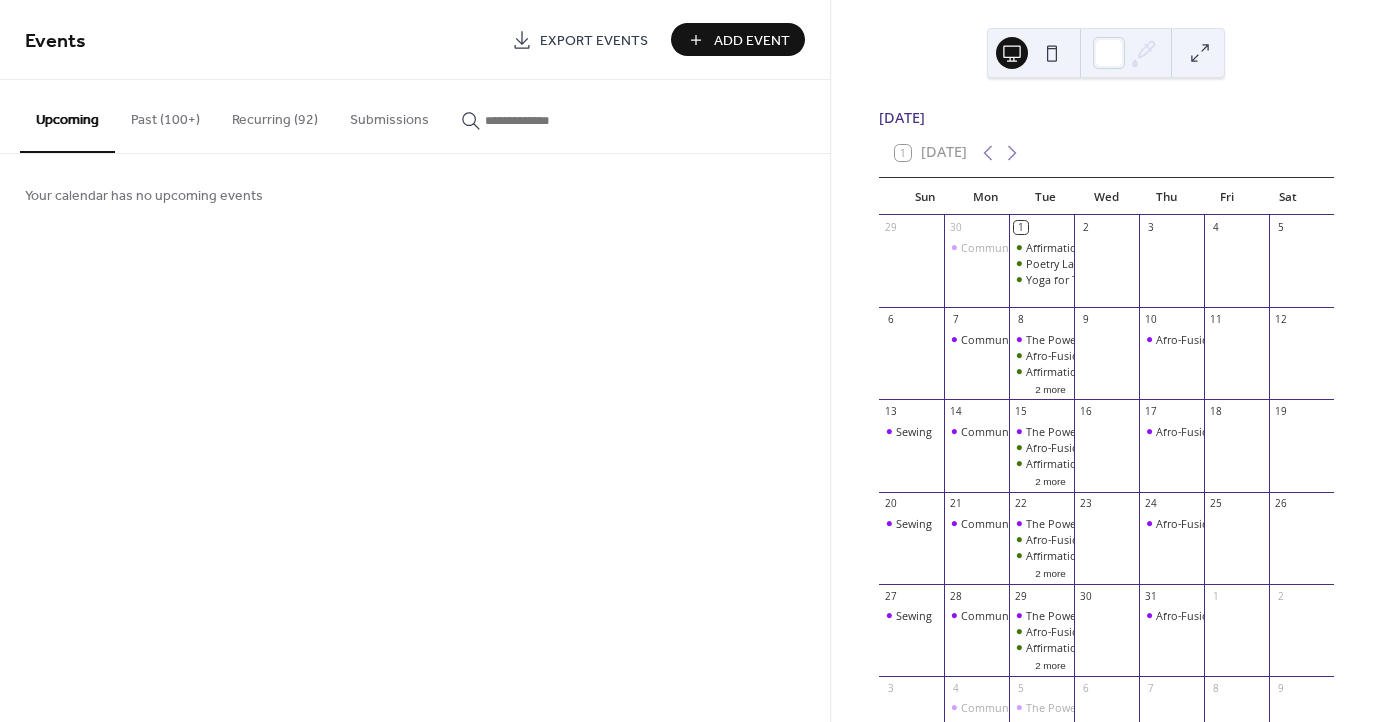 click on "Recurring  (92)" at bounding box center [275, 115] 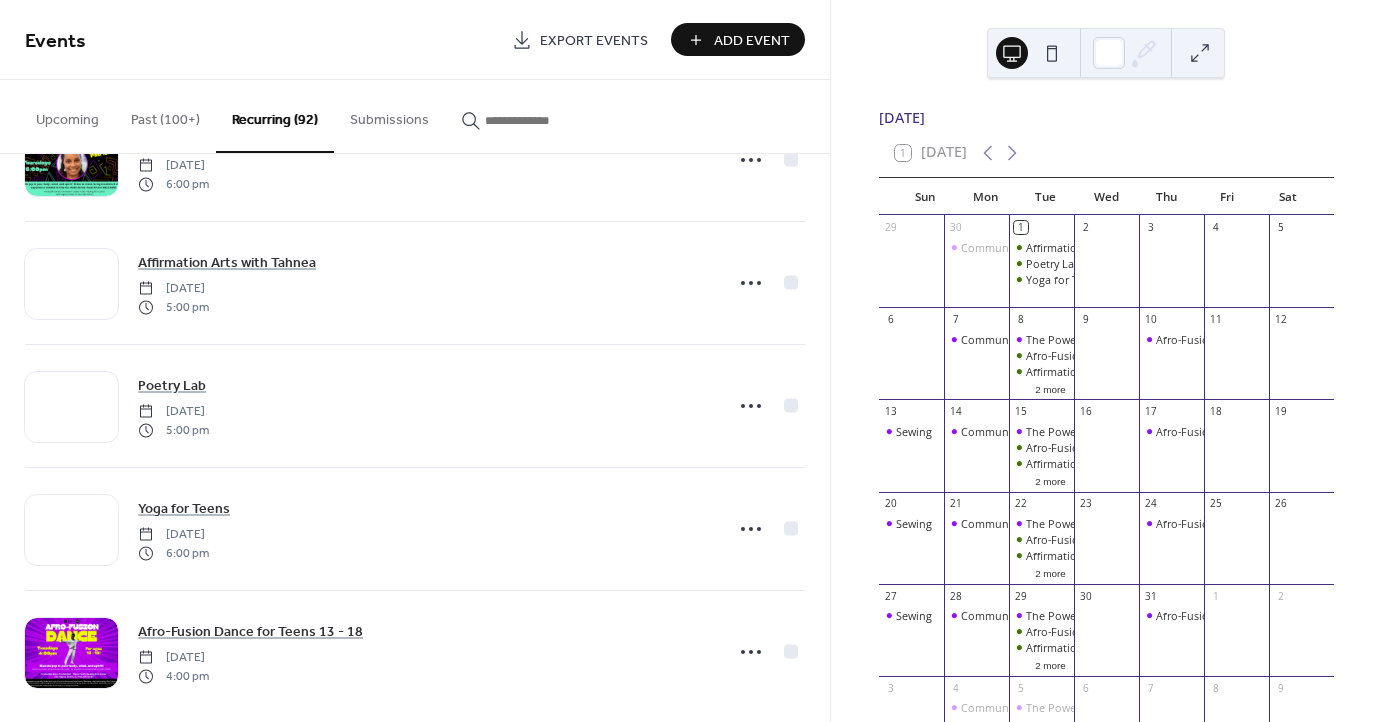 scroll, scrollTop: 10807, scrollLeft: 0, axis: vertical 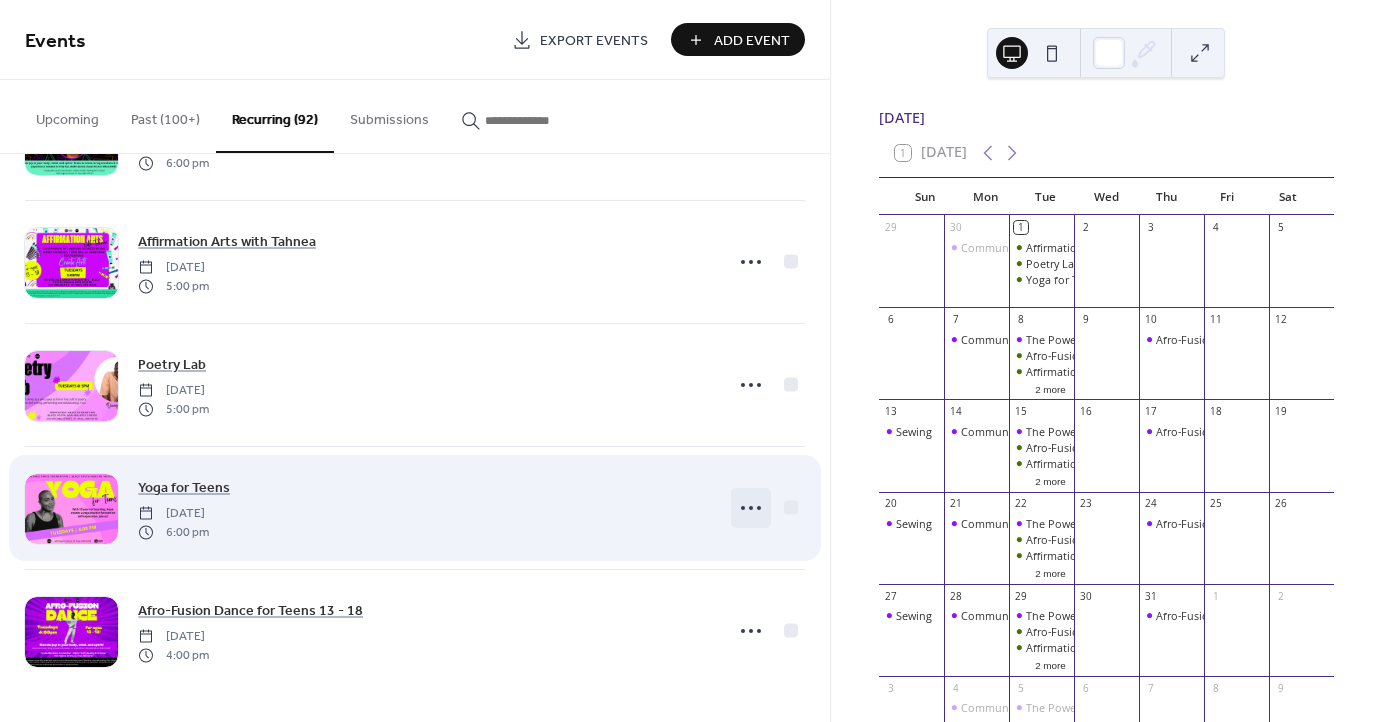 click 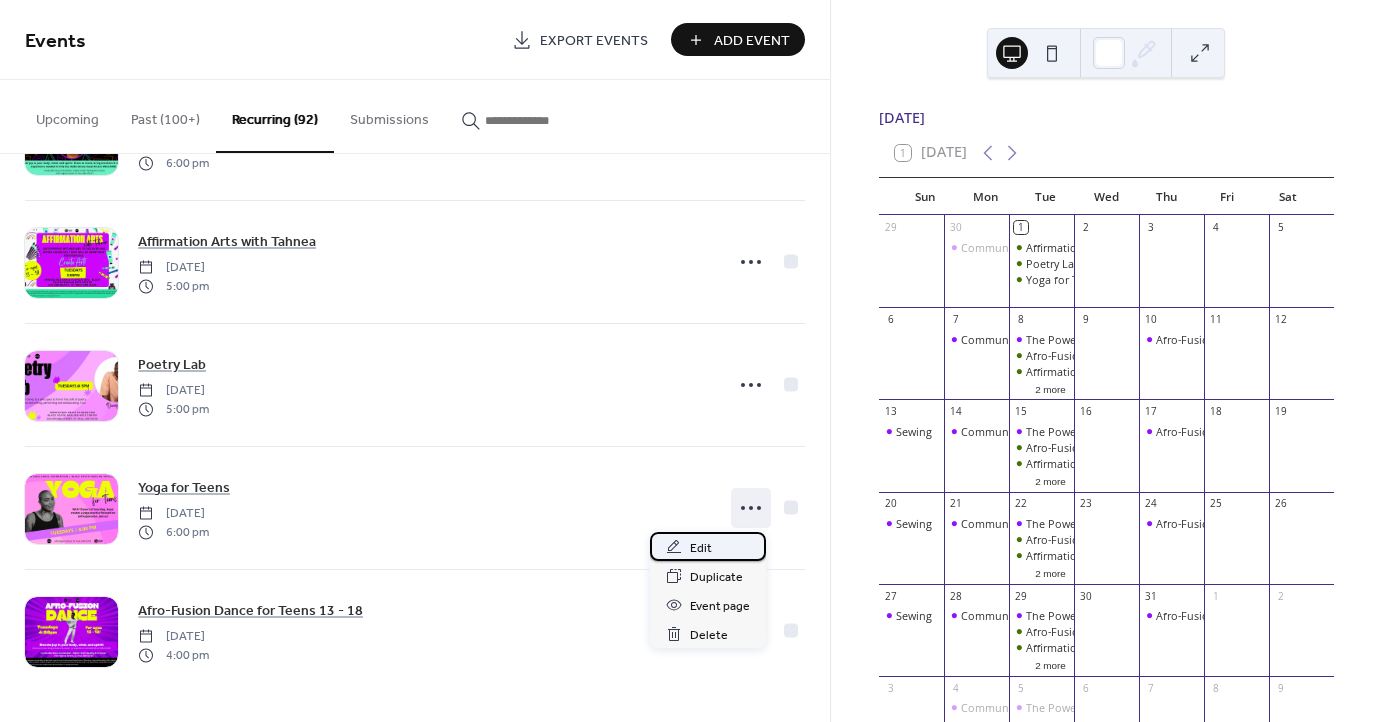 click on "Edit" at bounding box center [708, 546] 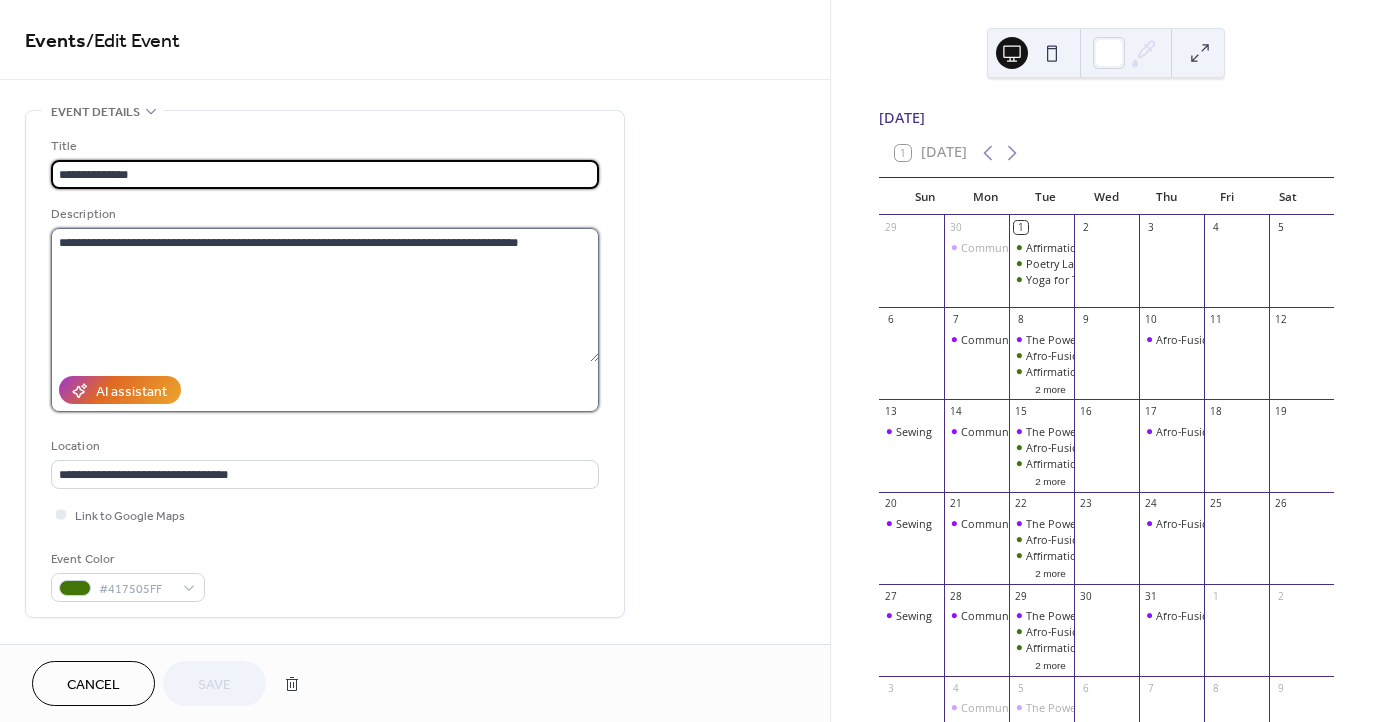 click on "**********" at bounding box center (325, 295) 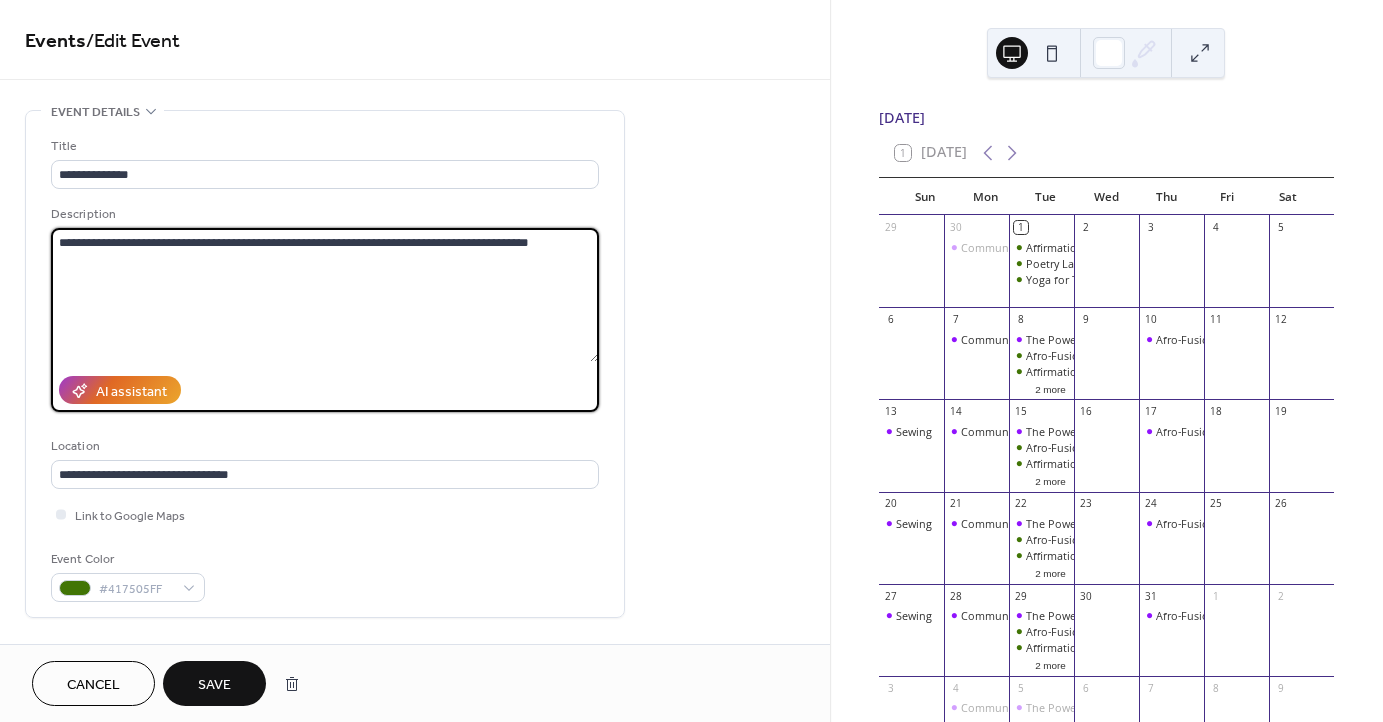 paste on "**********" 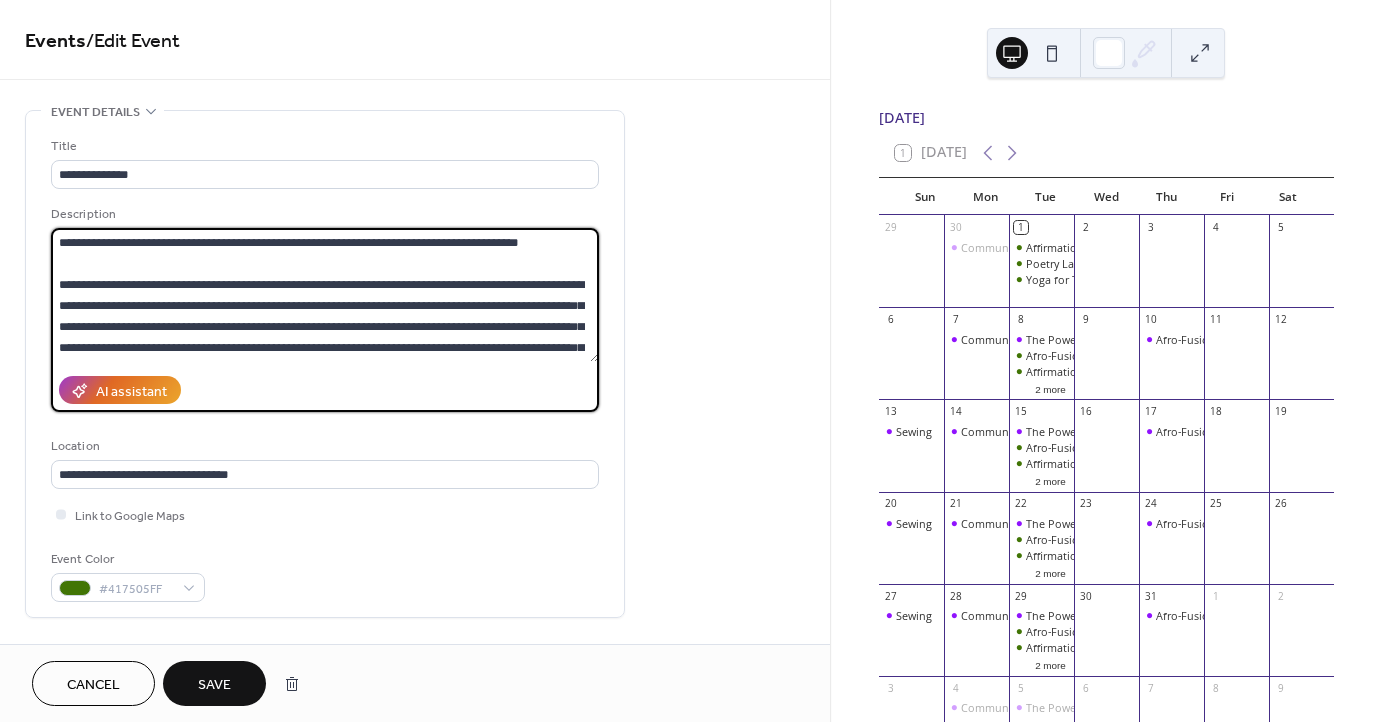 scroll, scrollTop: 18, scrollLeft: 0, axis: vertical 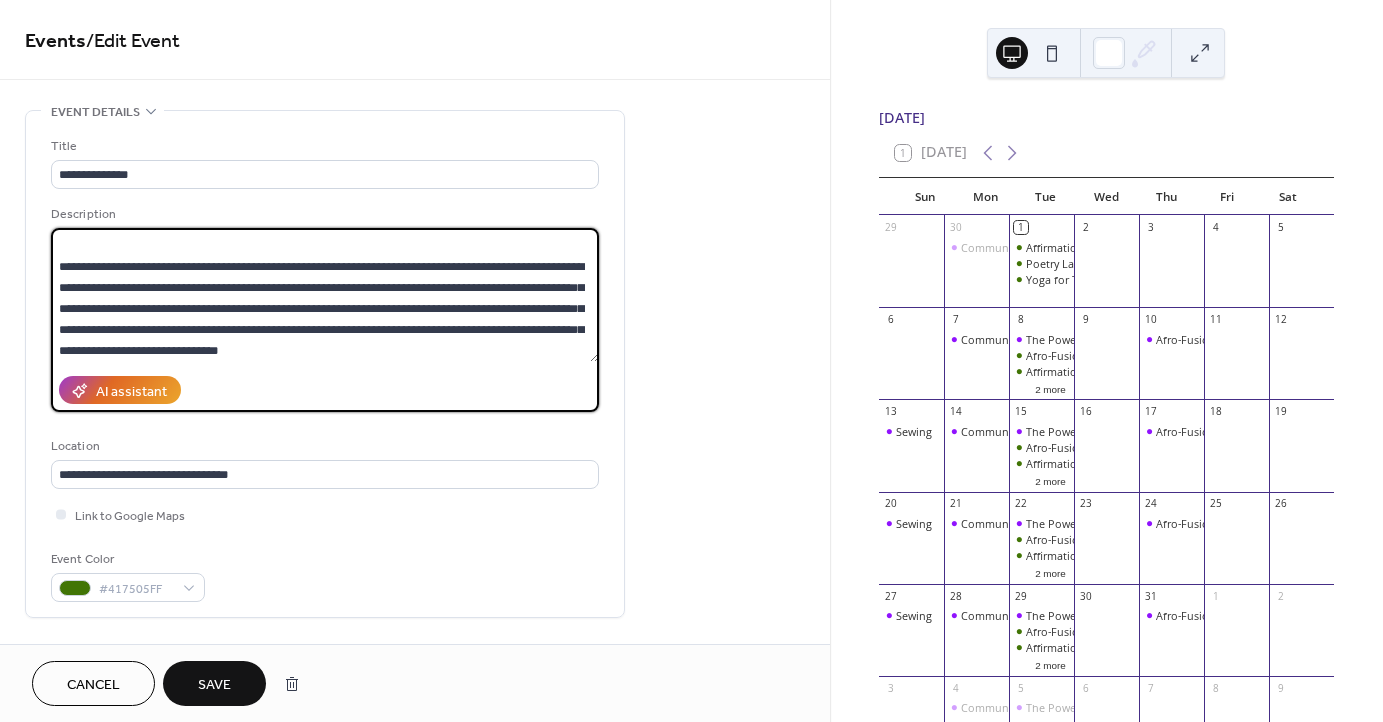type on "**********" 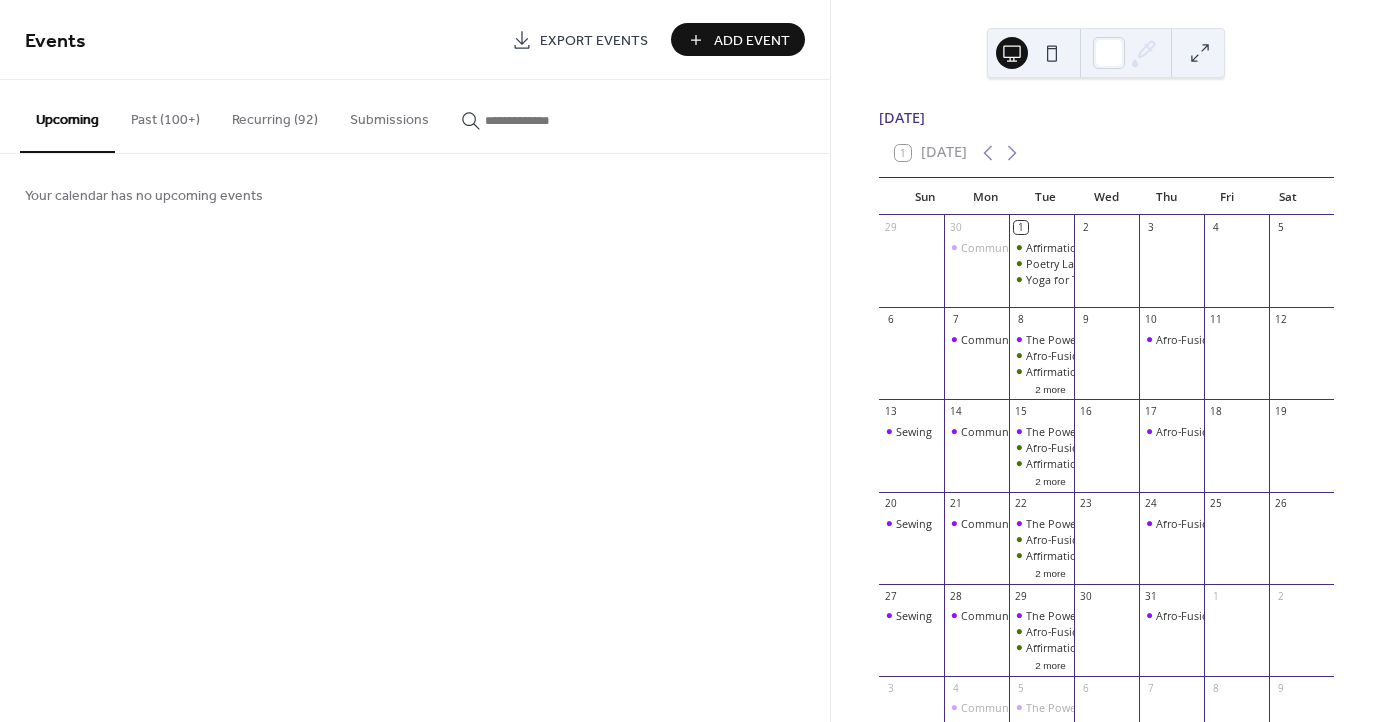 click on "Recurring  (92)" at bounding box center [275, 115] 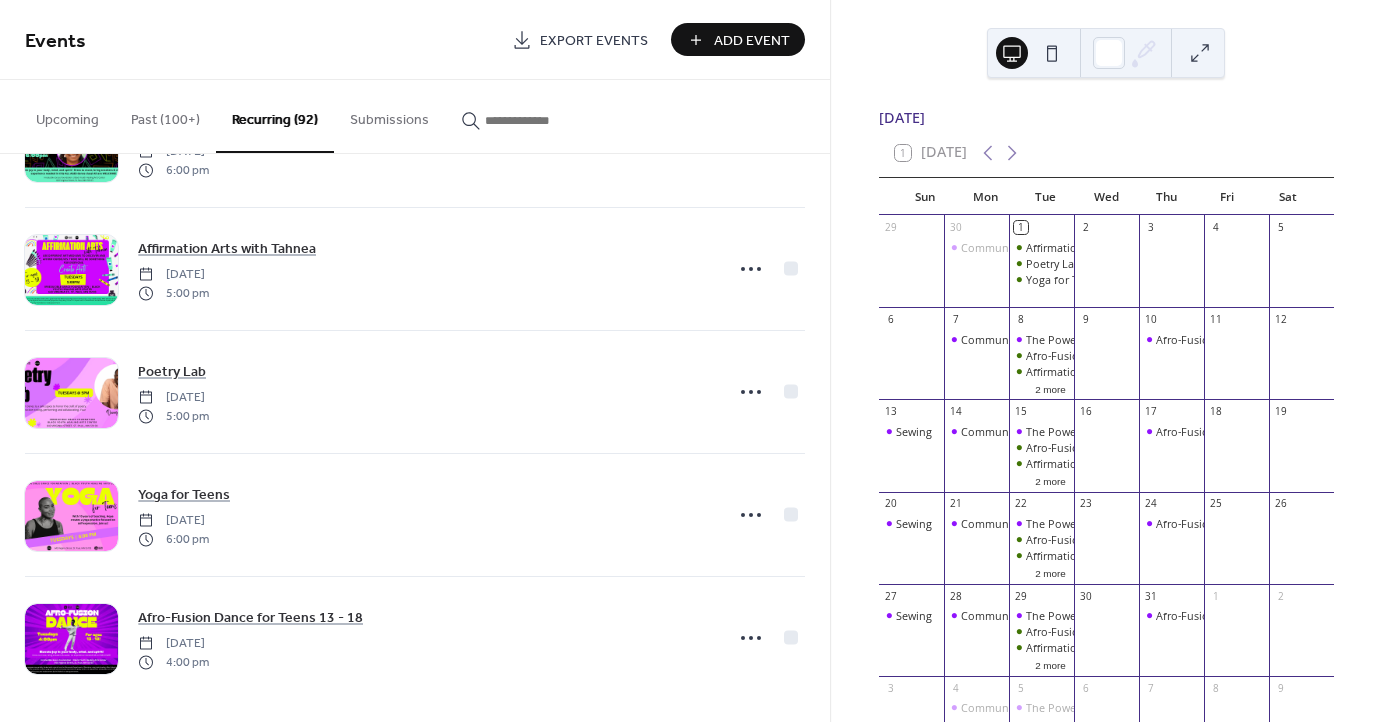 scroll, scrollTop: 10807, scrollLeft: 0, axis: vertical 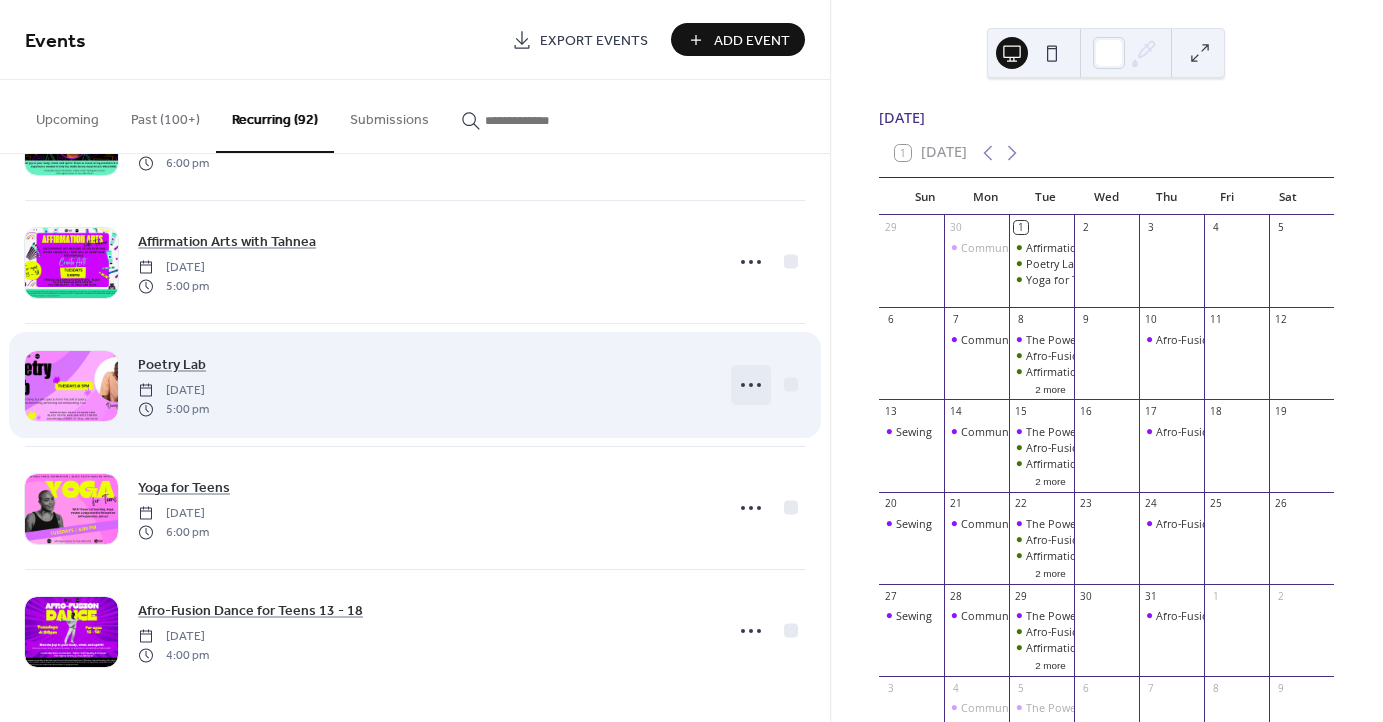 click 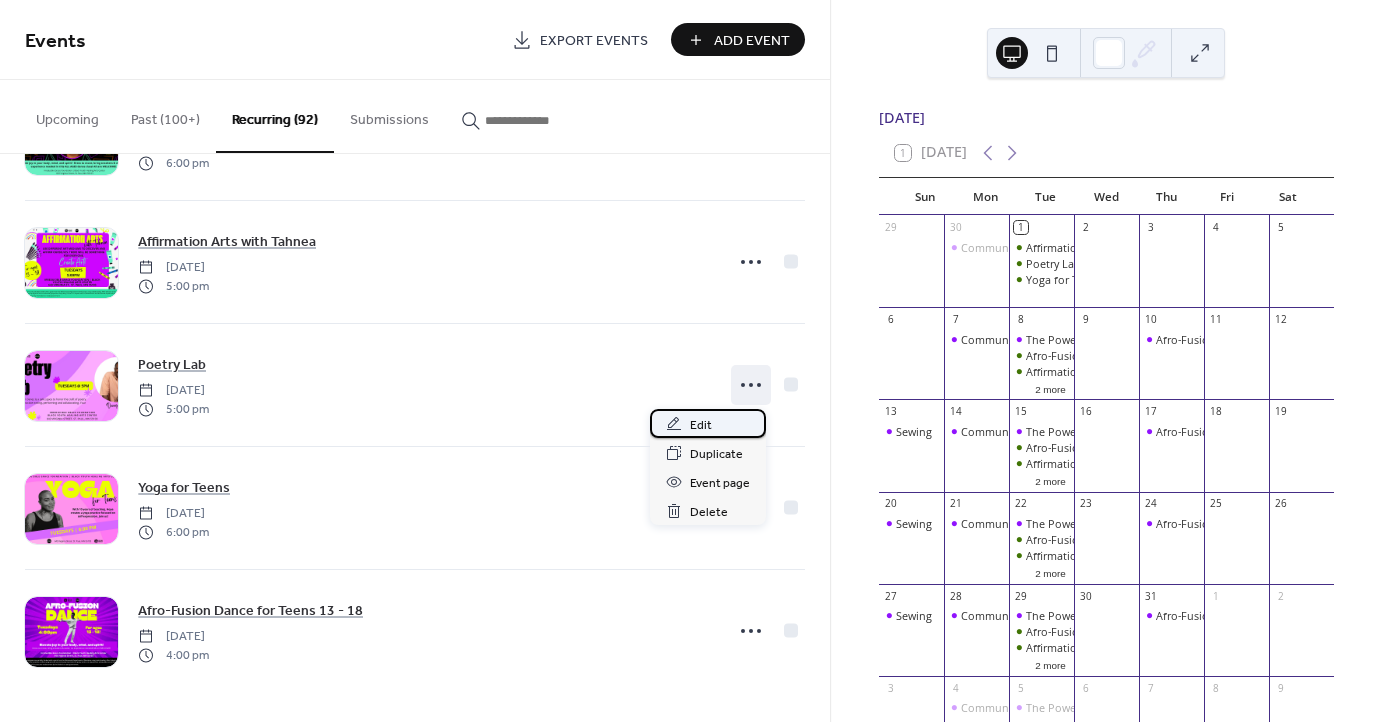 click on "Edit" at bounding box center [701, 425] 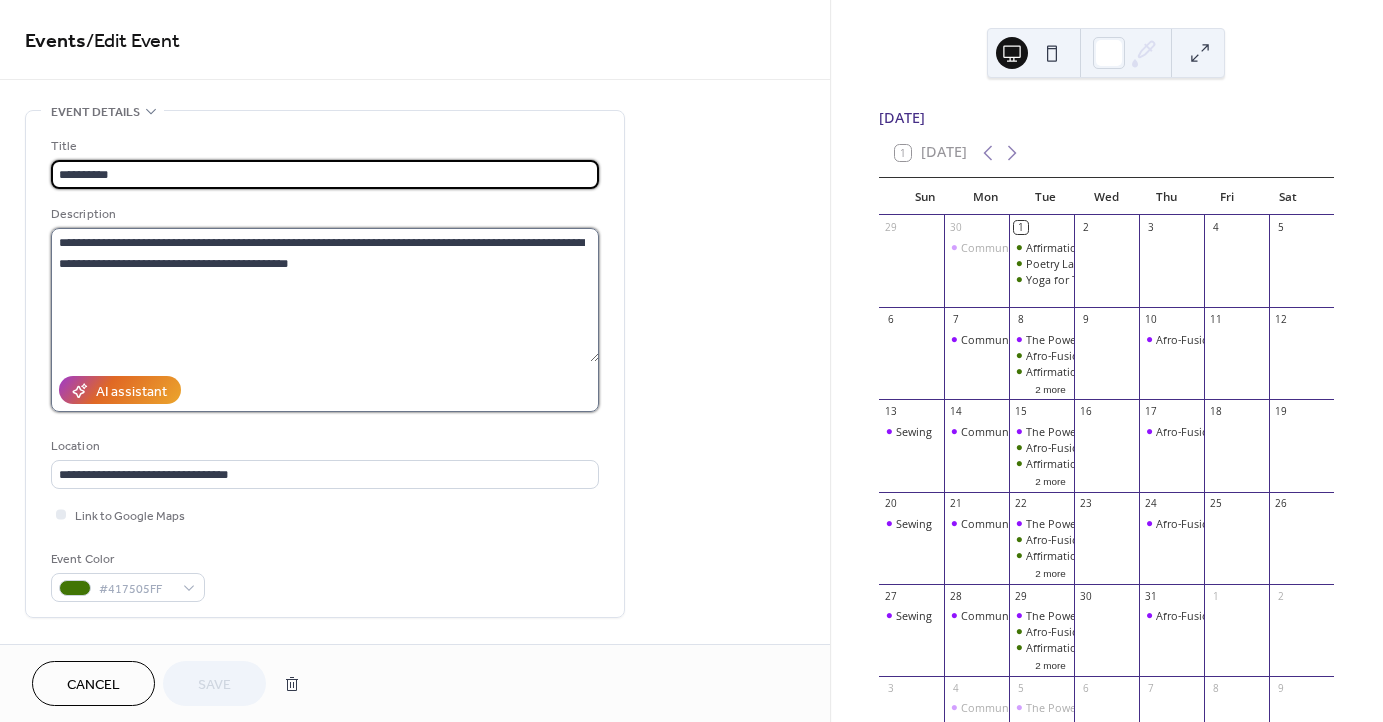 click on "**********" at bounding box center [325, 295] 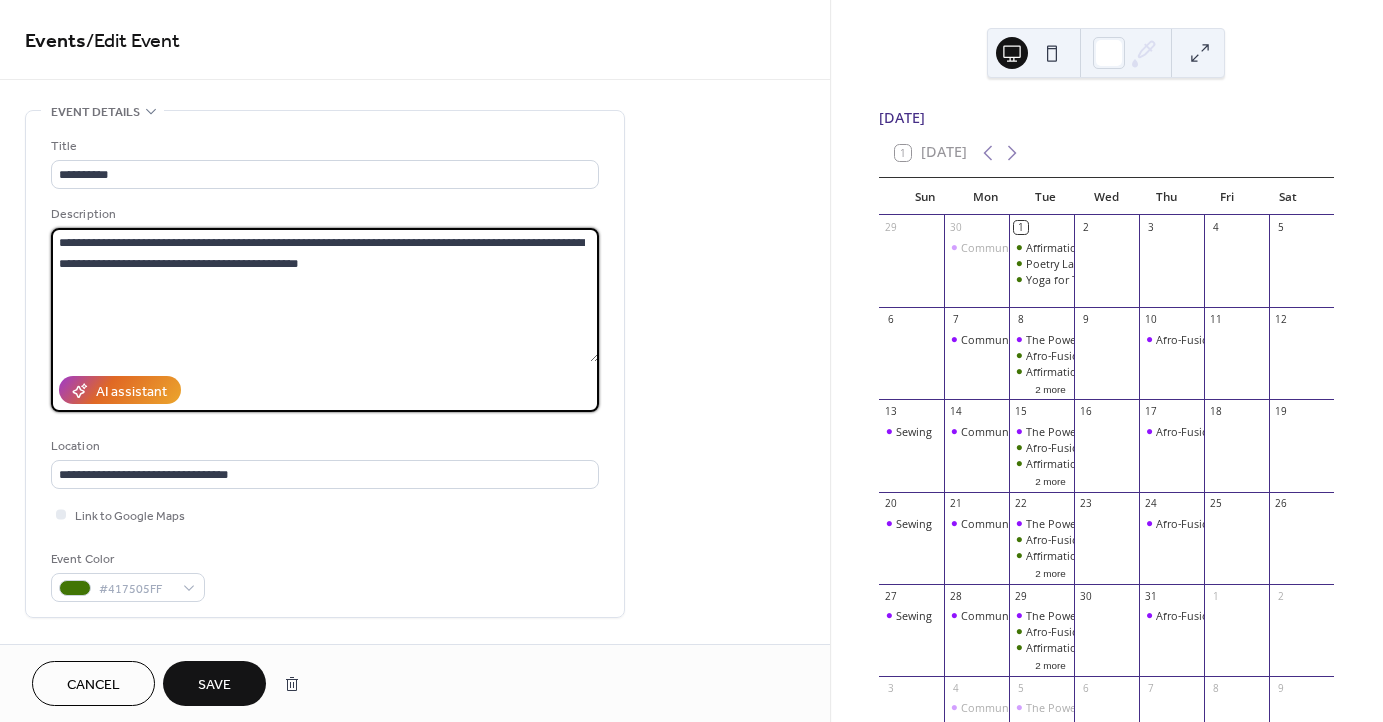 paste on "**********" 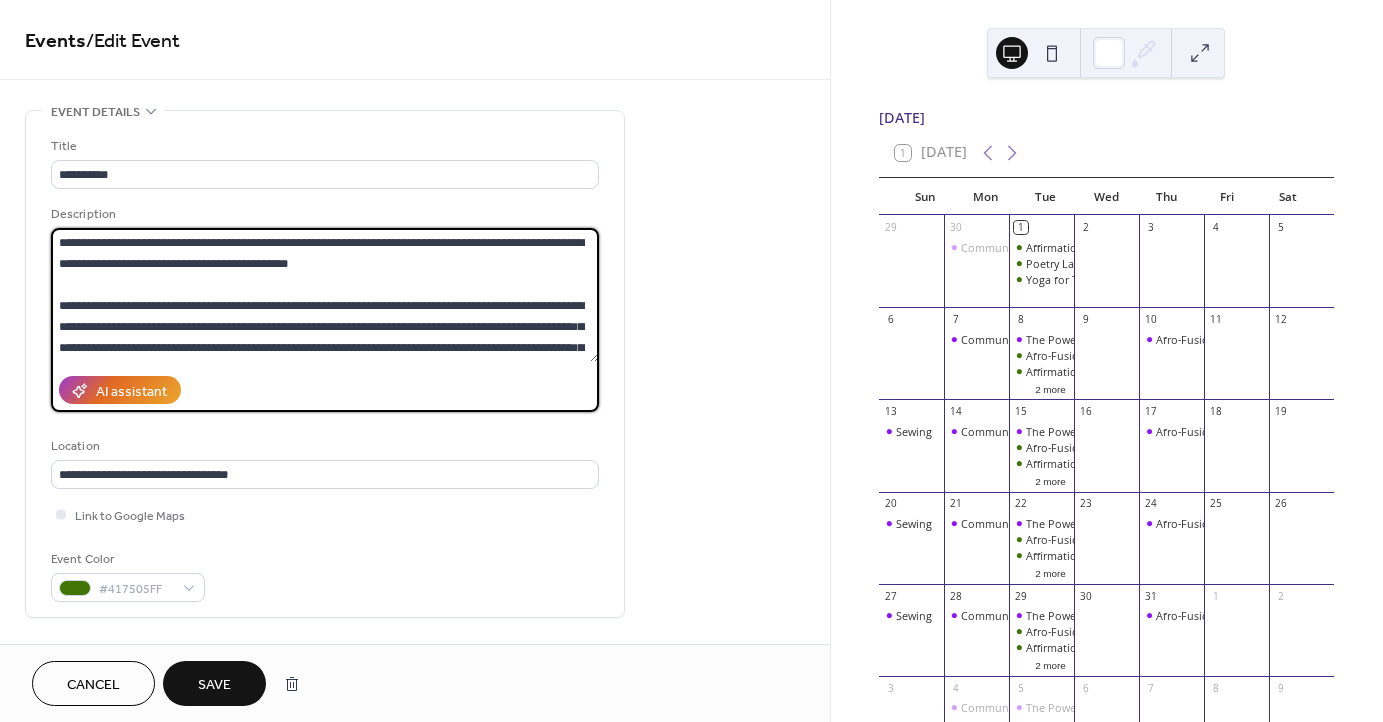 scroll, scrollTop: 39, scrollLeft: 0, axis: vertical 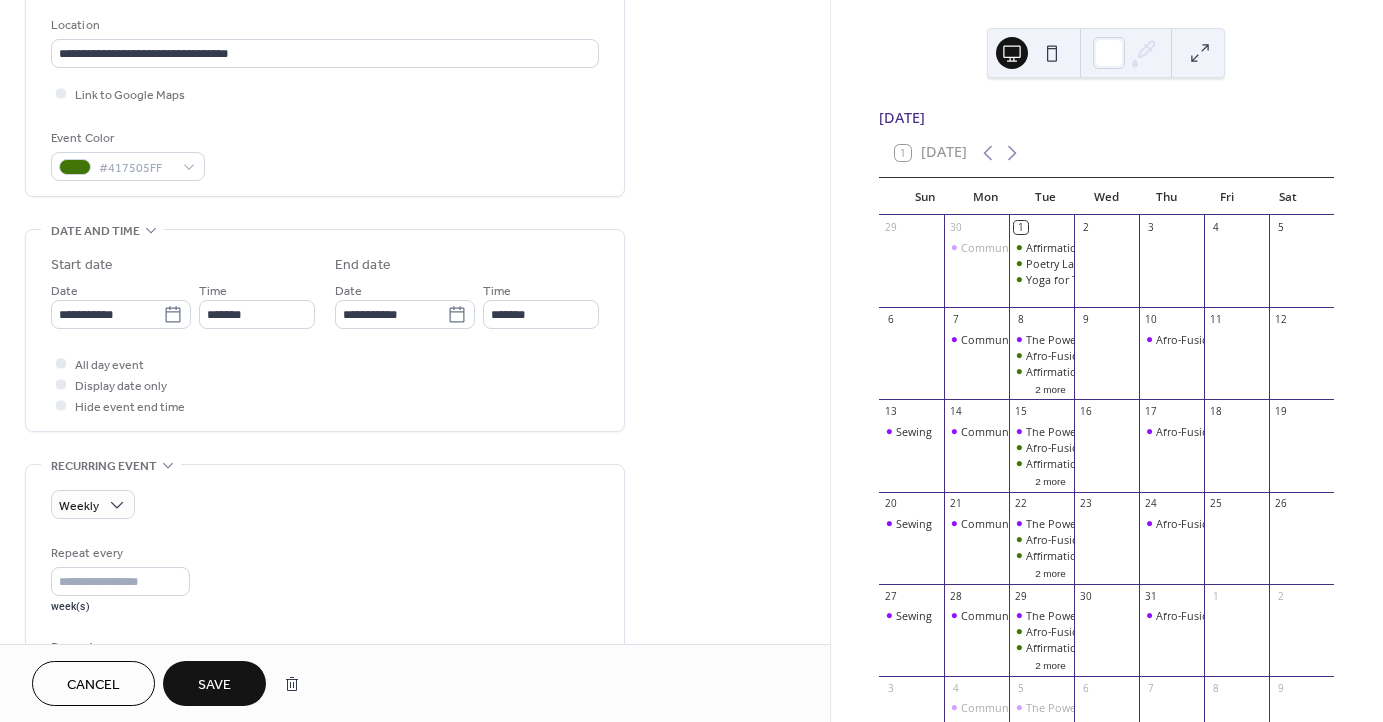 type on "**********" 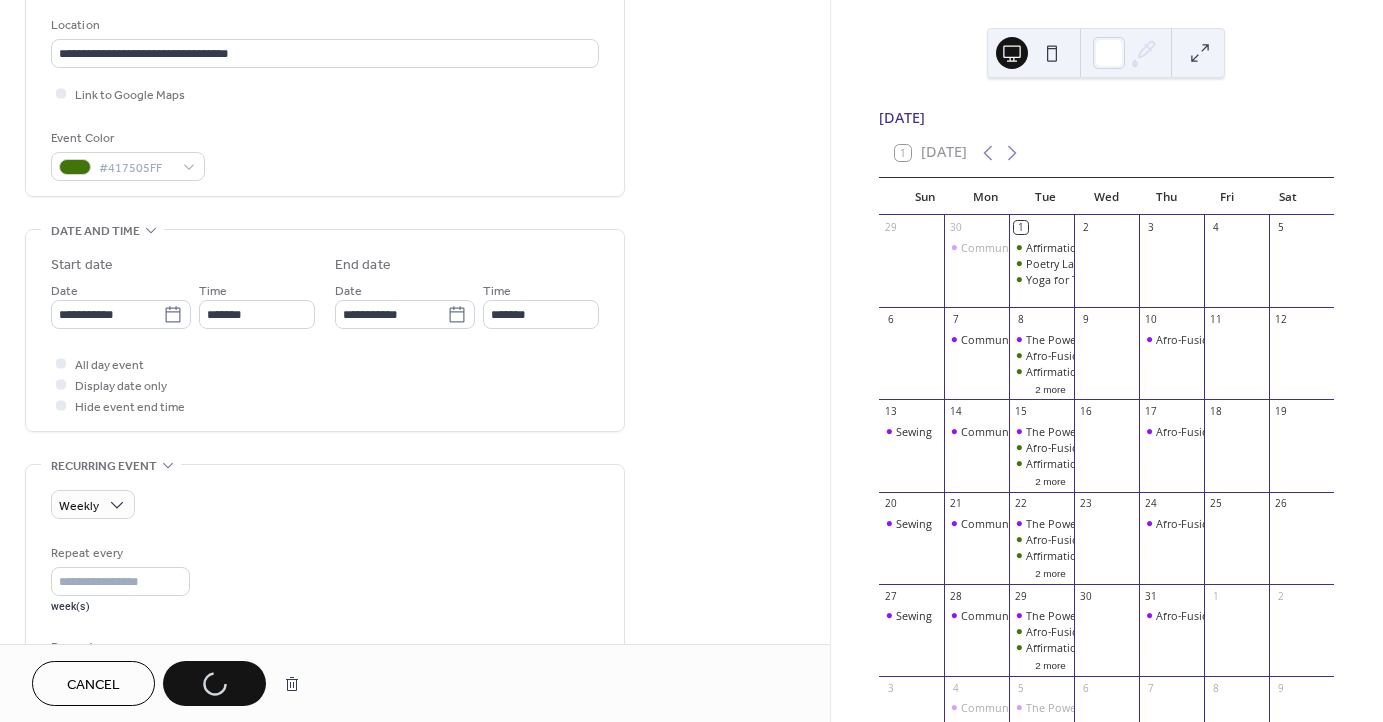 click on "**********" at bounding box center (325, 457) 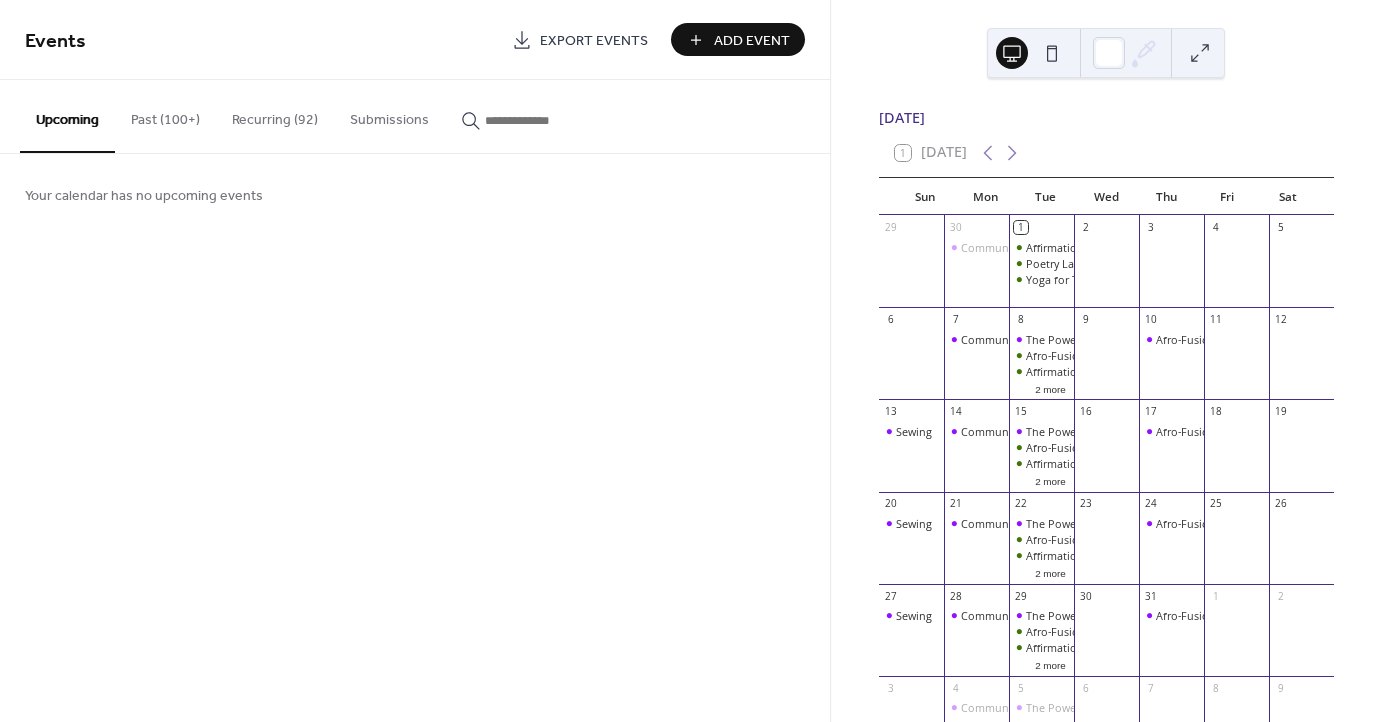 click on "Recurring  (92)" at bounding box center (275, 115) 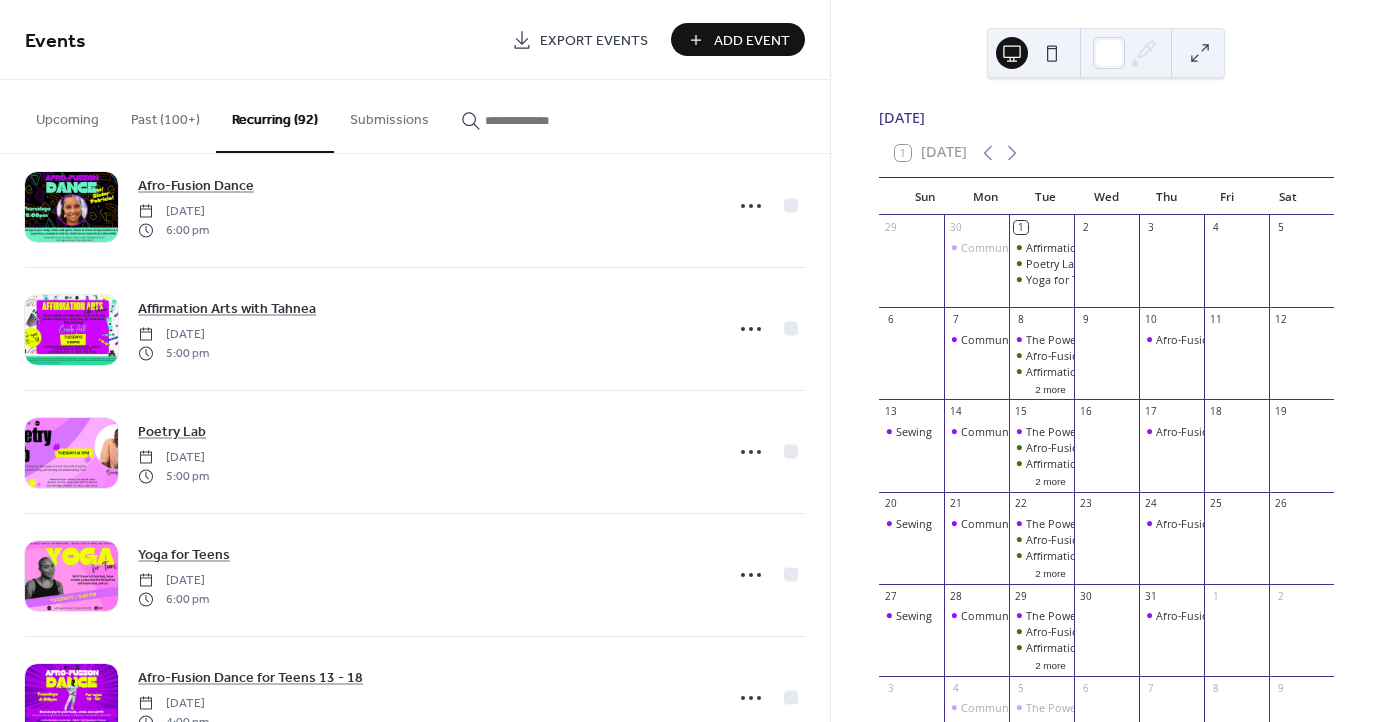 scroll, scrollTop: 10741, scrollLeft: 0, axis: vertical 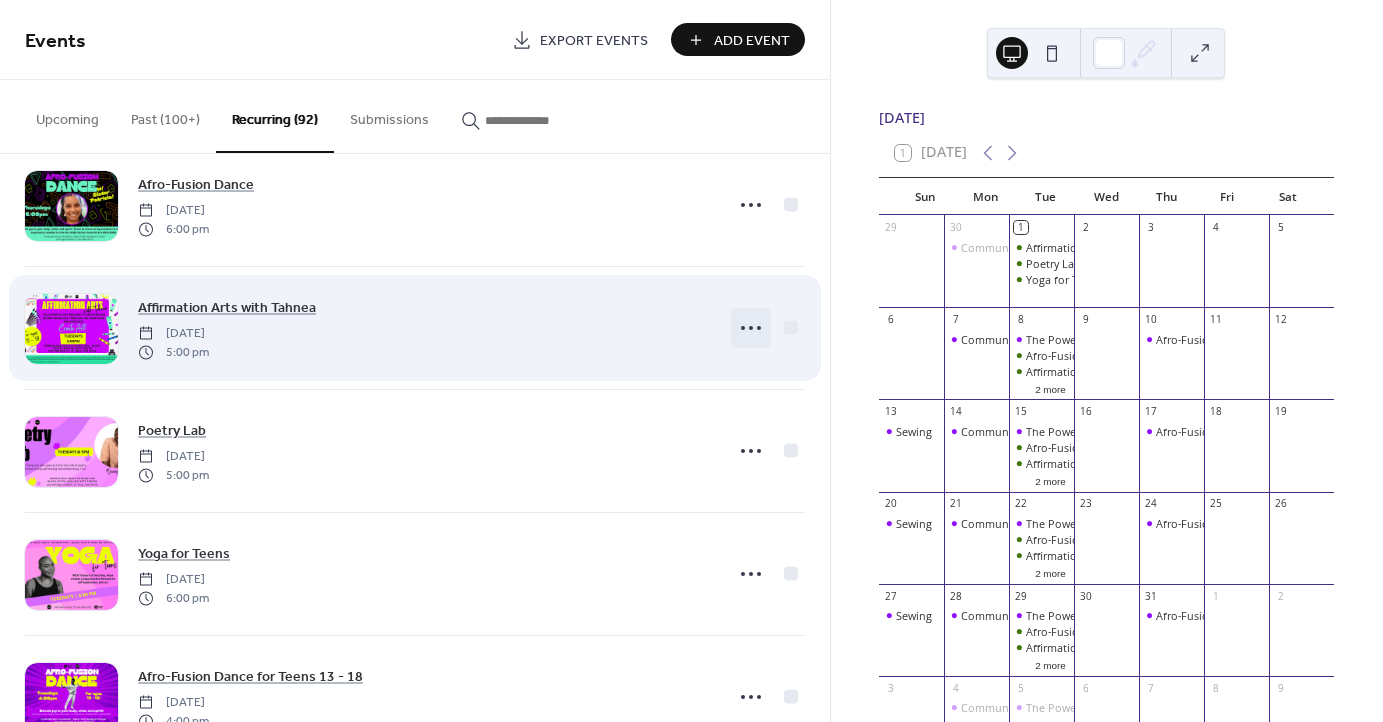 click 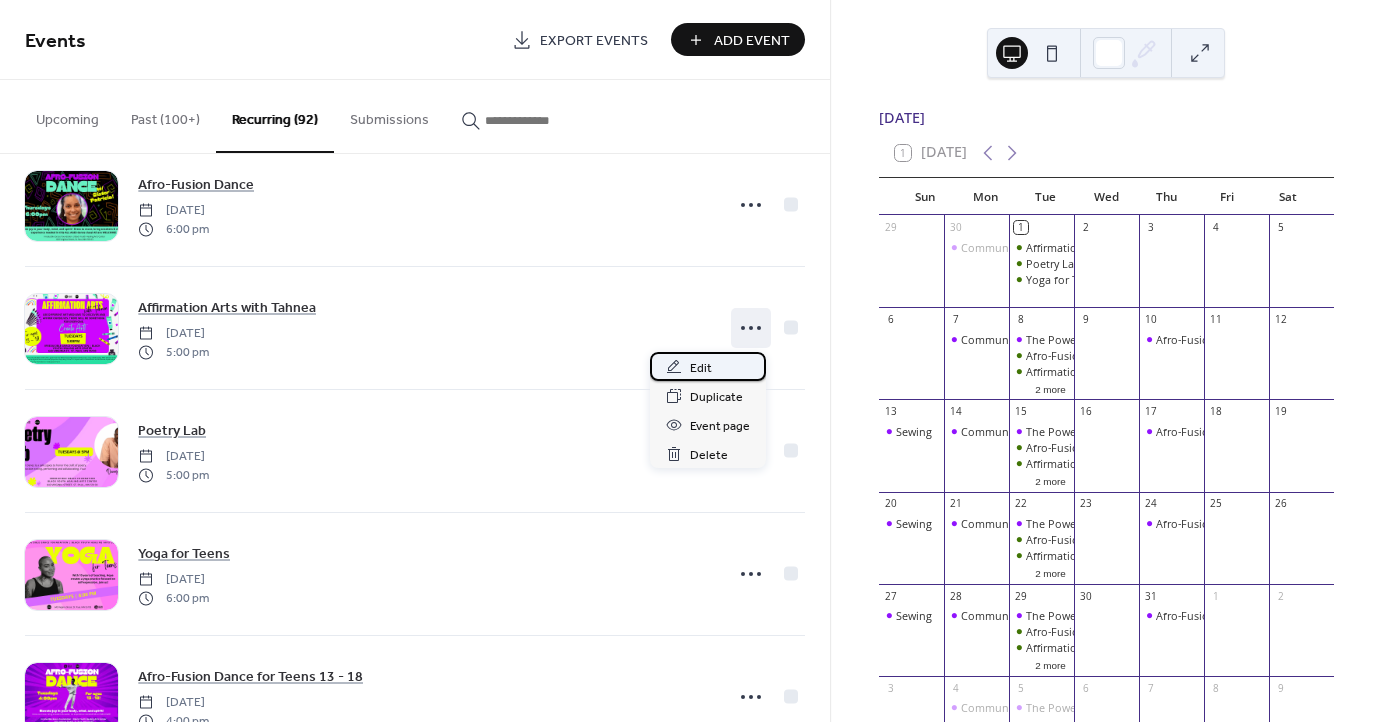 click on "Edit" at bounding box center (701, 368) 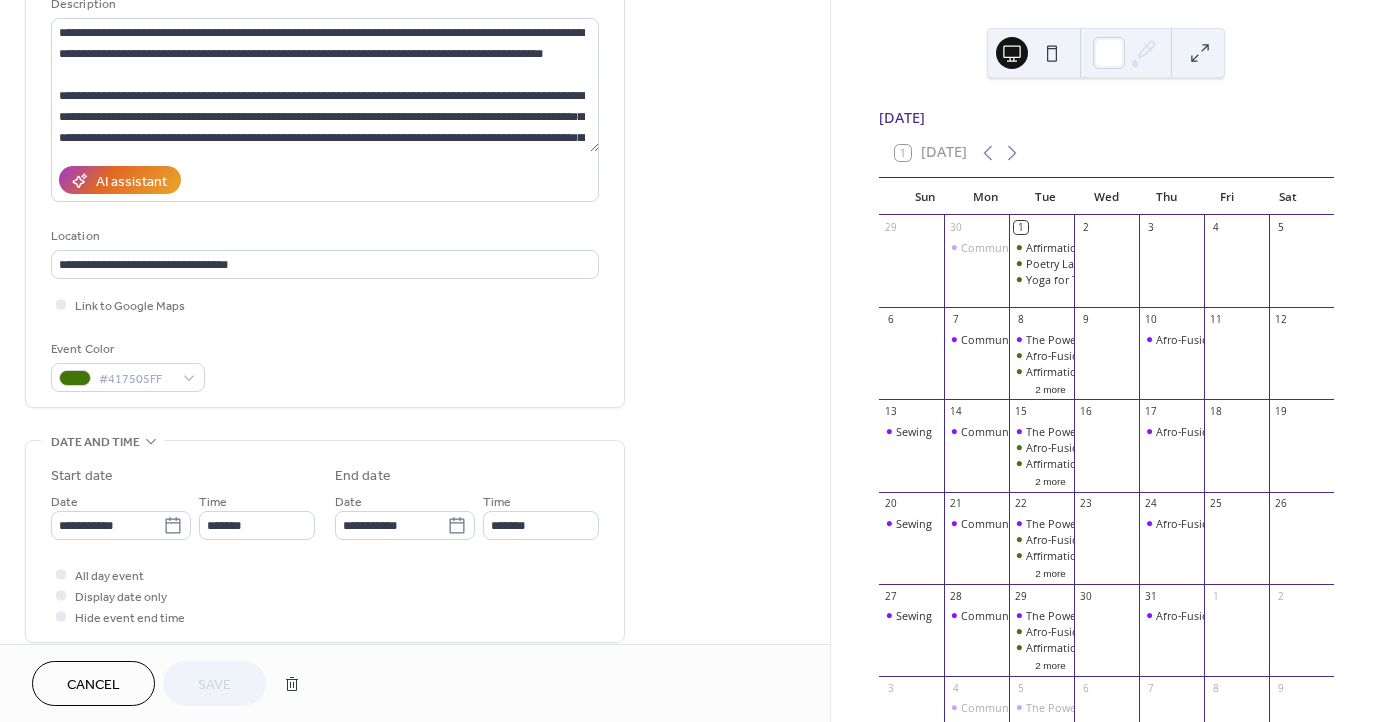 scroll, scrollTop: 0, scrollLeft: 0, axis: both 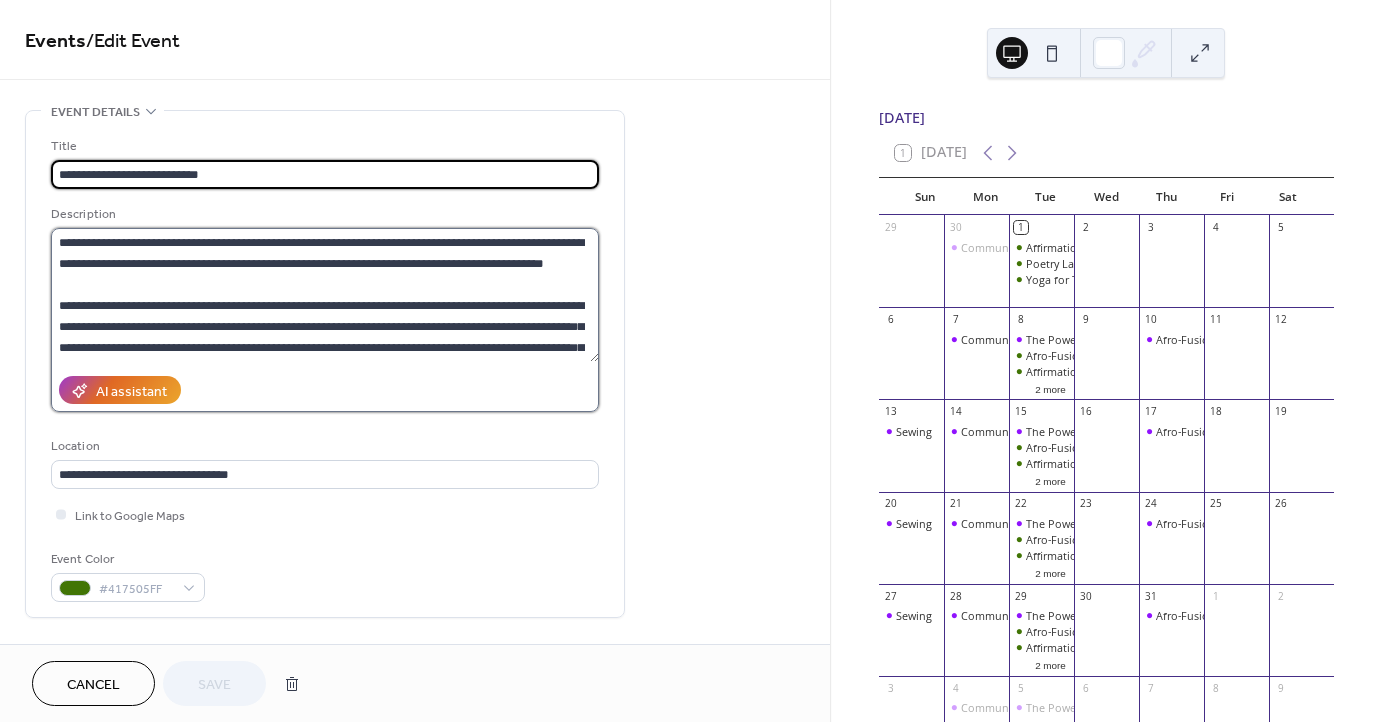 click on "**********" at bounding box center [325, 295] 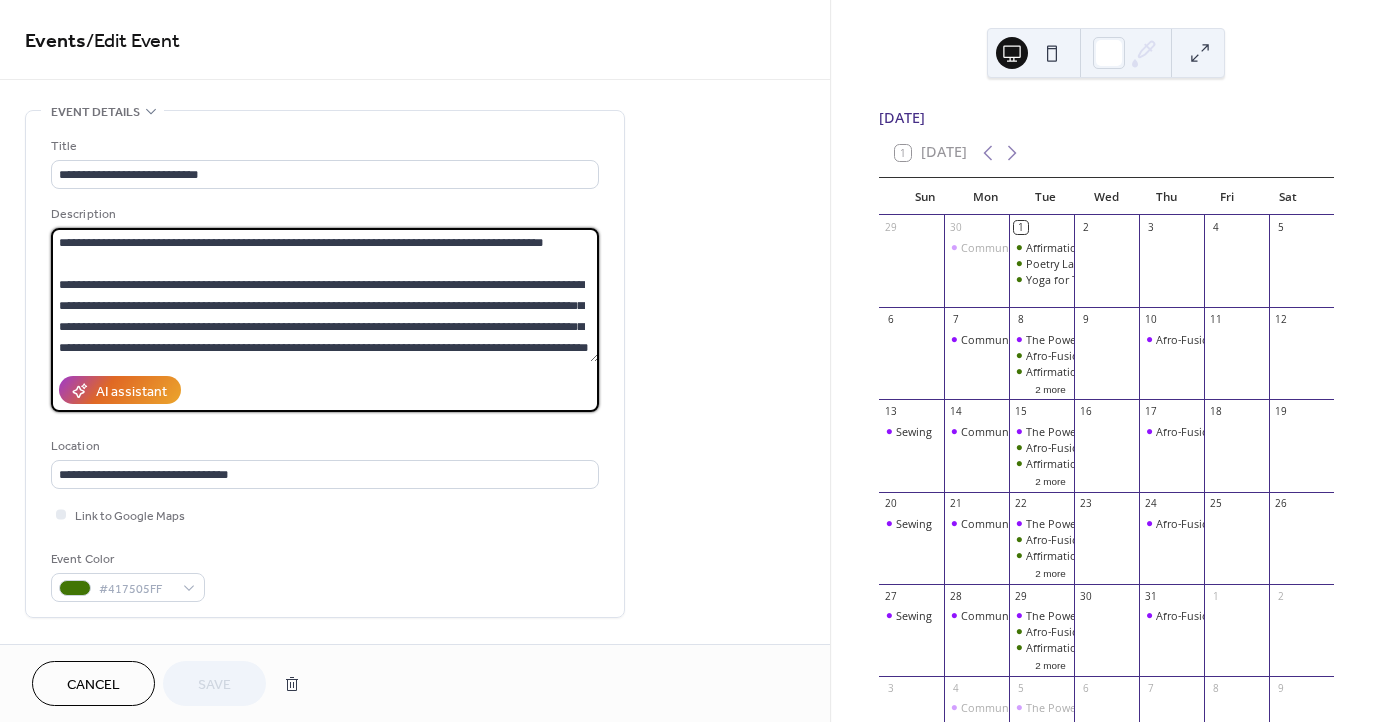 scroll, scrollTop: 42, scrollLeft: 0, axis: vertical 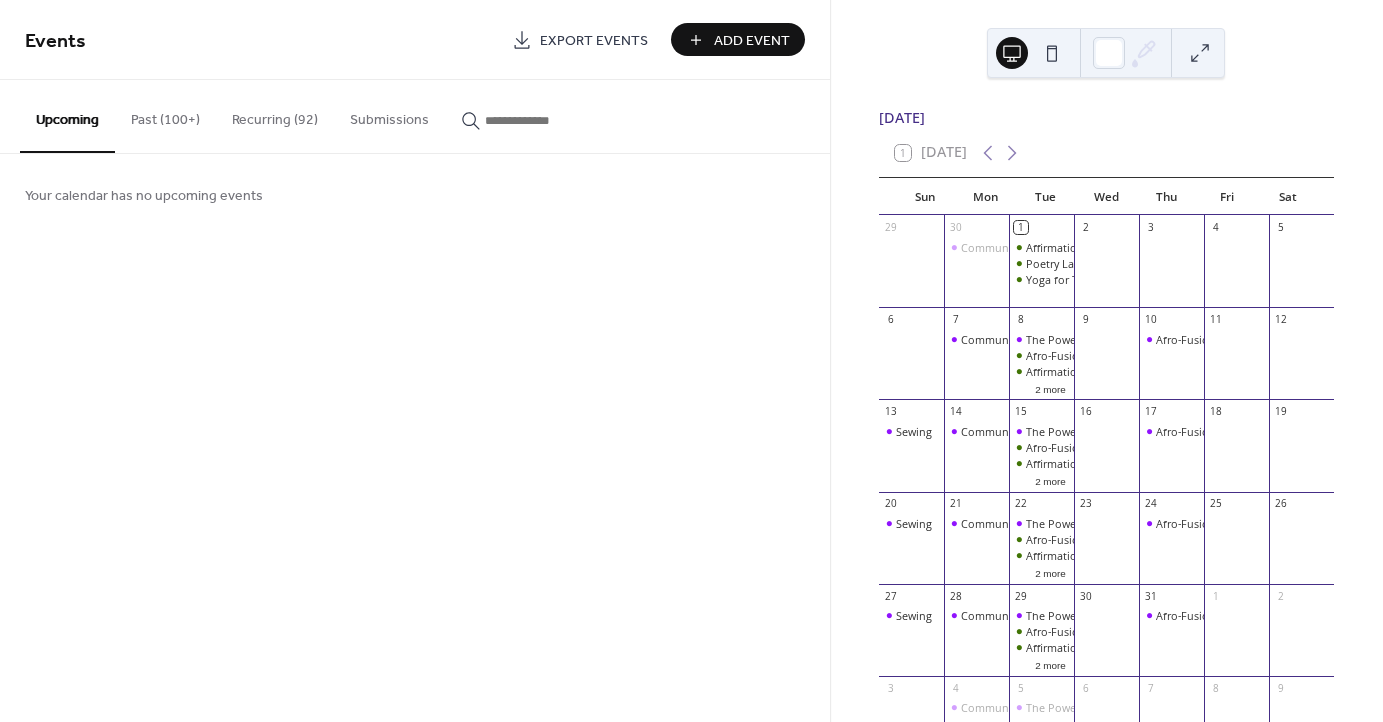 click at bounding box center (471, 120) 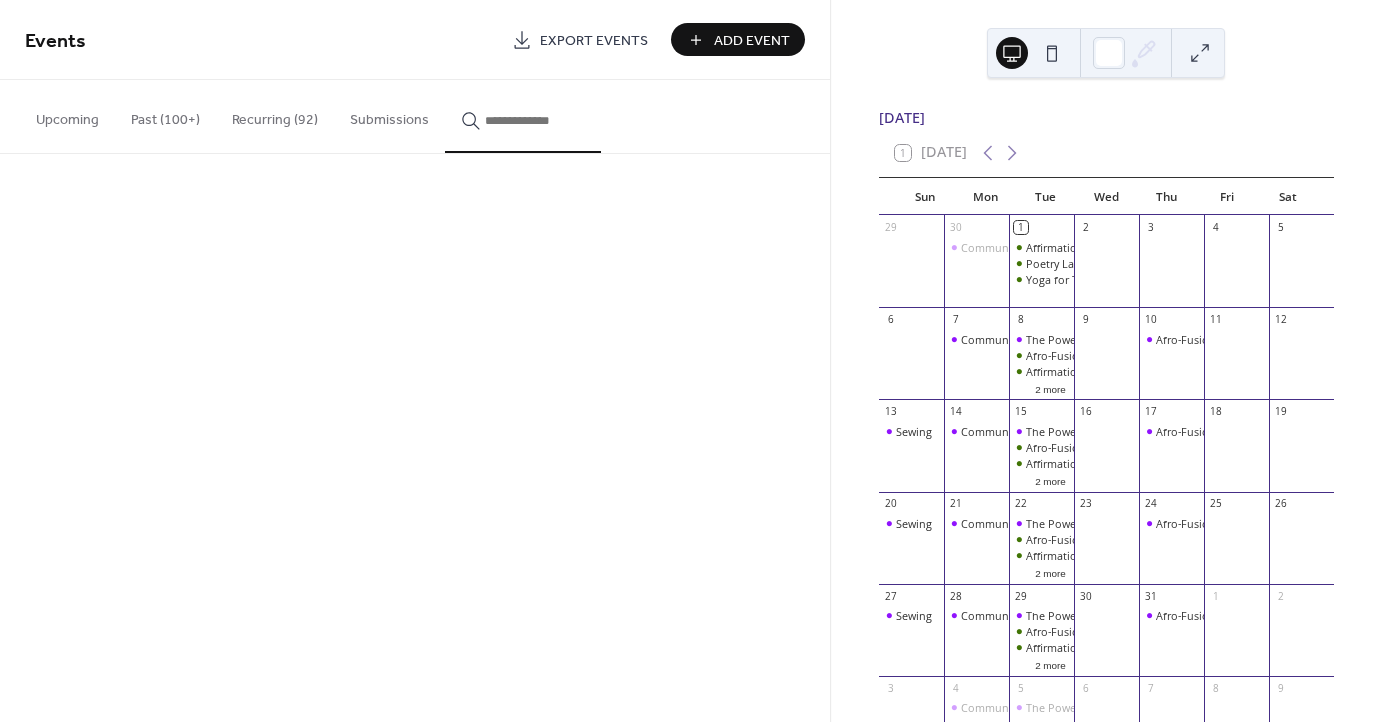 click at bounding box center [535, 120] 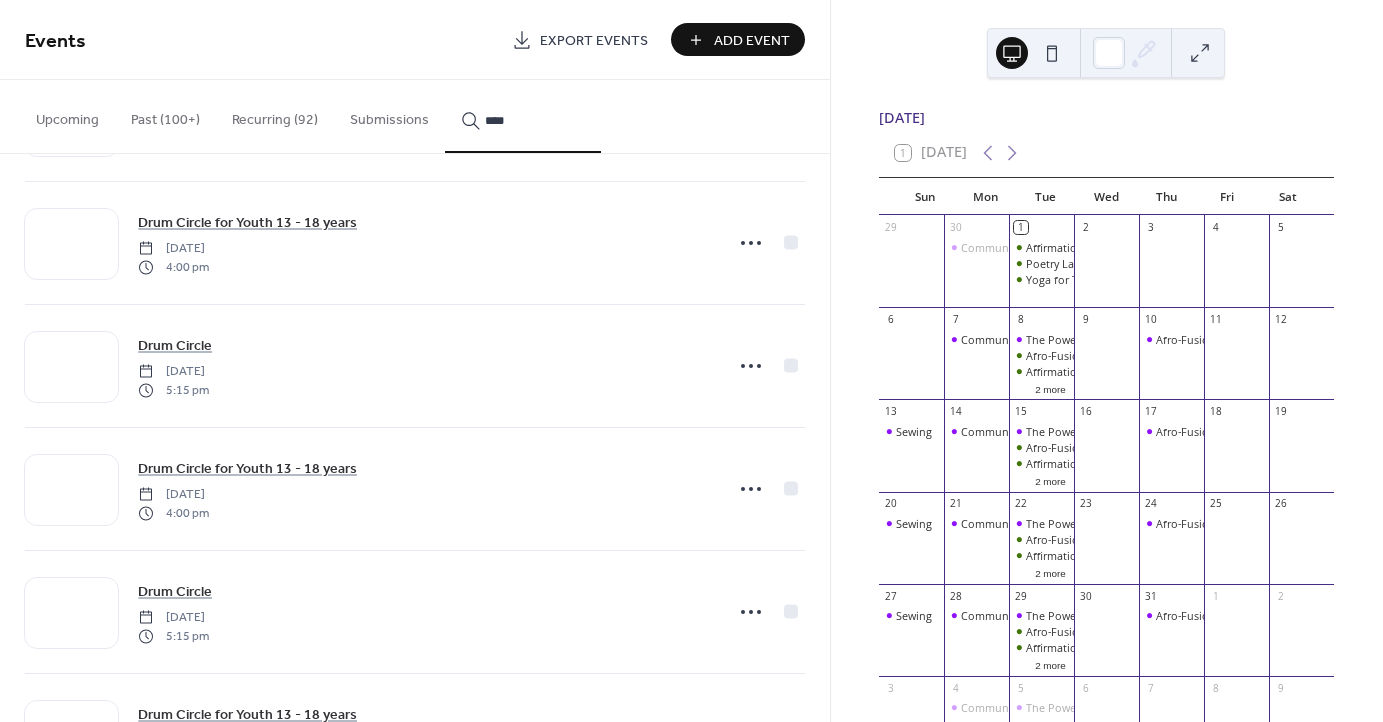scroll, scrollTop: 6994, scrollLeft: 0, axis: vertical 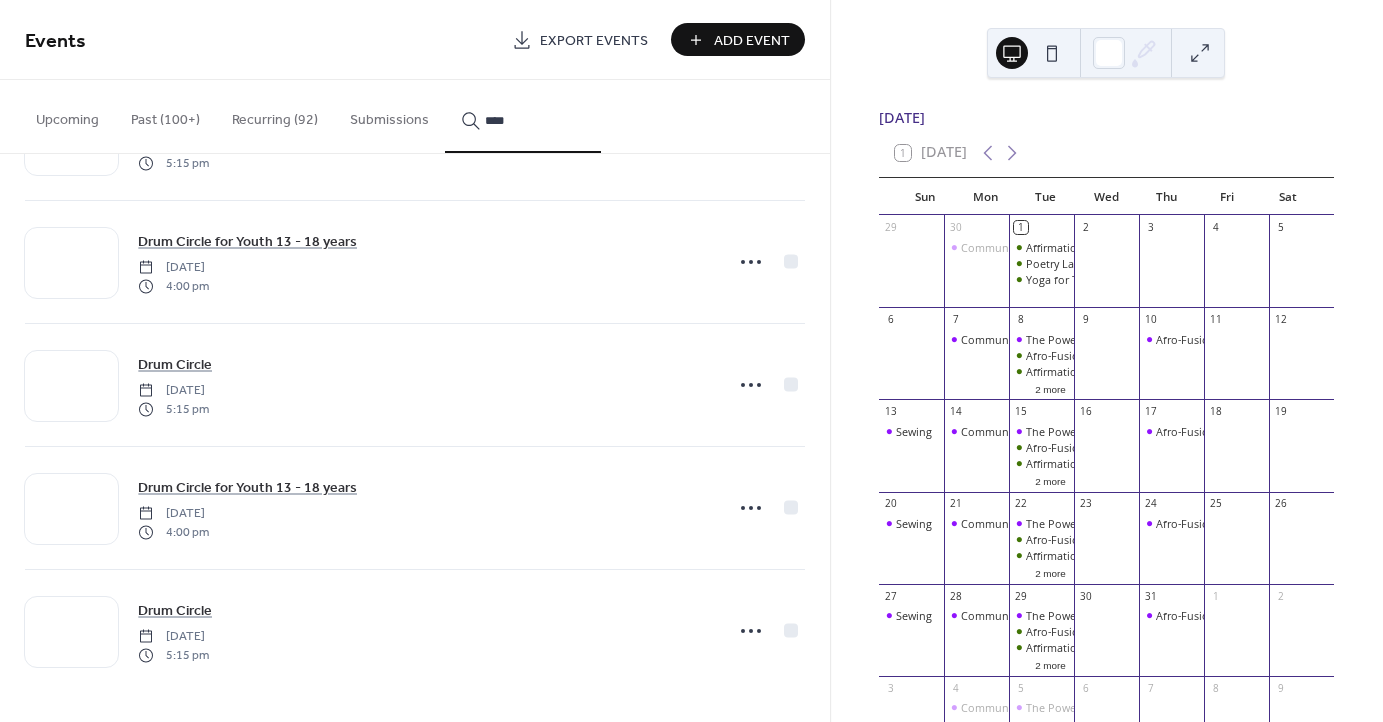 type on "****" 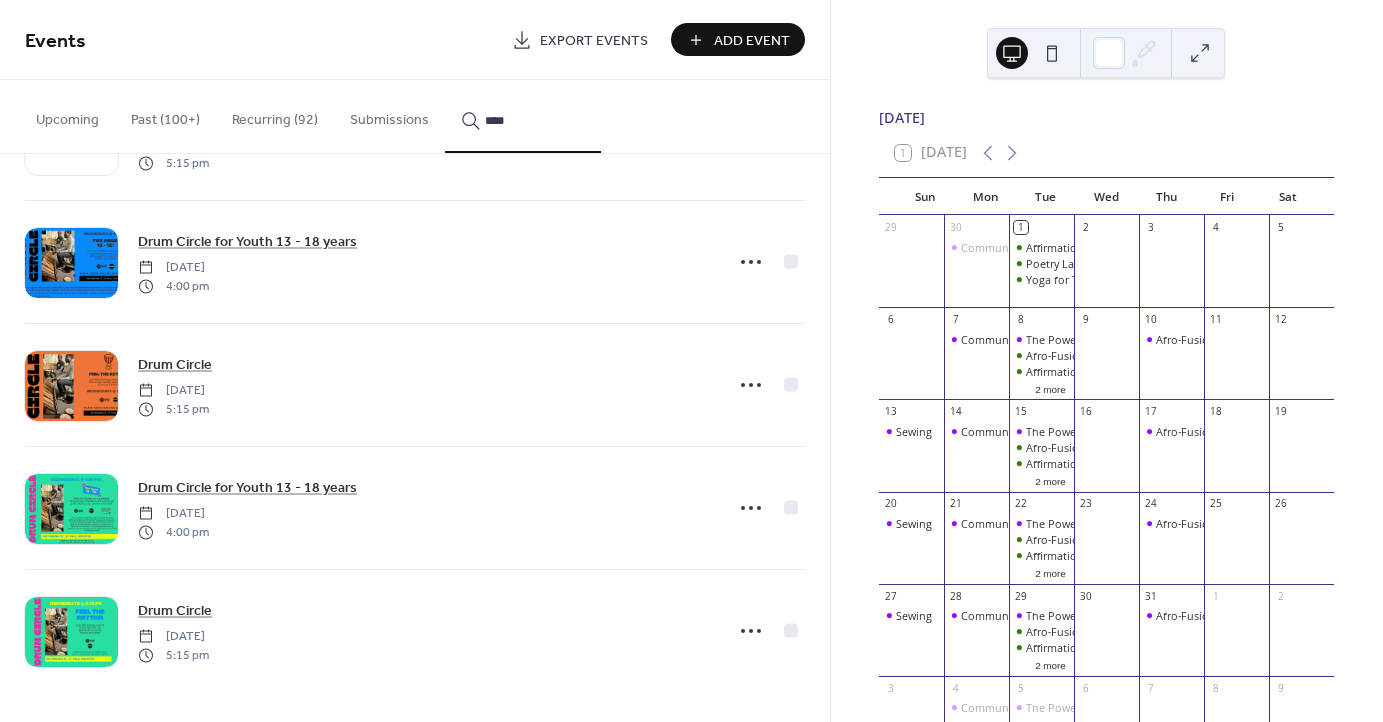 click 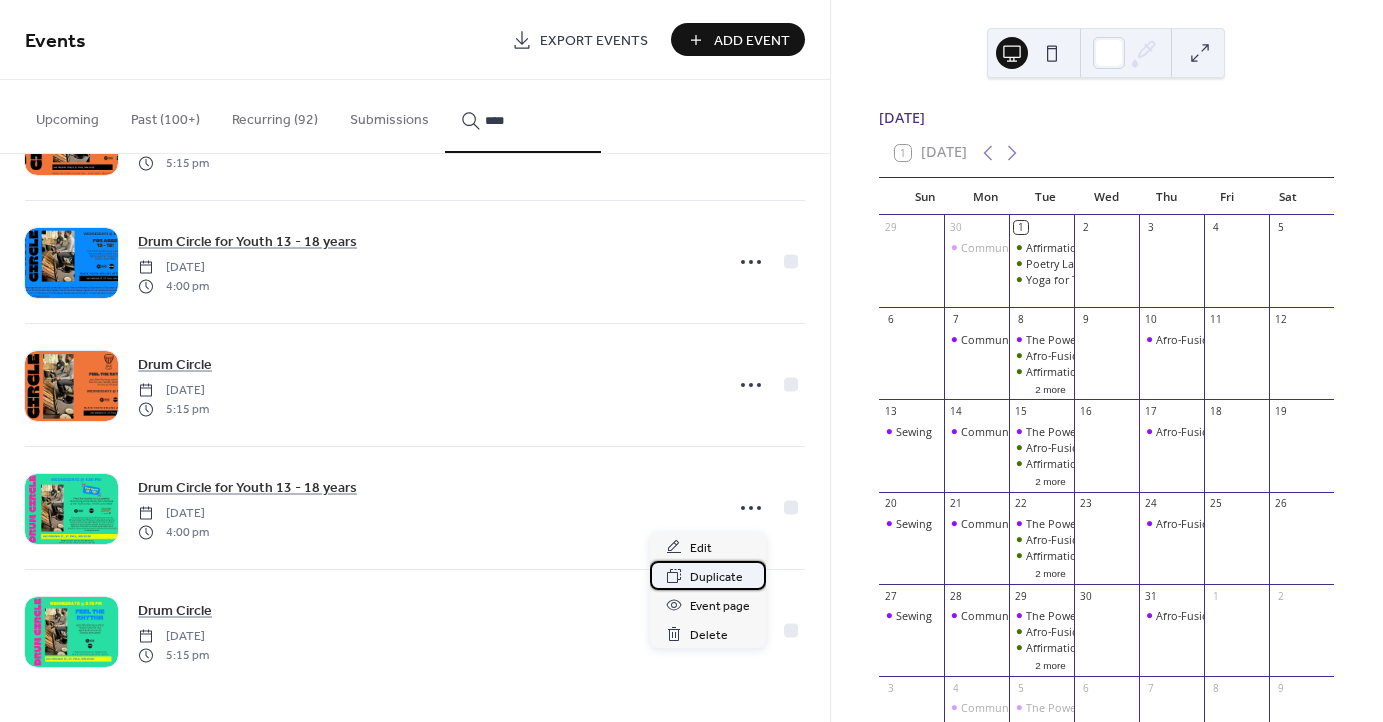 click on "Duplicate" at bounding box center (716, 577) 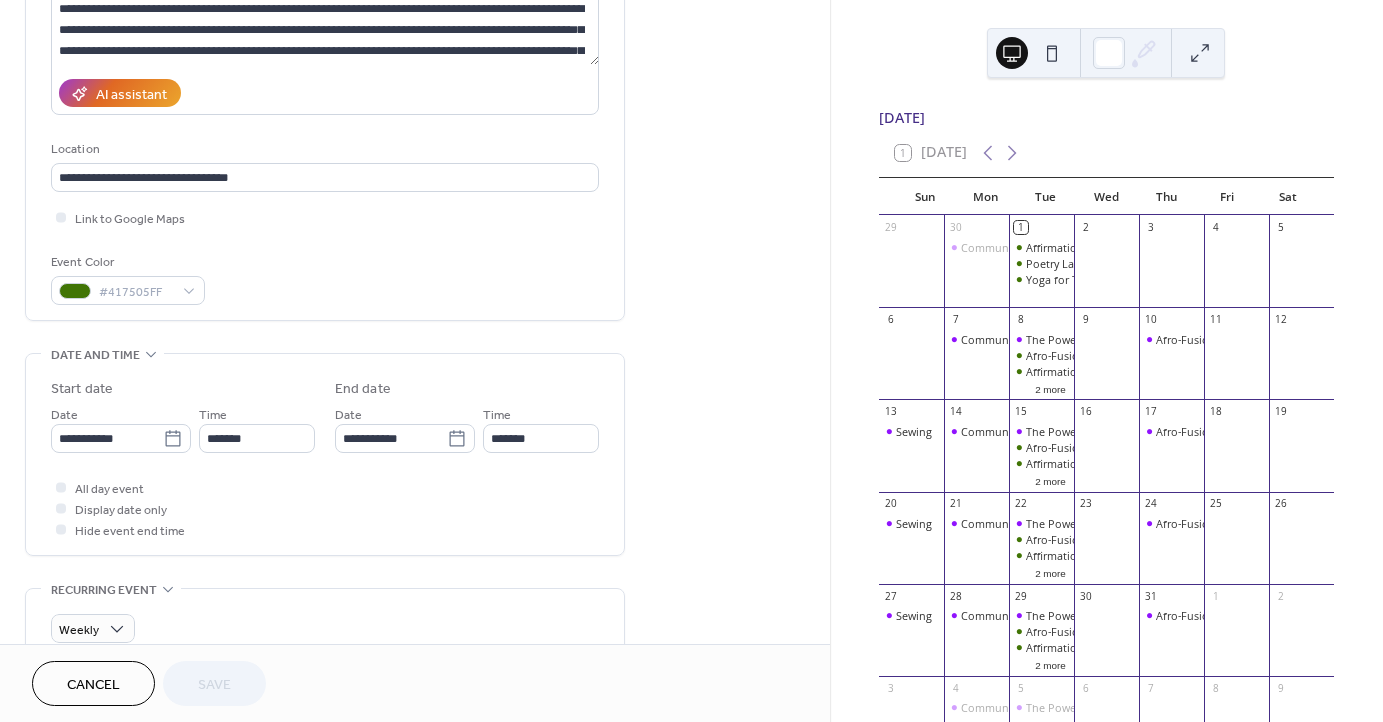 scroll, scrollTop: 298, scrollLeft: 0, axis: vertical 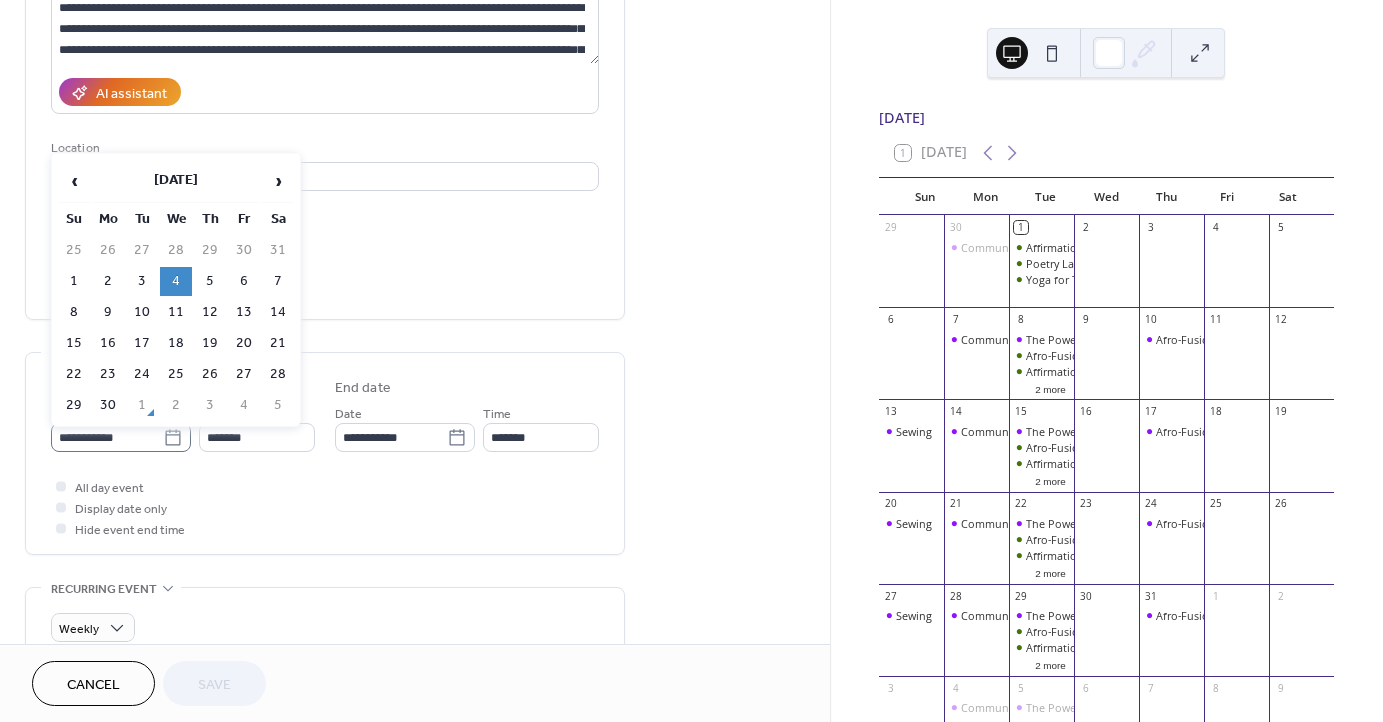 click 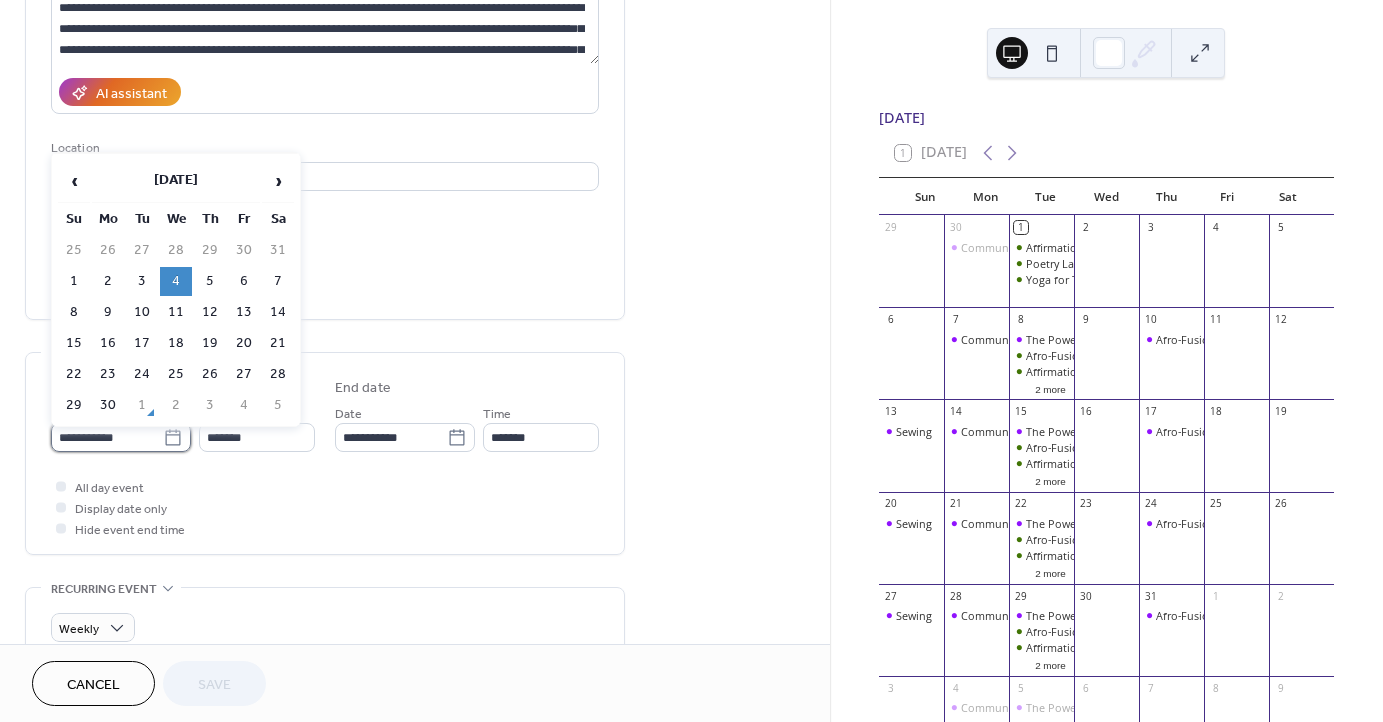 click on "**********" at bounding box center (107, 437) 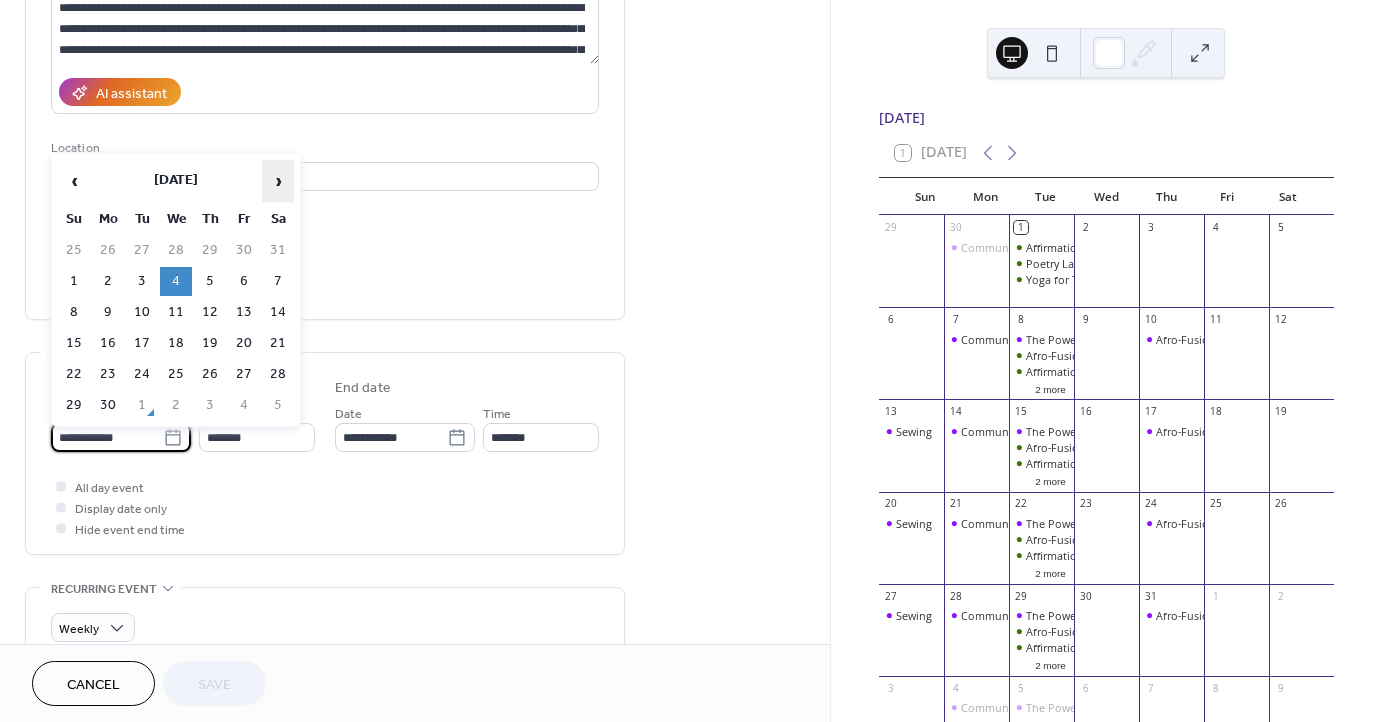 click on "›" at bounding box center [278, 181] 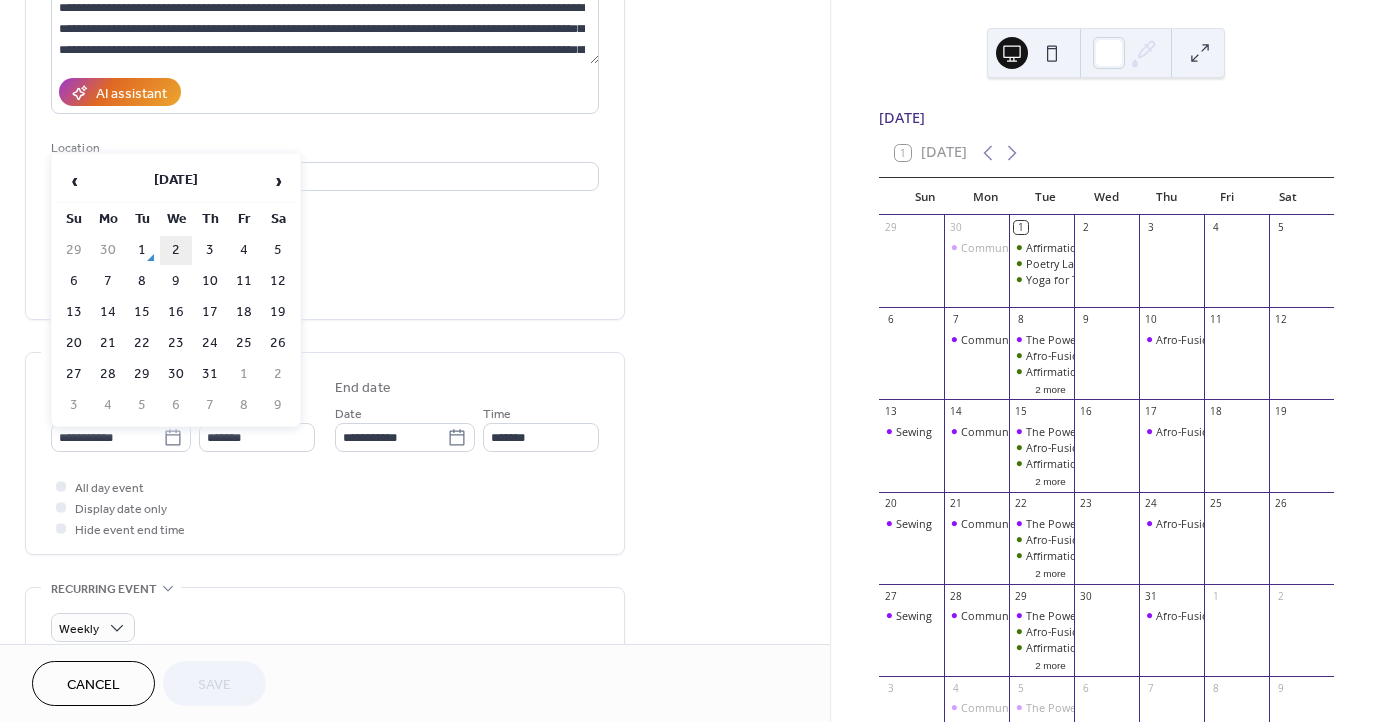 click on "2" at bounding box center [176, 250] 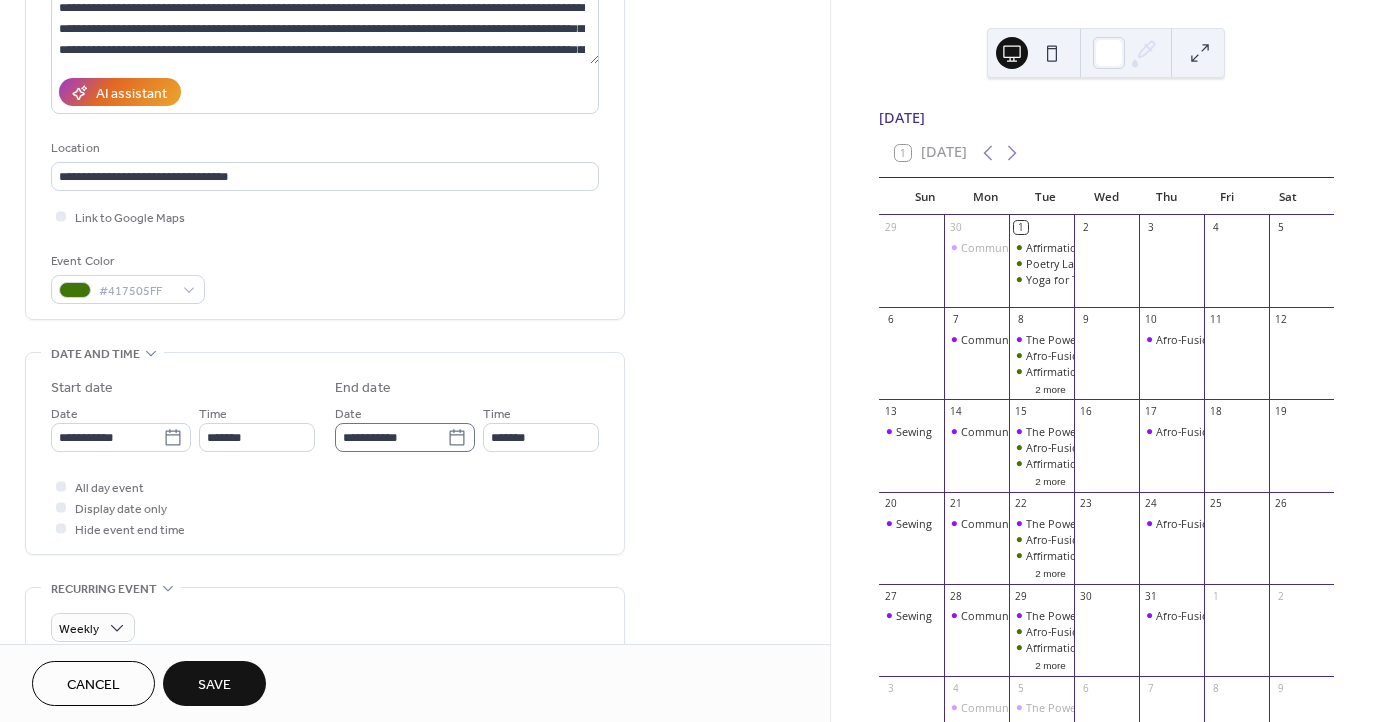 scroll, scrollTop: 1, scrollLeft: 0, axis: vertical 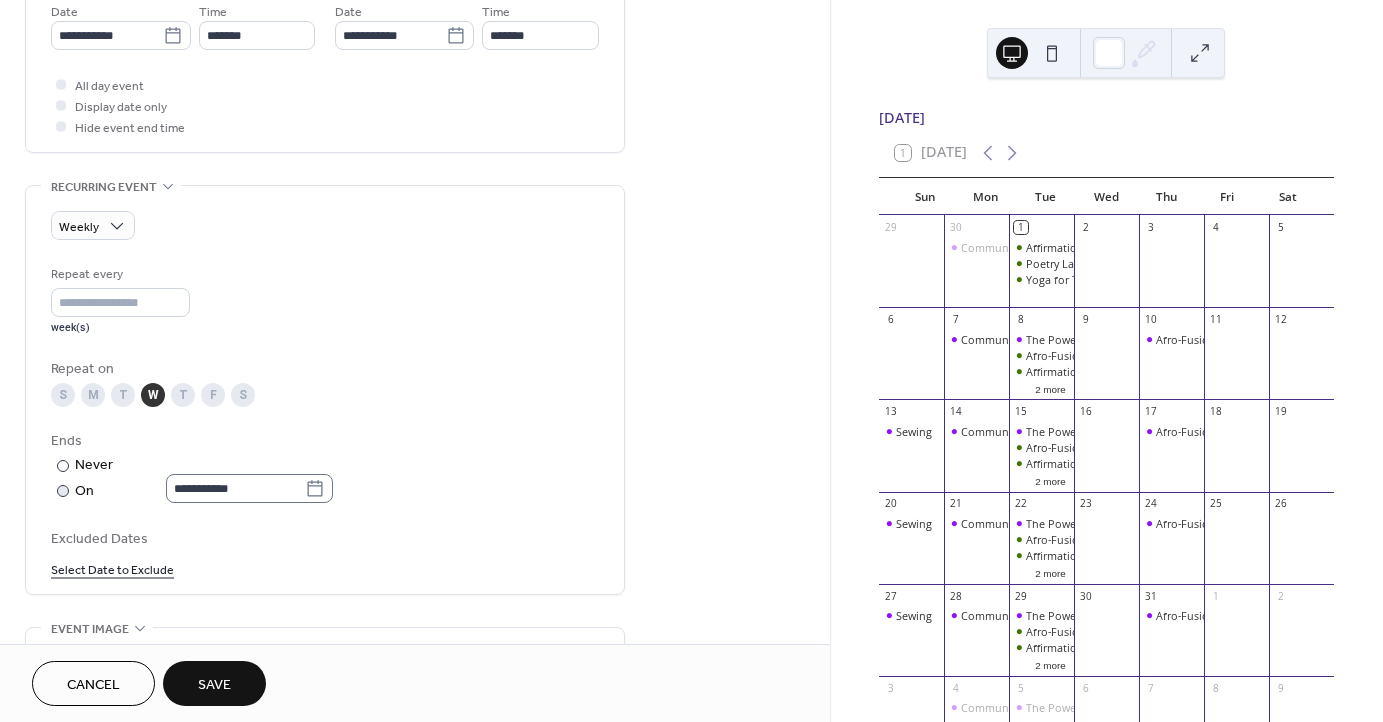 click 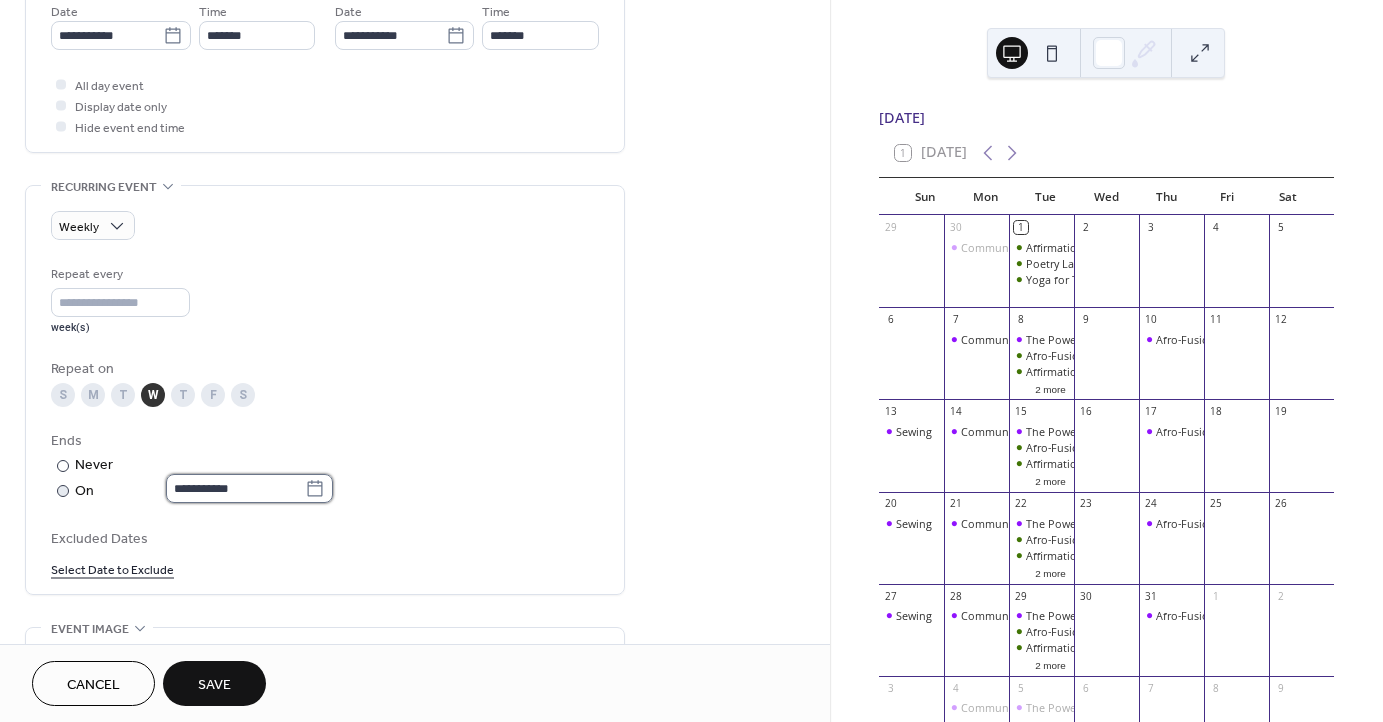 click on "**********" at bounding box center (235, 488) 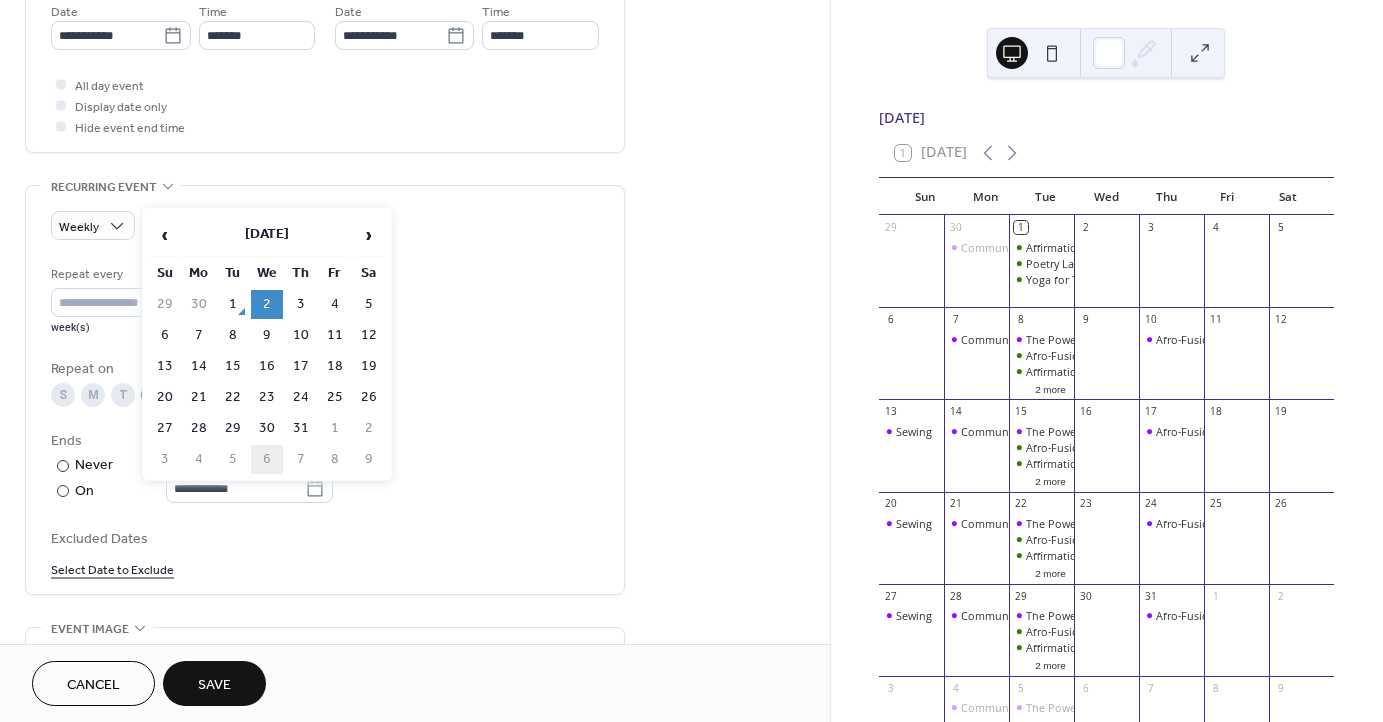 click on "6" at bounding box center [267, 459] 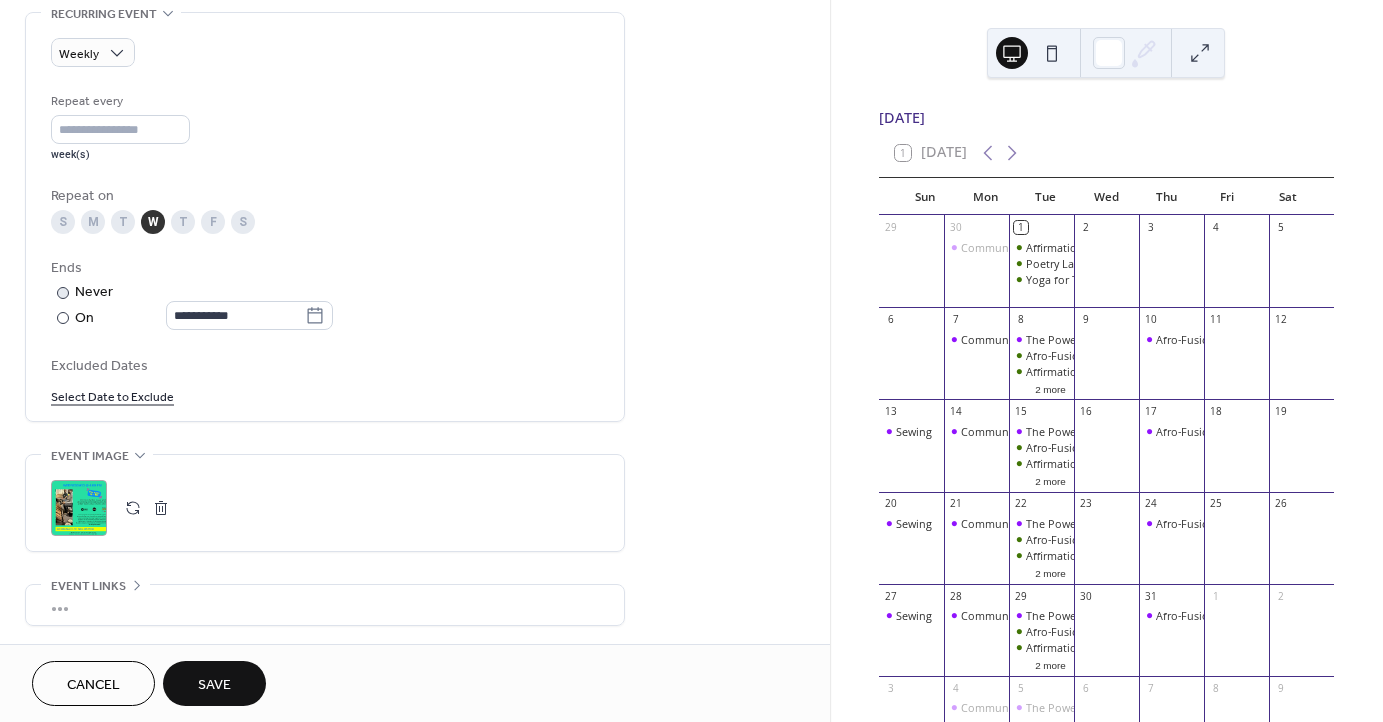 scroll, scrollTop: 898, scrollLeft: 0, axis: vertical 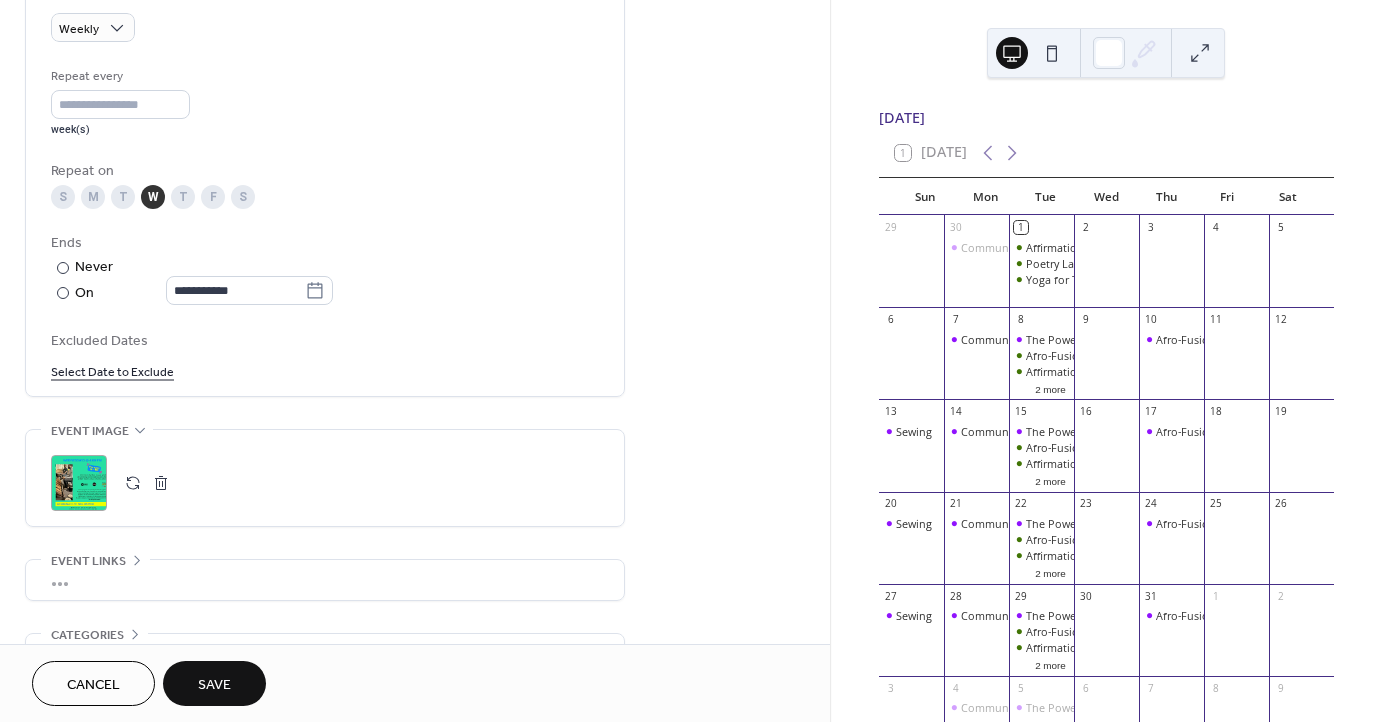 click at bounding box center [161, 483] 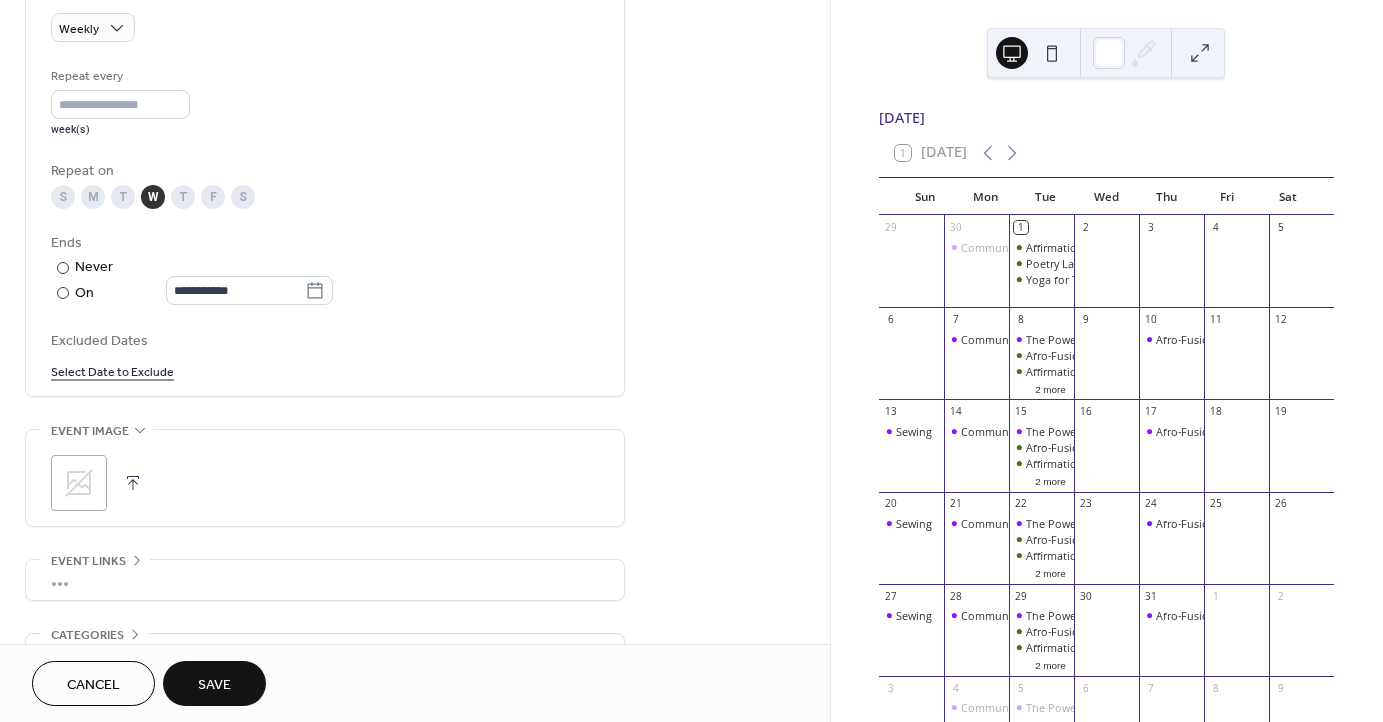 click at bounding box center [133, 483] 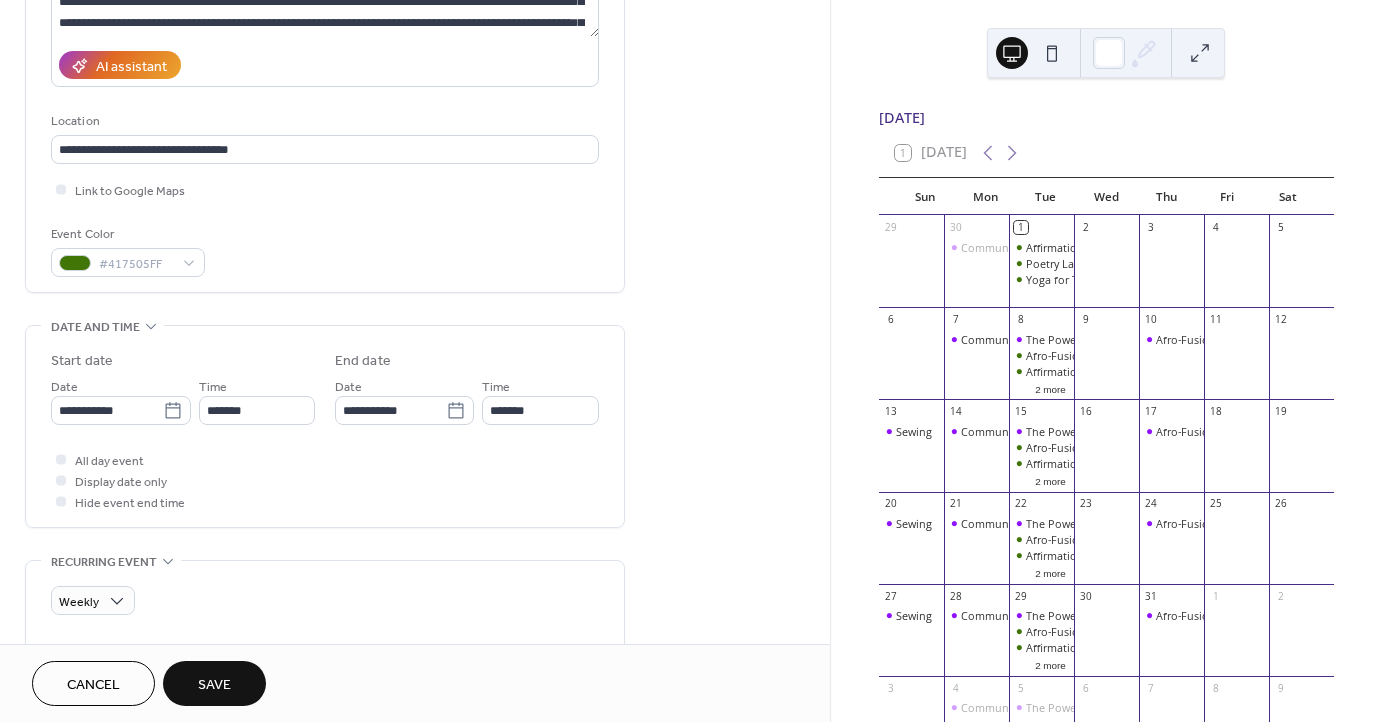 scroll, scrollTop: 0, scrollLeft: 0, axis: both 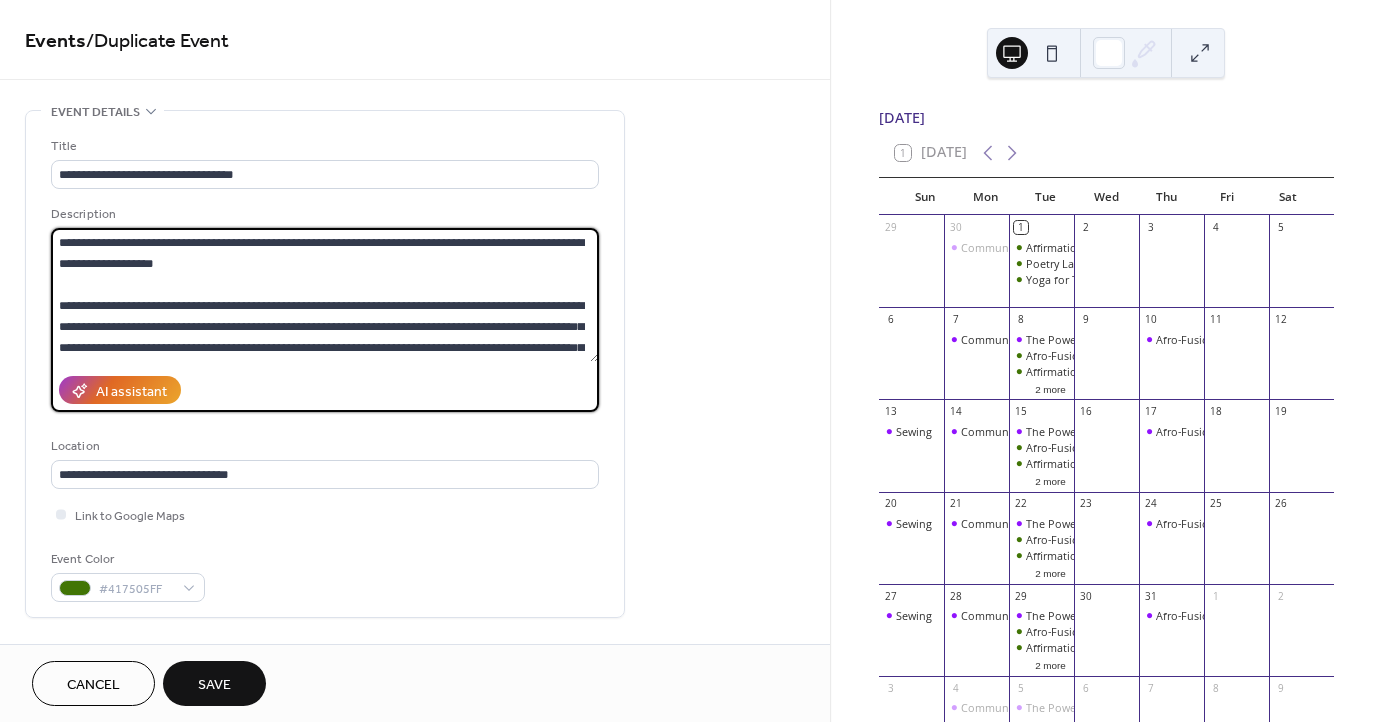 click on "**********" at bounding box center [325, 295] 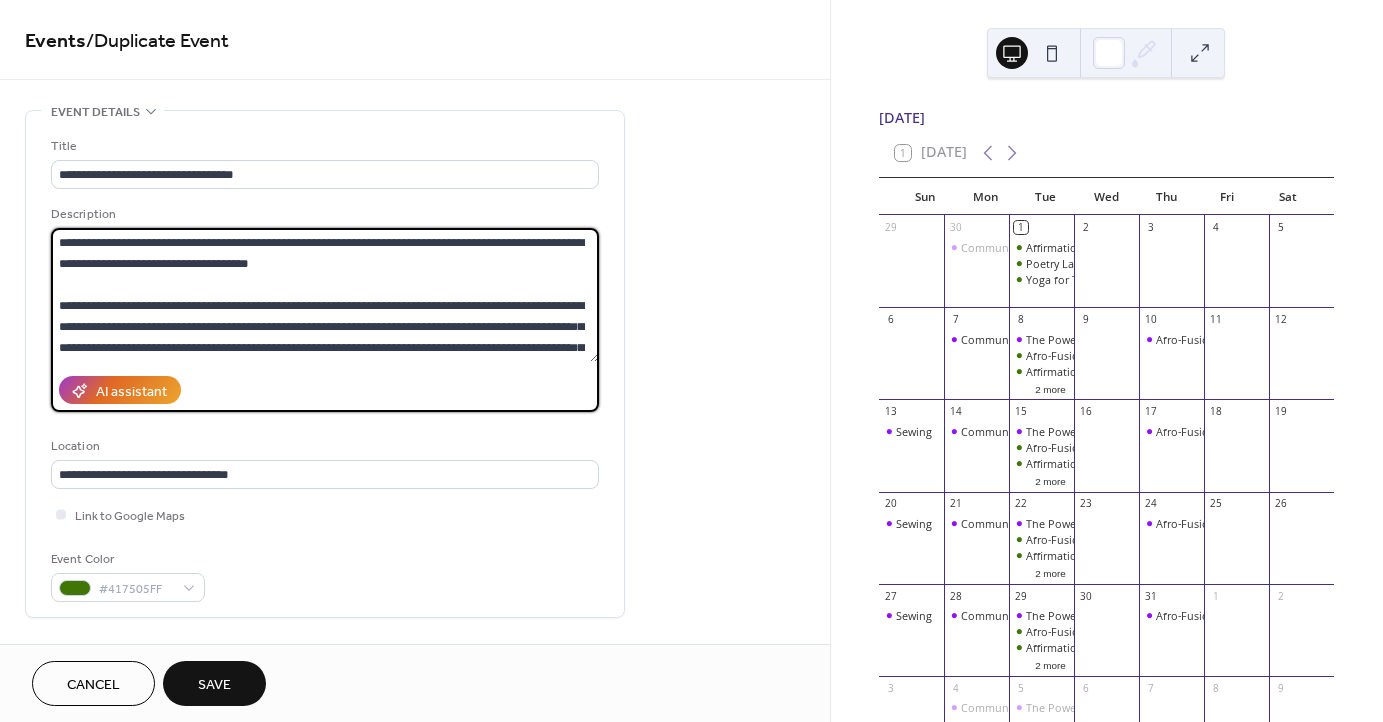 click on "**********" at bounding box center [325, 295] 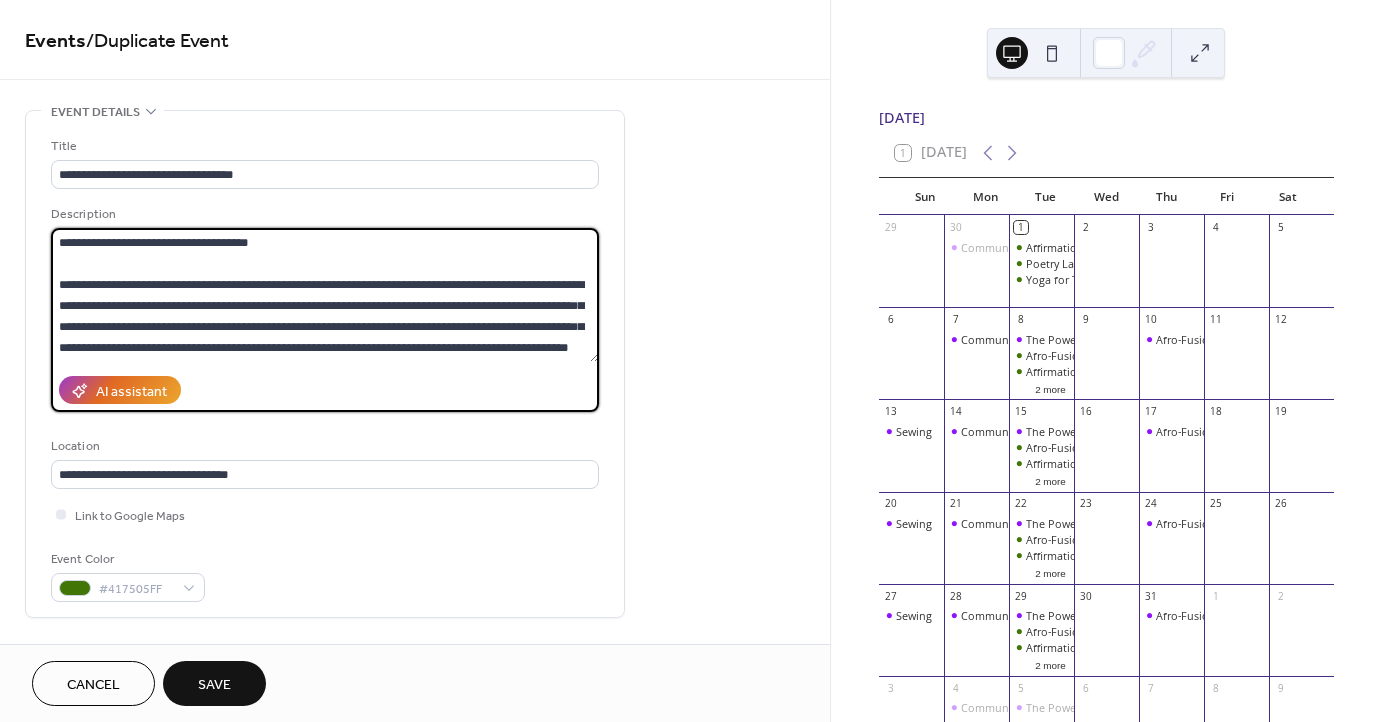 scroll, scrollTop: 42, scrollLeft: 0, axis: vertical 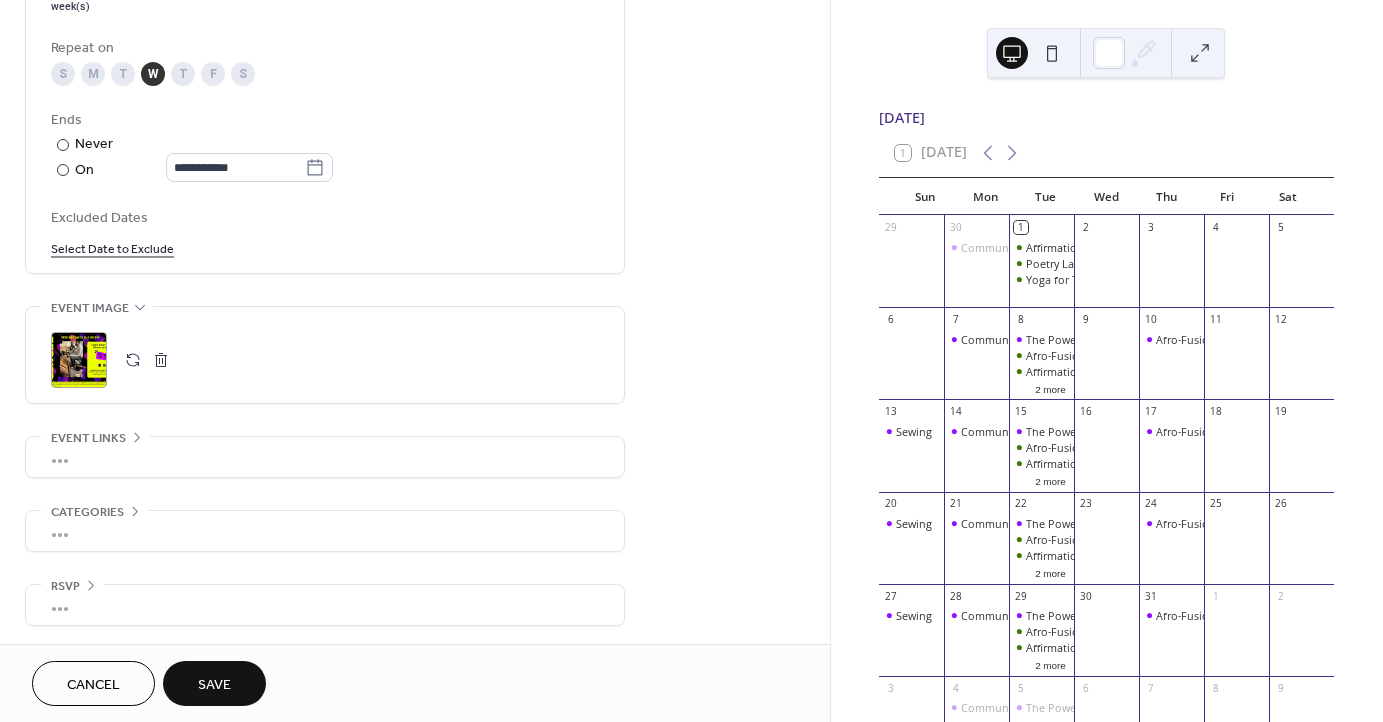 type on "**********" 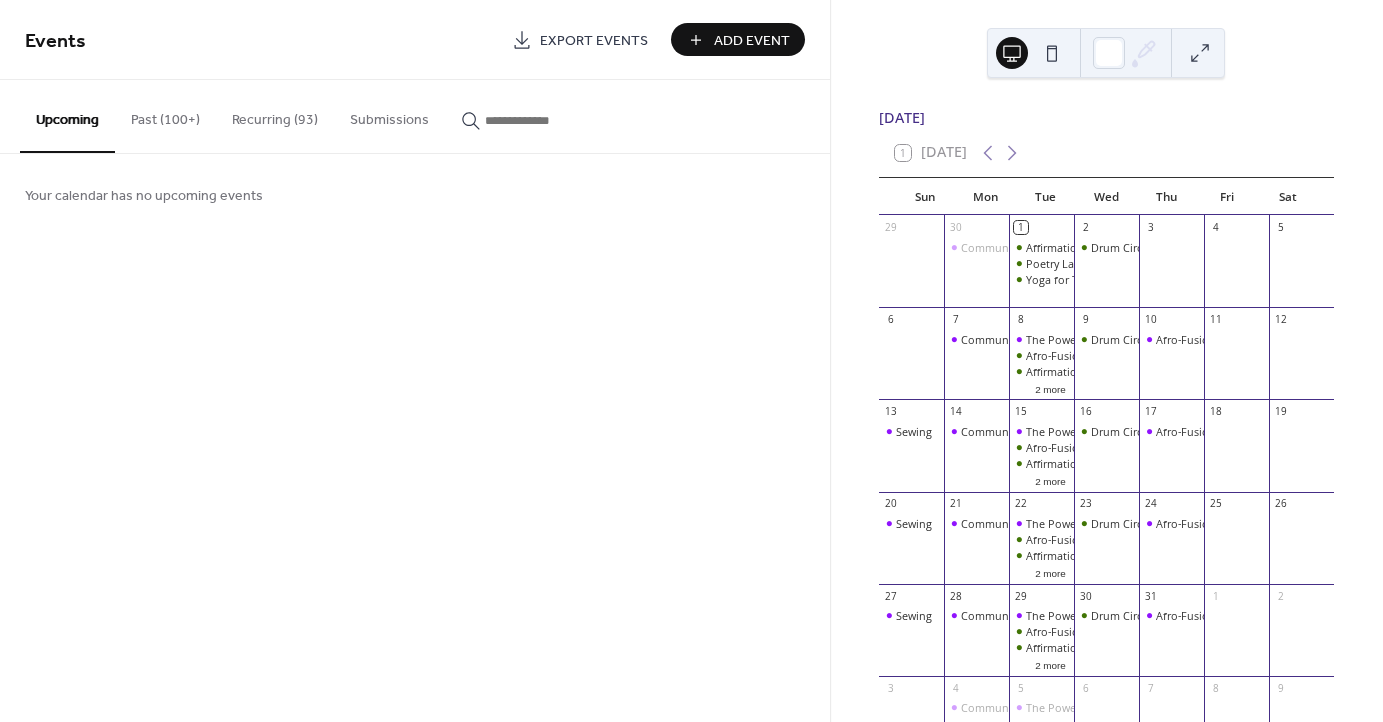 click on "Add Event" at bounding box center [738, 39] 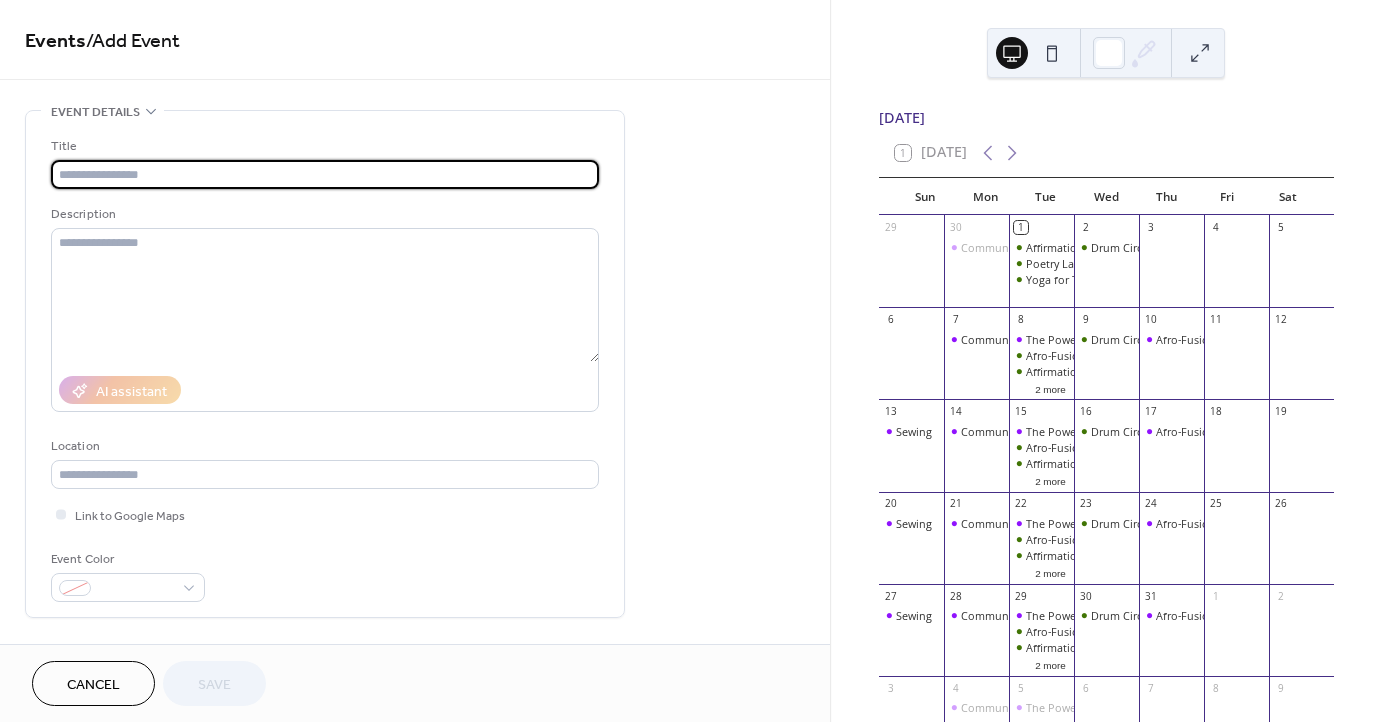 click at bounding box center [325, 174] 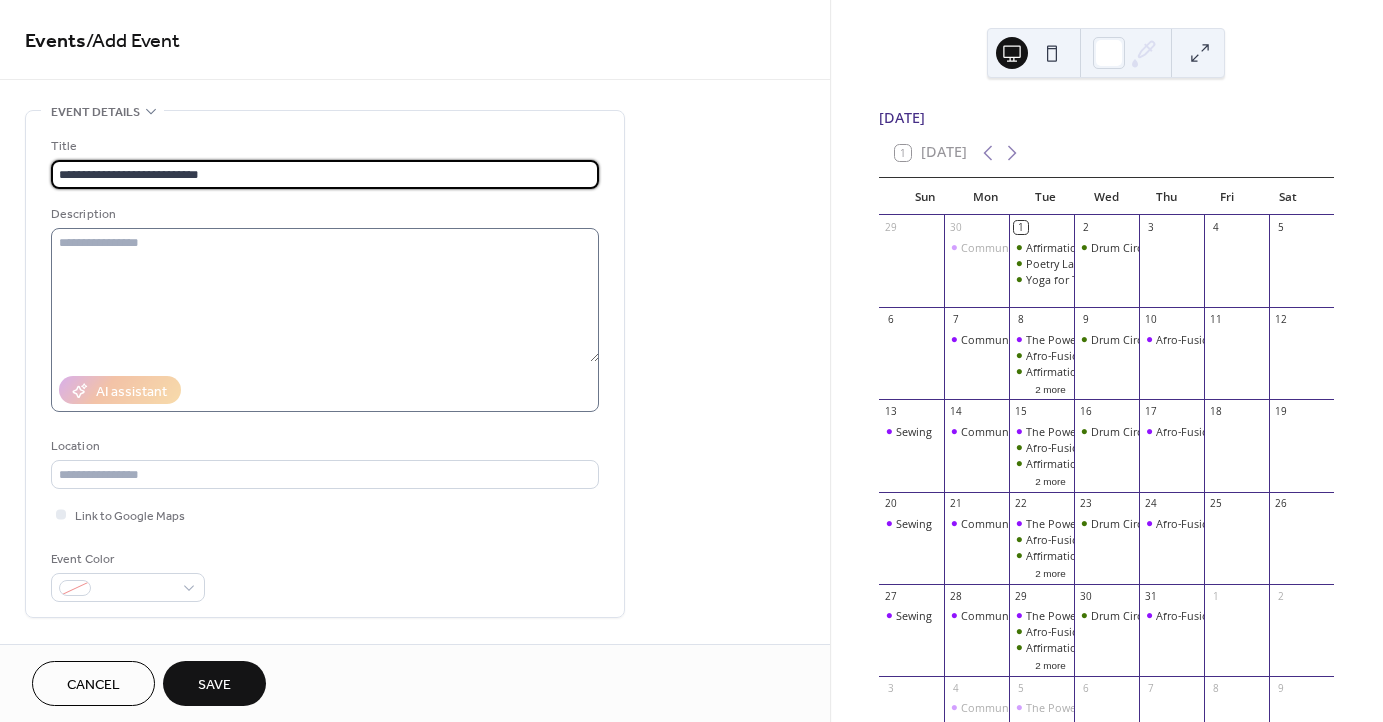 type on "**********" 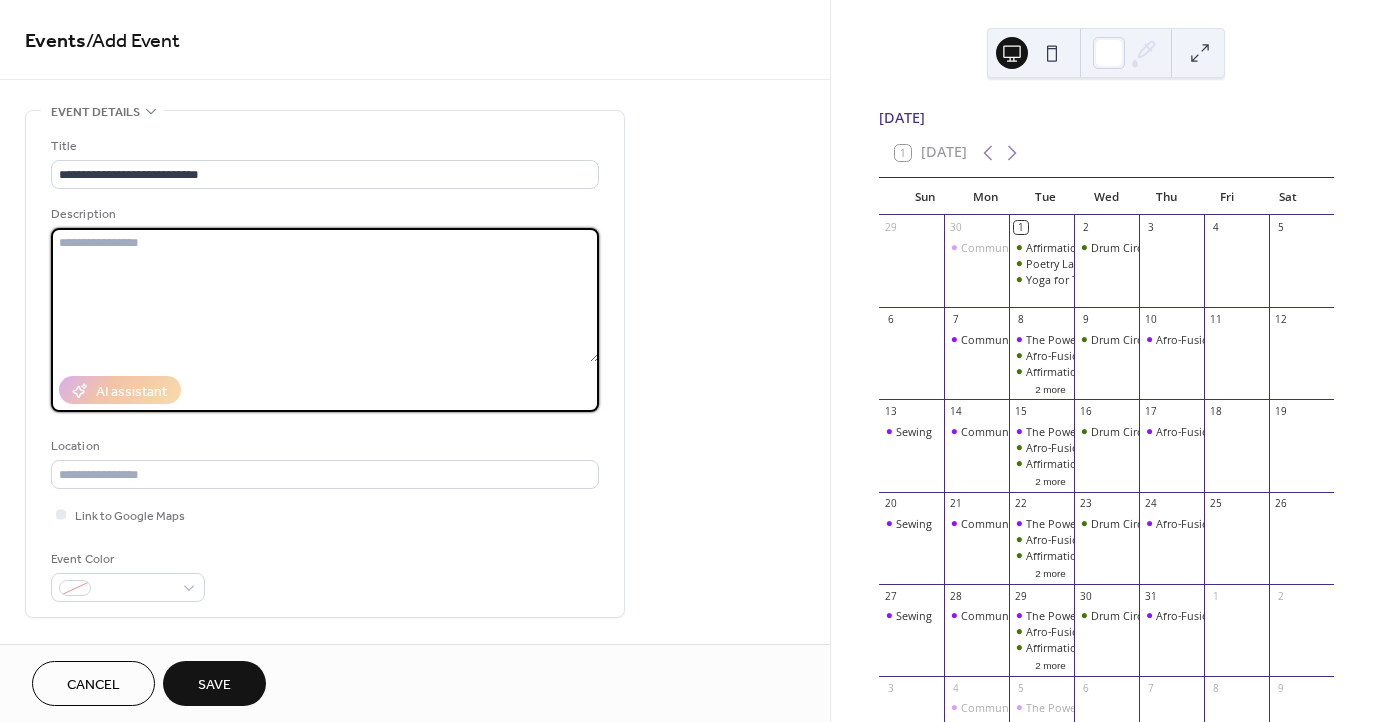 click at bounding box center (325, 295) 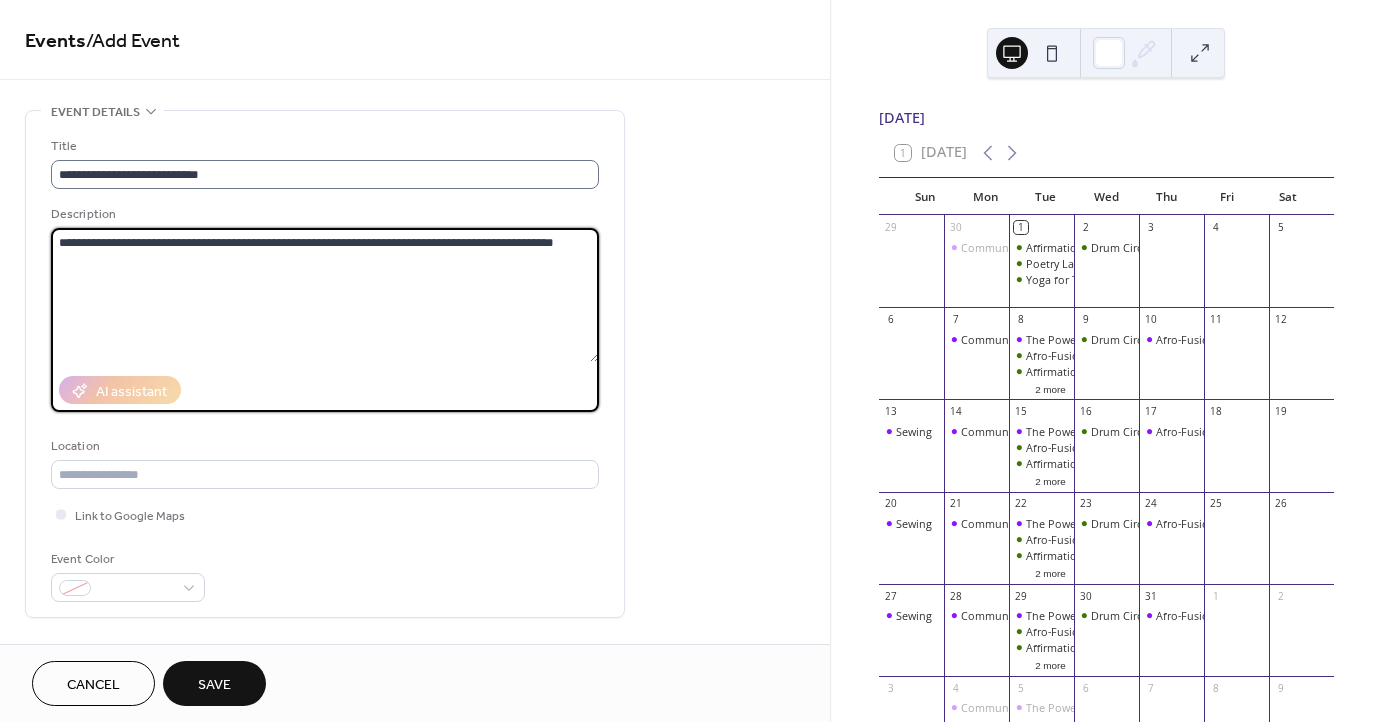 type on "**********" 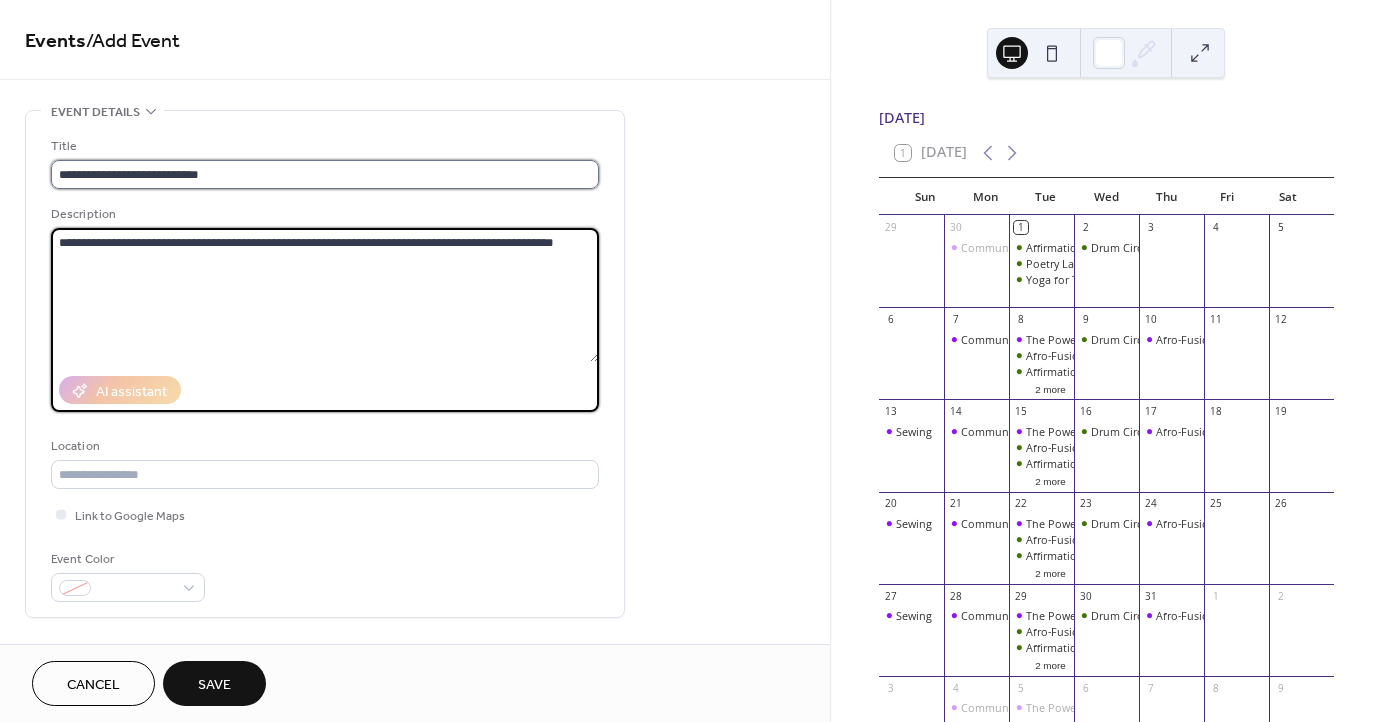click on "**********" at bounding box center [325, 174] 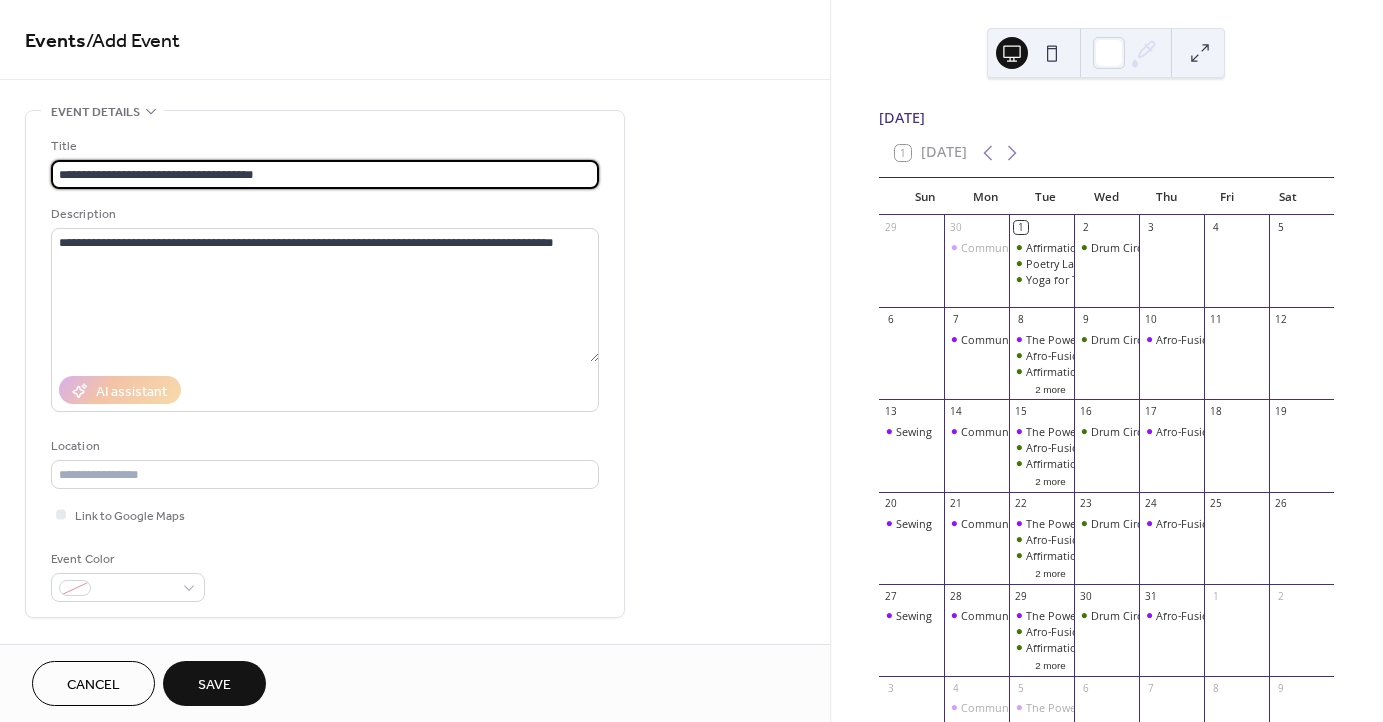 type on "**********" 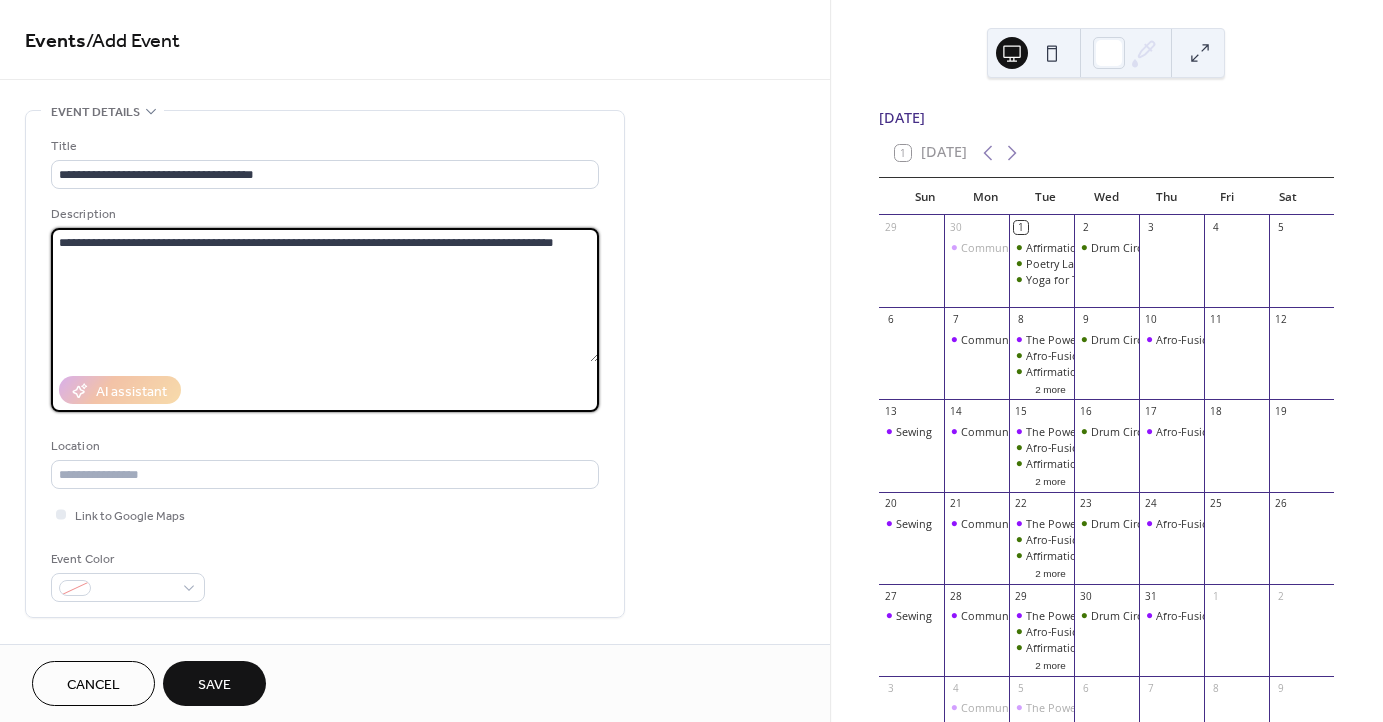 click on "**********" at bounding box center [325, 295] 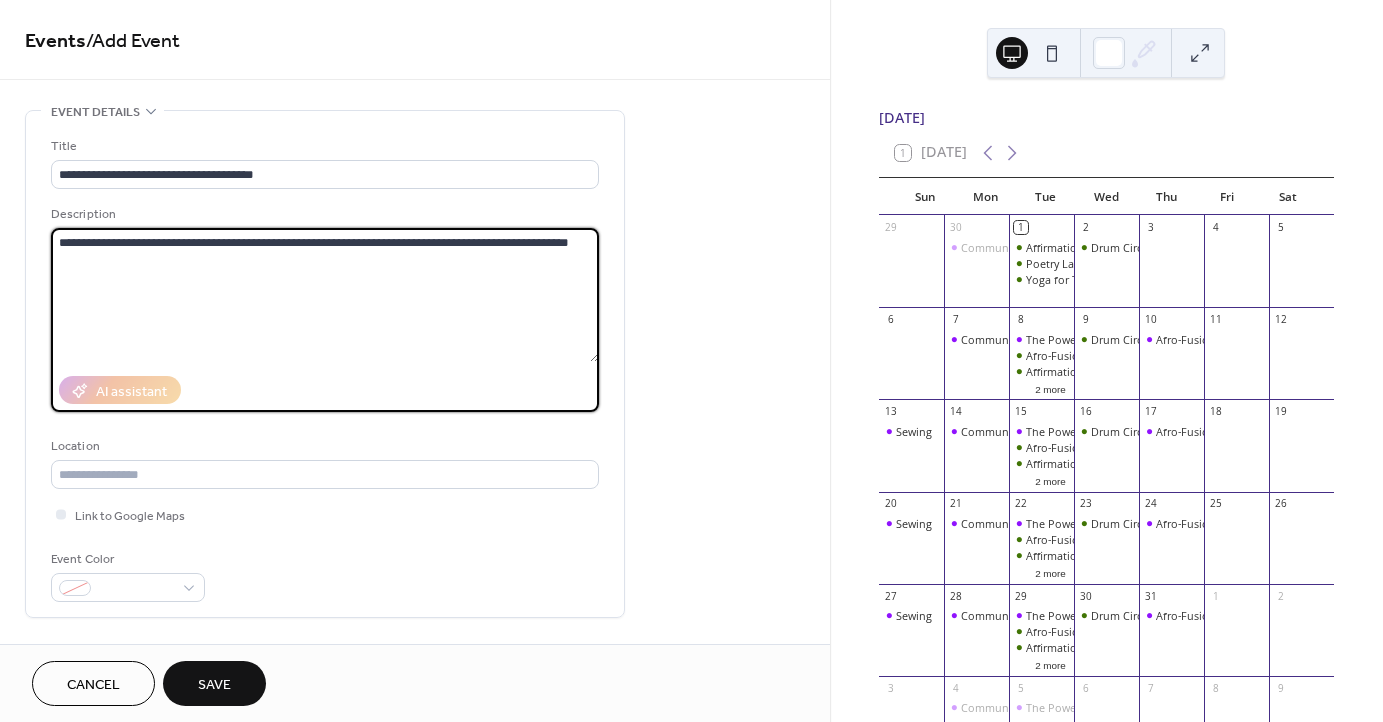 click on "**********" at bounding box center [325, 295] 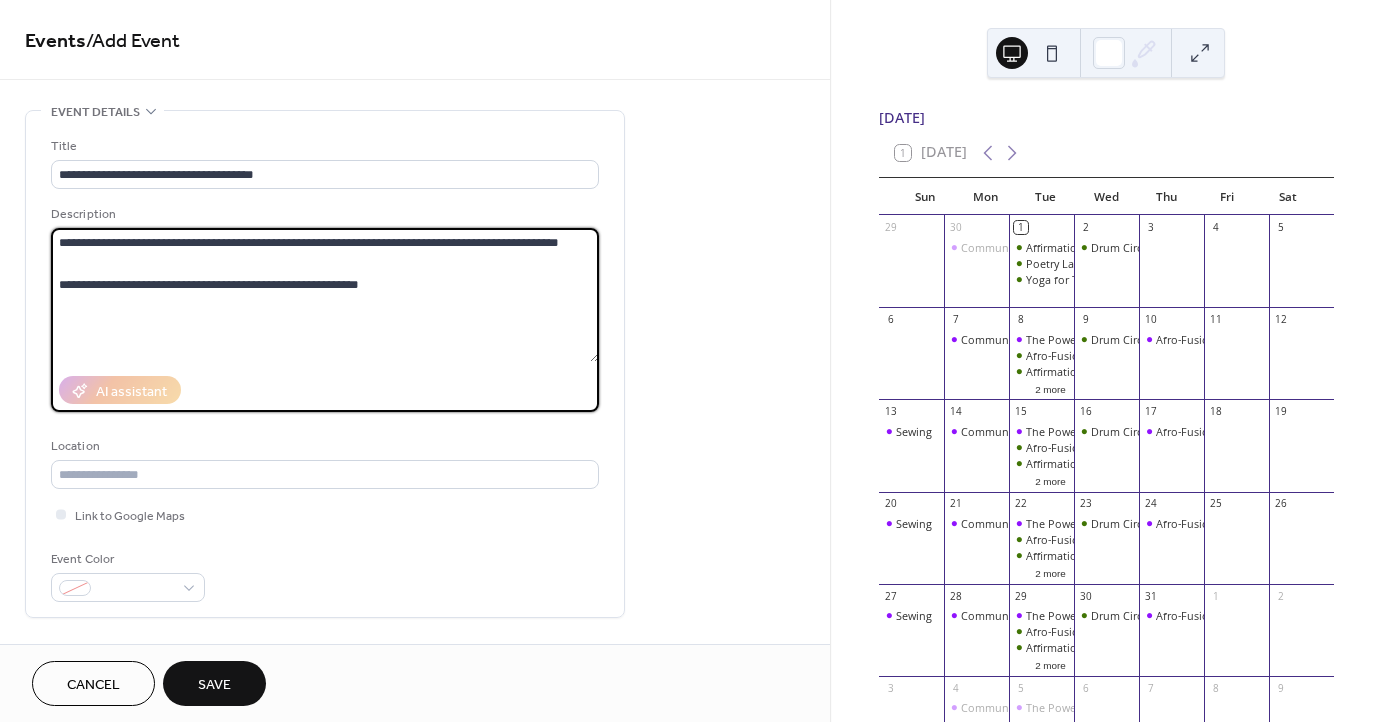 type on "**********" 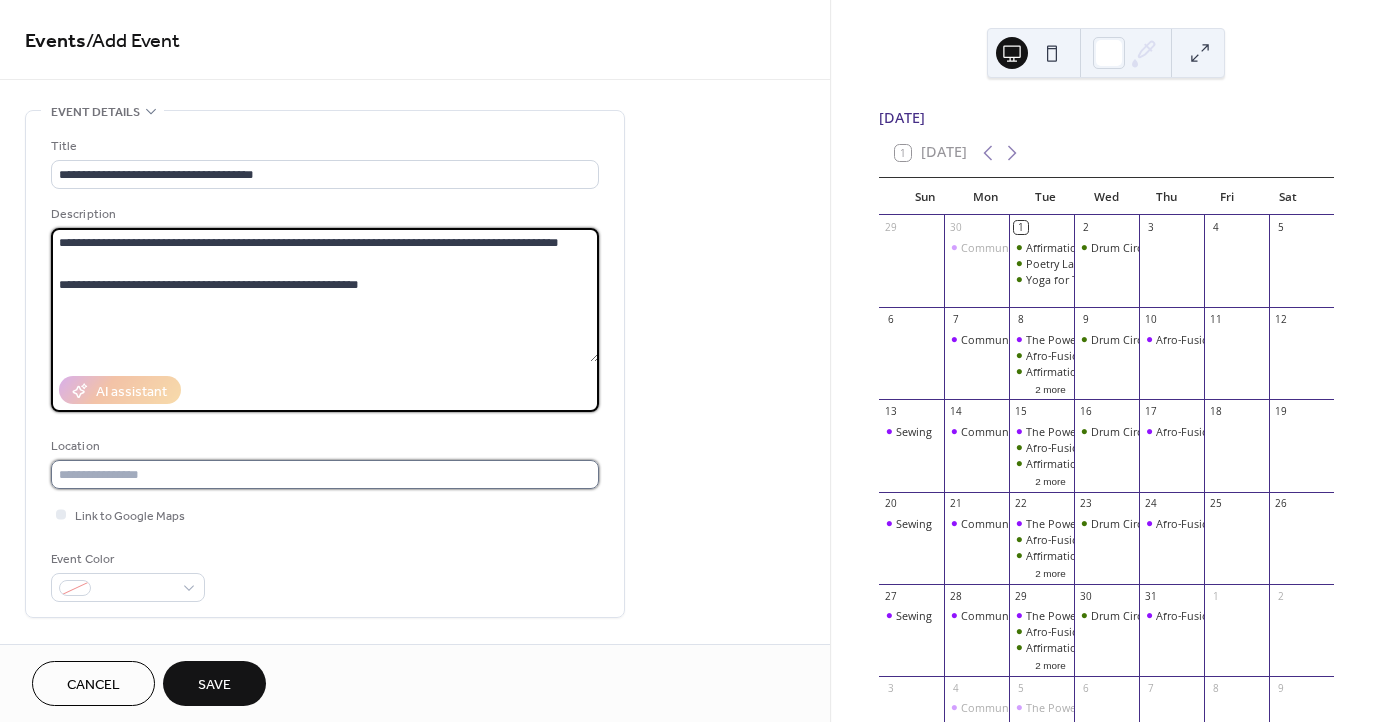 click at bounding box center [325, 474] 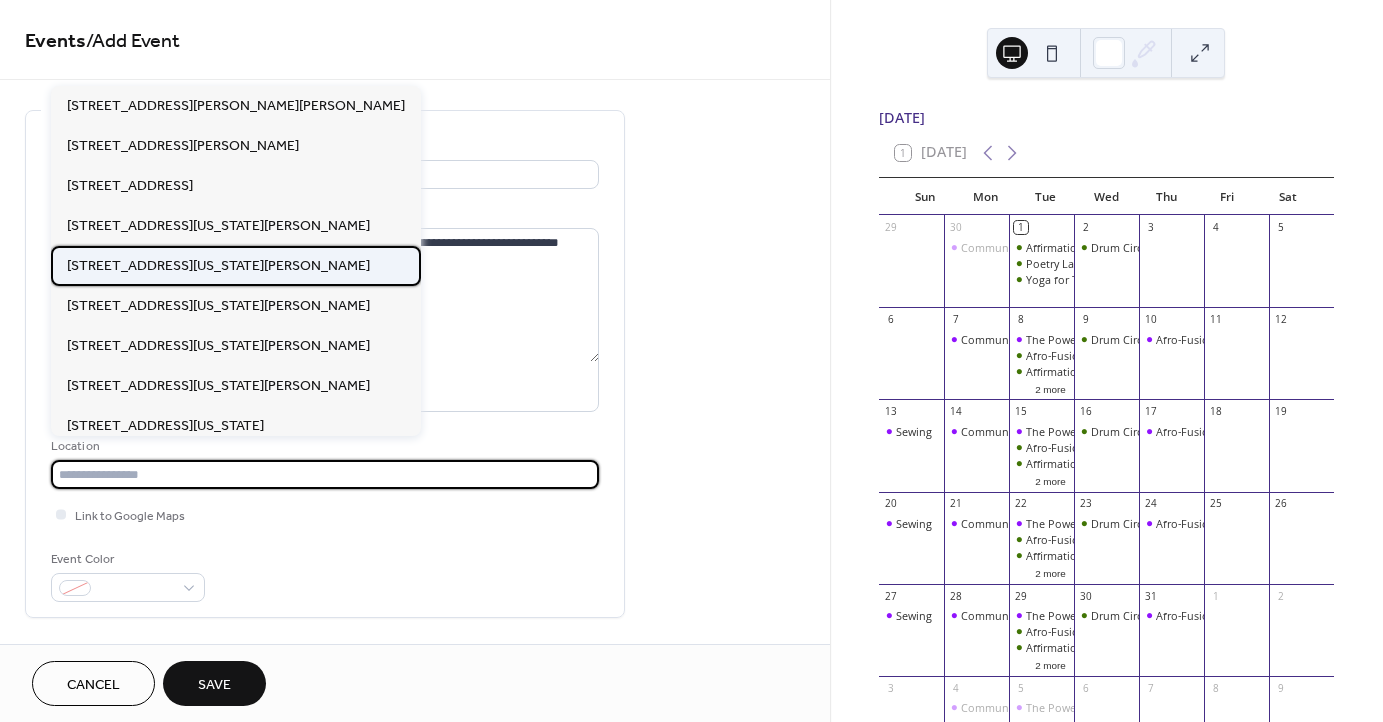 click on "643 Virginia St, St Paul, MN 55103-1758" at bounding box center (236, 266) 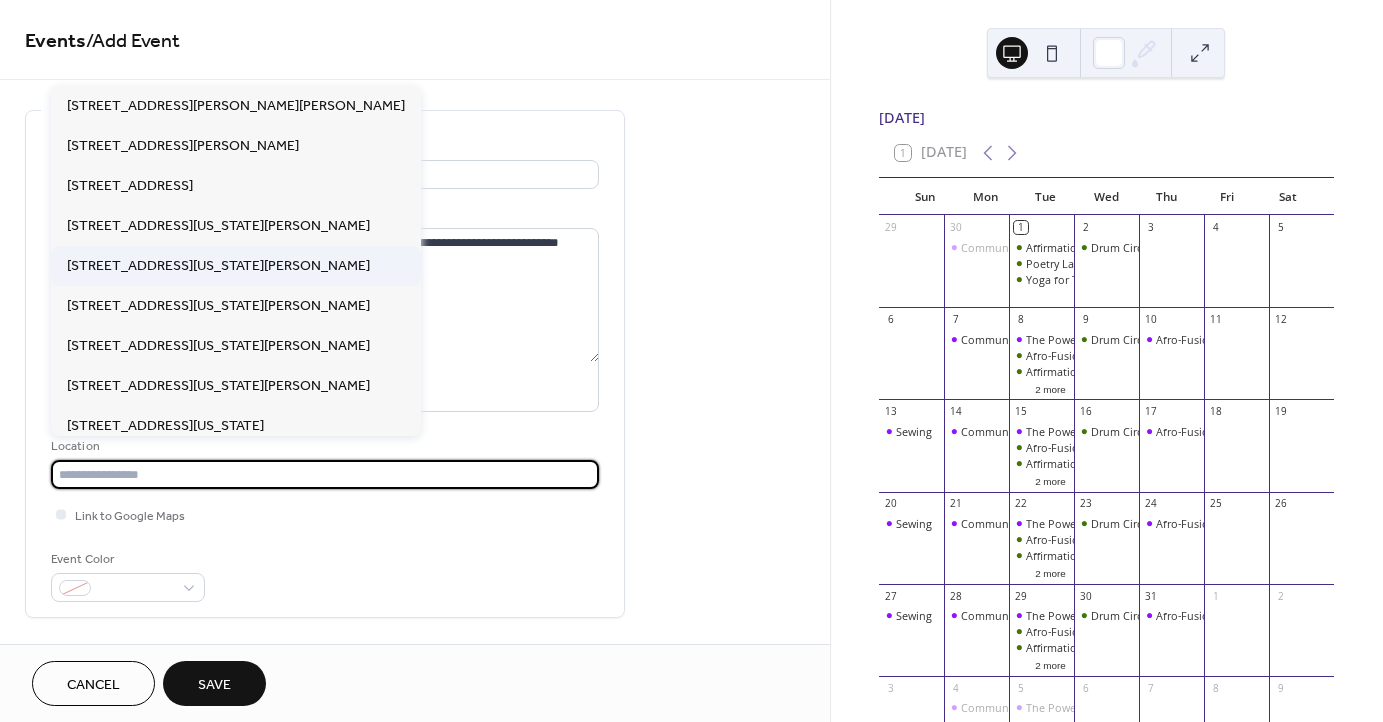 type on "**********" 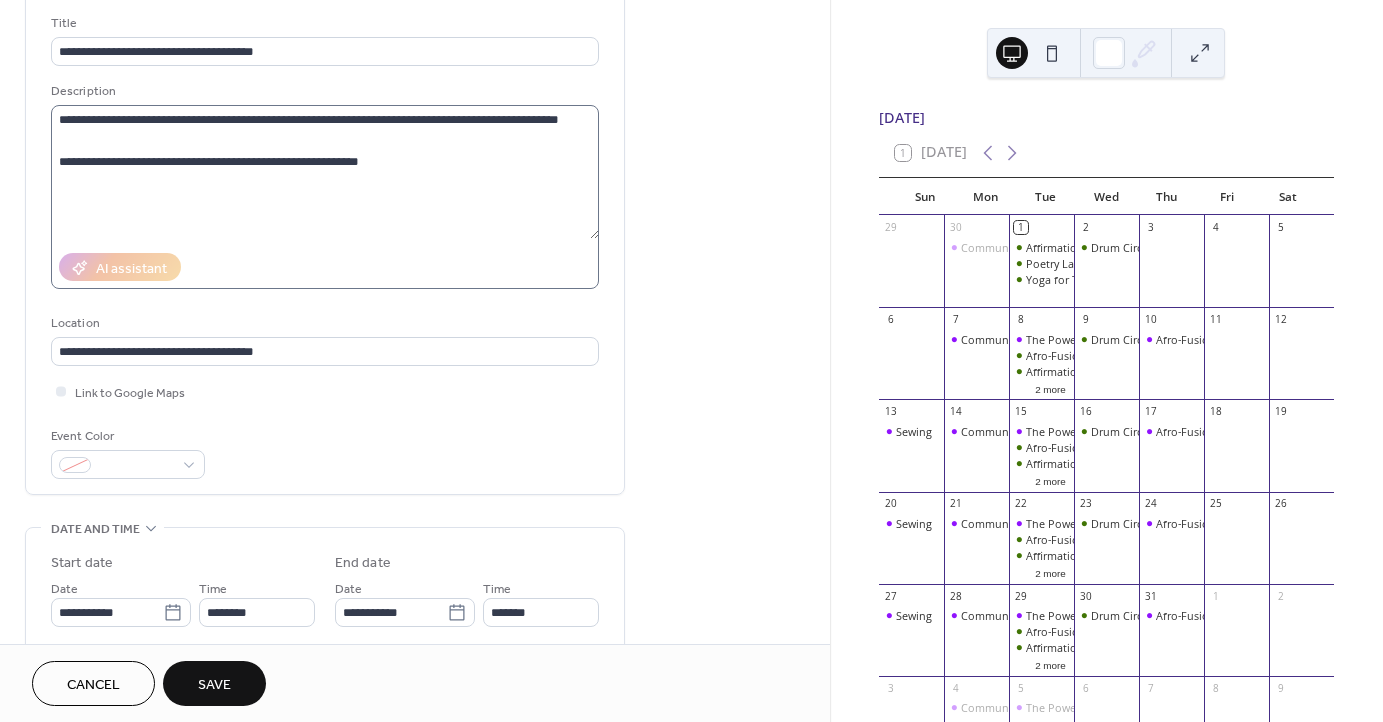 scroll, scrollTop: 150, scrollLeft: 0, axis: vertical 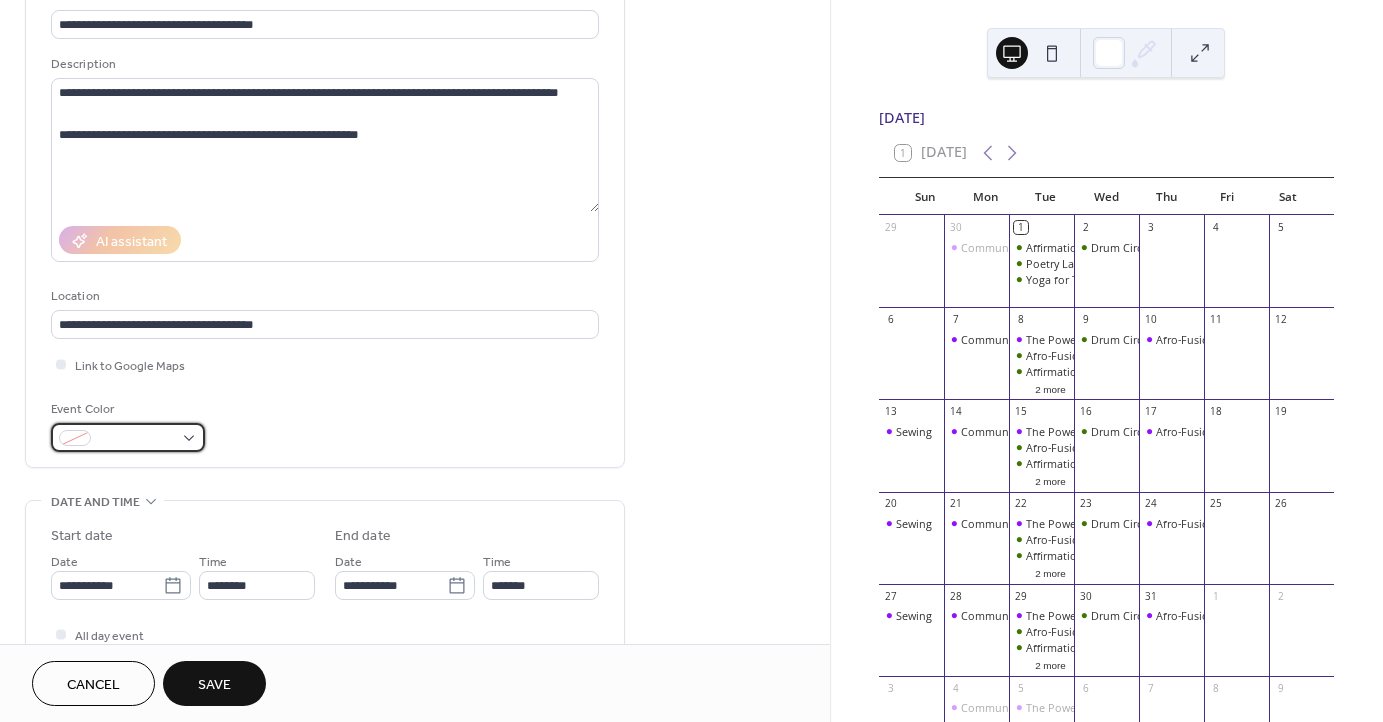 click at bounding box center (136, 439) 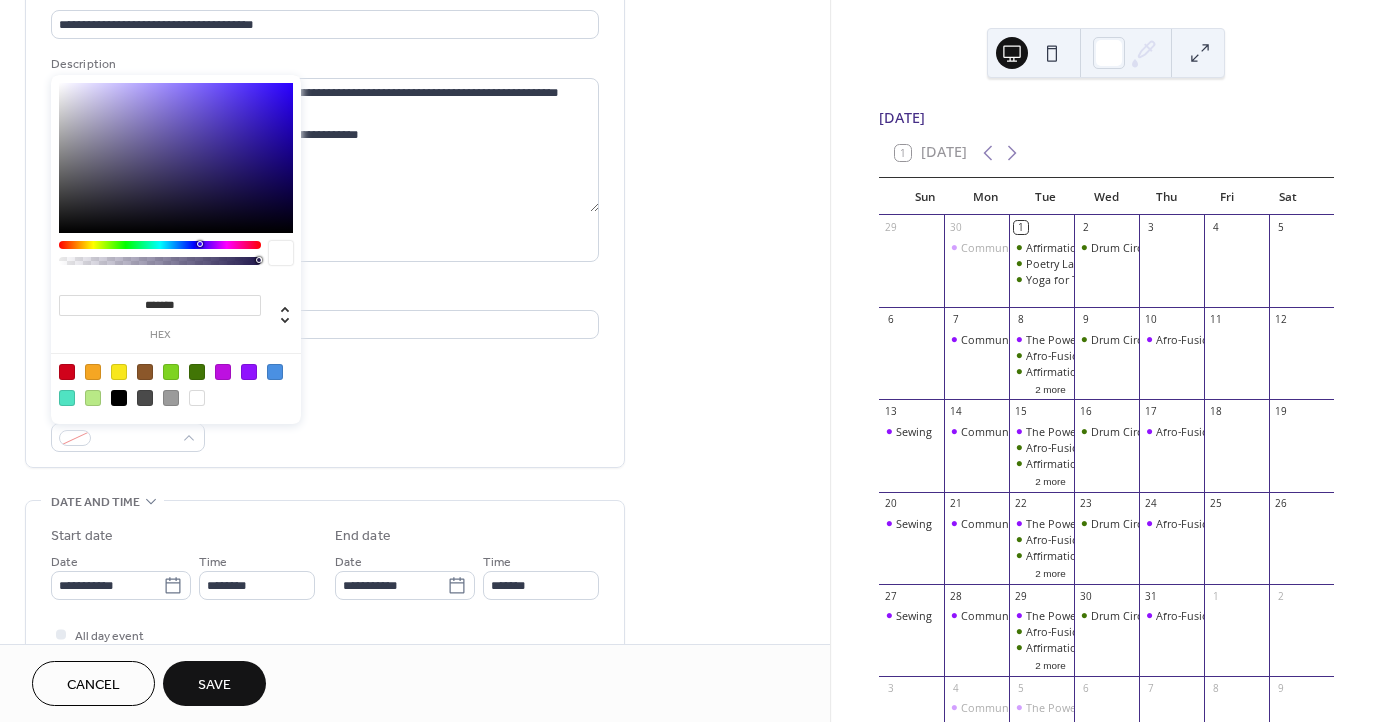 click at bounding box center [176, 384] 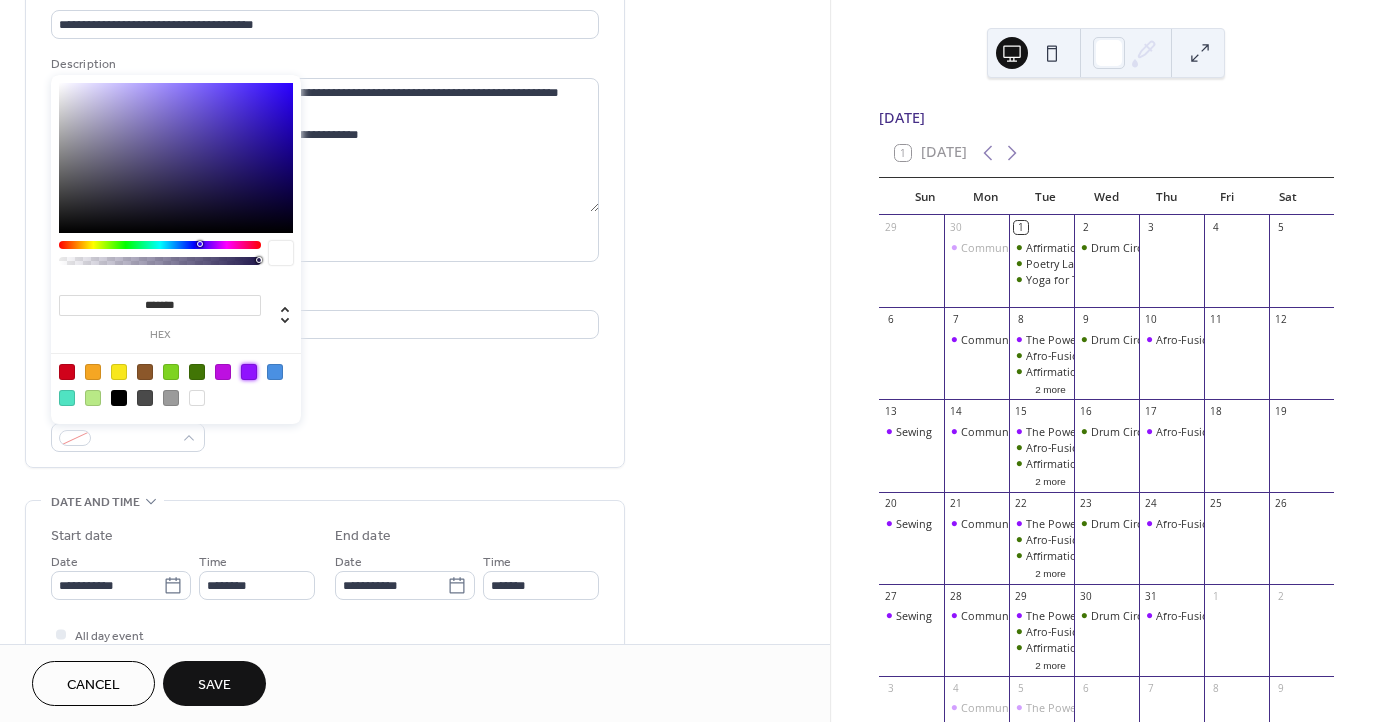 click at bounding box center [249, 372] 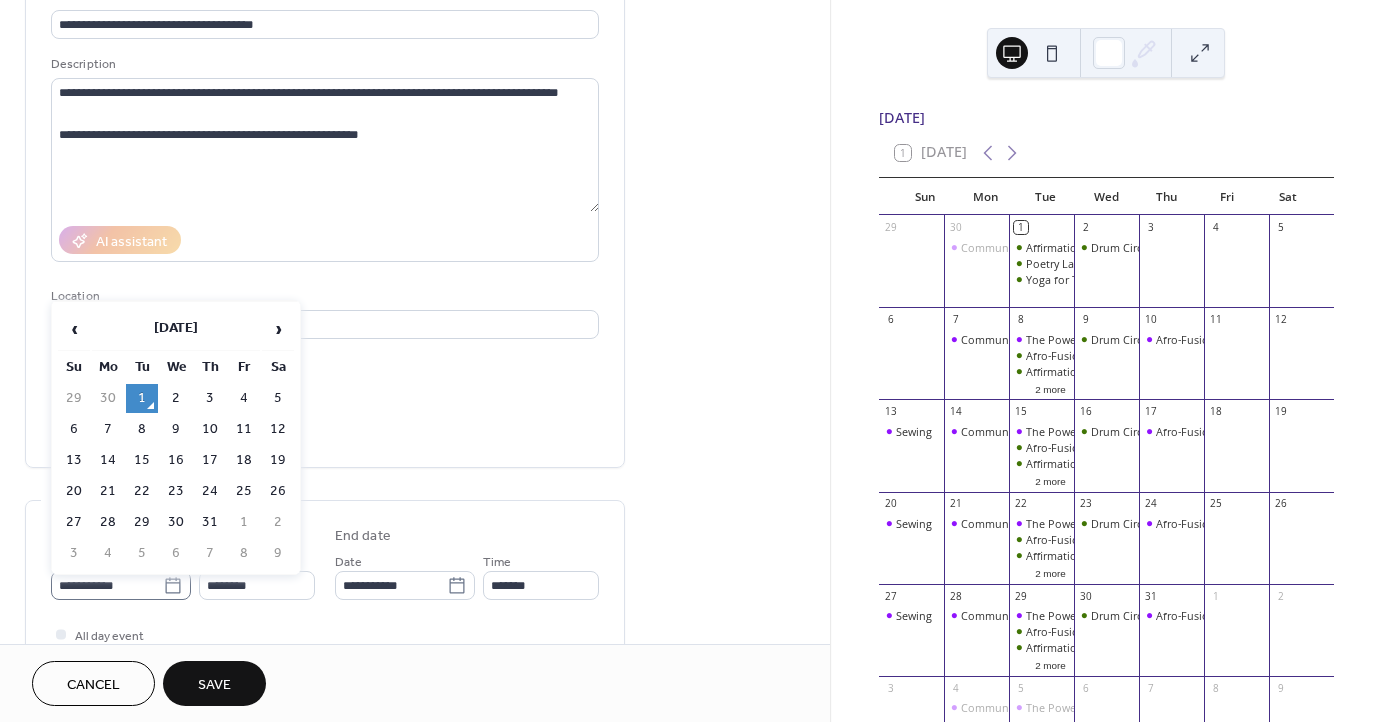 click 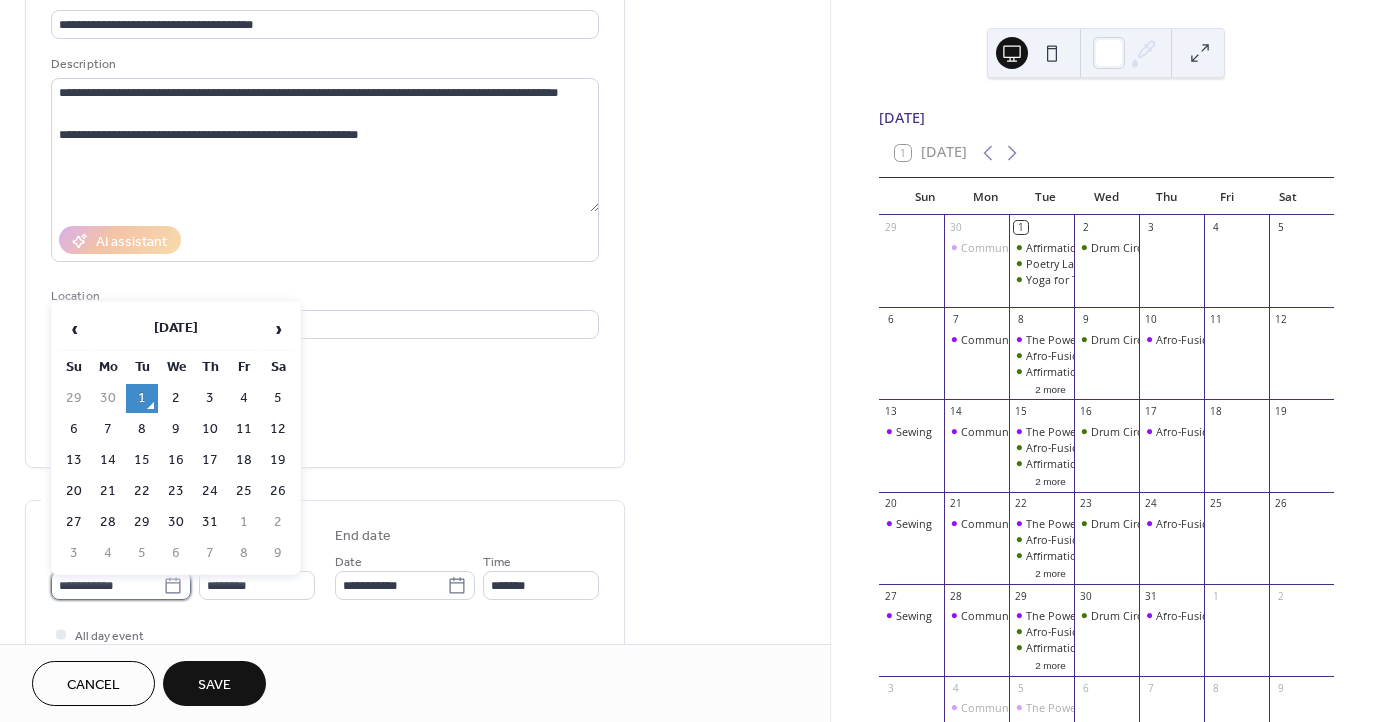 click on "**********" at bounding box center [107, 585] 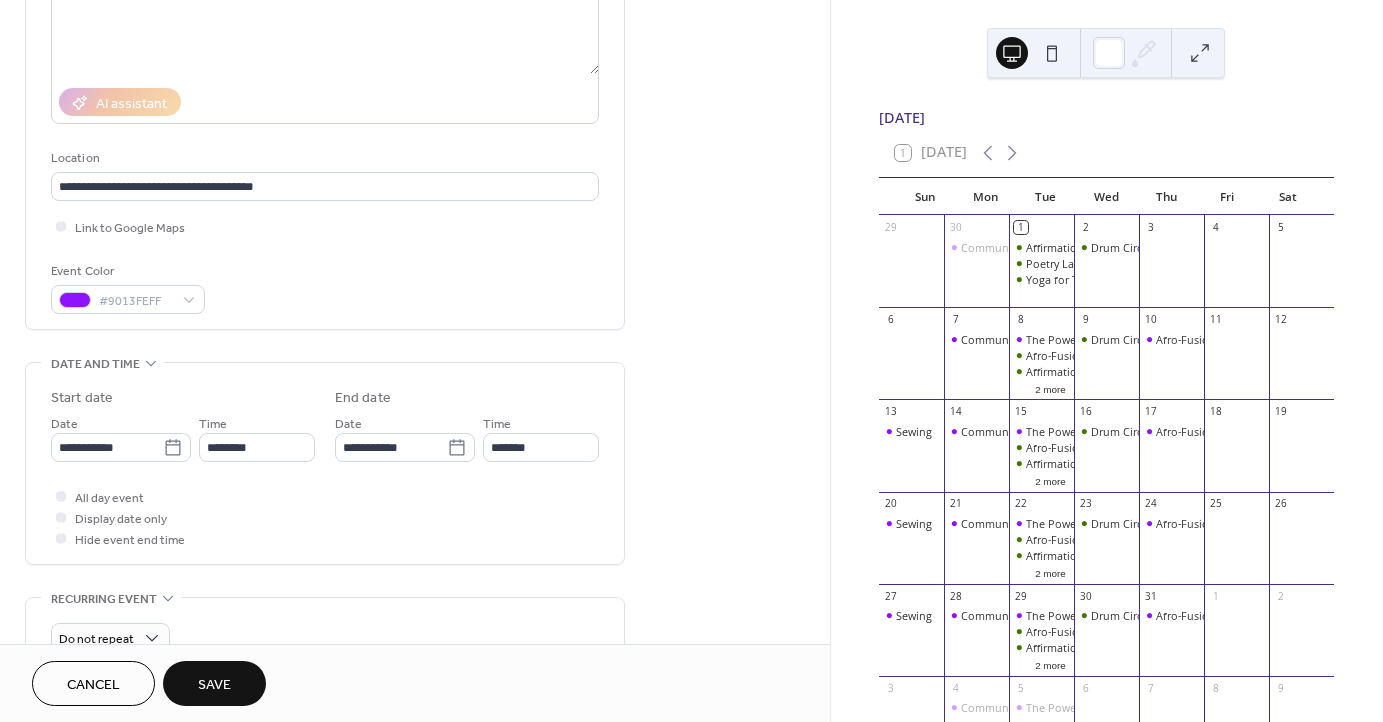 scroll, scrollTop: 290, scrollLeft: 0, axis: vertical 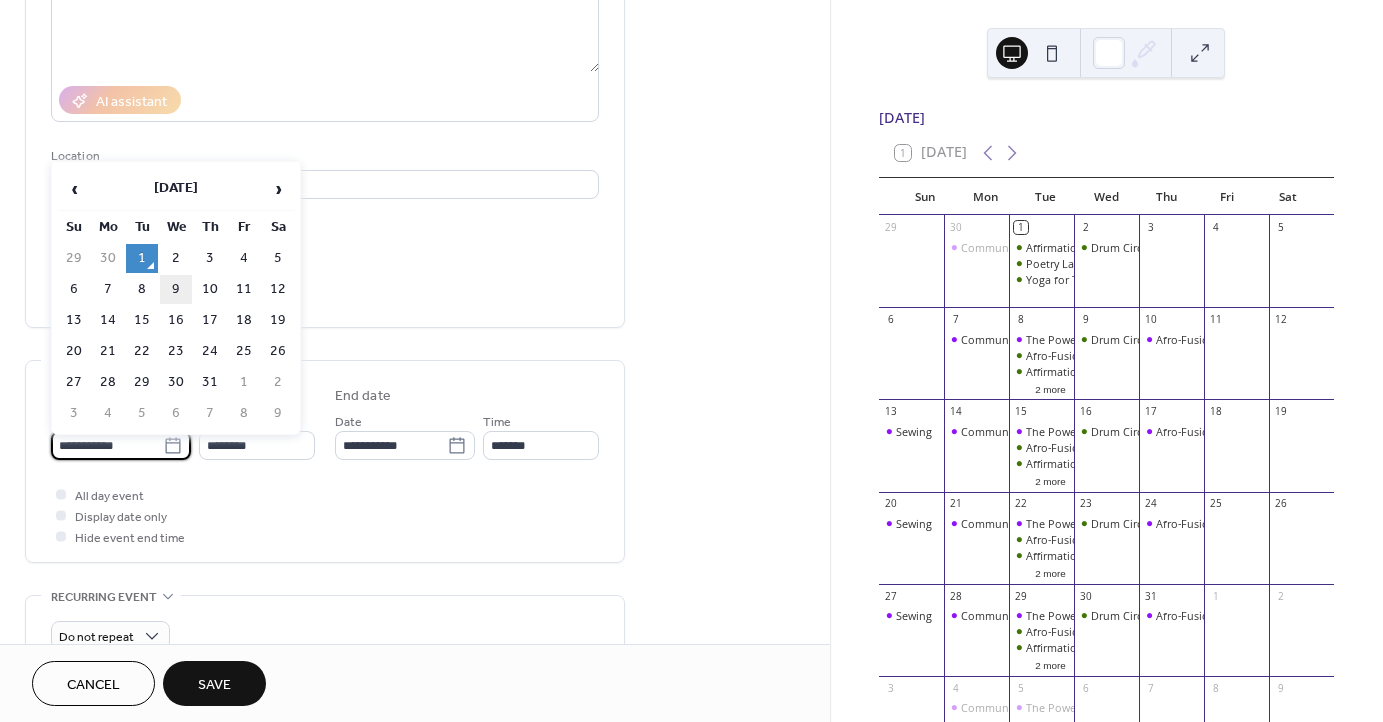 click on "9" at bounding box center [176, 289] 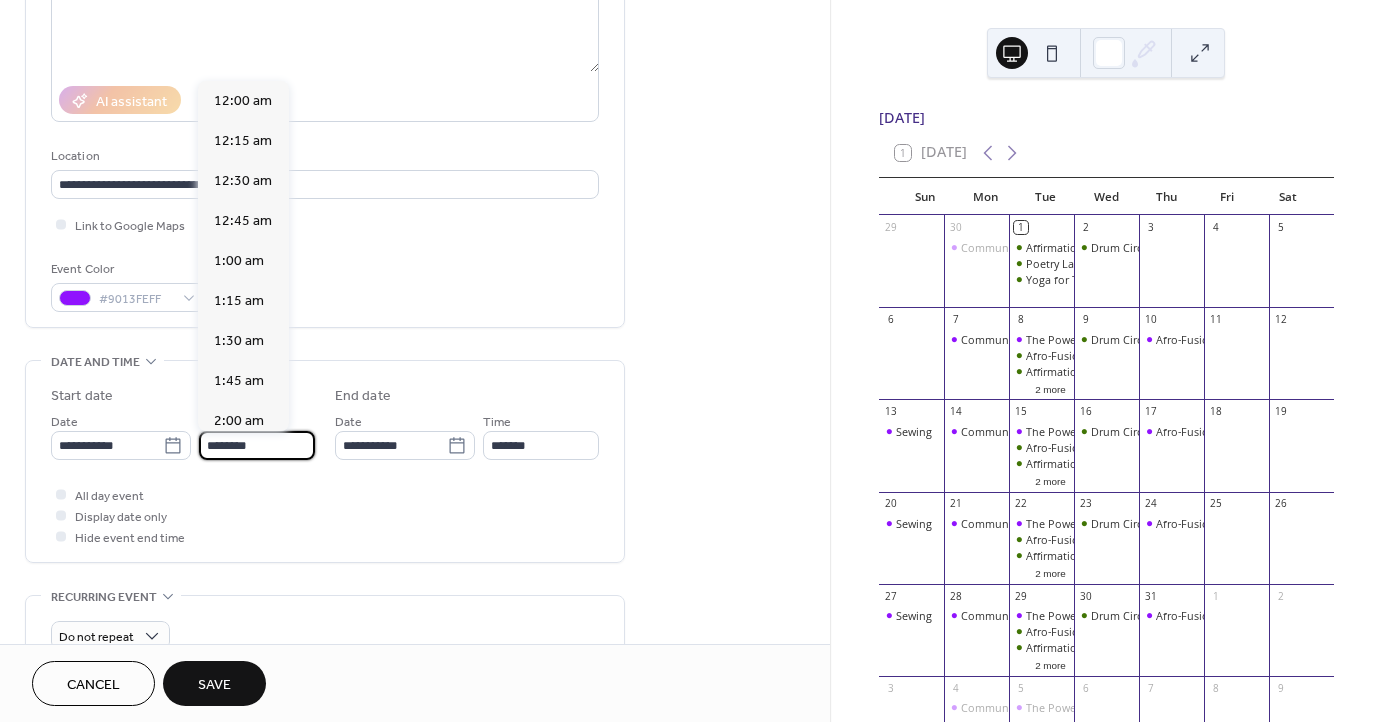 scroll, scrollTop: 1944, scrollLeft: 0, axis: vertical 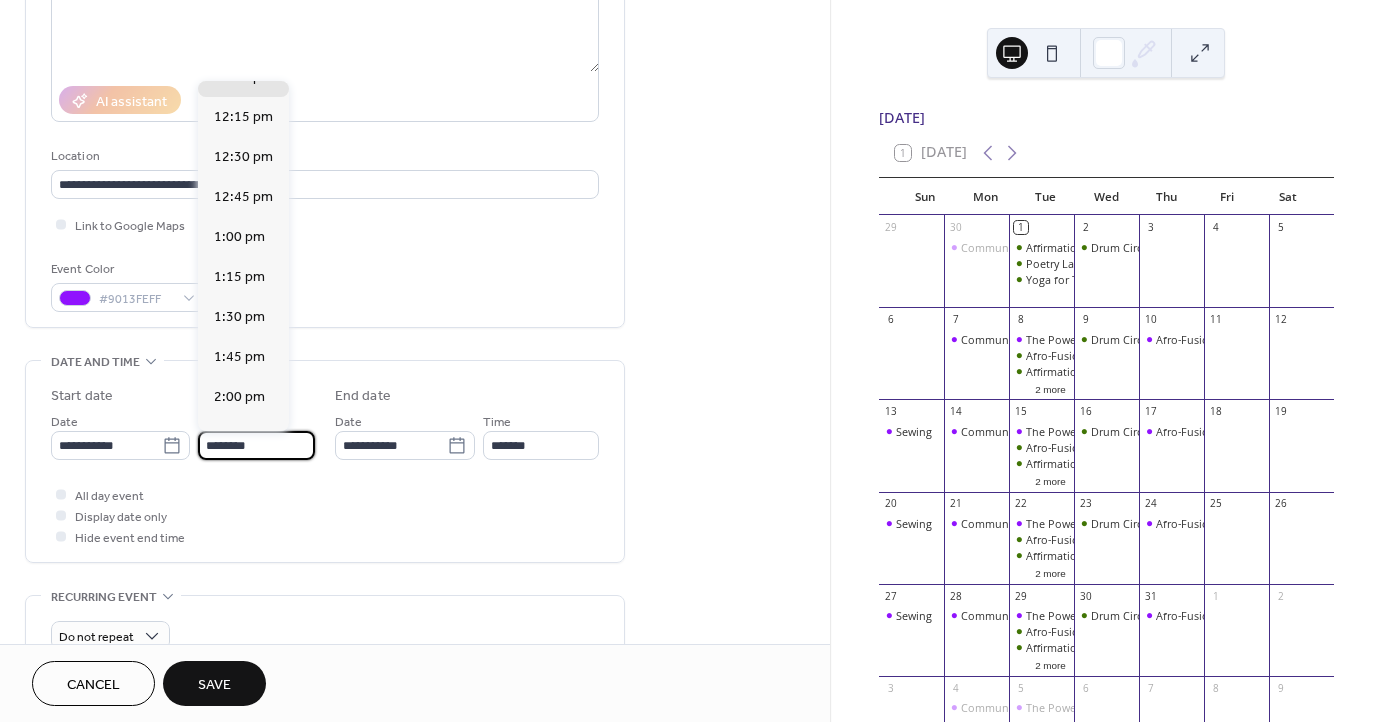 drag, startPoint x: 217, startPoint y: 446, endPoint x: 196, endPoint y: 446, distance: 21 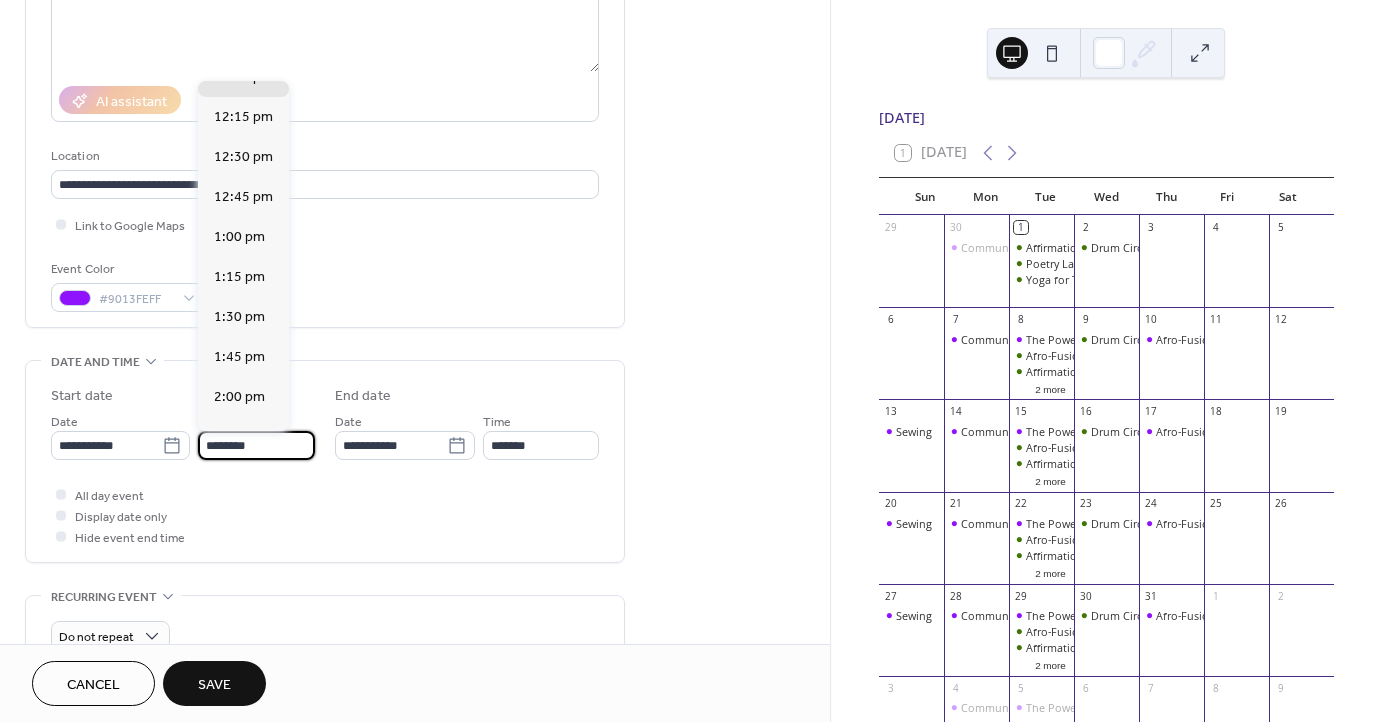 click on "**********" at bounding box center [183, 435] 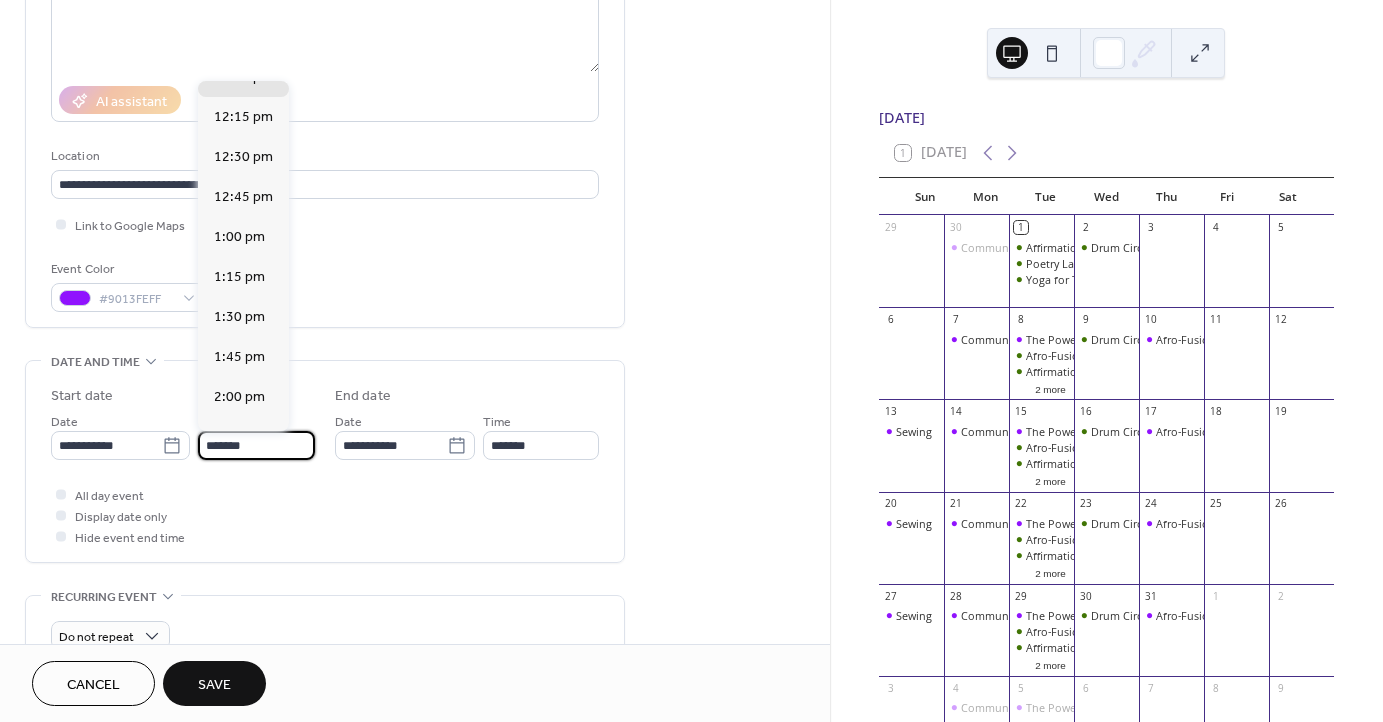 scroll, scrollTop: 2916, scrollLeft: 0, axis: vertical 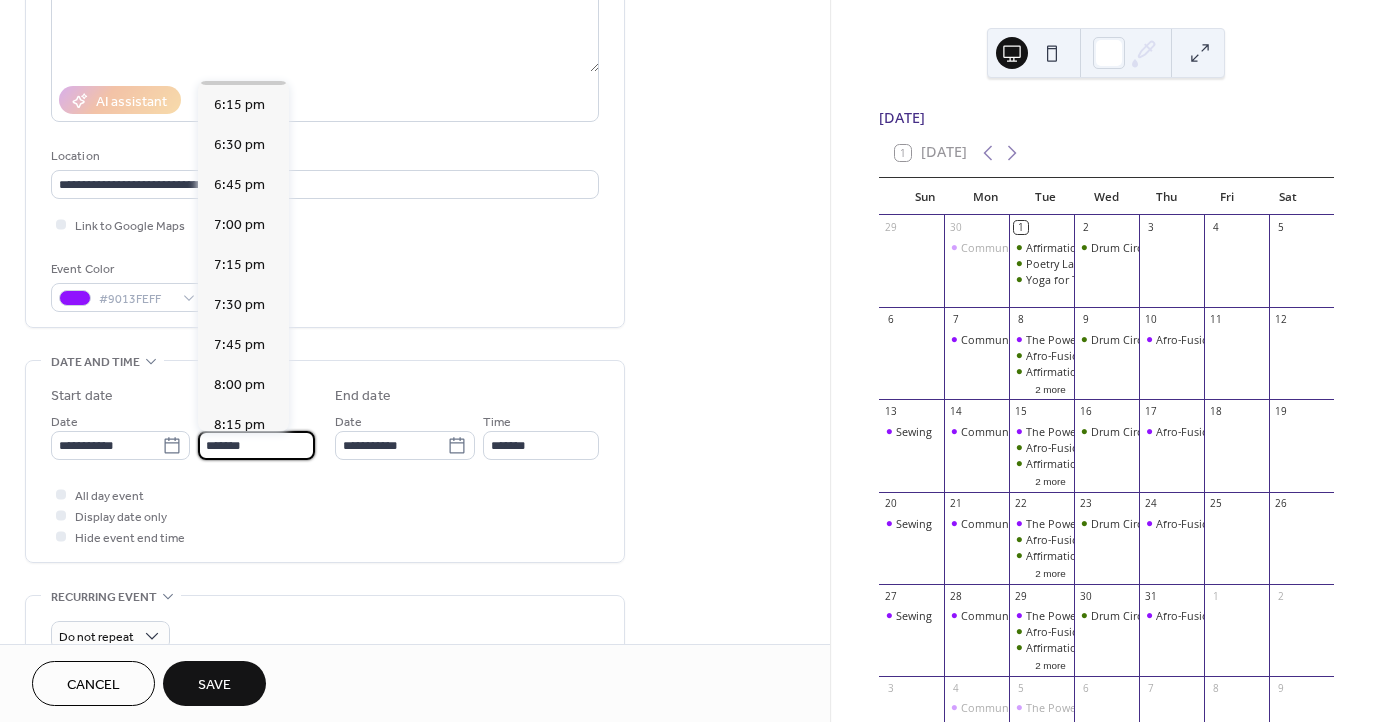 type on "*******" 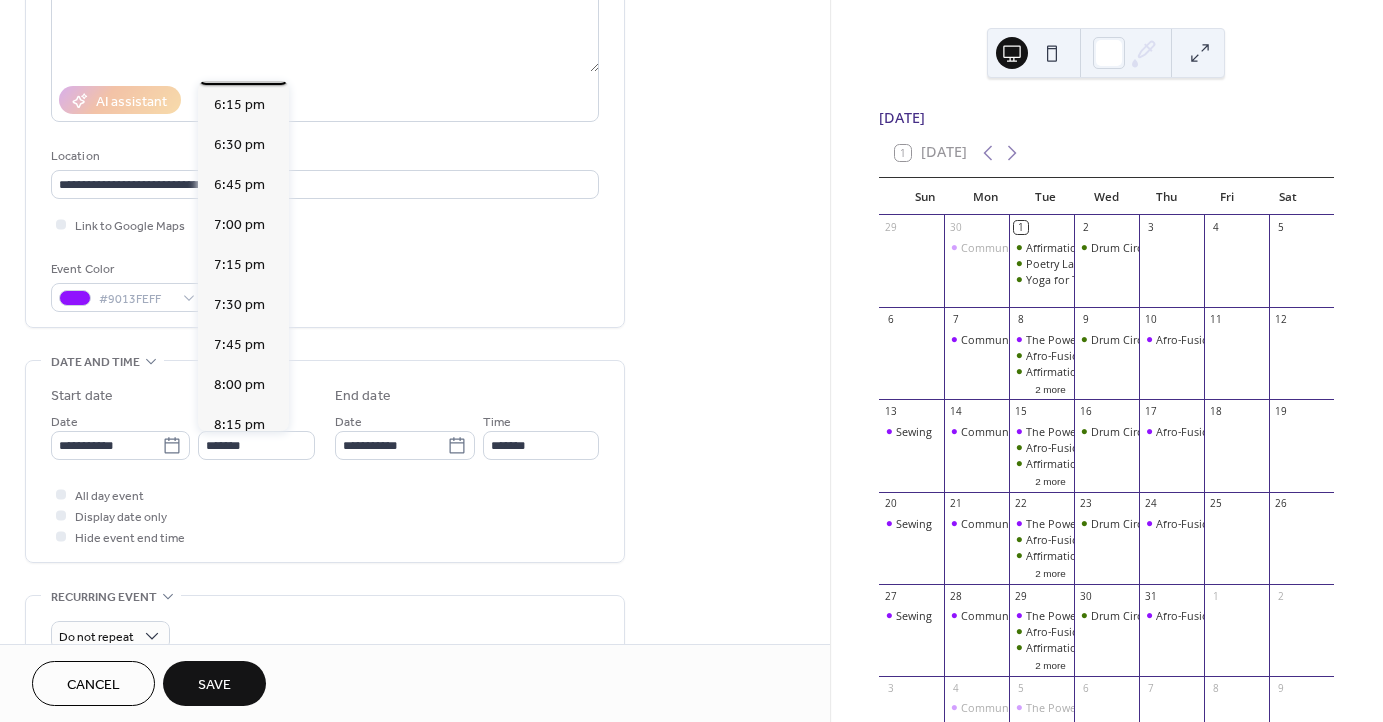 scroll, scrollTop: 0, scrollLeft: 0, axis: both 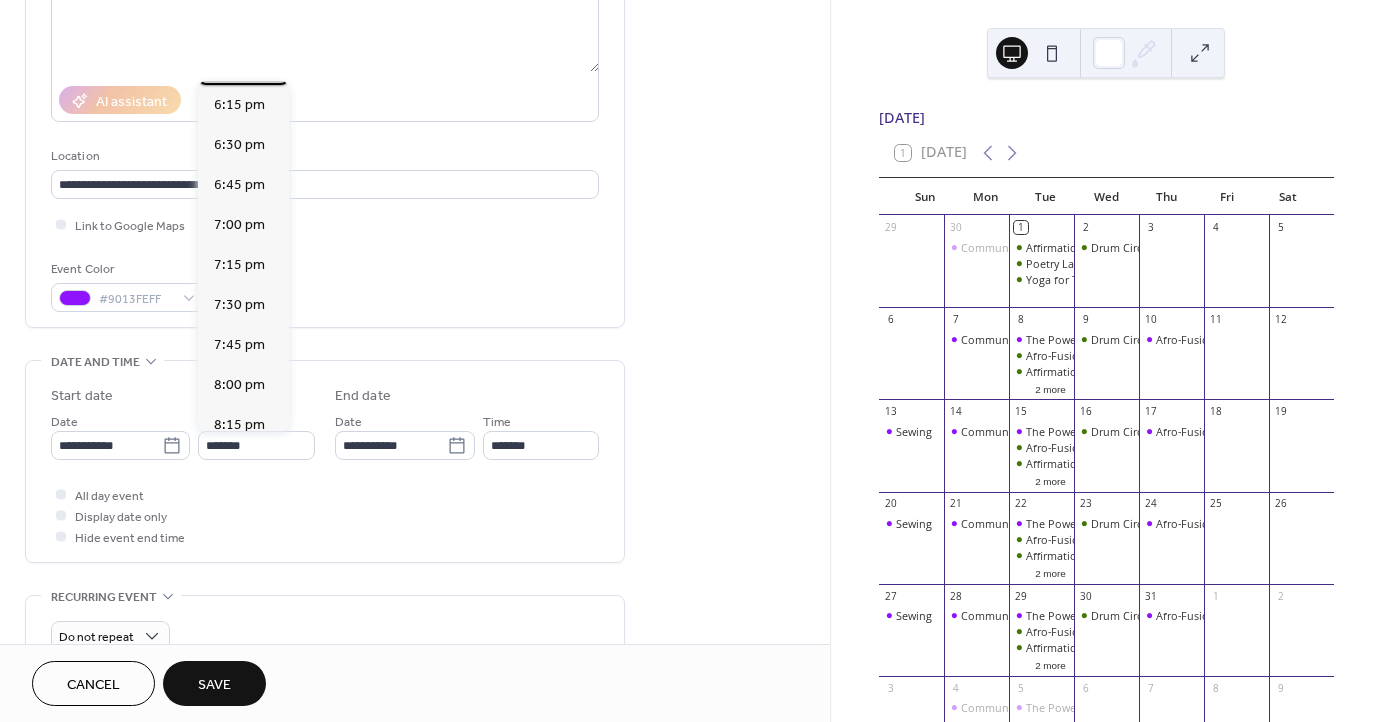 click on "6:00 pm" at bounding box center (239, 65) 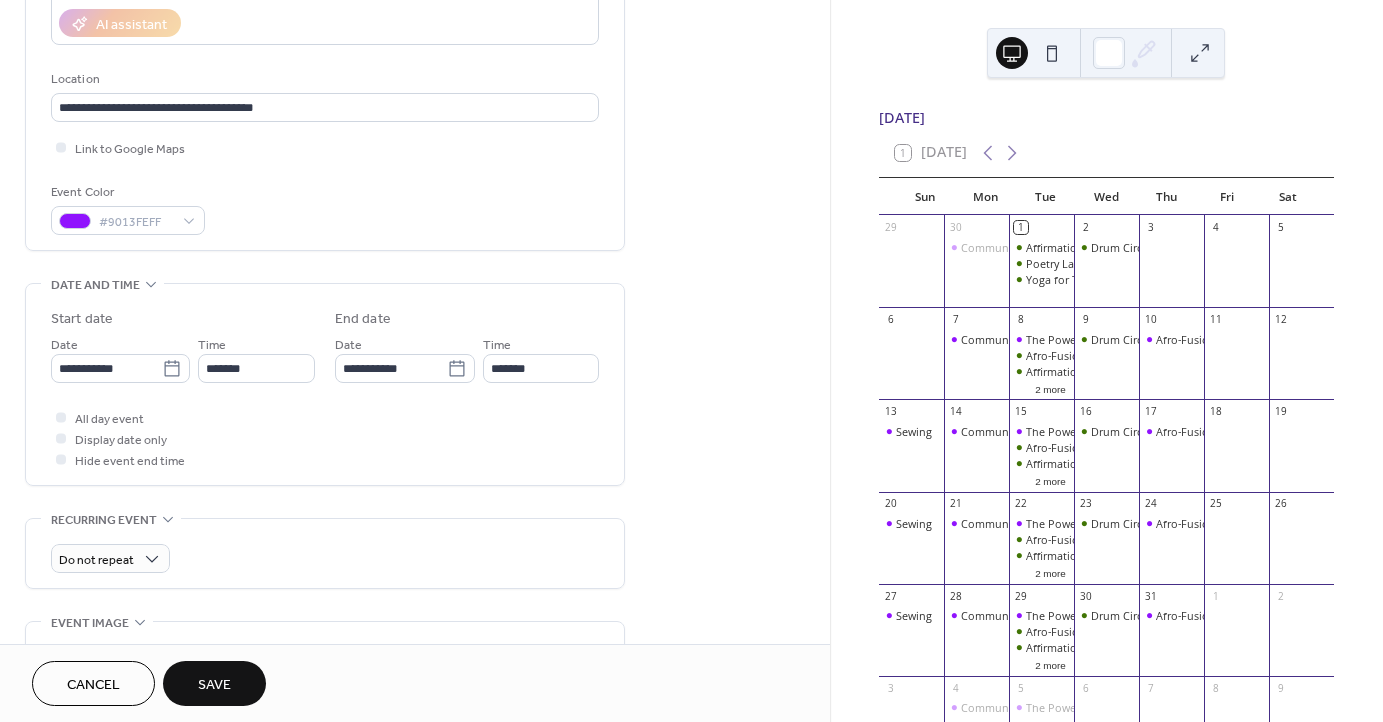 scroll, scrollTop: 369, scrollLeft: 0, axis: vertical 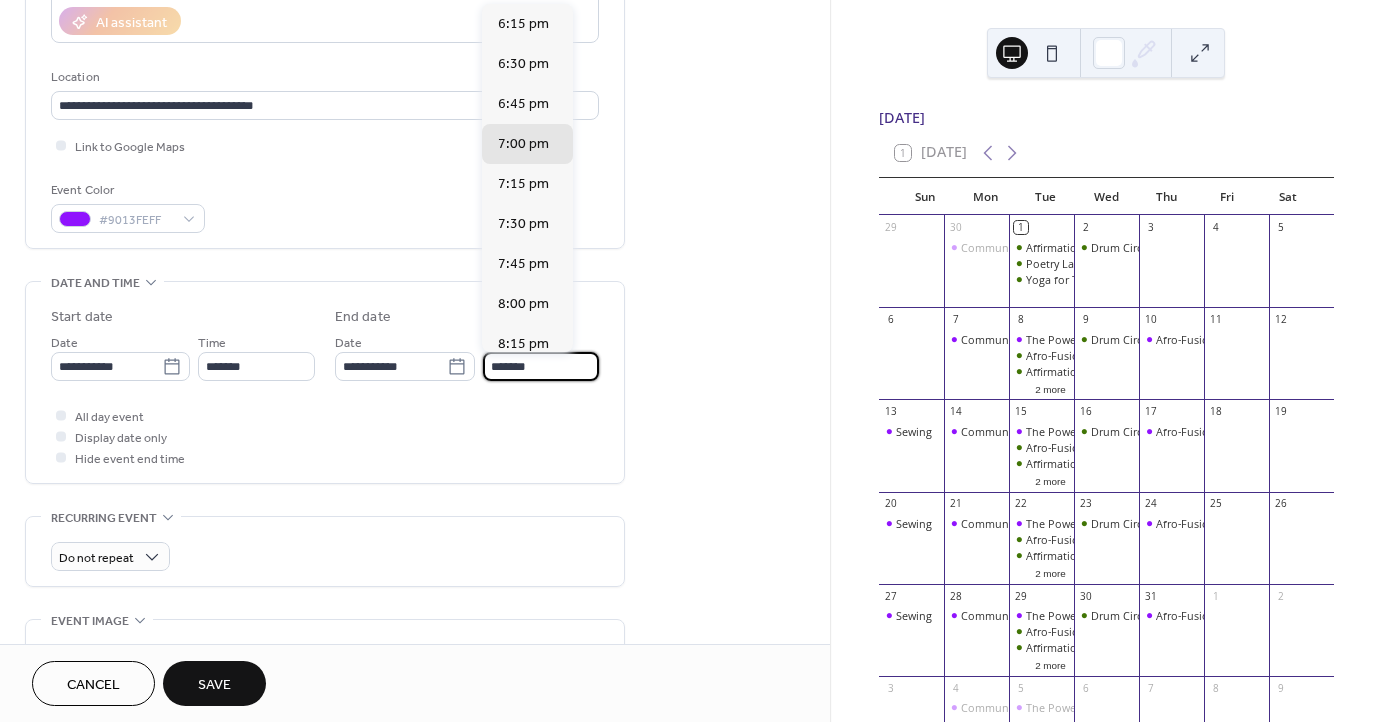 click on "*******" at bounding box center [541, 366] 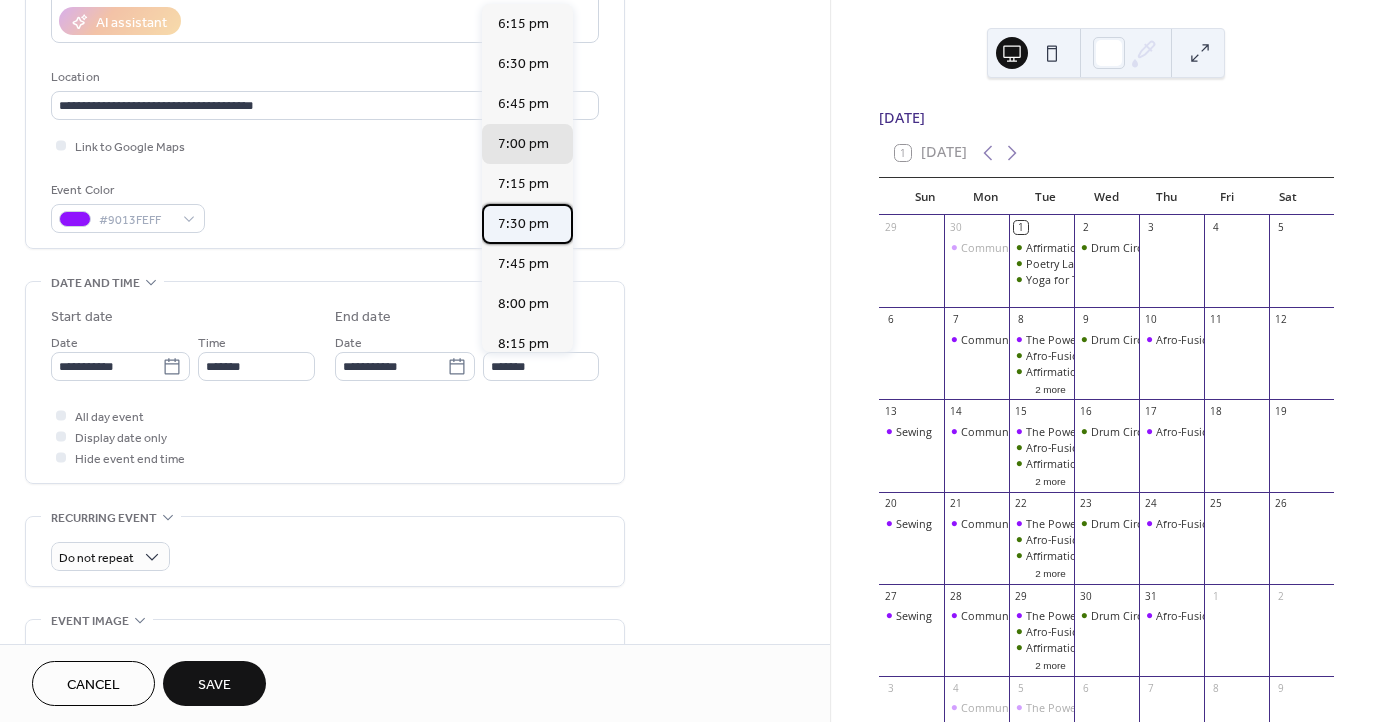 click on "7:30 pm" at bounding box center [523, 224] 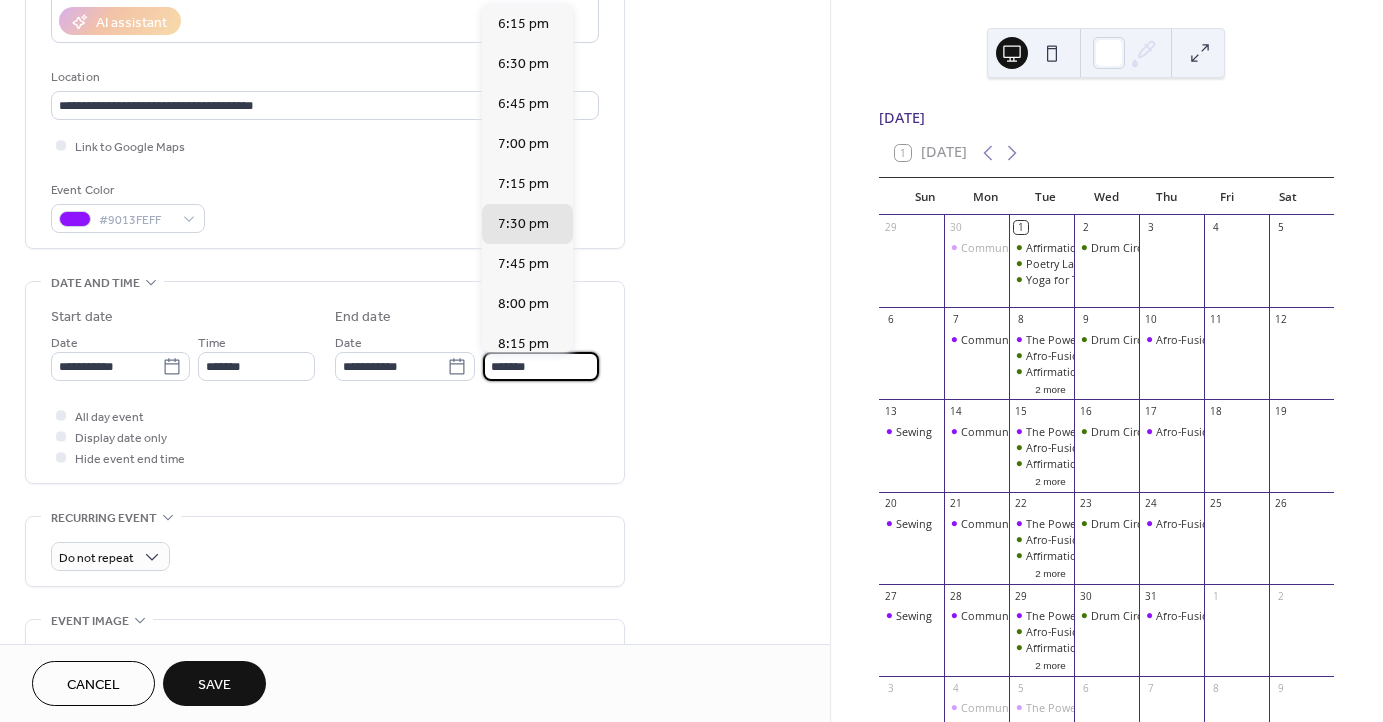 click on "*******" at bounding box center [541, 366] 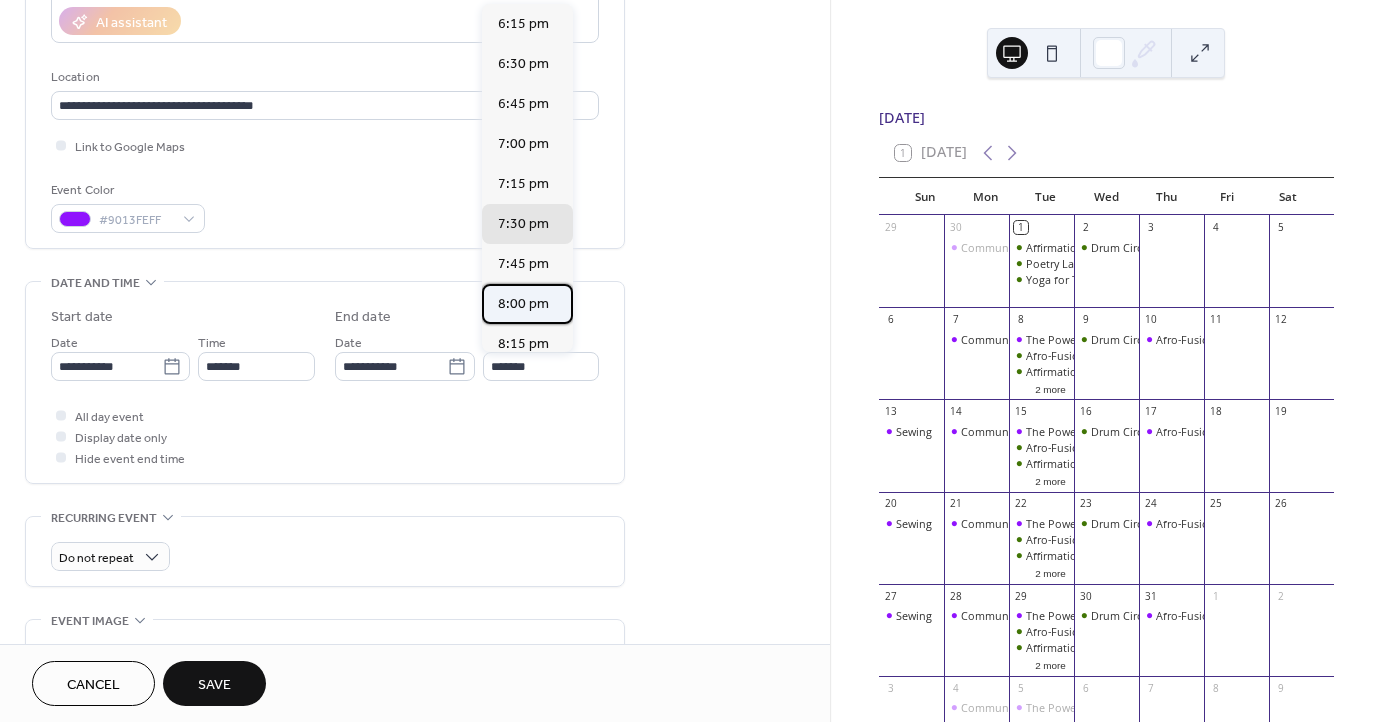click on "8:00 pm" at bounding box center (523, 304) 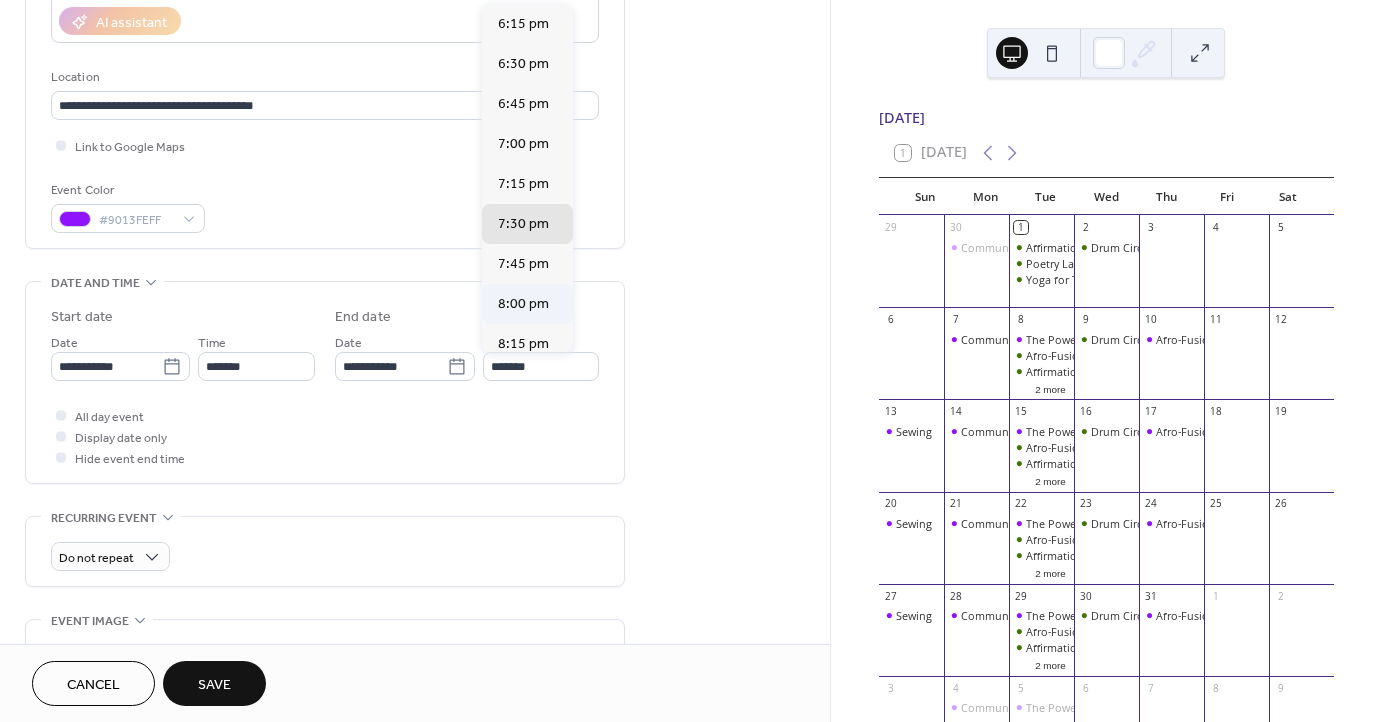 type on "*******" 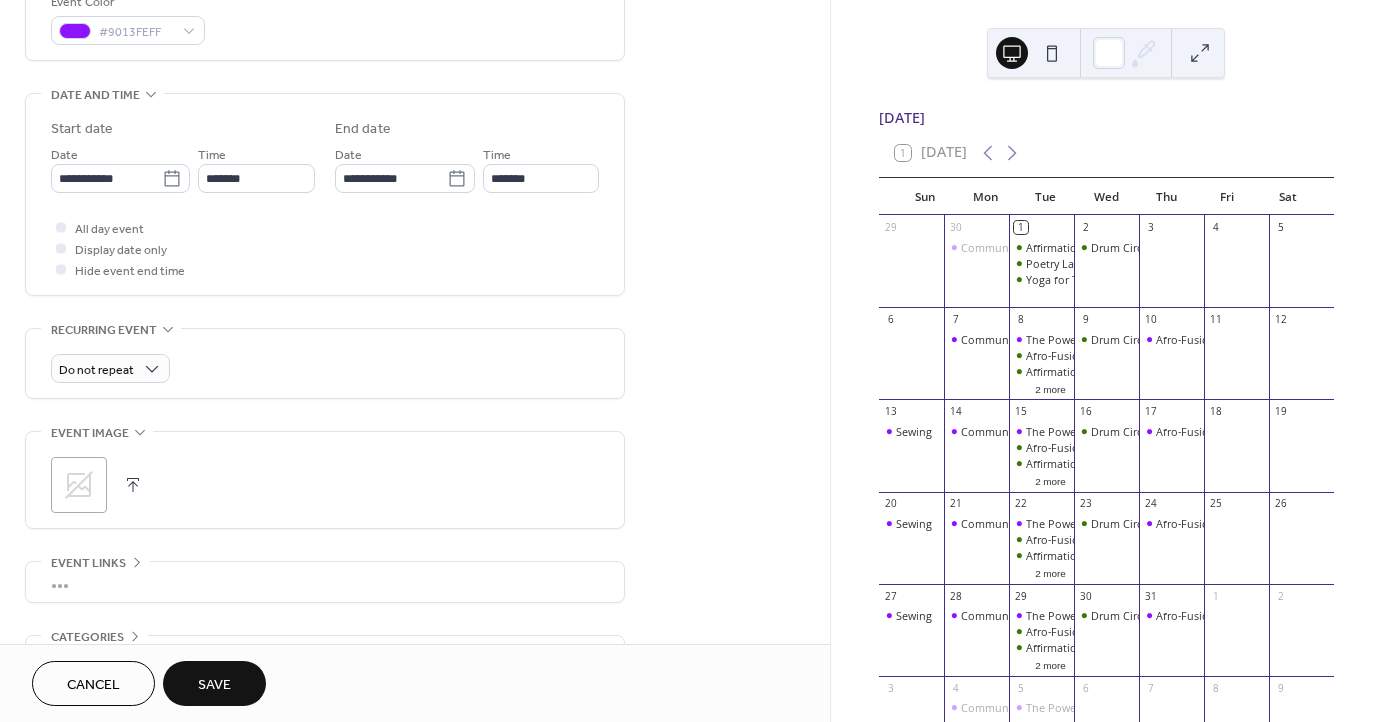 scroll, scrollTop: 559, scrollLeft: 0, axis: vertical 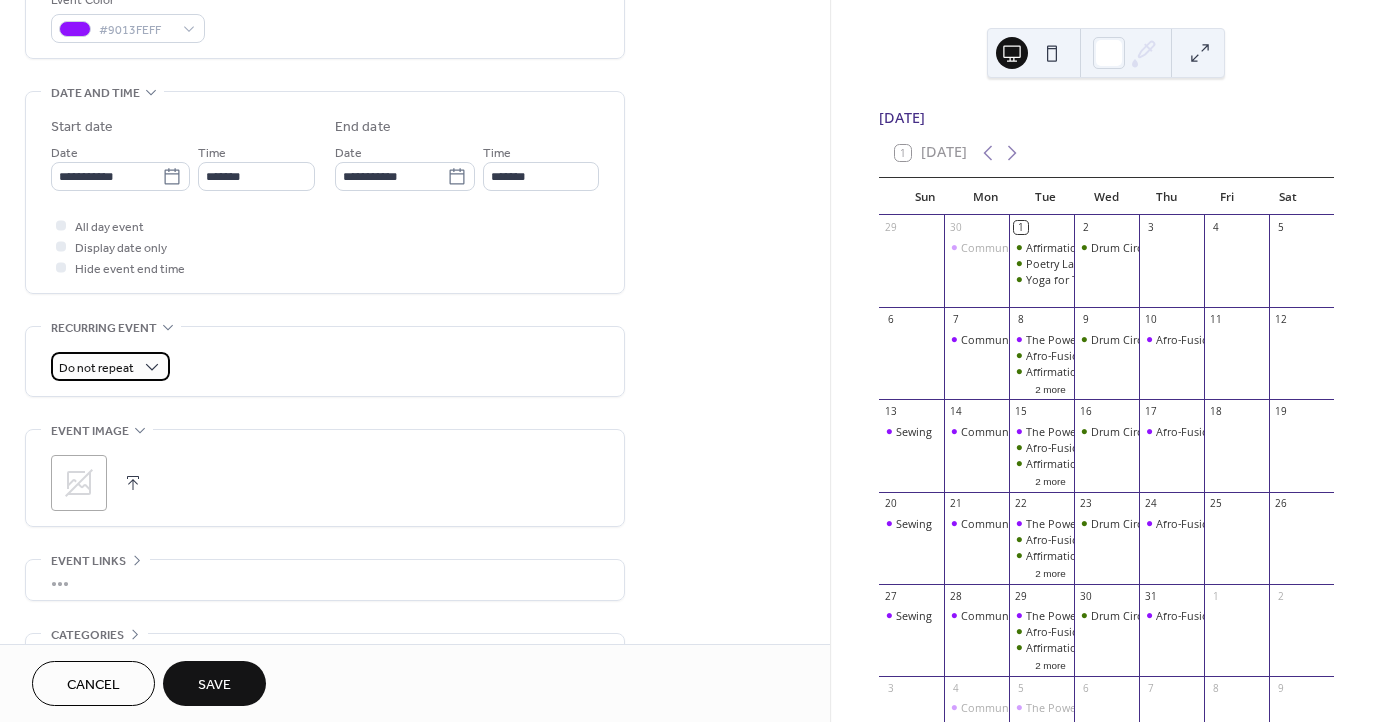 click on "Do not repeat" at bounding box center (96, 368) 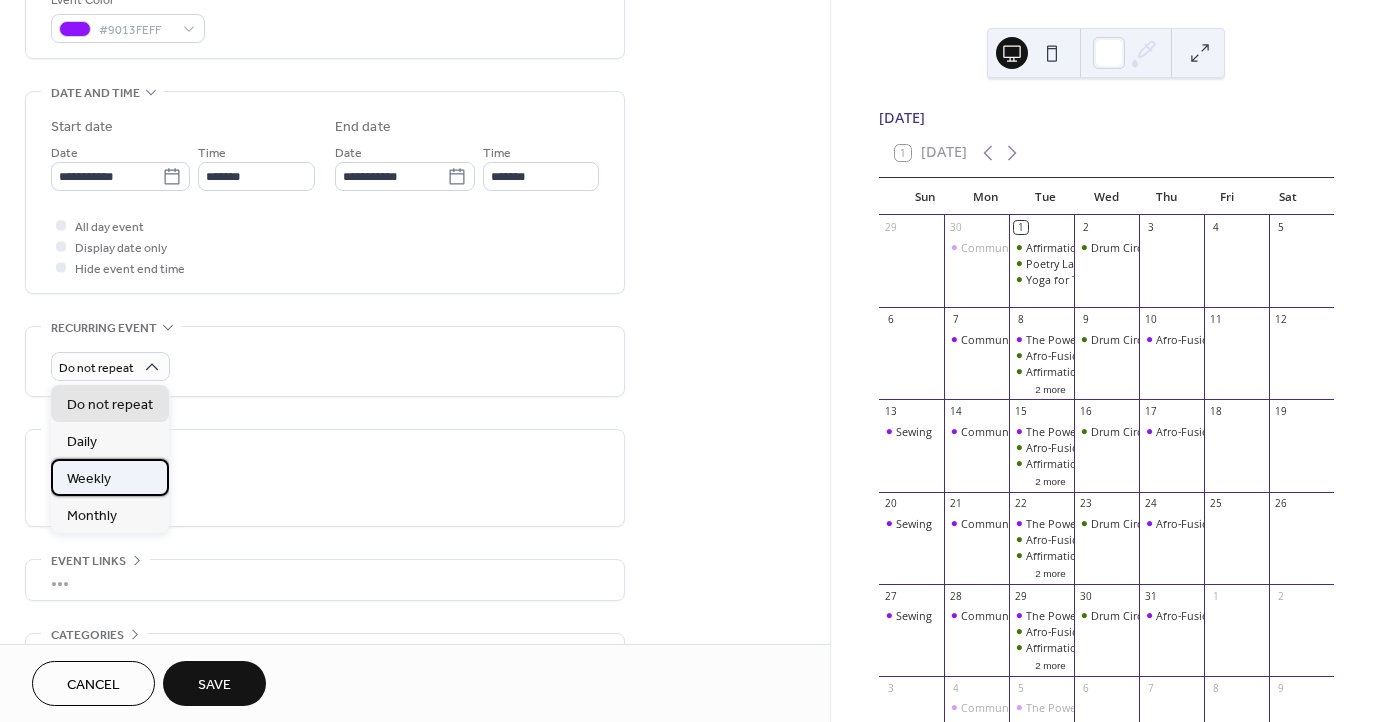 click on "Weekly" at bounding box center [89, 479] 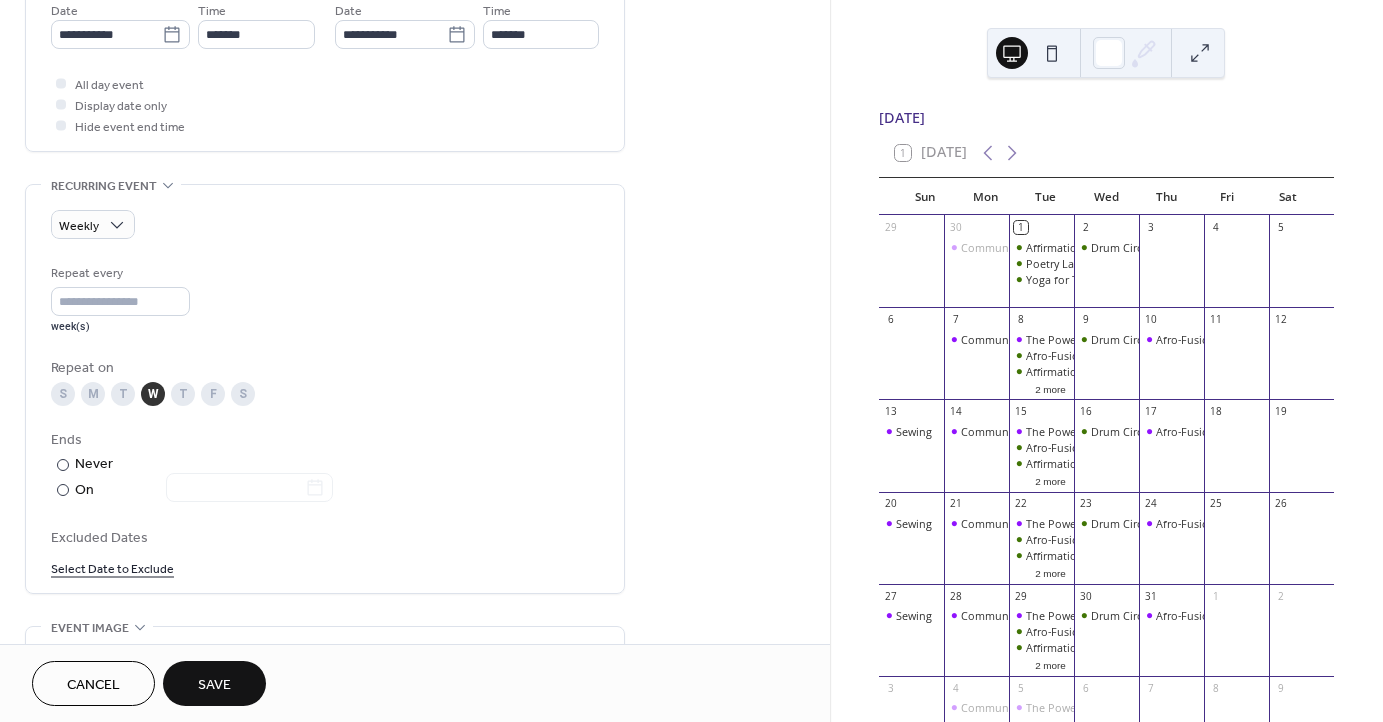 scroll, scrollTop: 706, scrollLeft: 0, axis: vertical 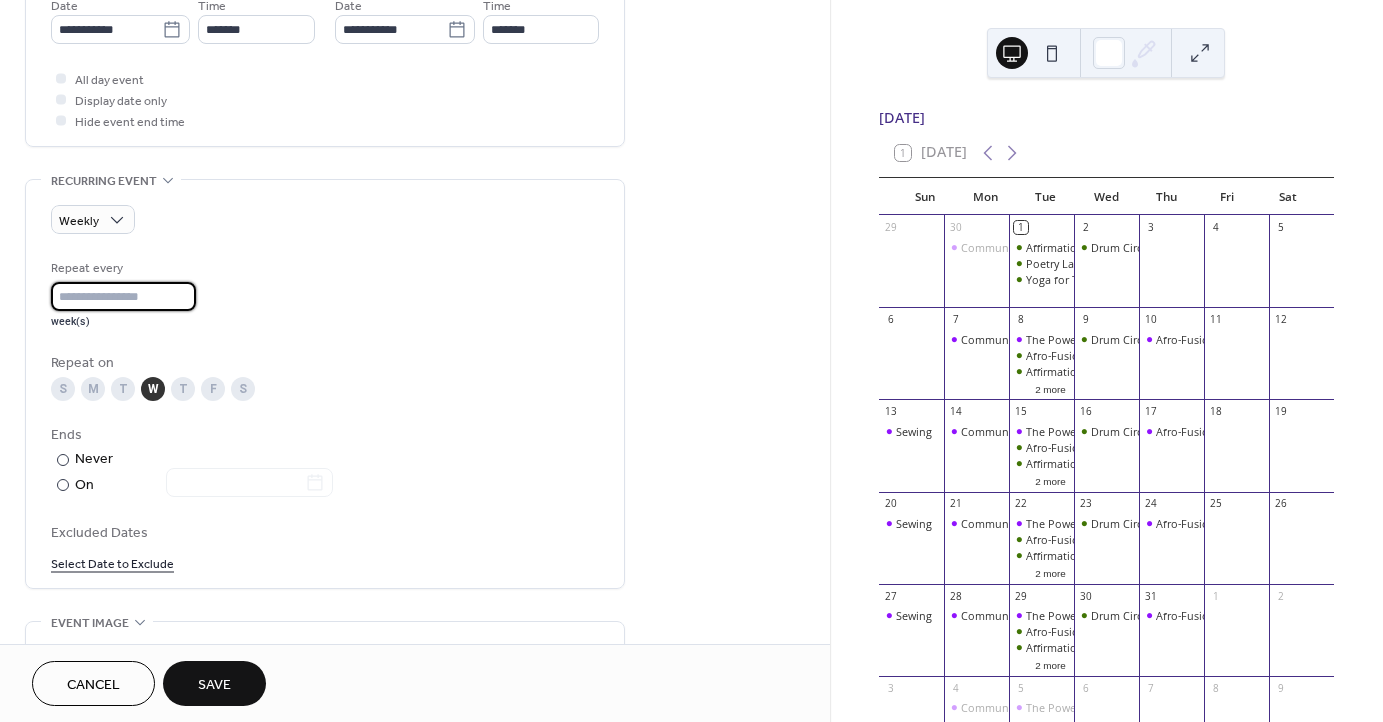drag, startPoint x: 77, startPoint y: 299, endPoint x: 41, endPoint y: 301, distance: 36.05551 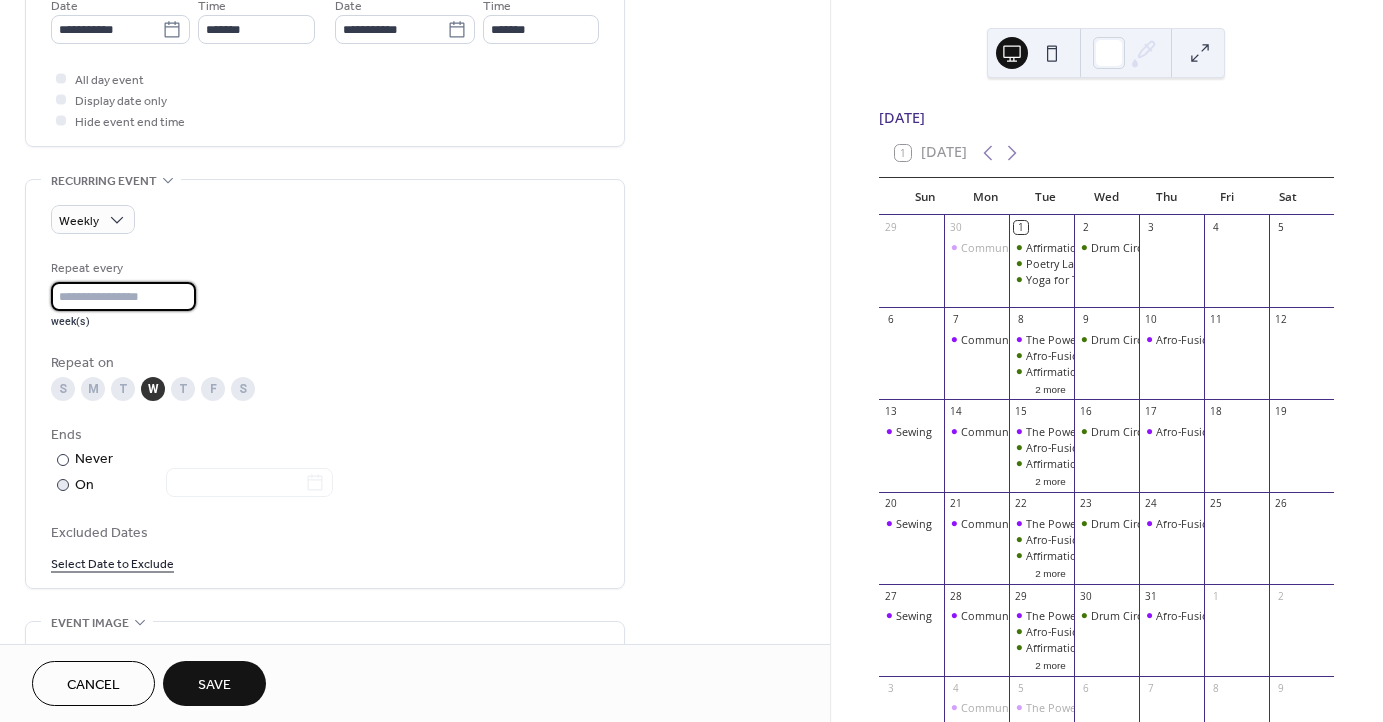 type on "*" 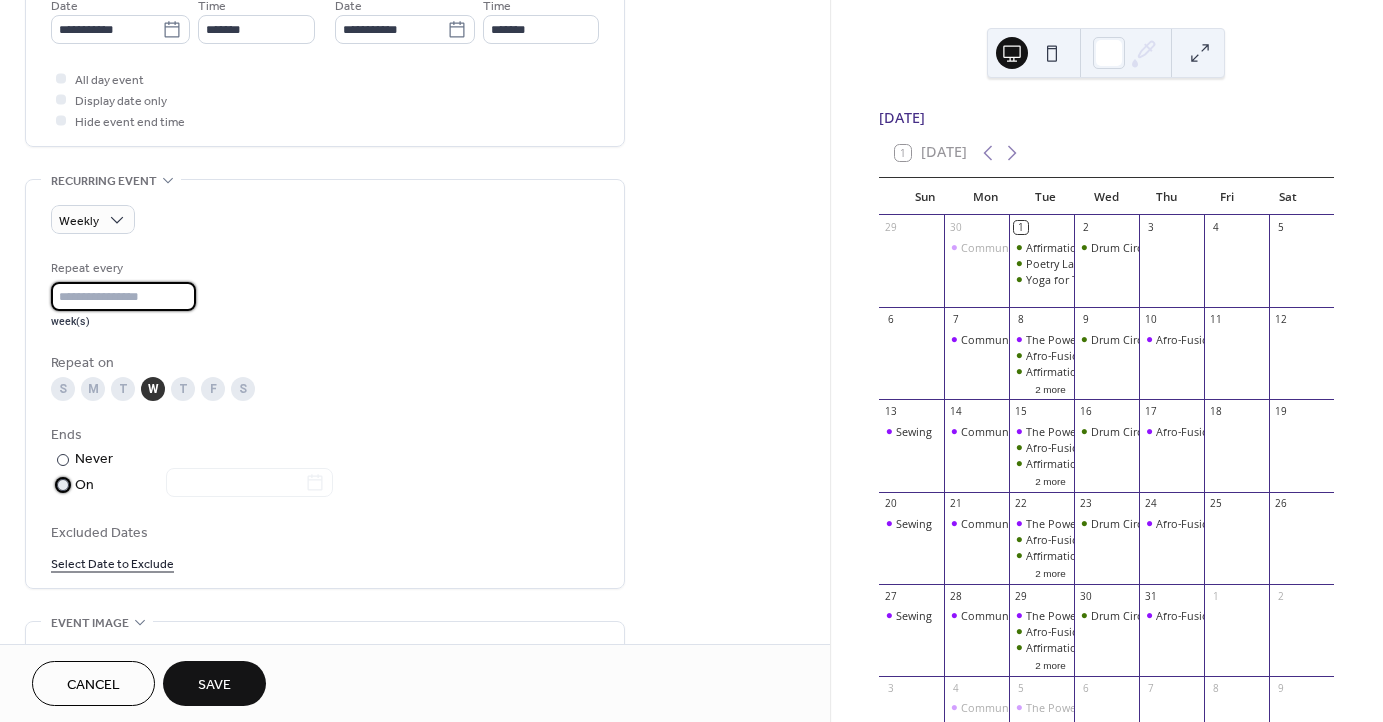 scroll, scrollTop: 0, scrollLeft: 0, axis: both 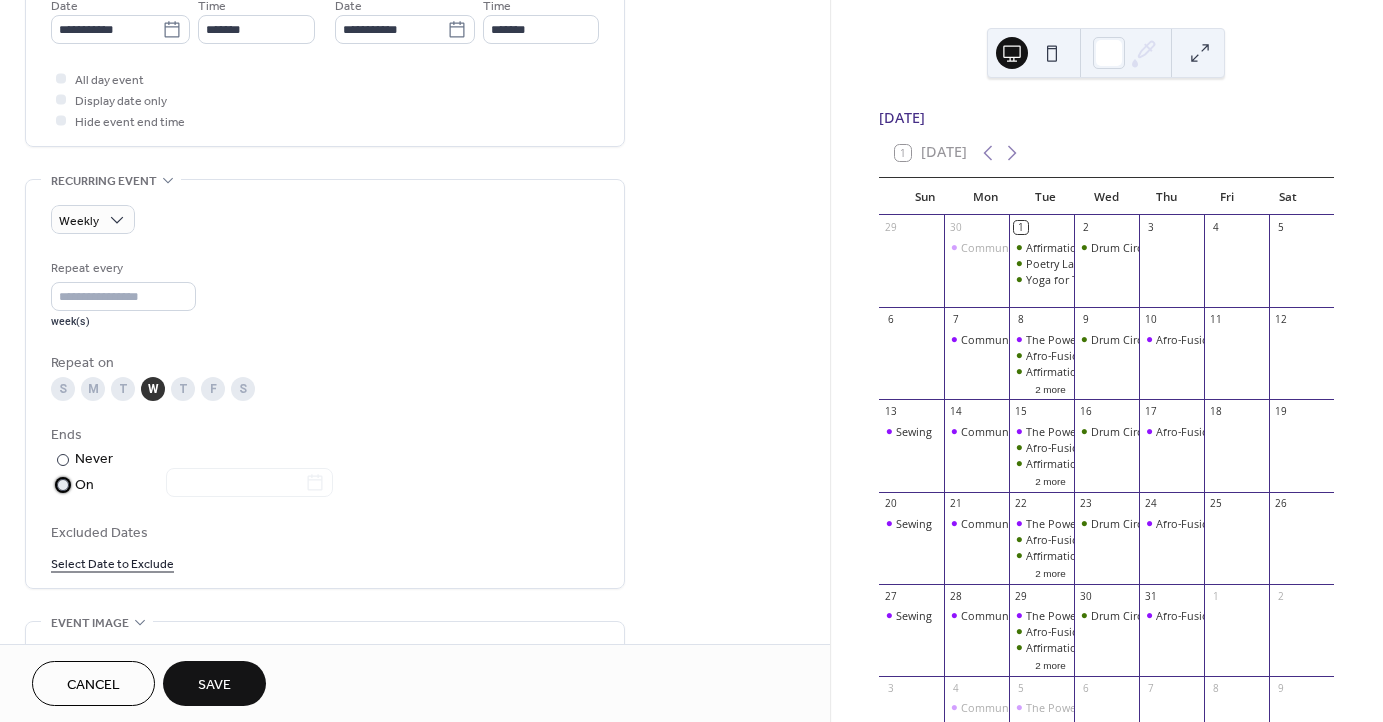 click on "​" at bounding box center [61, 484] 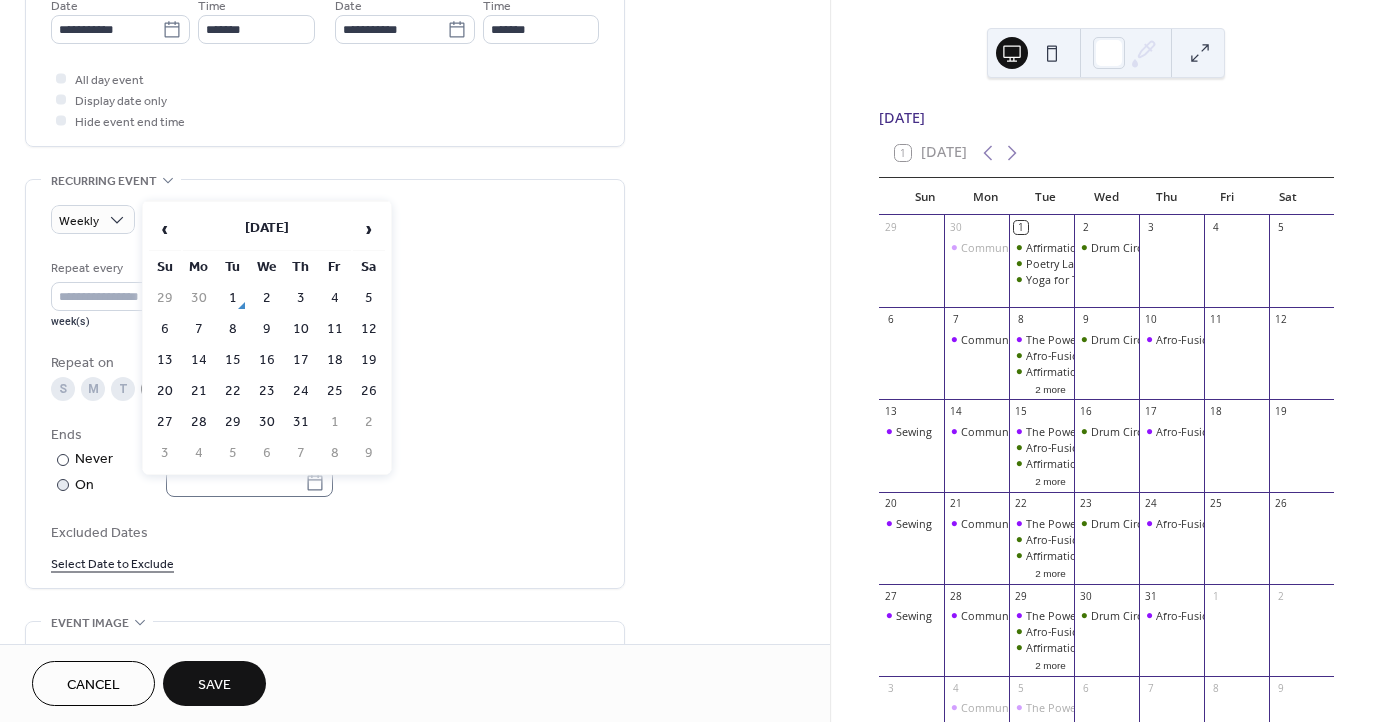 click 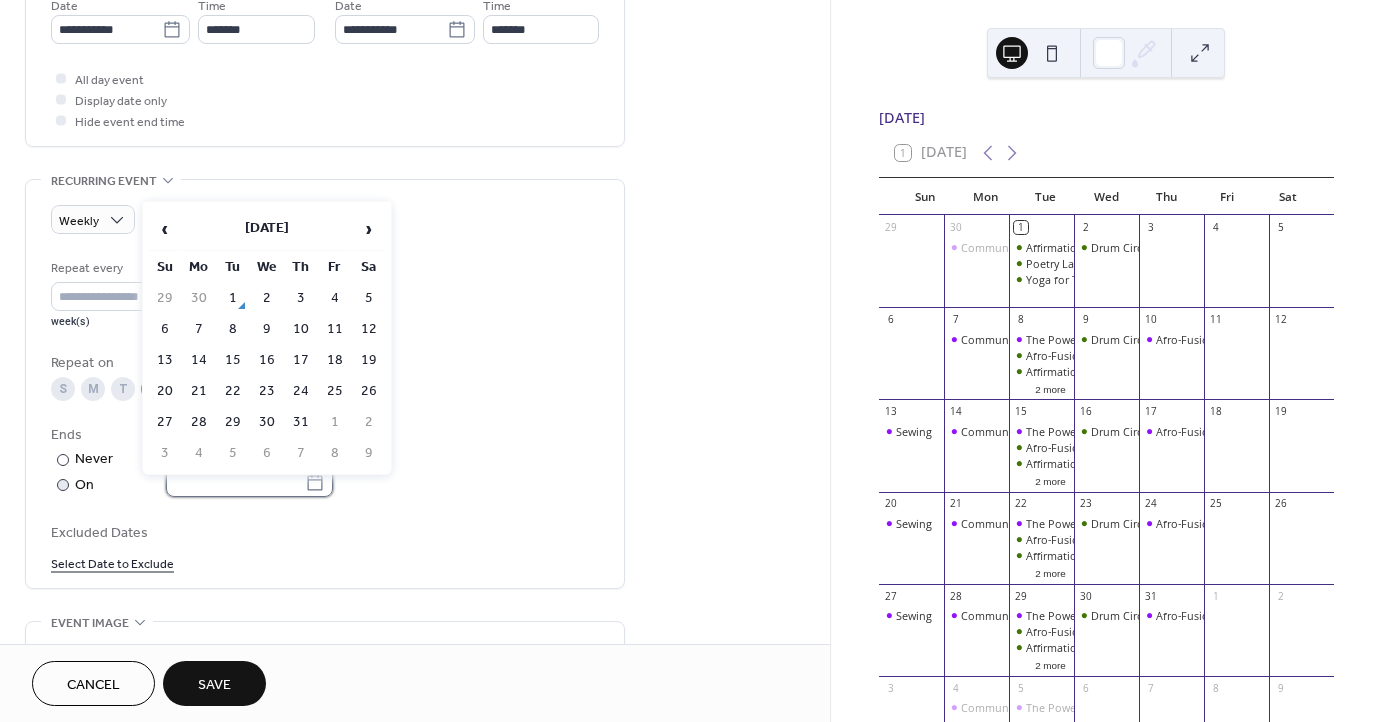 click at bounding box center (235, 482) 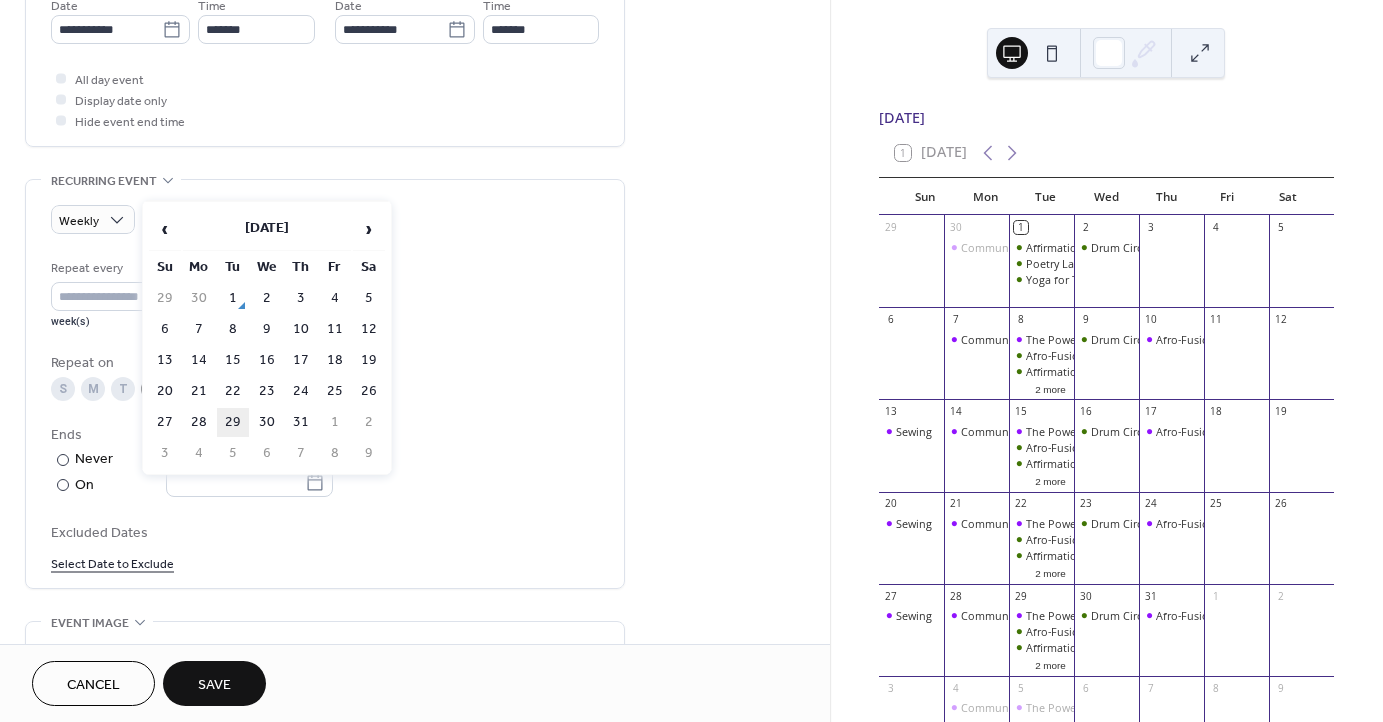 click on "29" at bounding box center (233, 422) 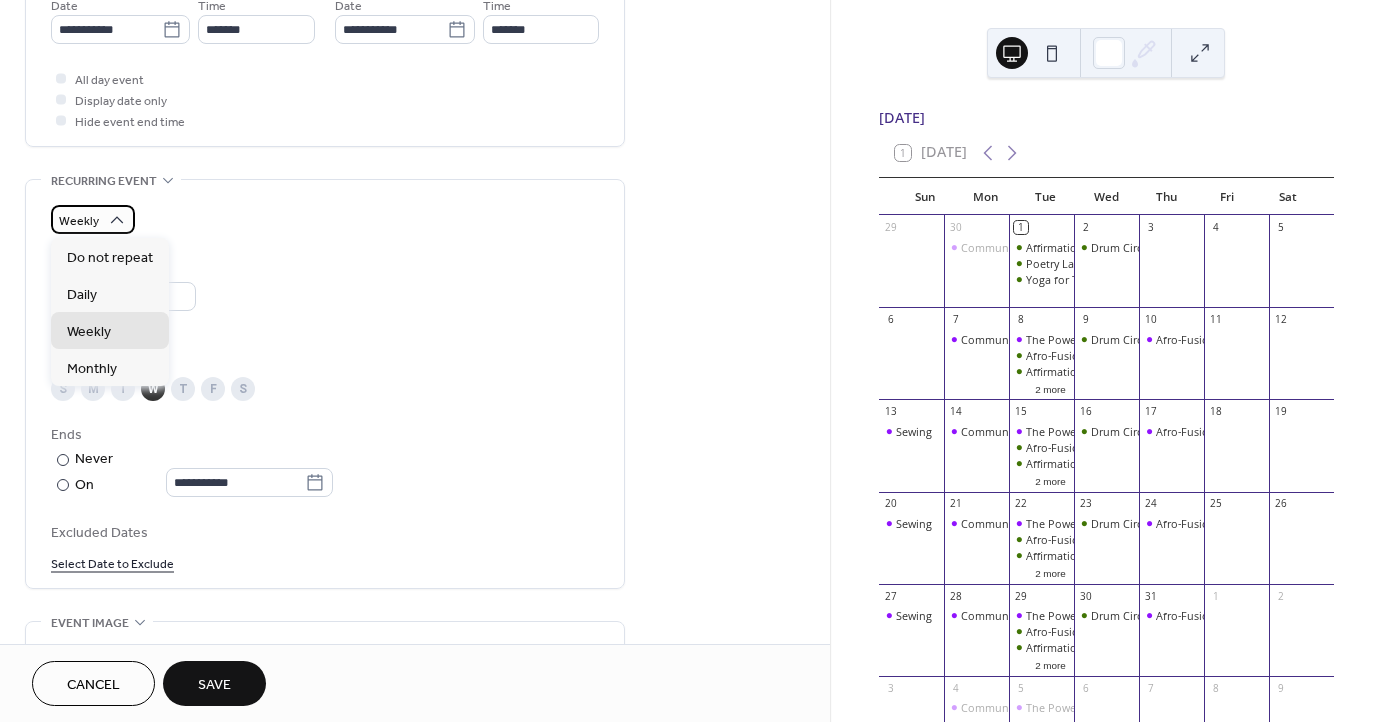 click 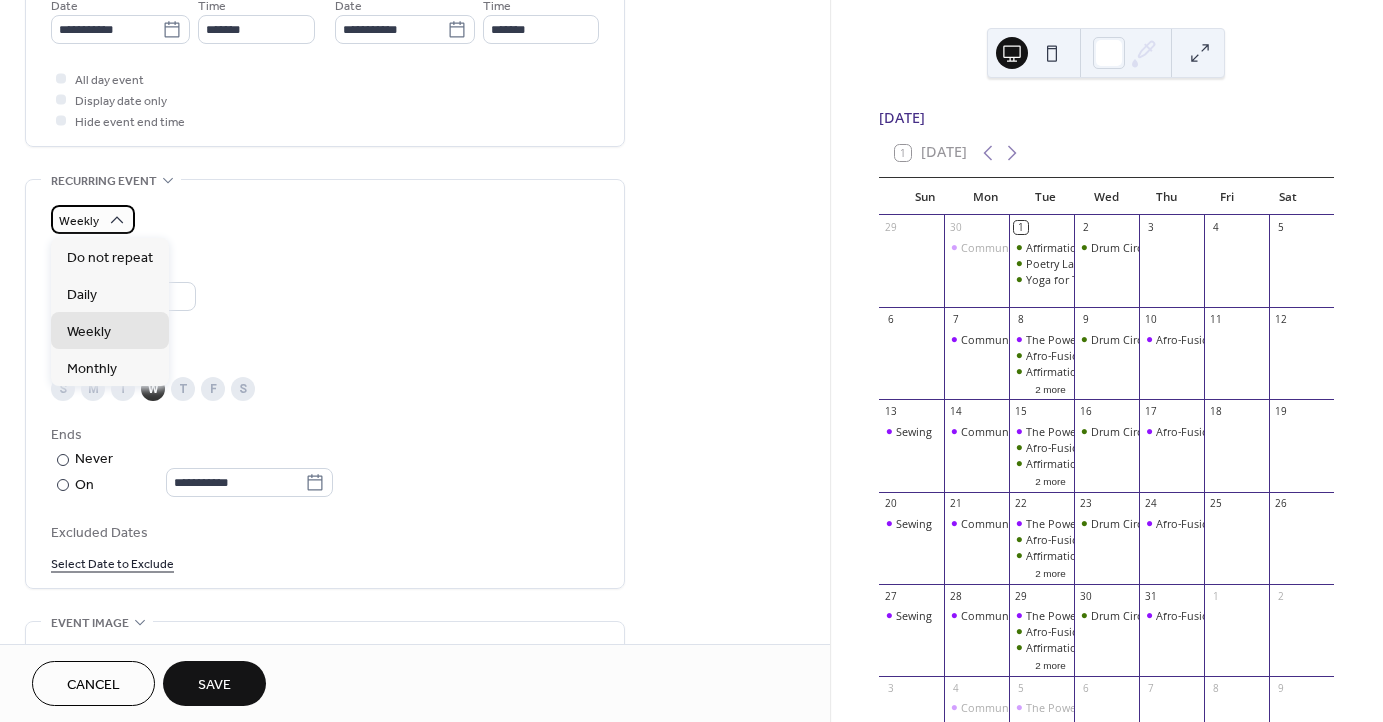 click 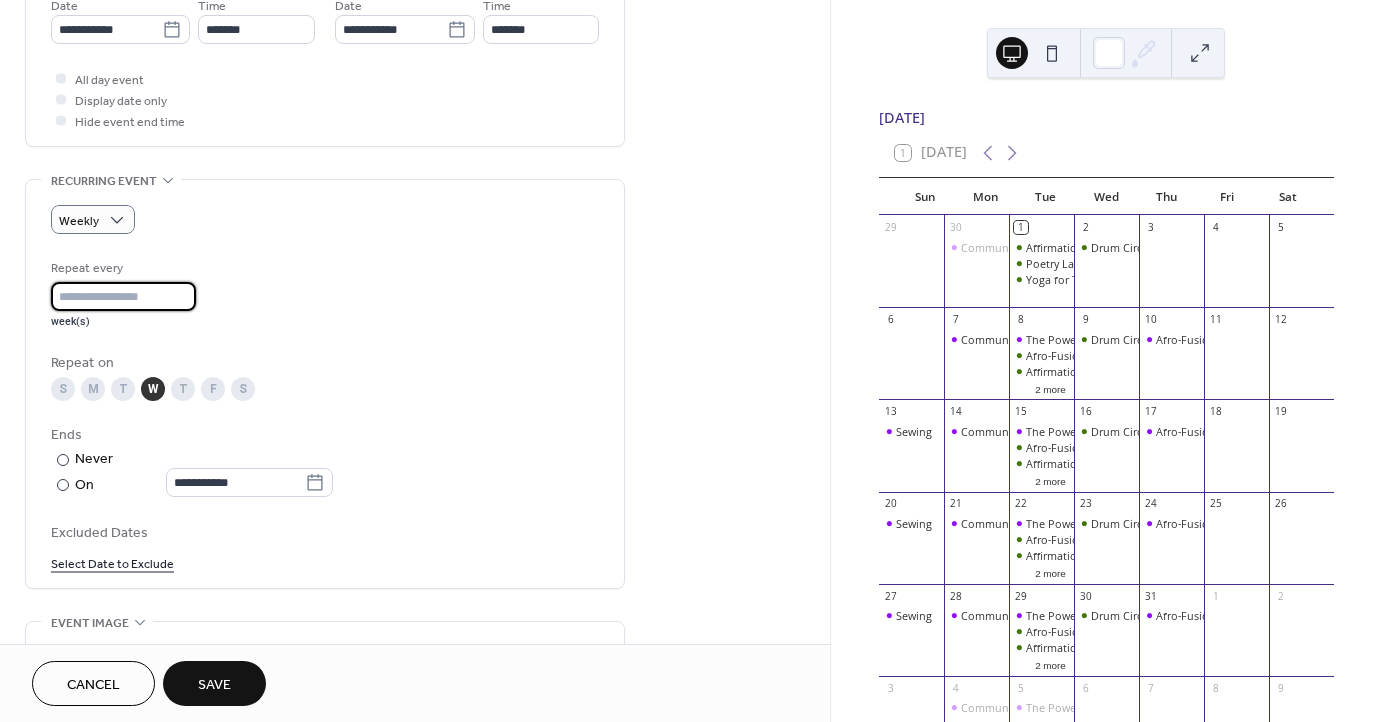scroll, scrollTop: 1, scrollLeft: 0, axis: vertical 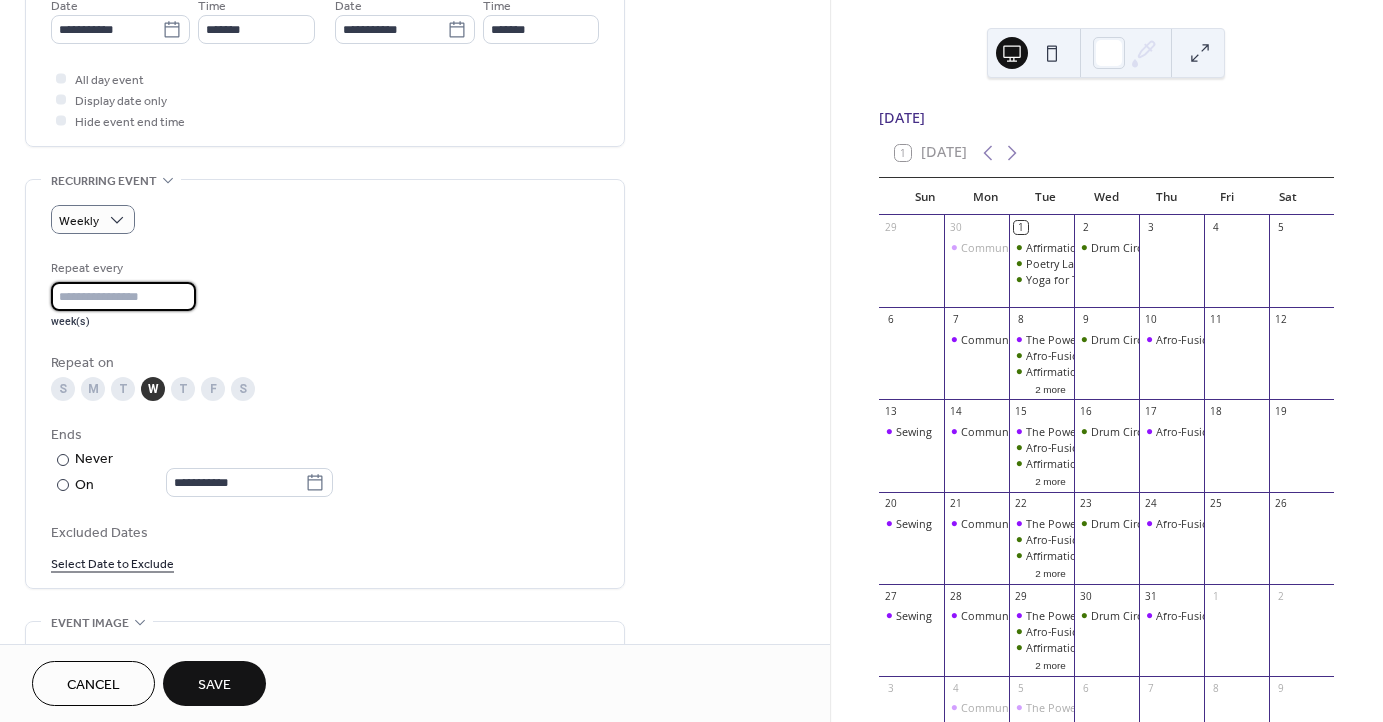 drag, startPoint x: 74, startPoint y: 299, endPoint x: 54, endPoint y: 298, distance: 20.024984 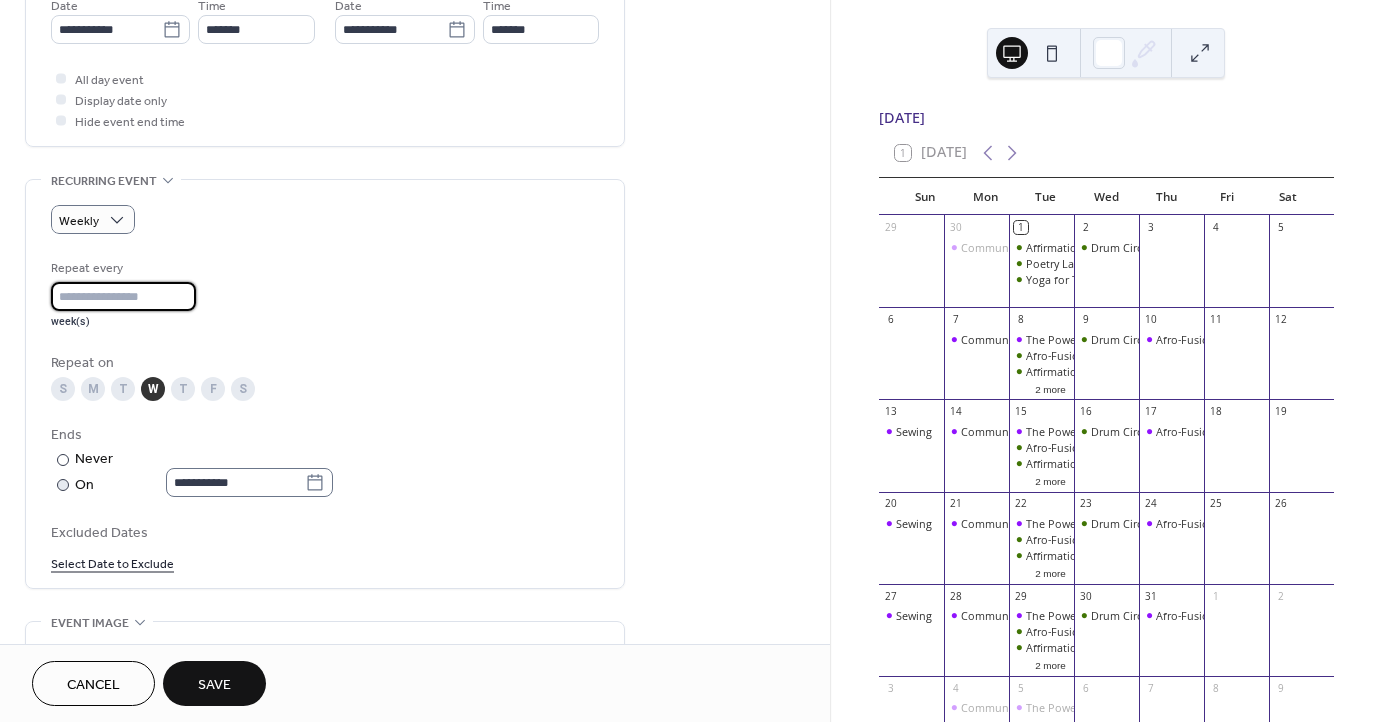 type on "*" 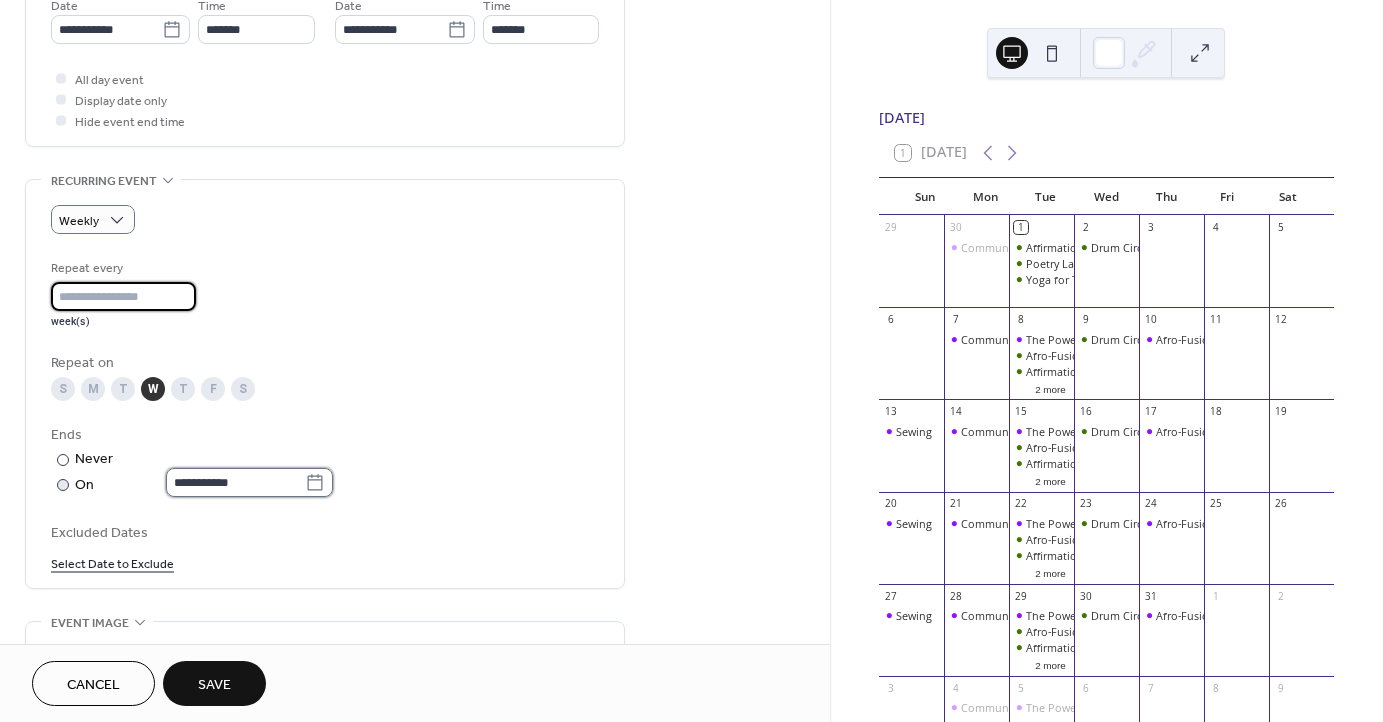 scroll, scrollTop: 0, scrollLeft: 0, axis: both 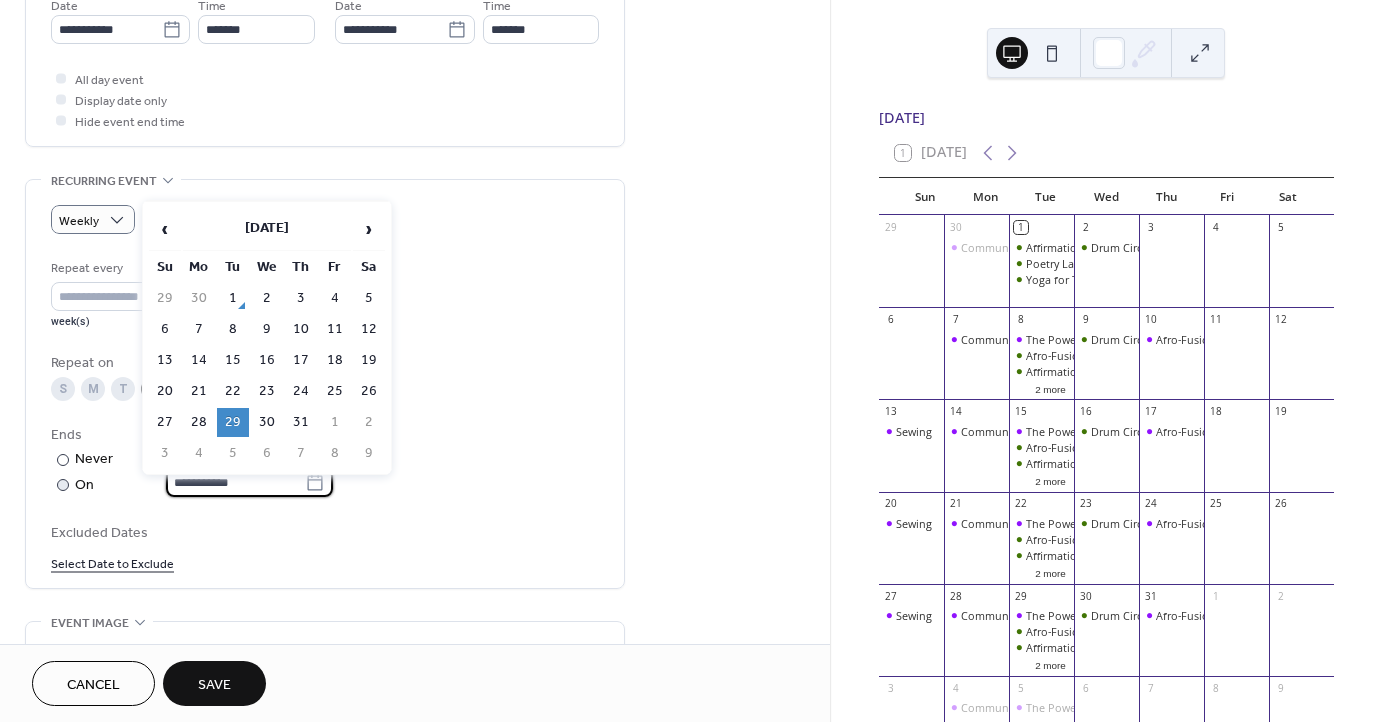 click on "**********" at bounding box center (235, 482) 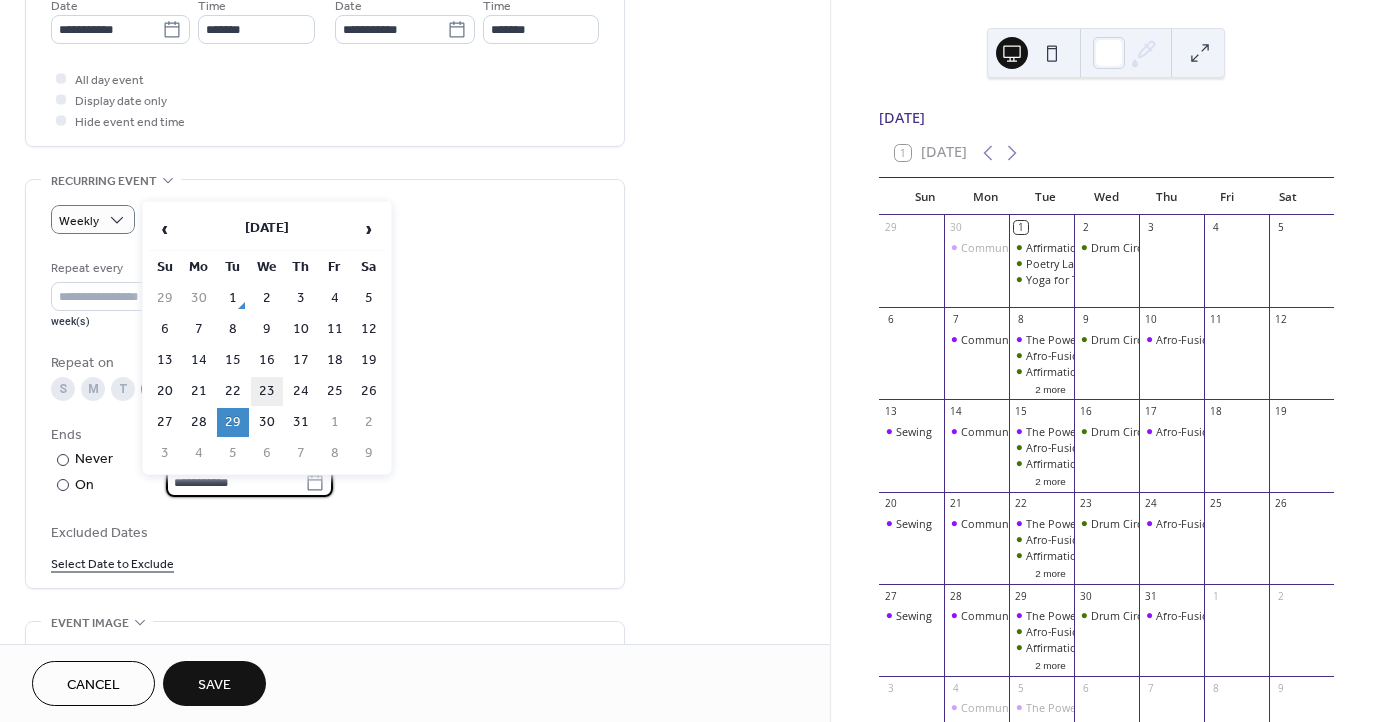 click on "23" at bounding box center (267, 391) 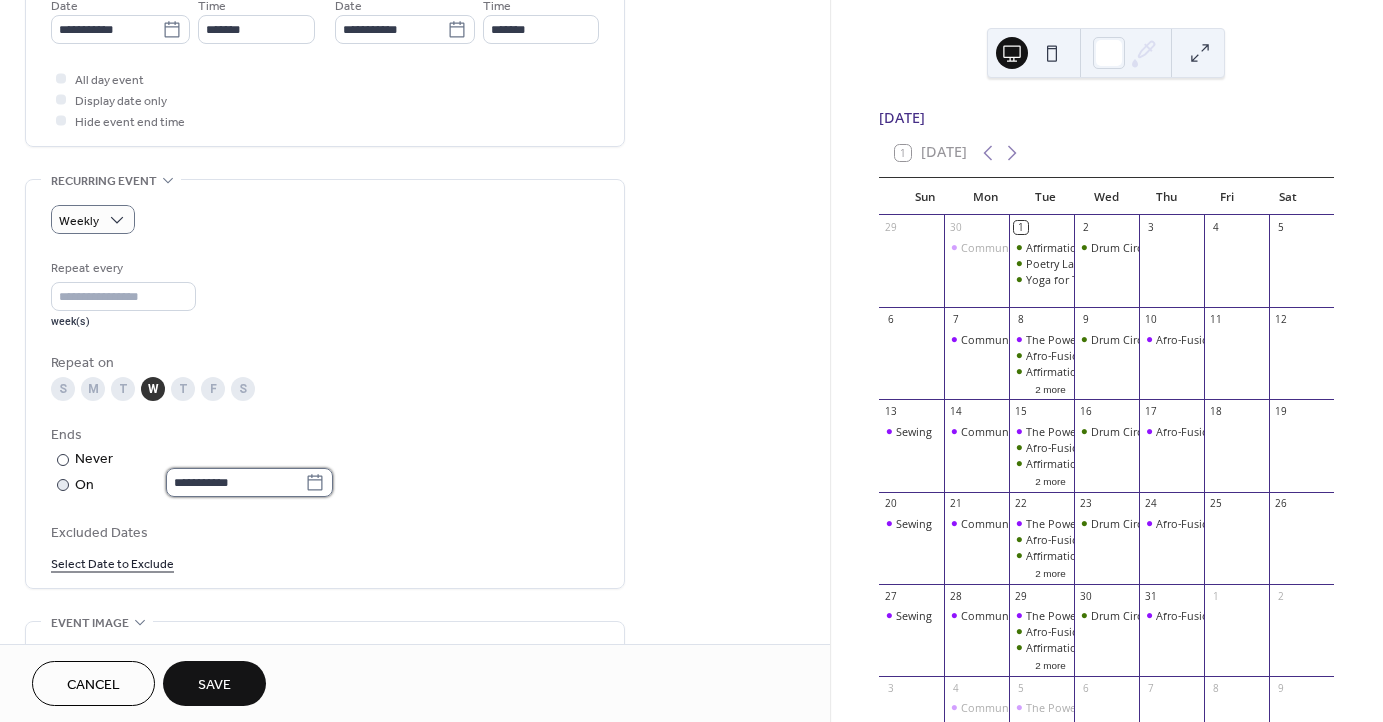 click on "**********" at bounding box center [235, 482] 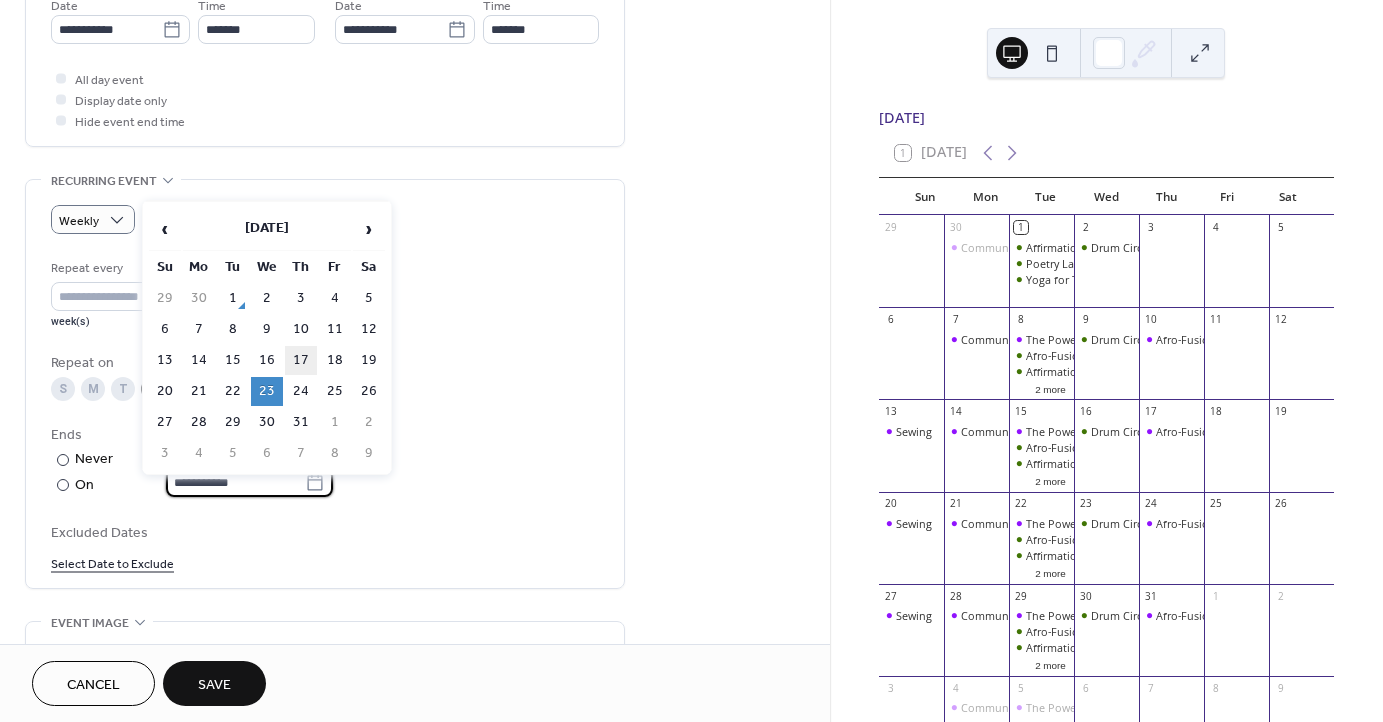 click on "17" at bounding box center [301, 360] 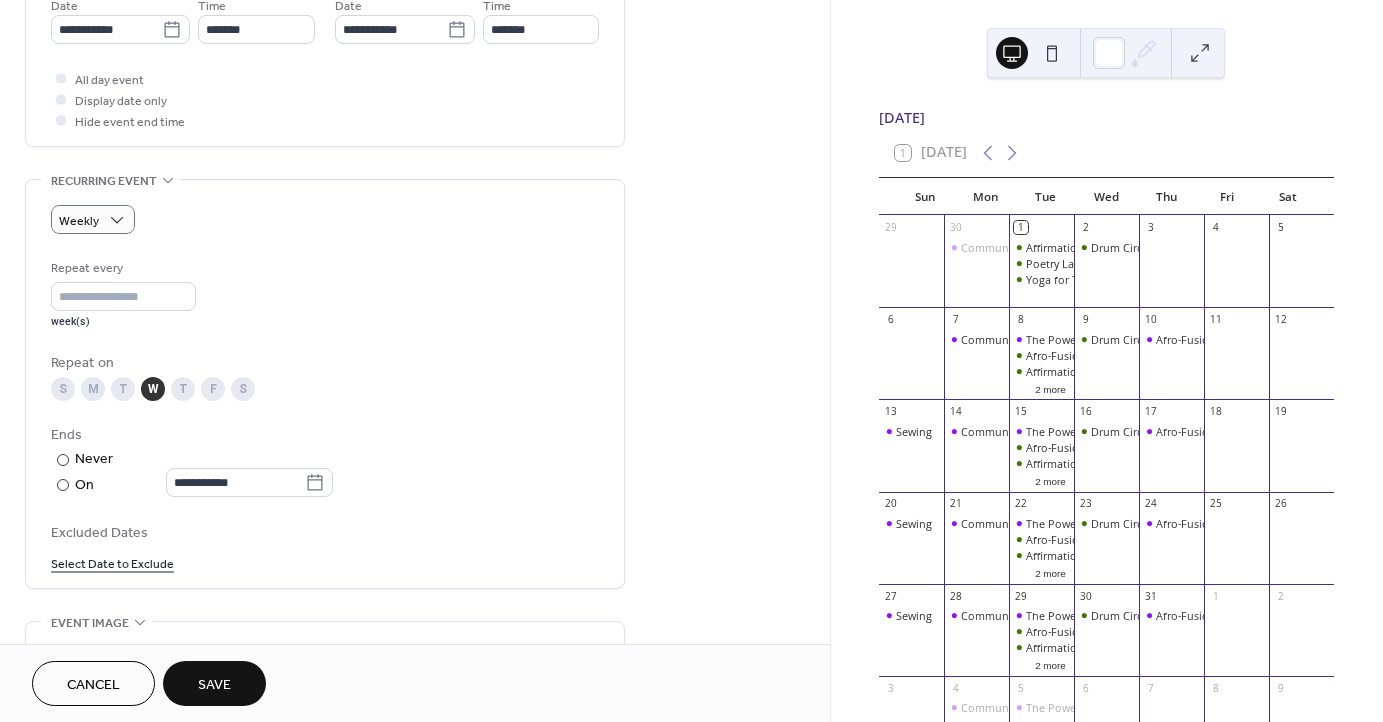 scroll, scrollTop: 1027, scrollLeft: 0, axis: vertical 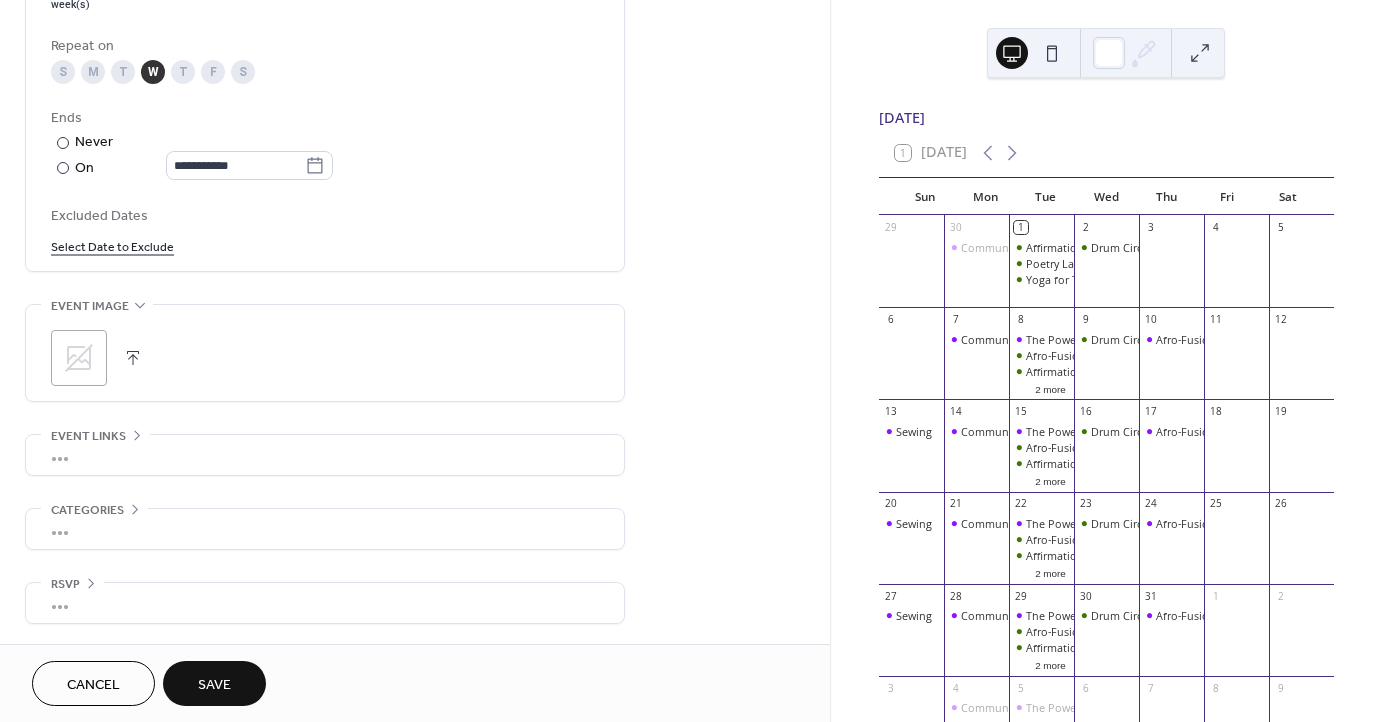 click at bounding box center (133, 358) 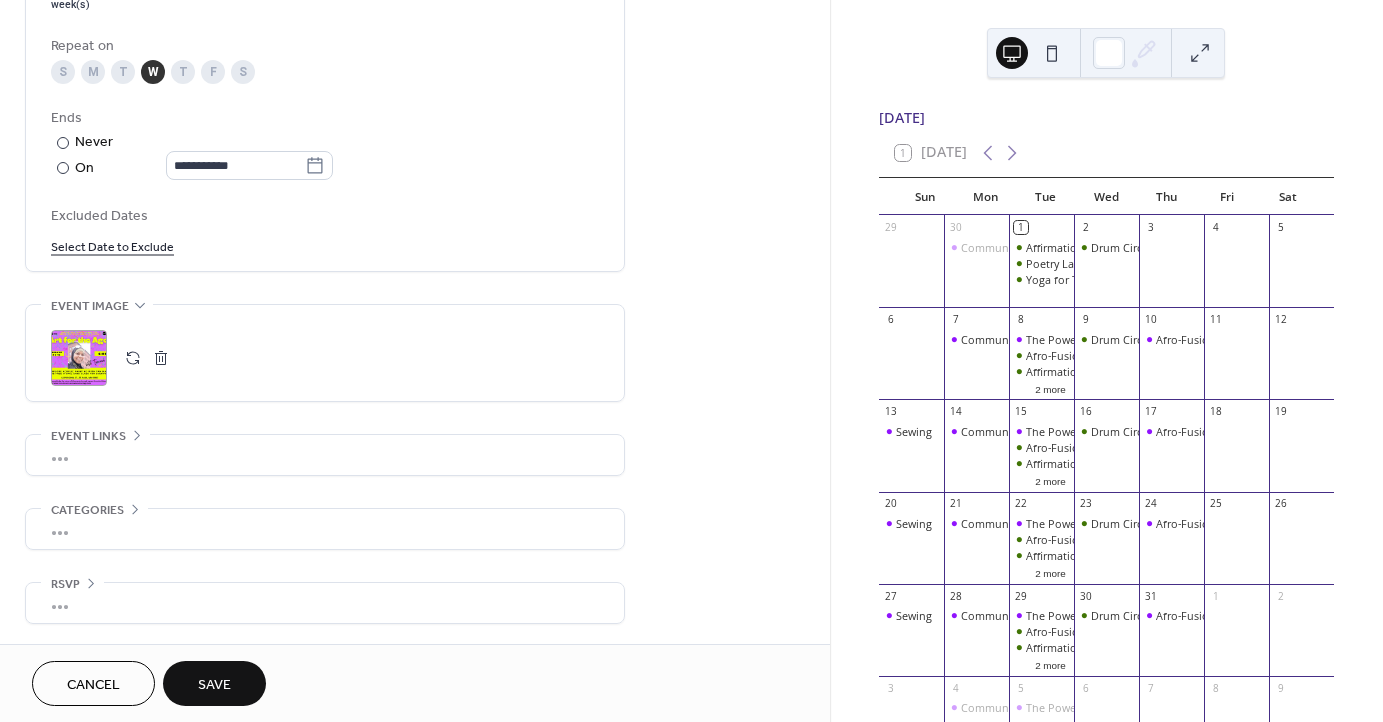 click on "Save" at bounding box center (214, 683) 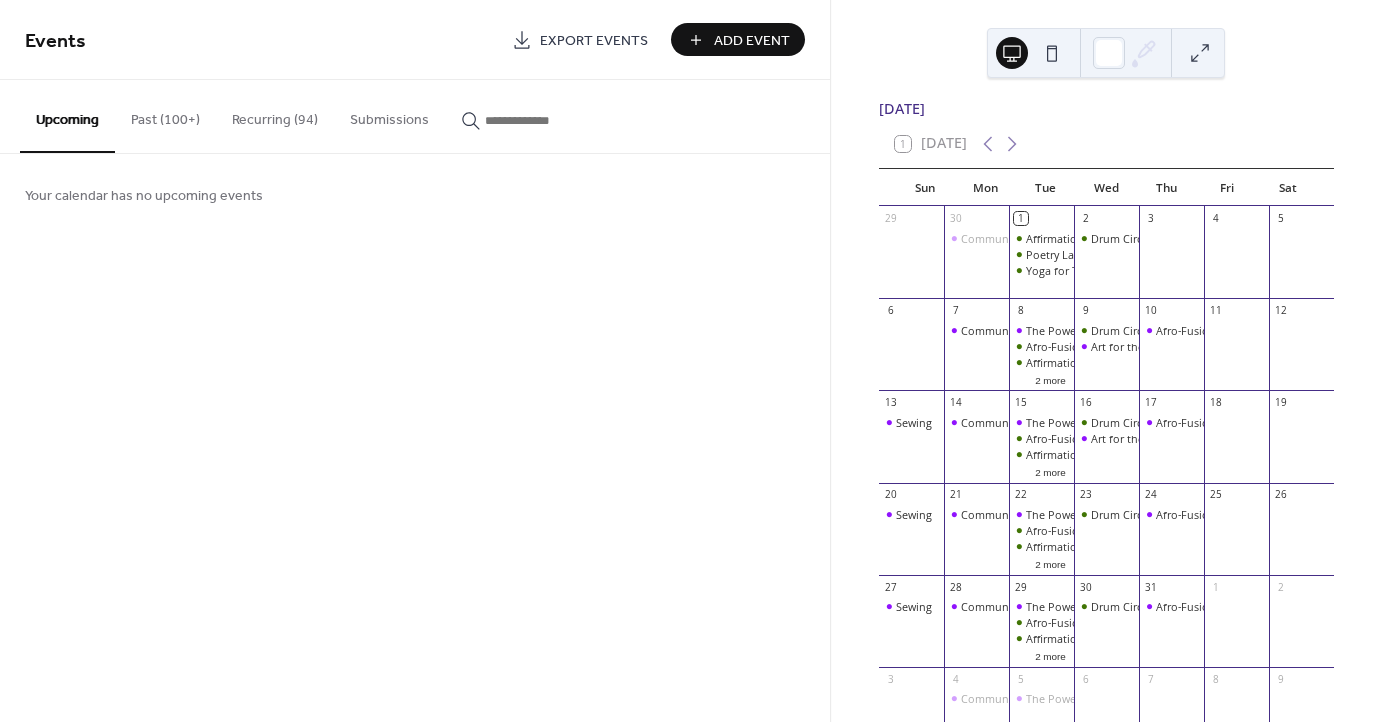scroll, scrollTop: 49, scrollLeft: 0, axis: vertical 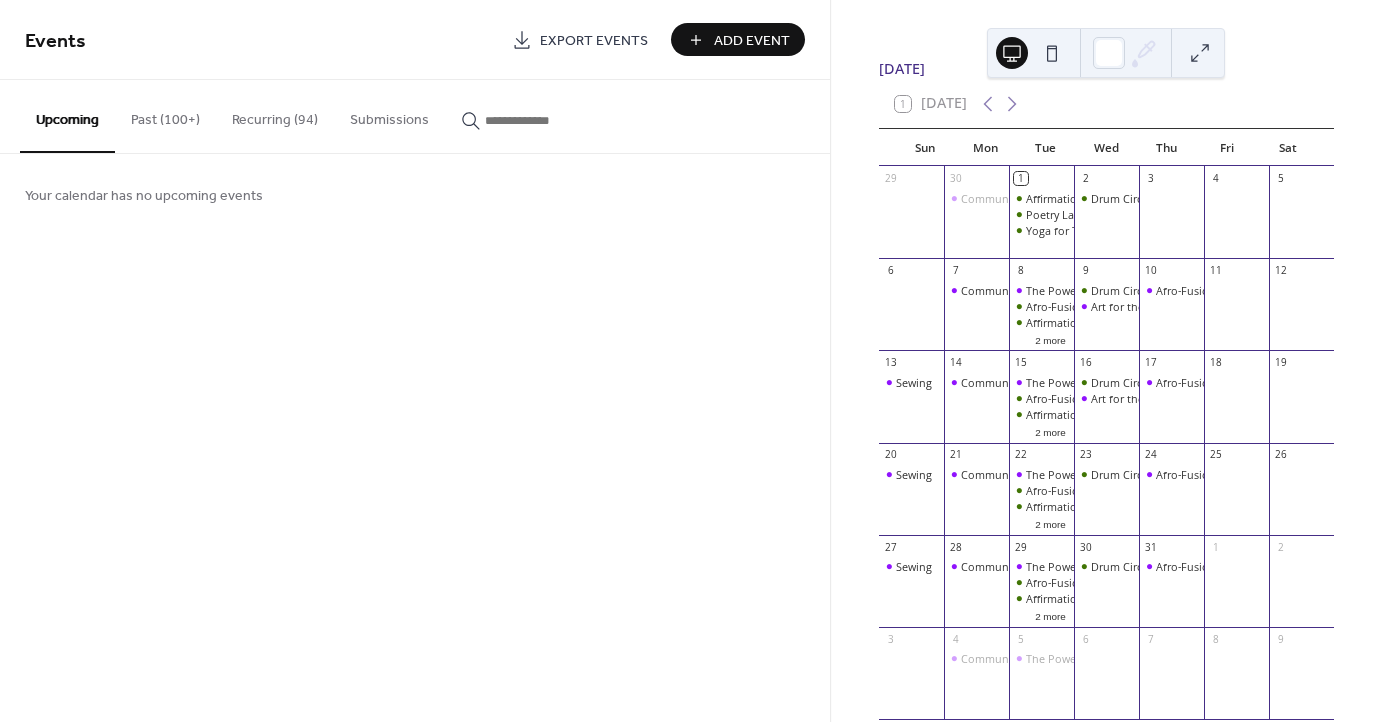 click 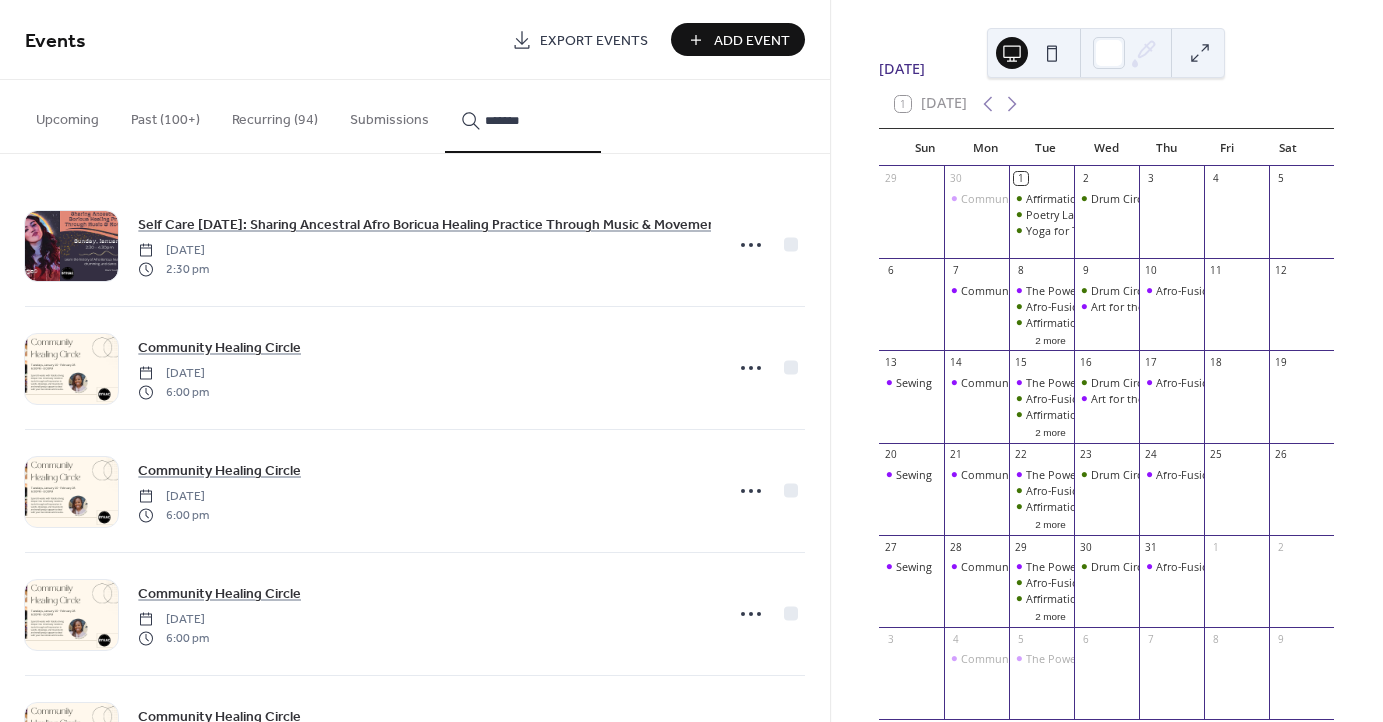 type on "*******" 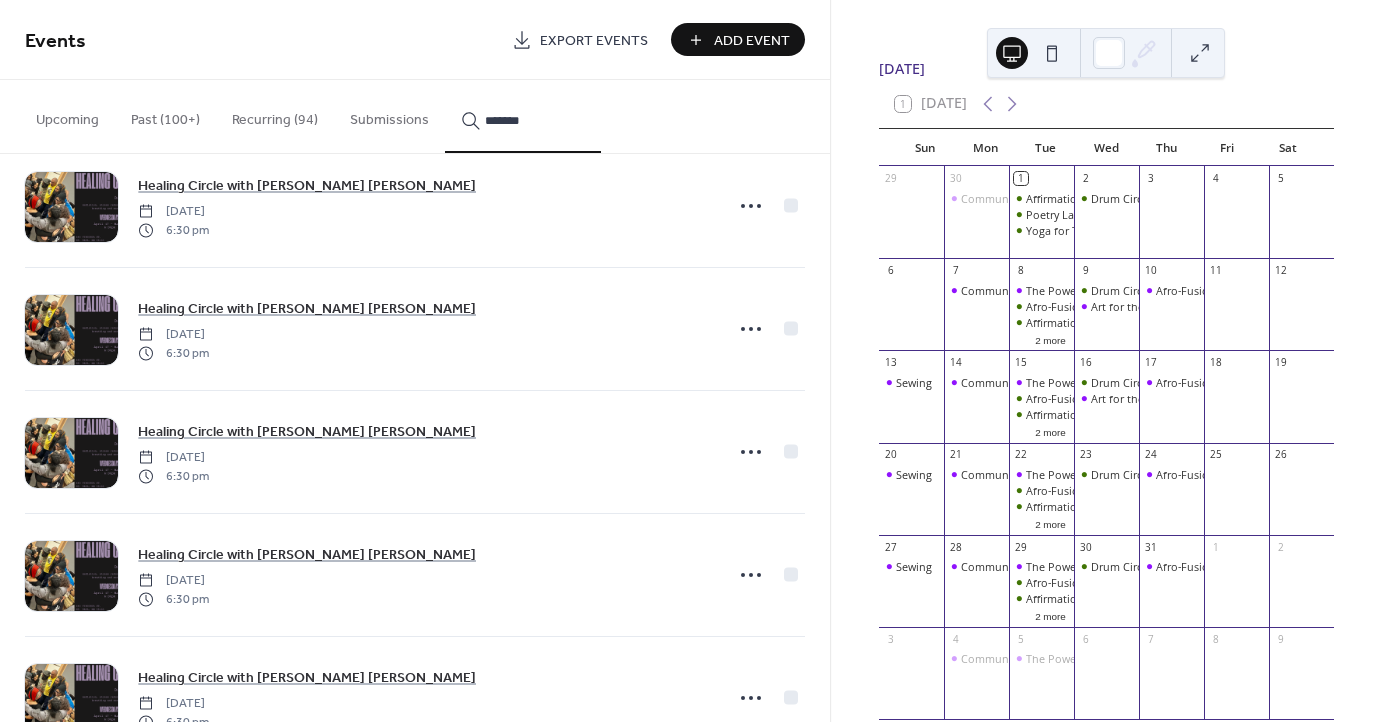 scroll, scrollTop: 6133, scrollLeft: 0, axis: vertical 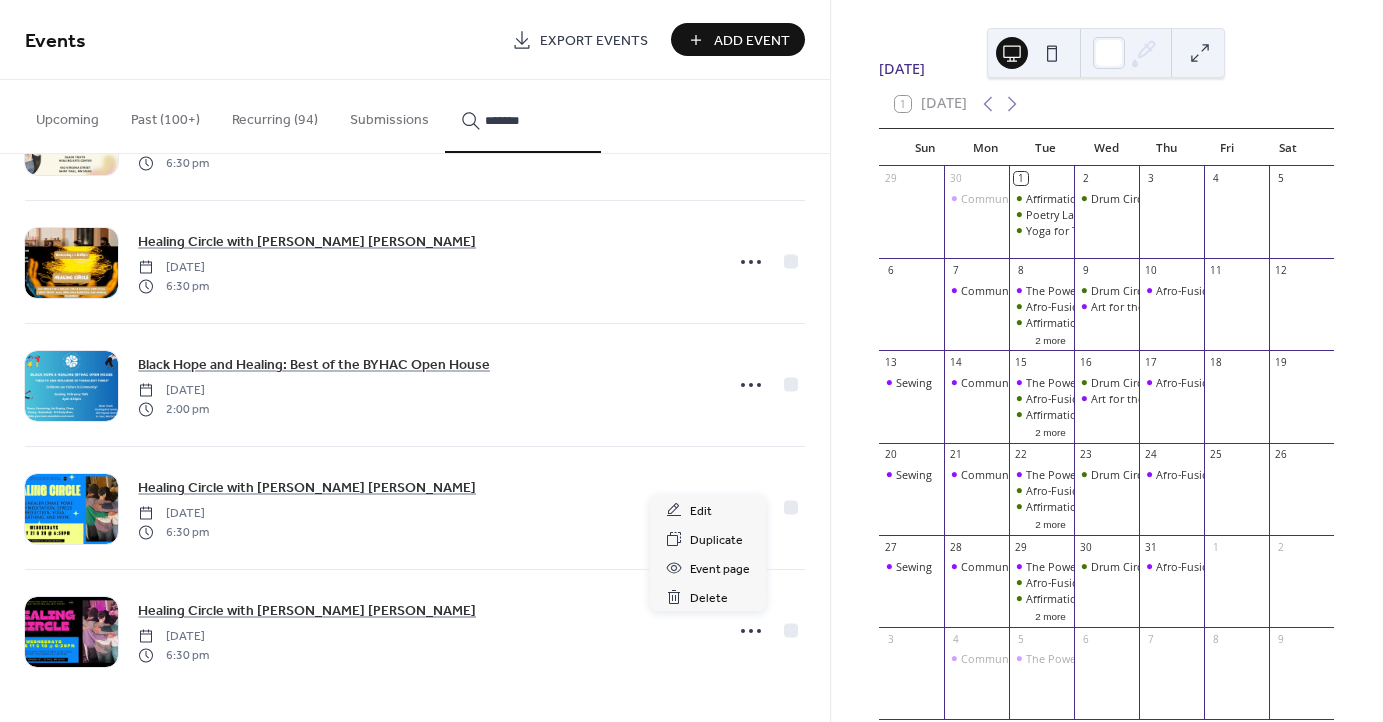 click 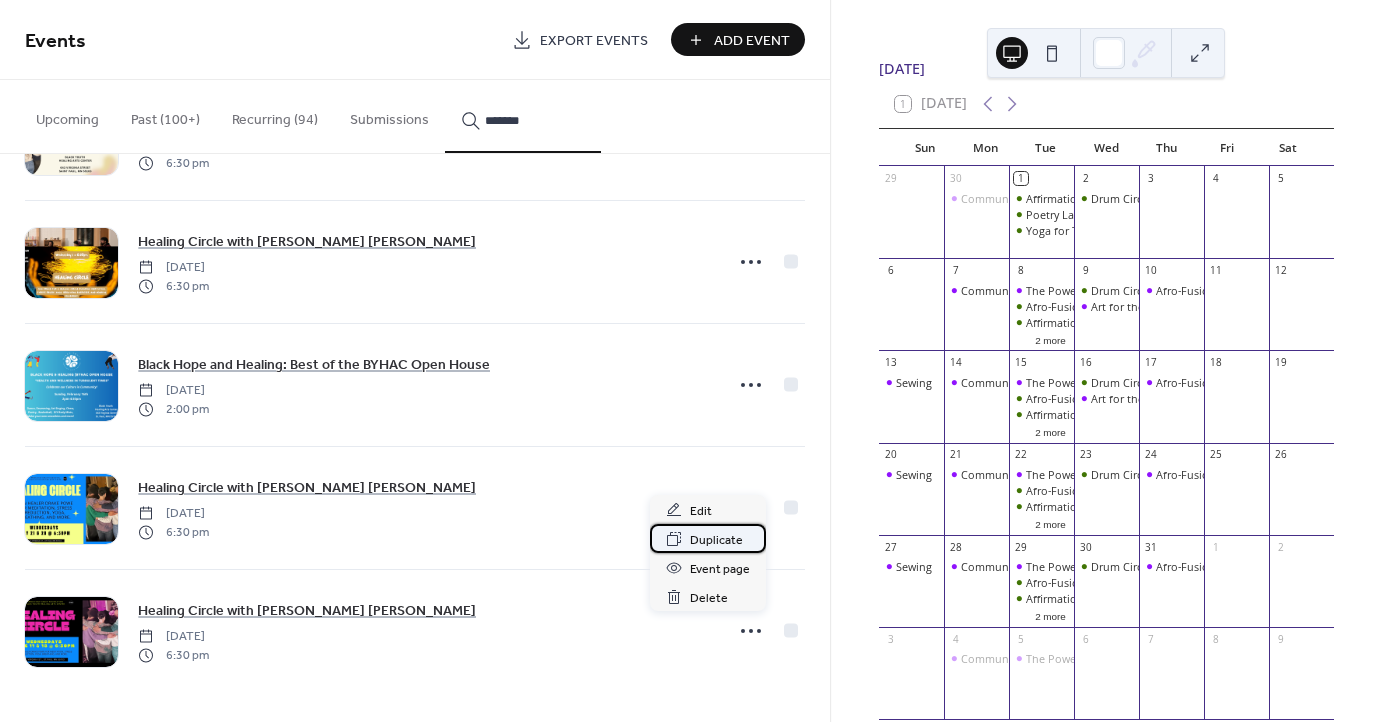 click on "Duplicate" at bounding box center (716, 540) 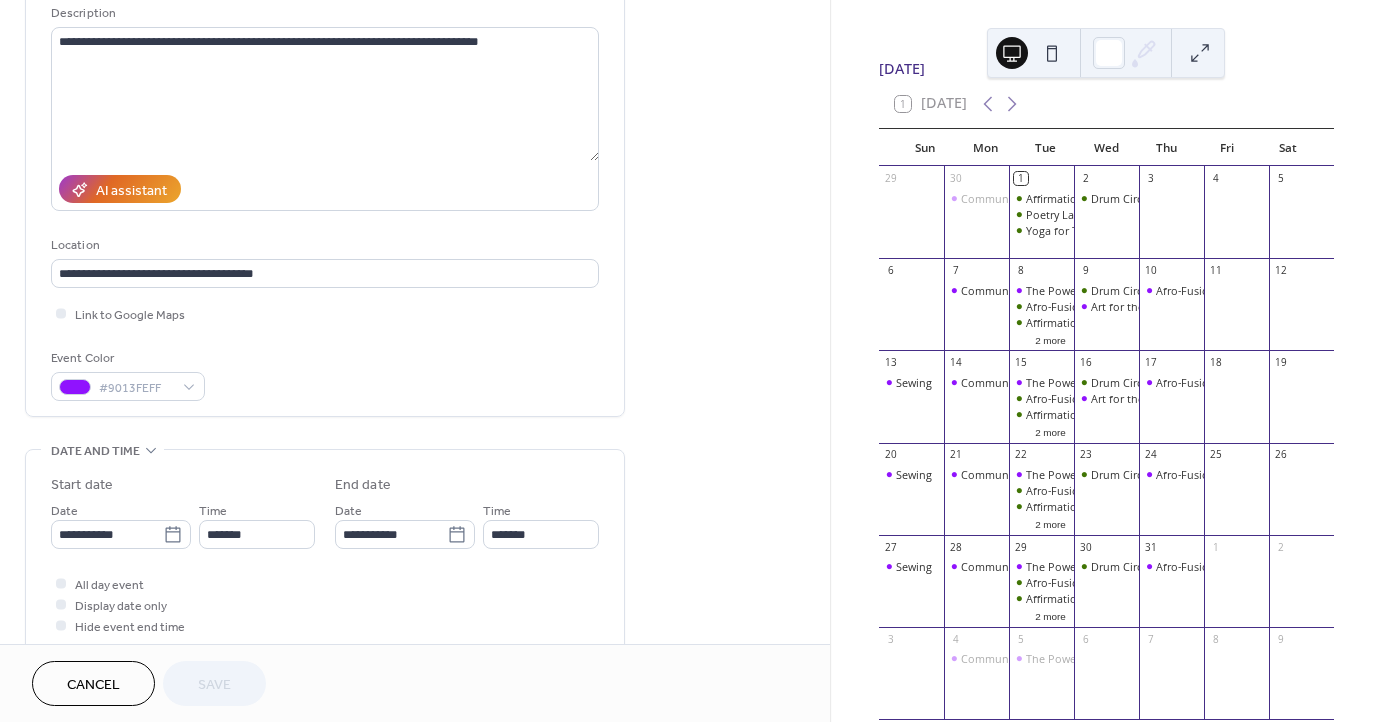 scroll, scrollTop: 262, scrollLeft: 0, axis: vertical 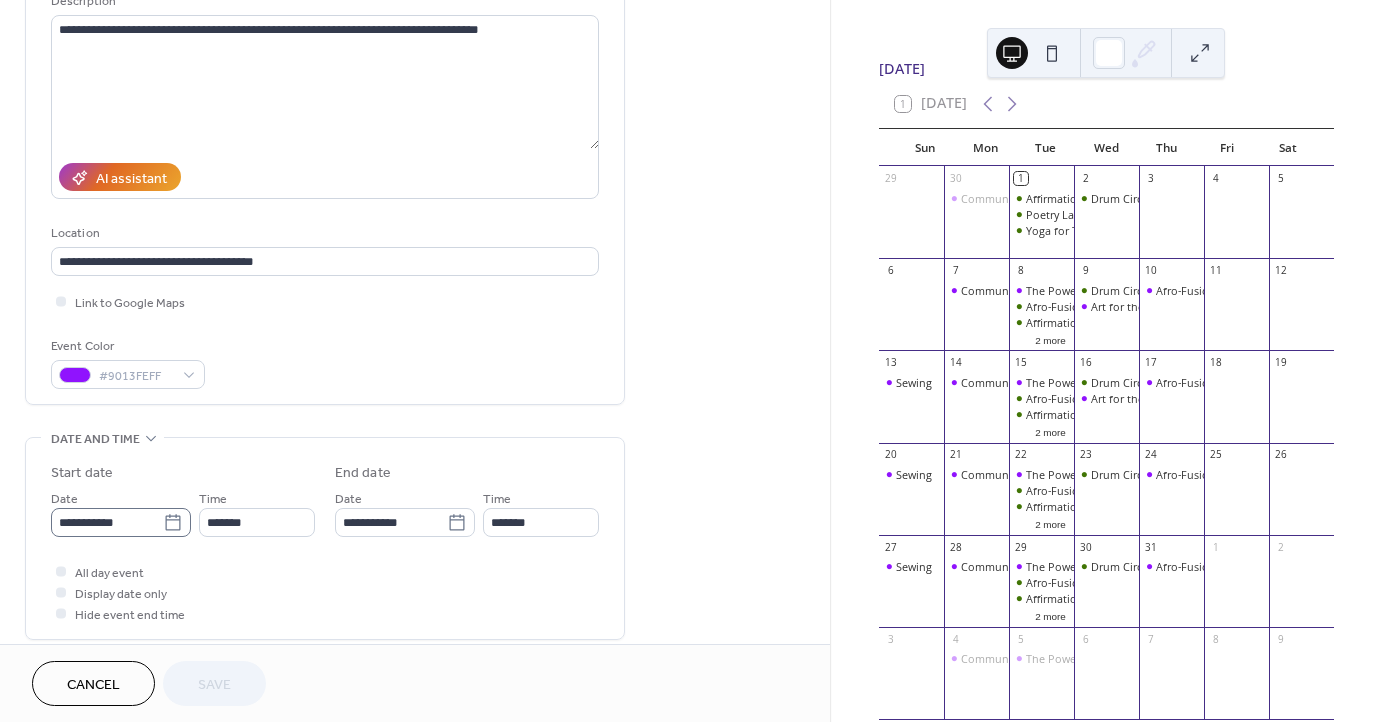 click 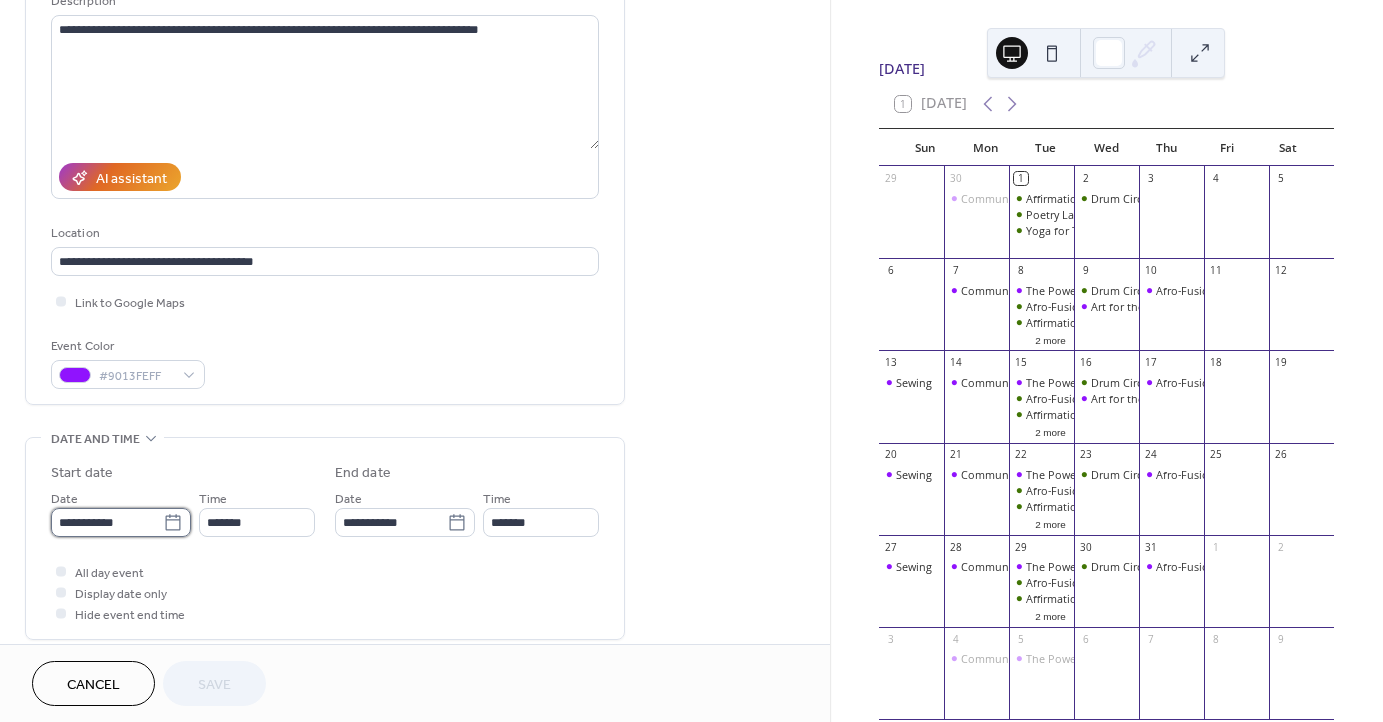 click on "**********" at bounding box center (107, 522) 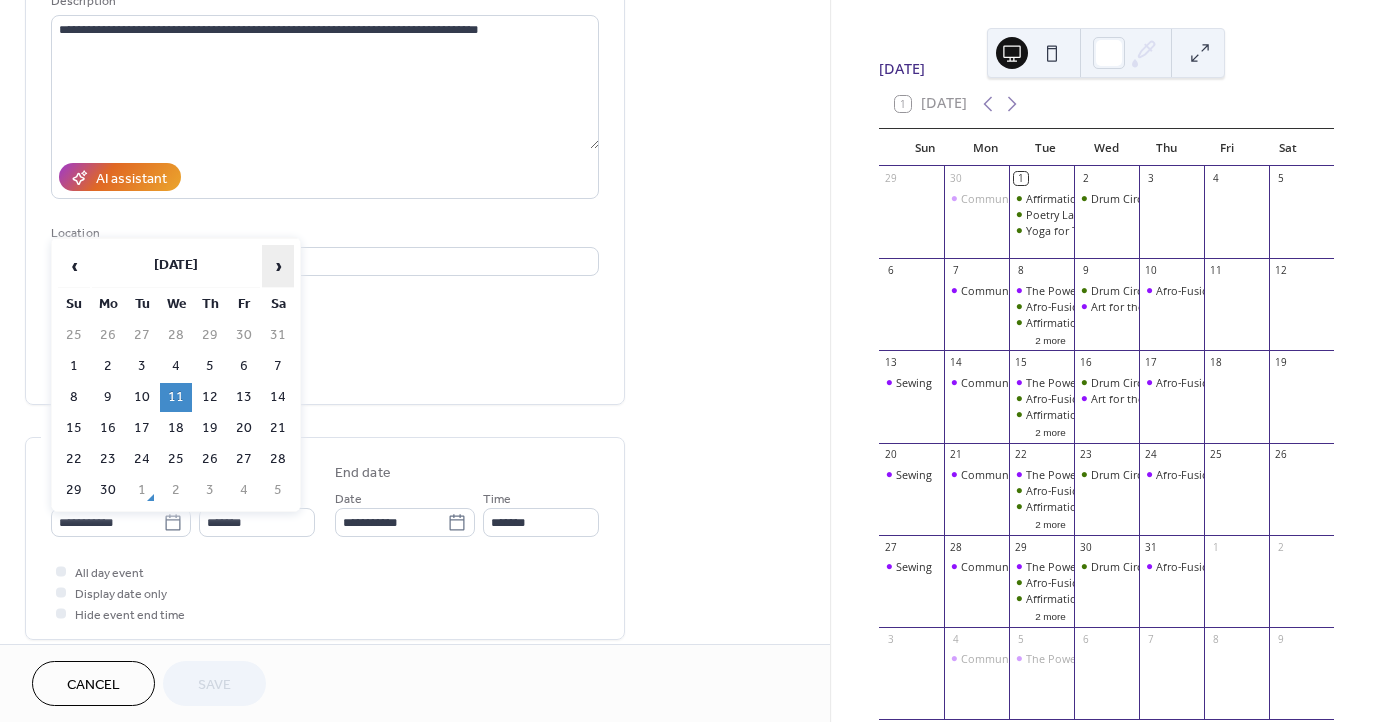 click on "›" at bounding box center [278, 266] 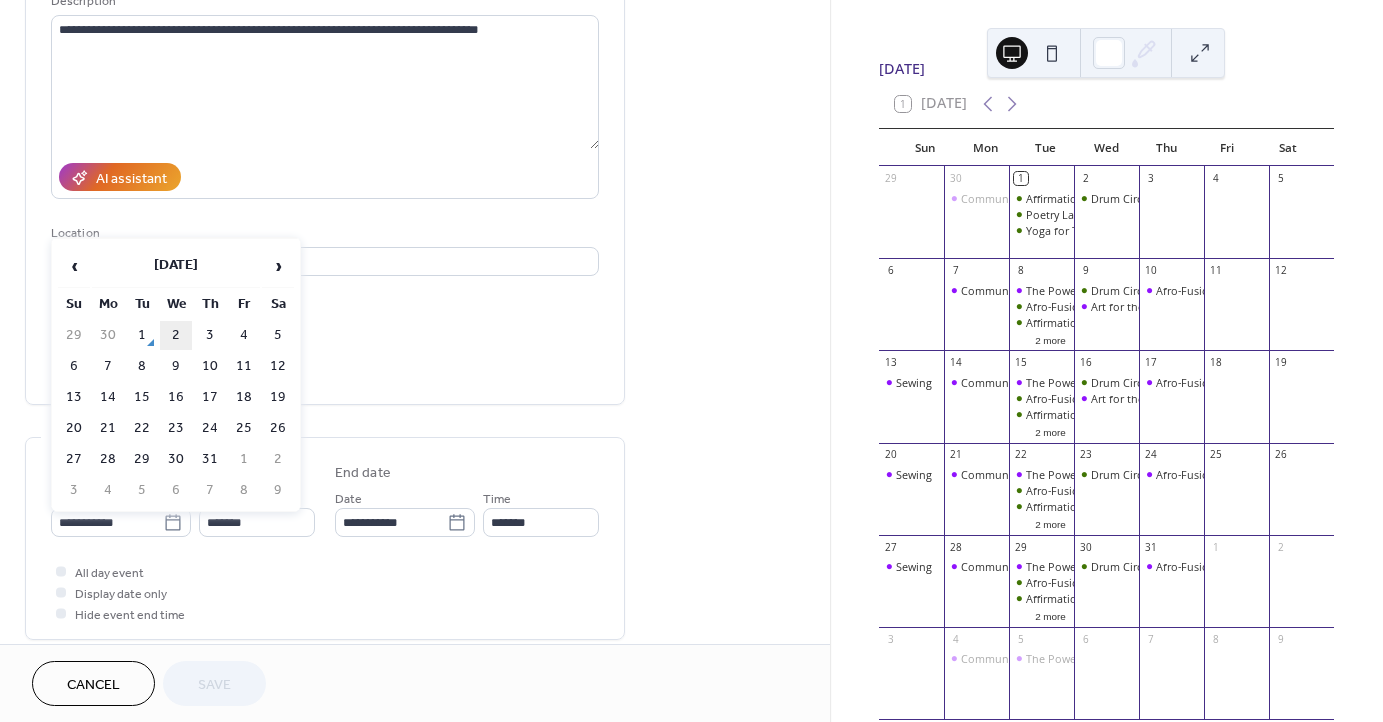 click on "2" at bounding box center (176, 335) 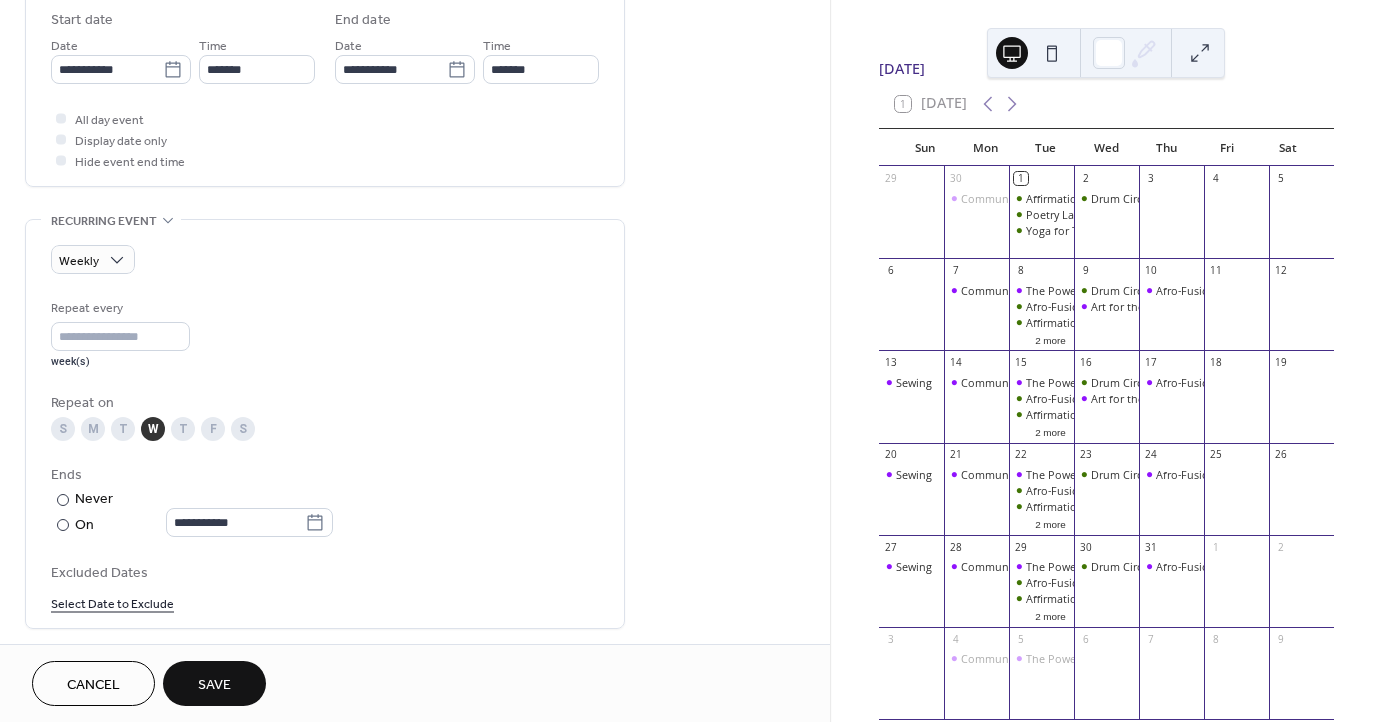 scroll, scrollTop: 670, scrollLeft: 0, axis: vertical 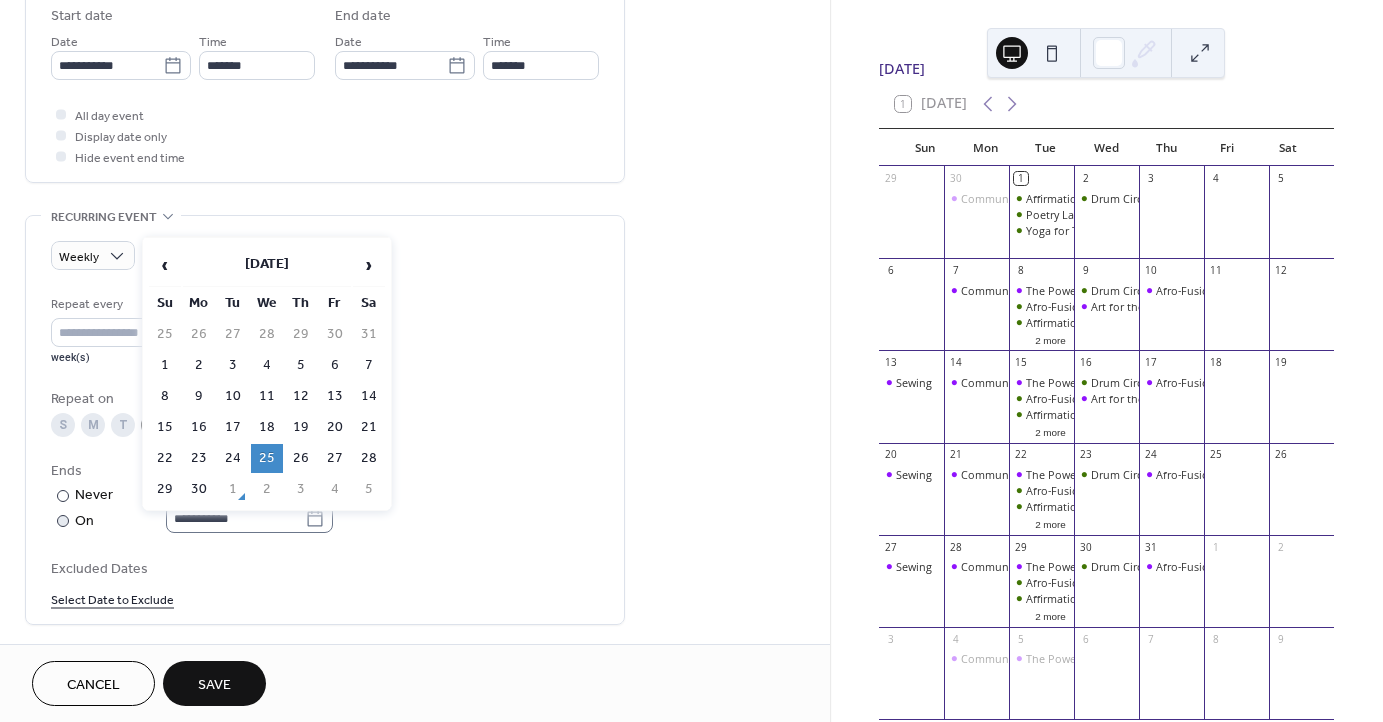 click 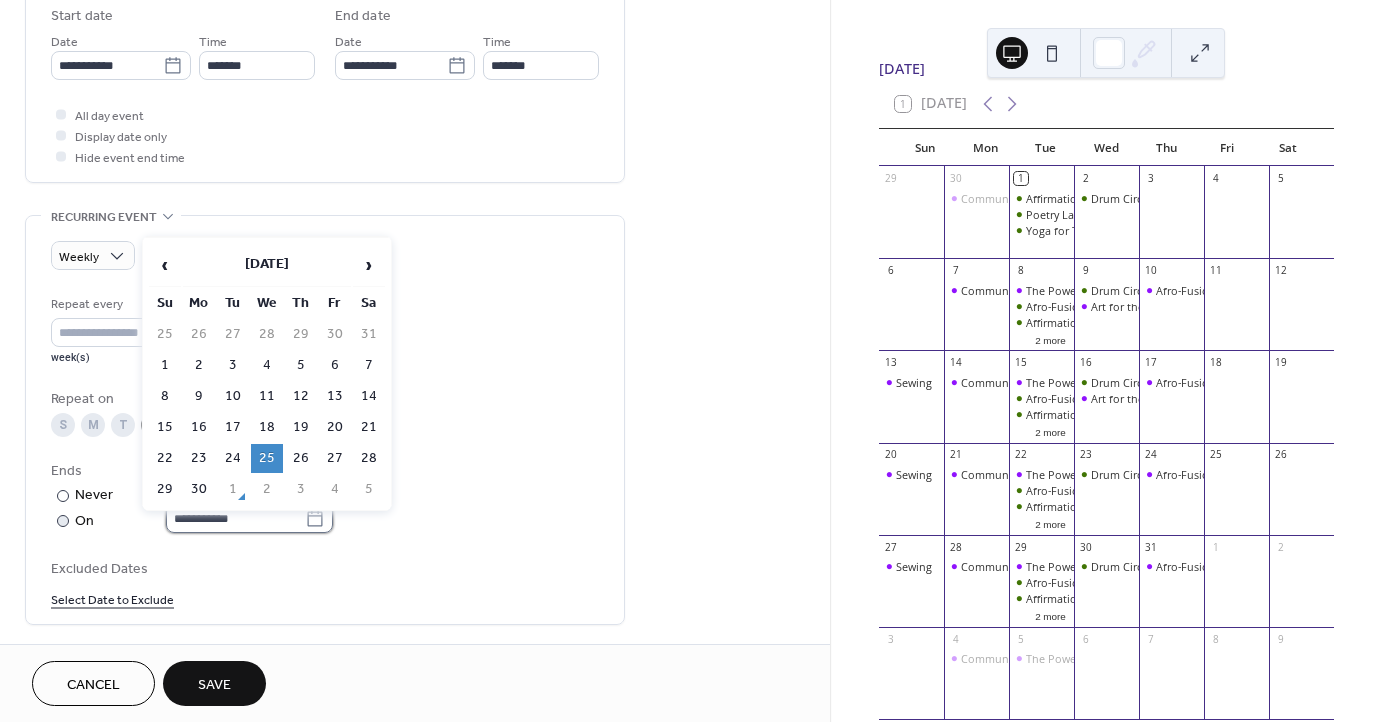 click on "**********" at bounding box center [235, 518] 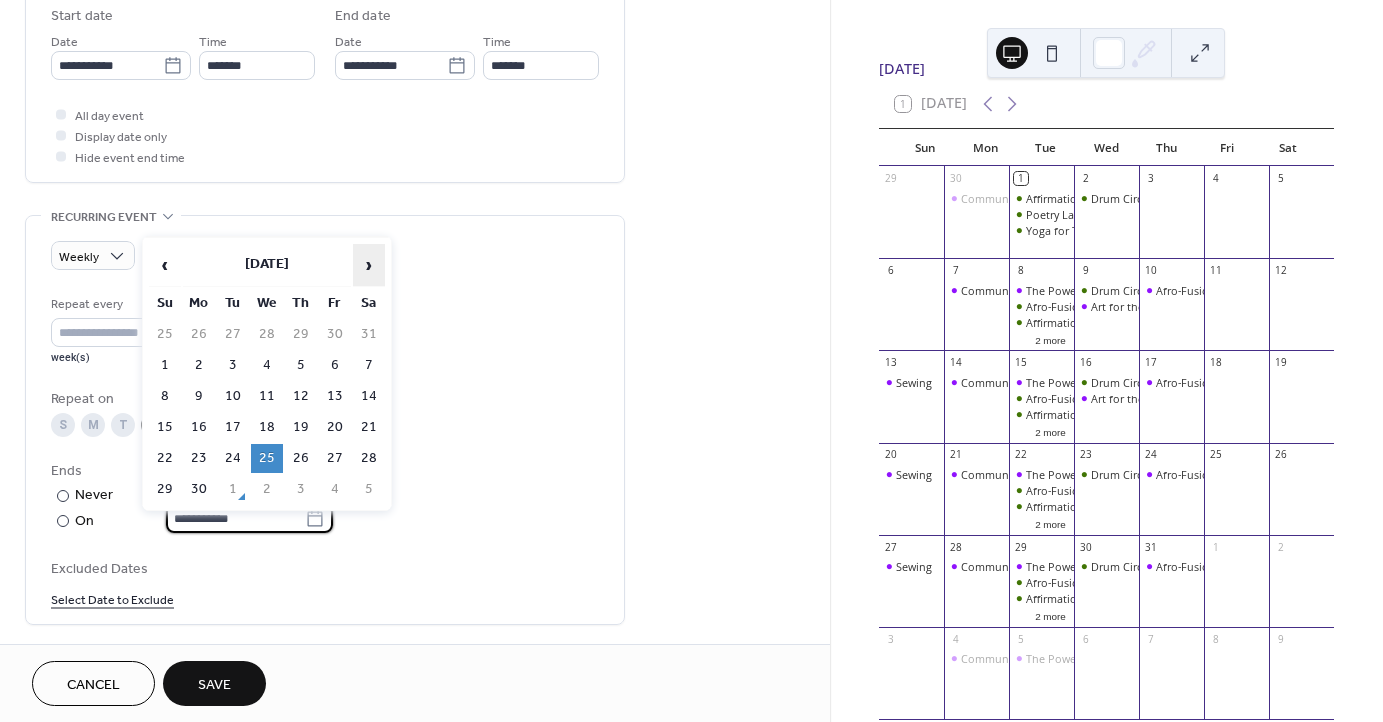 click on "›" at bounding box center (369, 265) 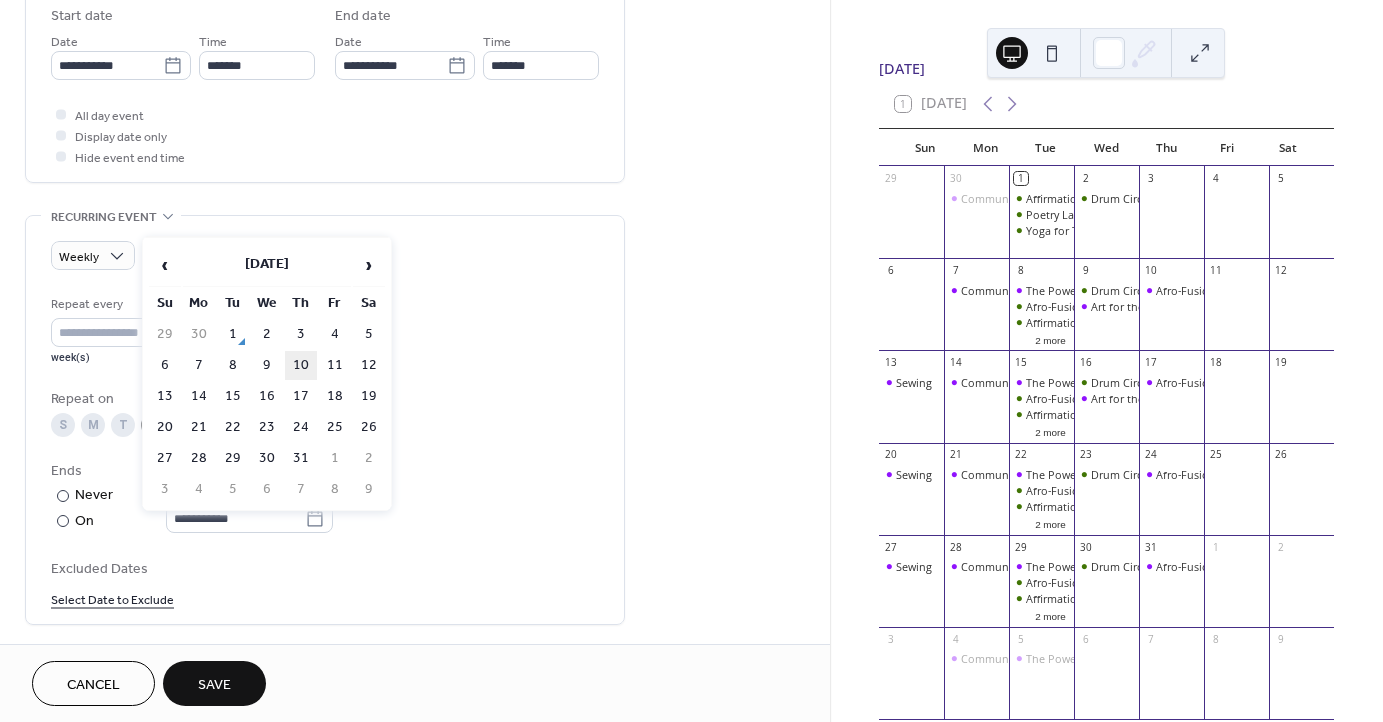click on "10" at bounding box center [301, 365] 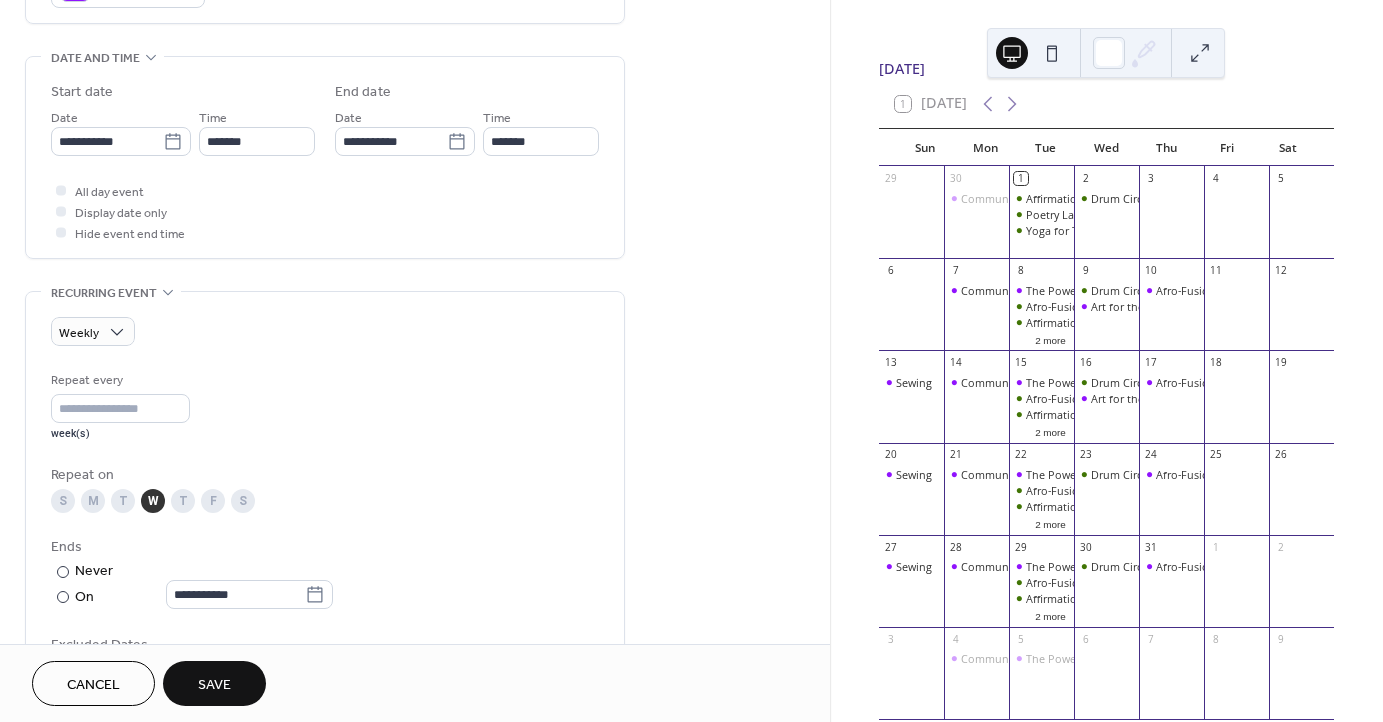 scroll, scrollTop: 1027, scrollLeft: 0, axis: vertical 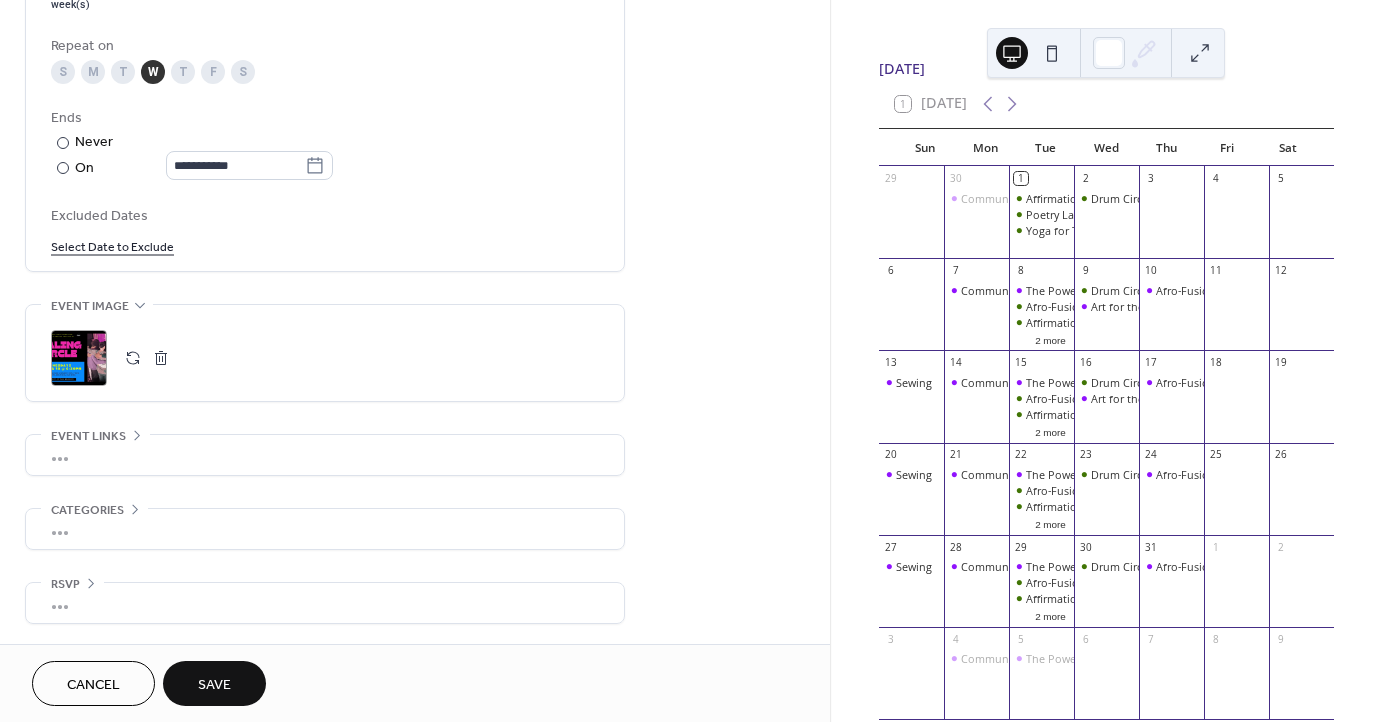 click at bounding box center (161, 358) 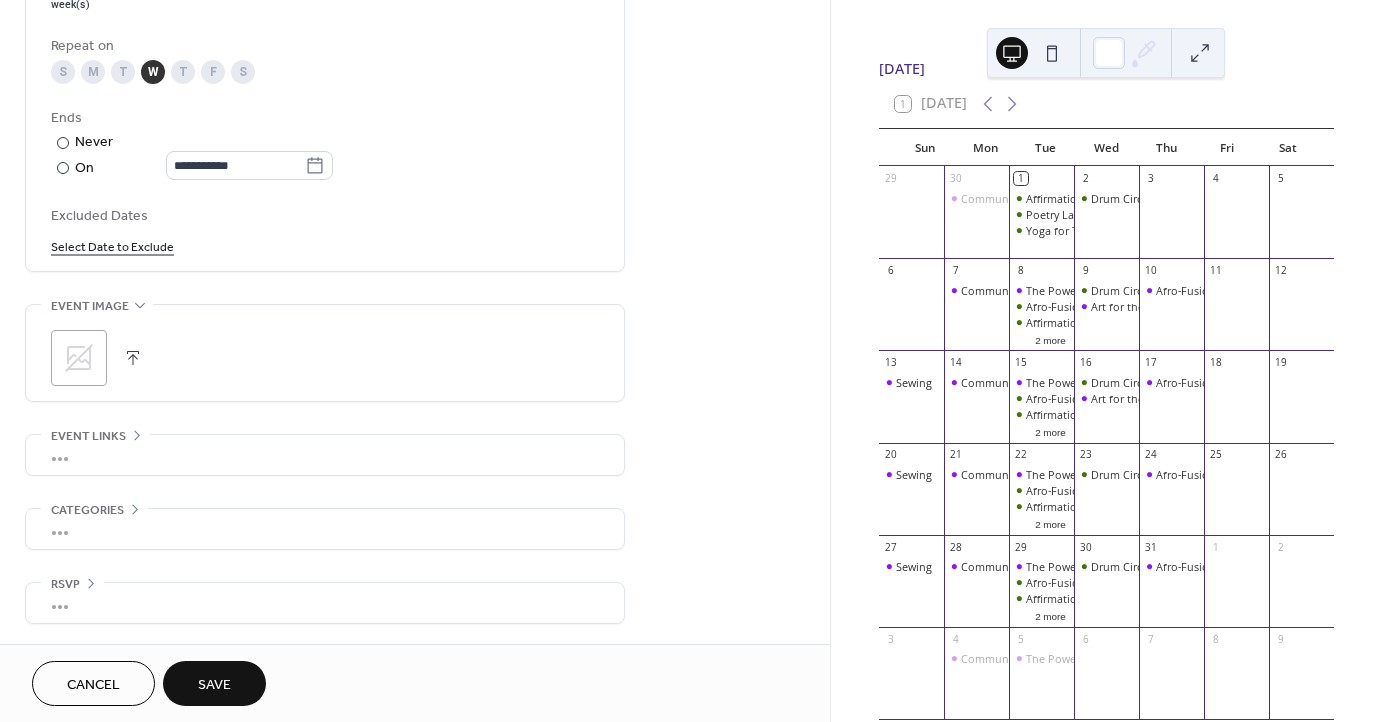 click at bounding box center (133, 358) 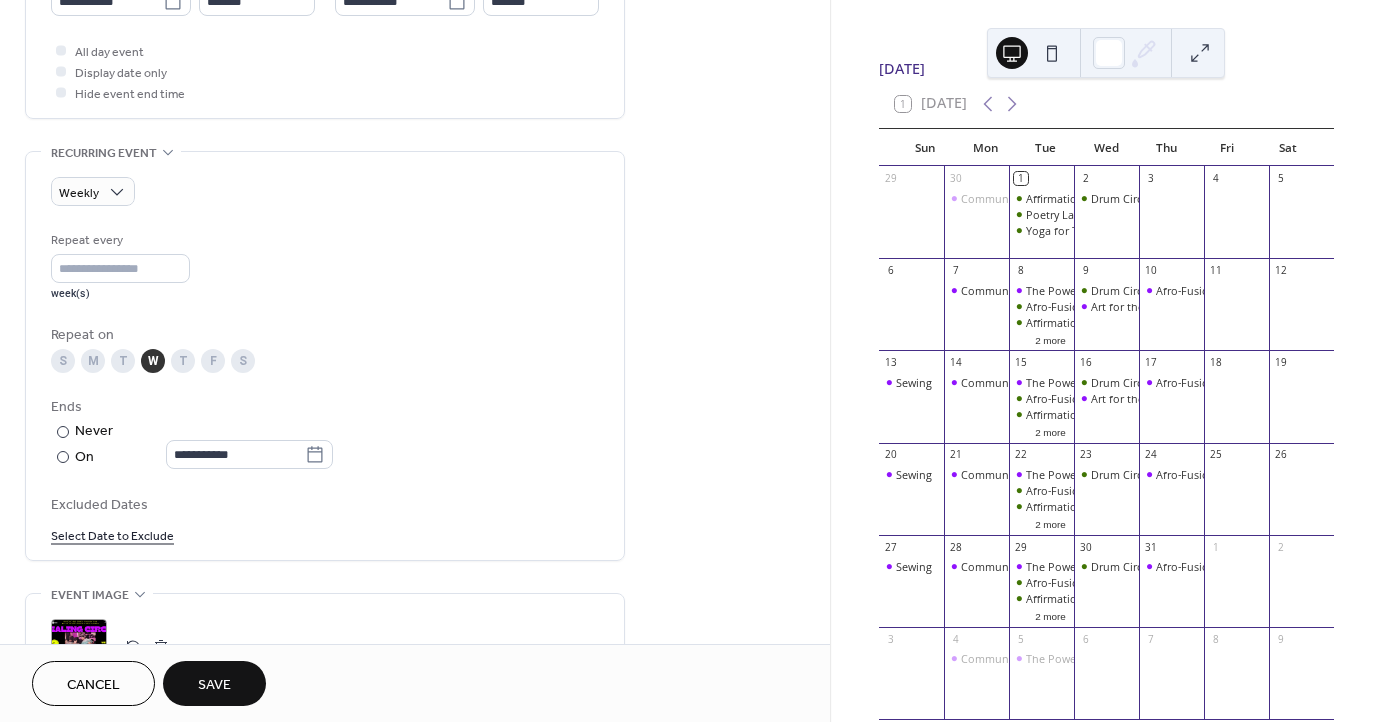 scroll, scrollTop: 1027, scrollLeft: 0, axis: vertical 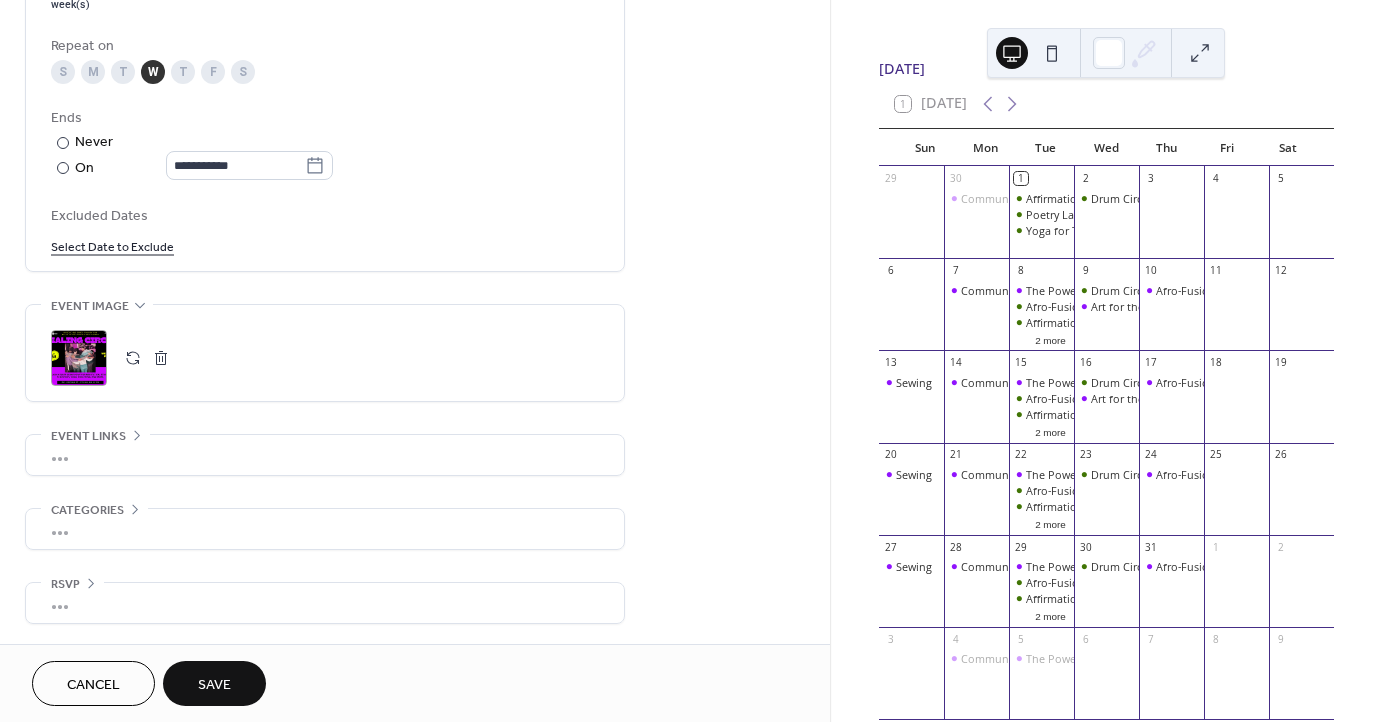 click on "Save" at bounding box center [214, 683] 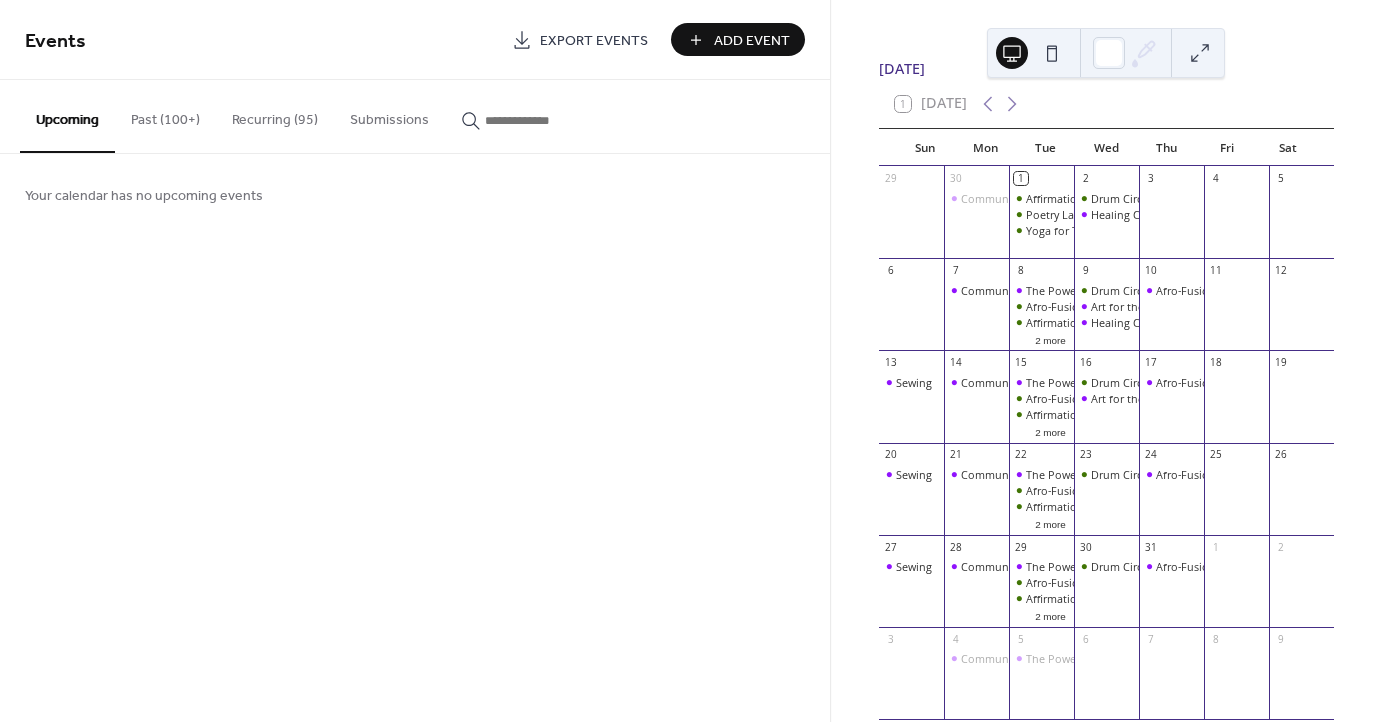 click on "Add Event" at bounding box center (752, 41) 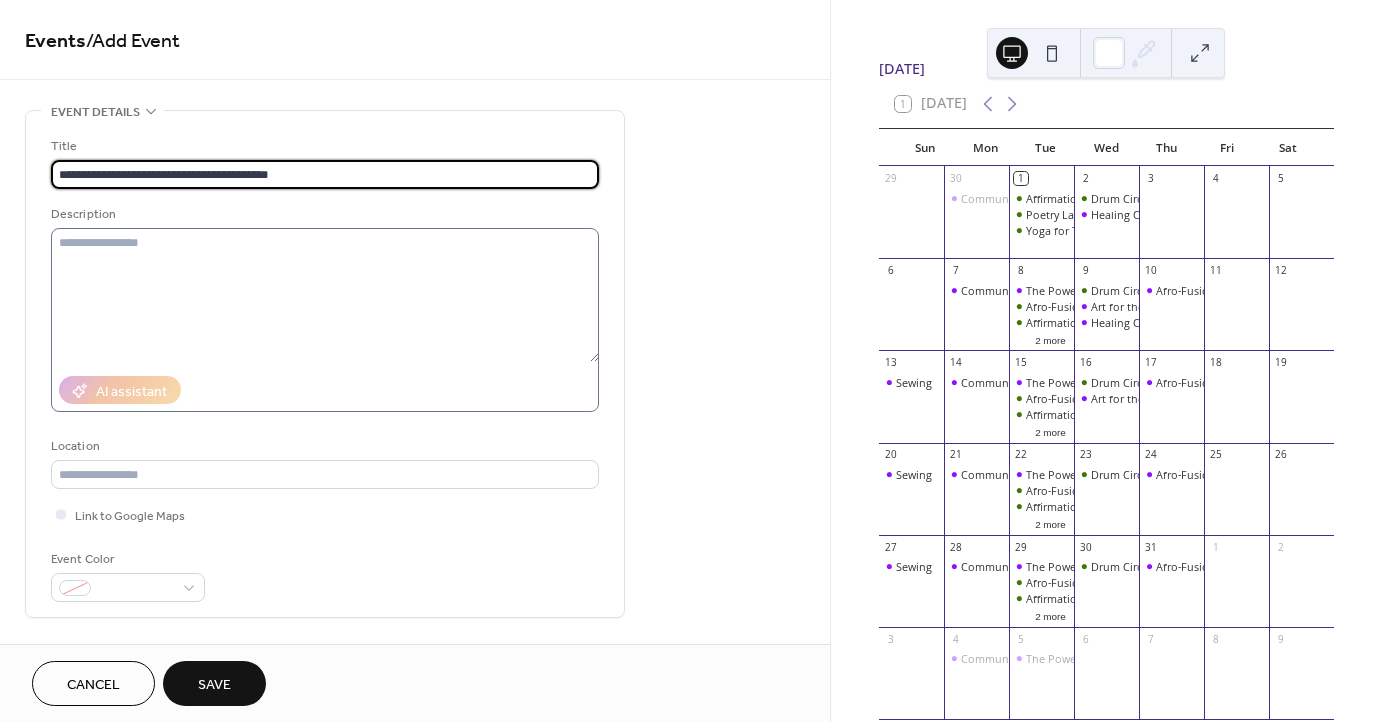 type on "**********" 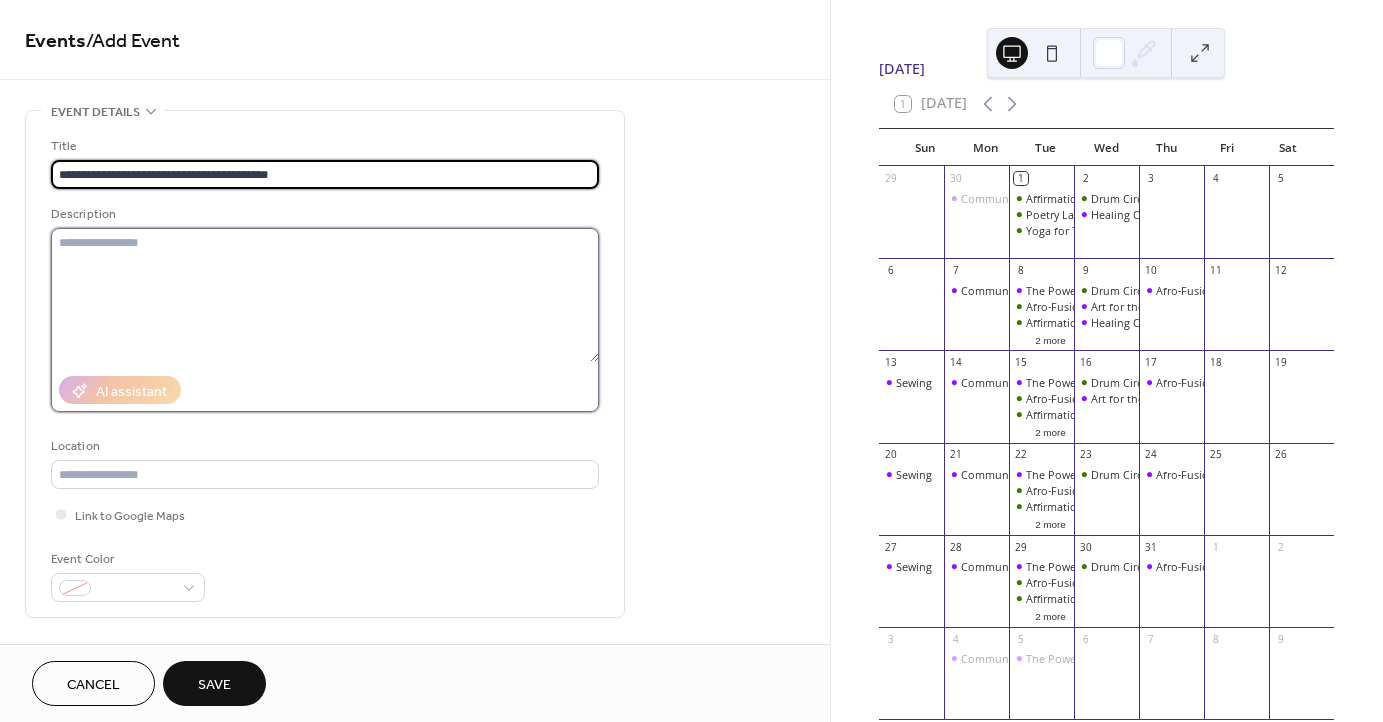 click at bounding box center (325, 295) 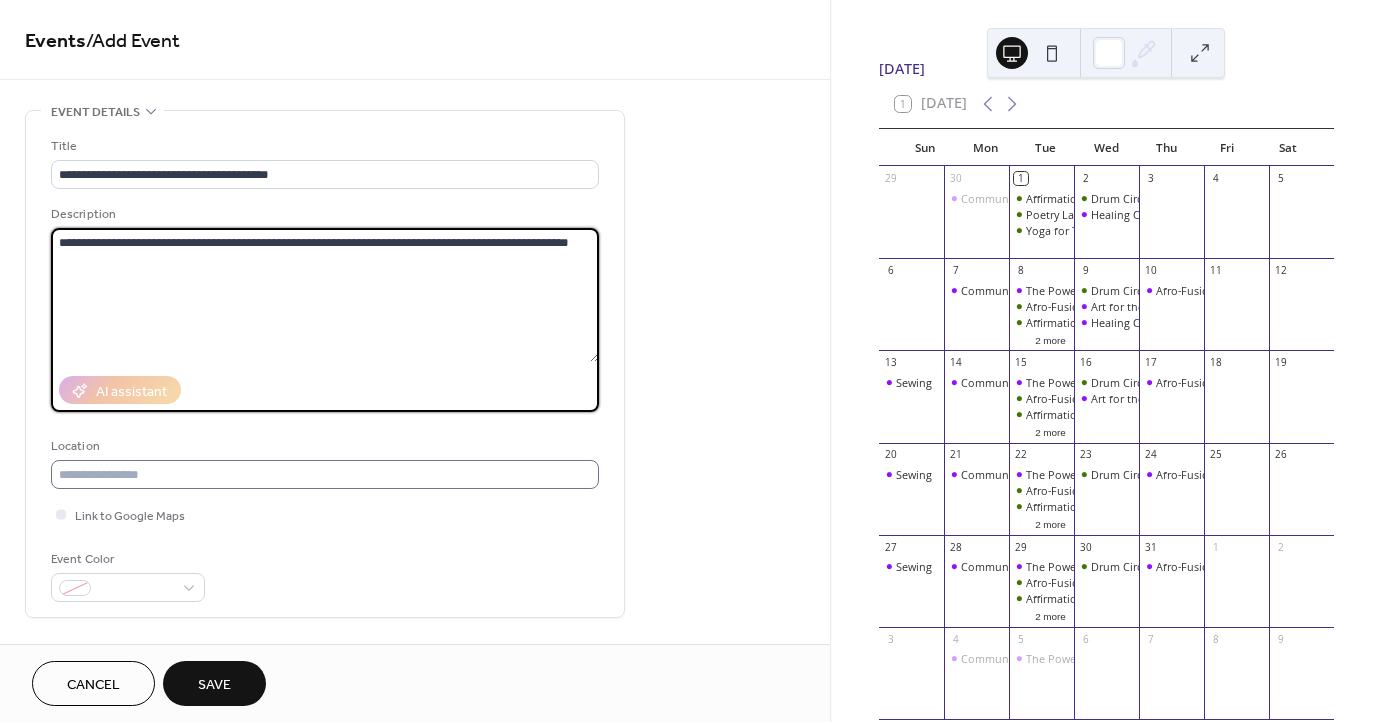 type on "**********" 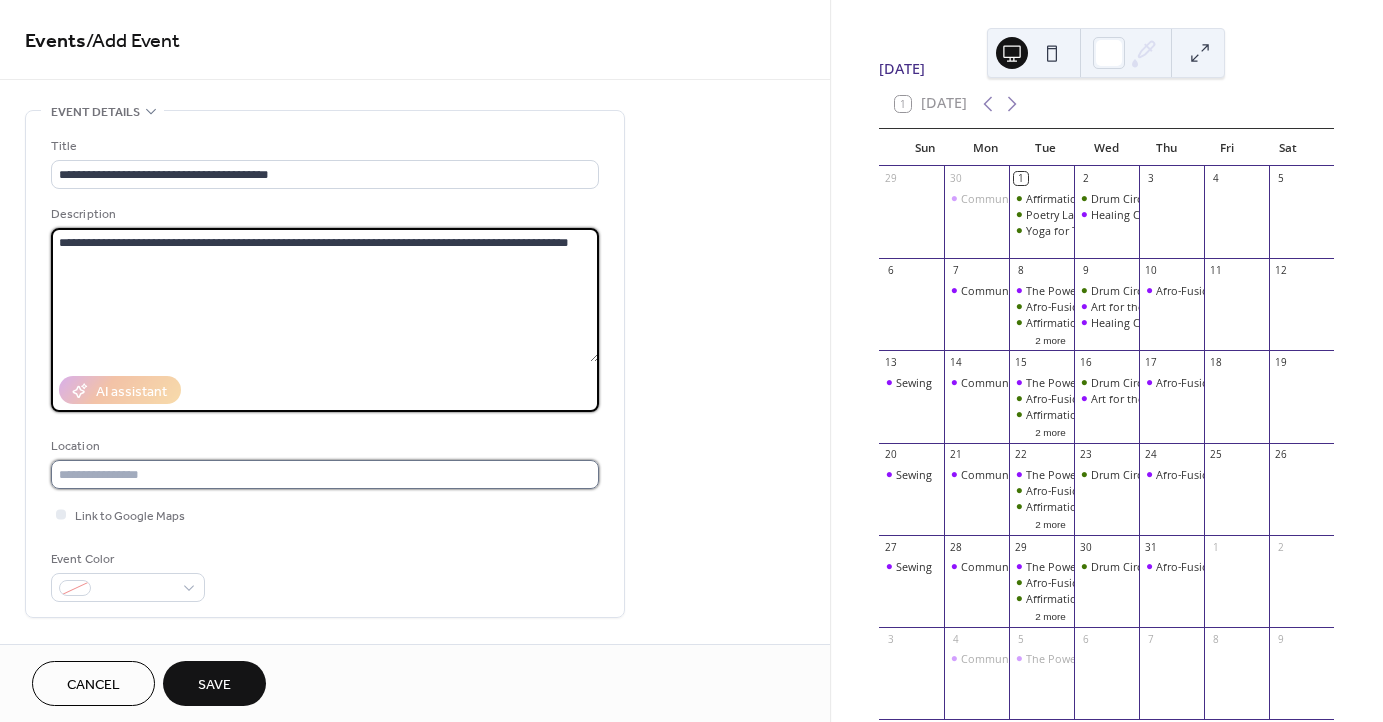 click at bounding box center (325, 474) 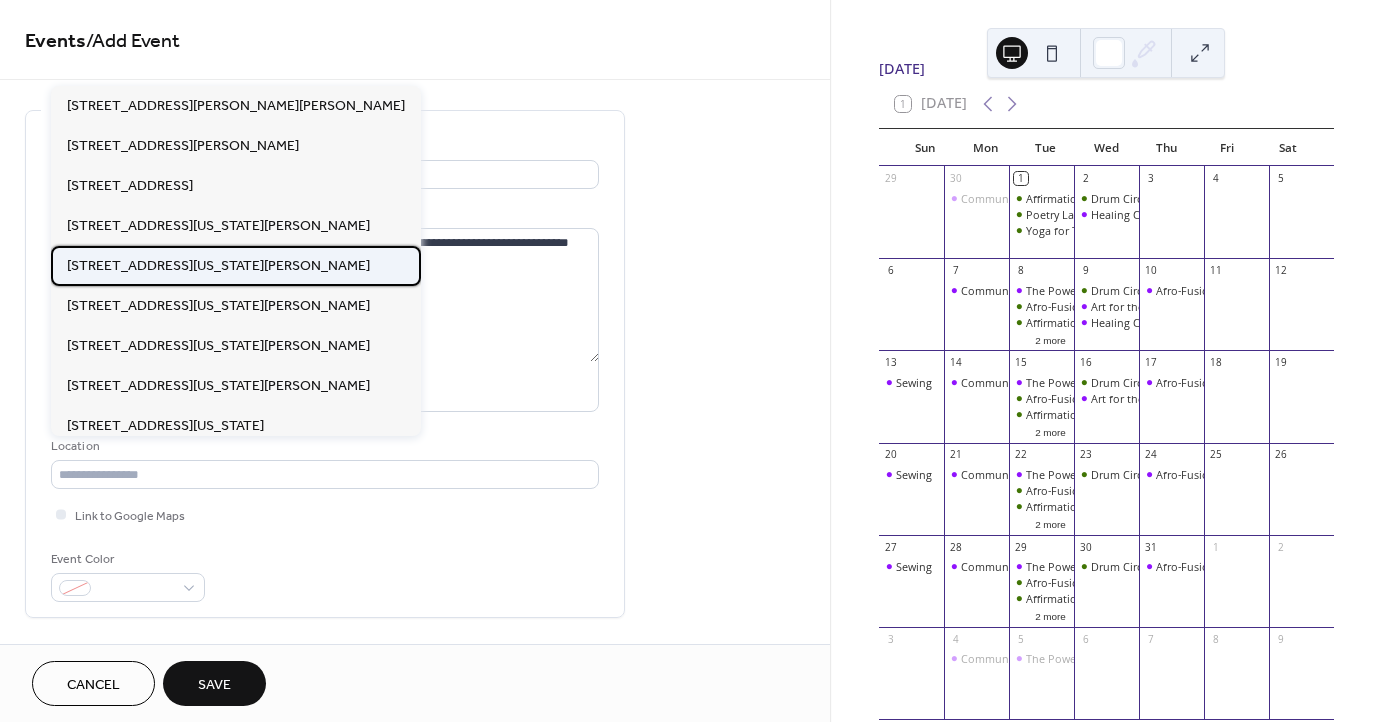 click on "643 Virginia St, St Paul, MN 55103-1758" at bounding box center [218, 266] 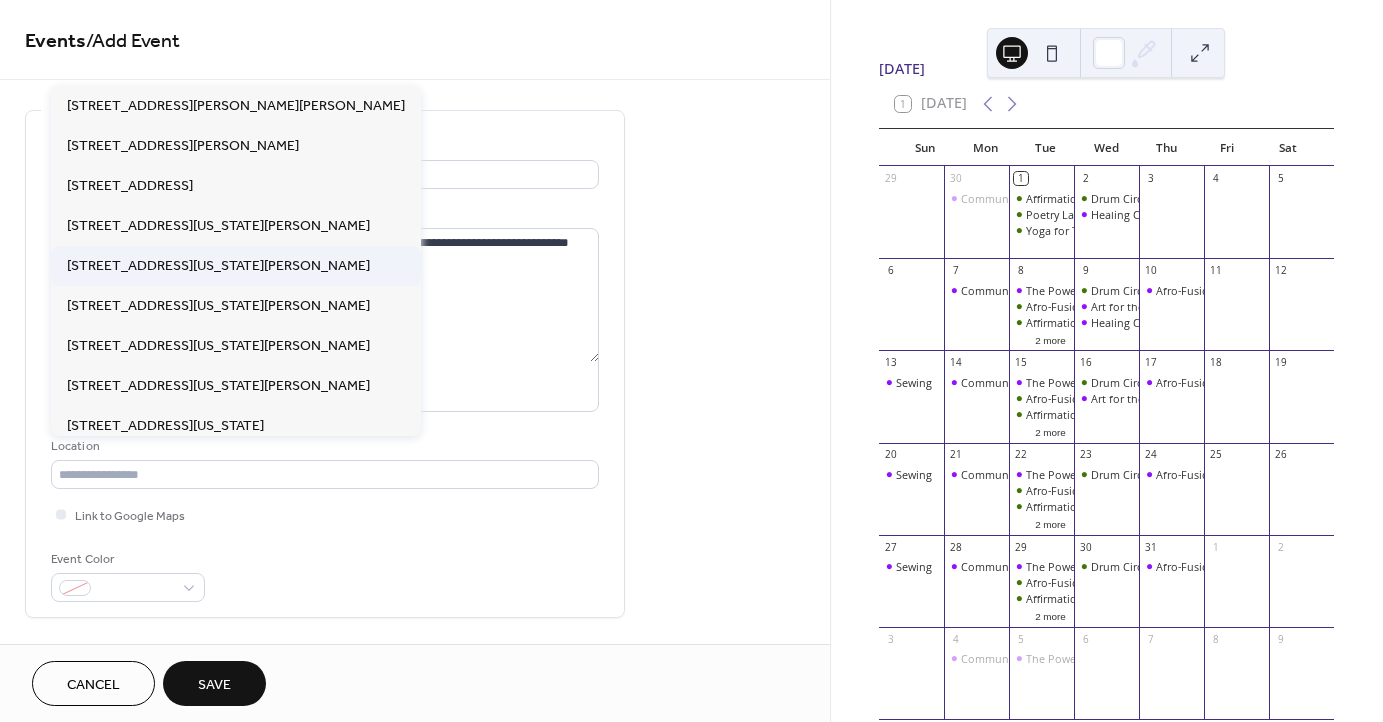 type on "**********" 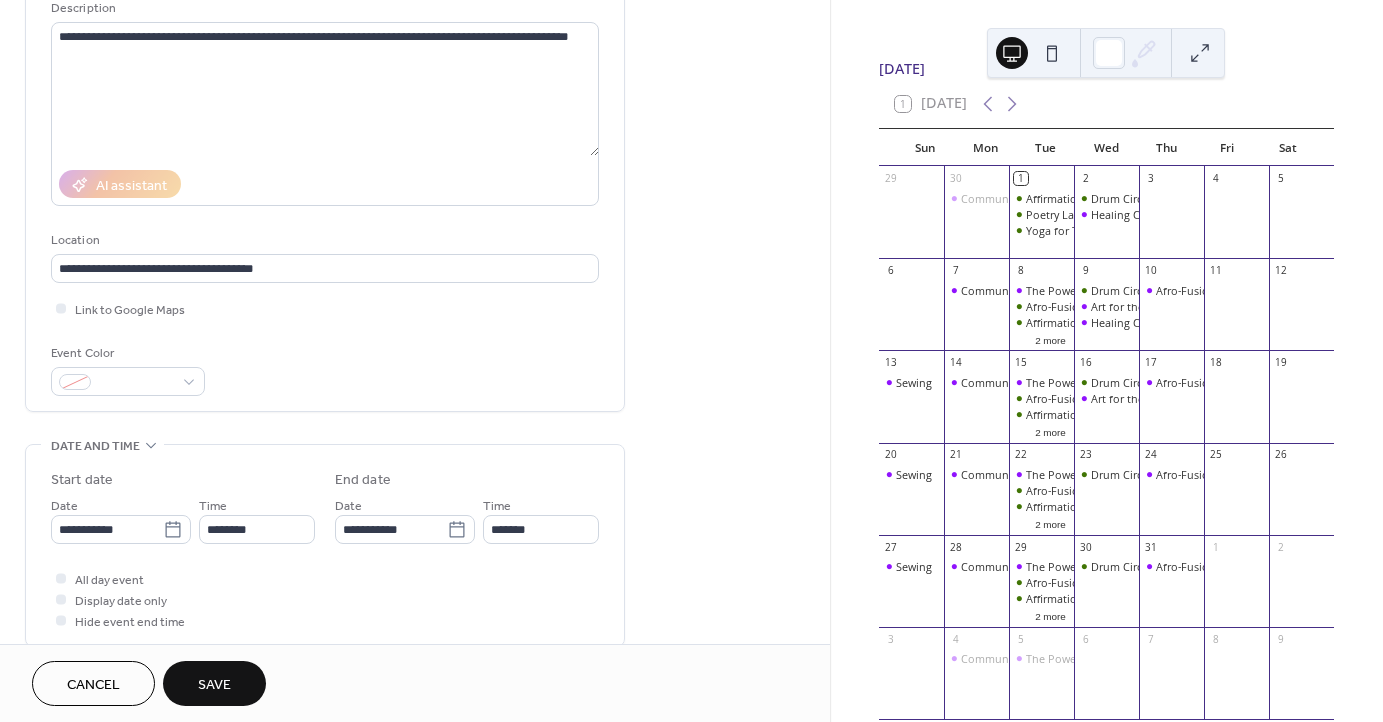 scroll, scrollTop: 210, scrollLeft: 0, axis: vertical 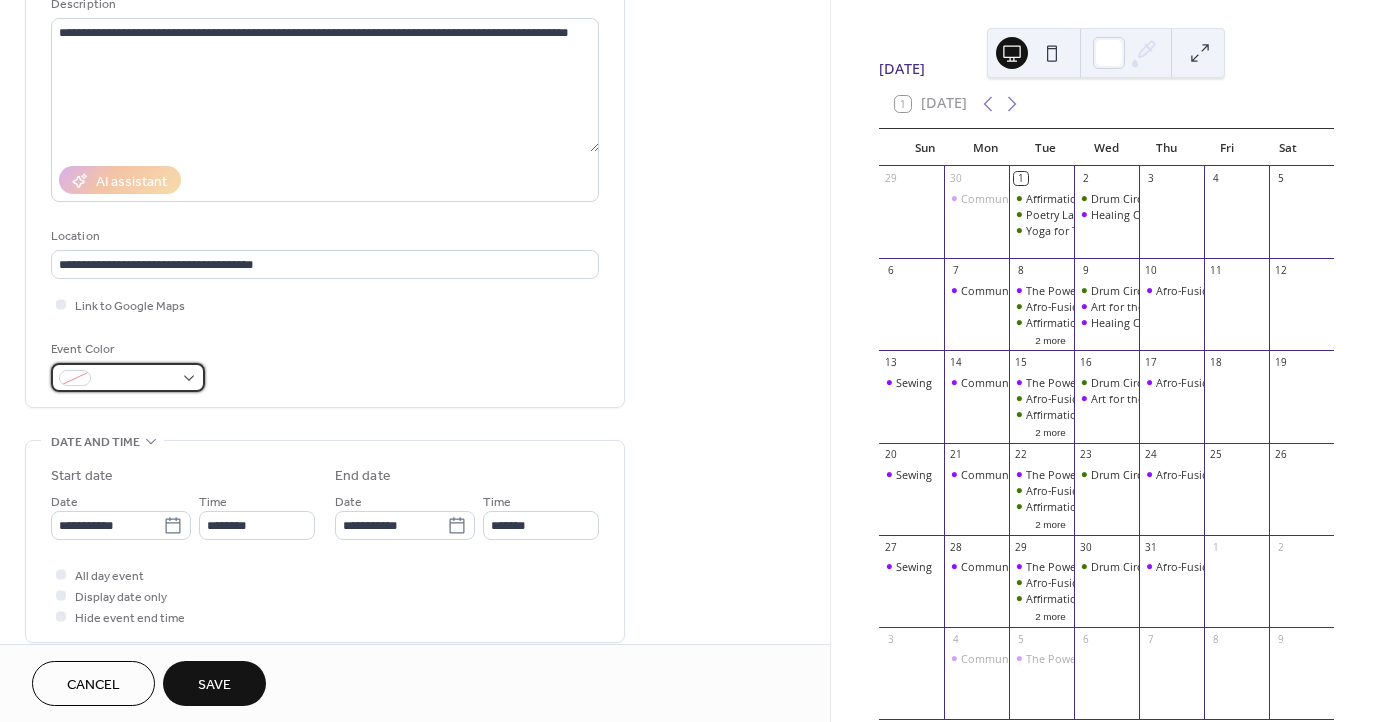 click at bounding box center [128, 377] 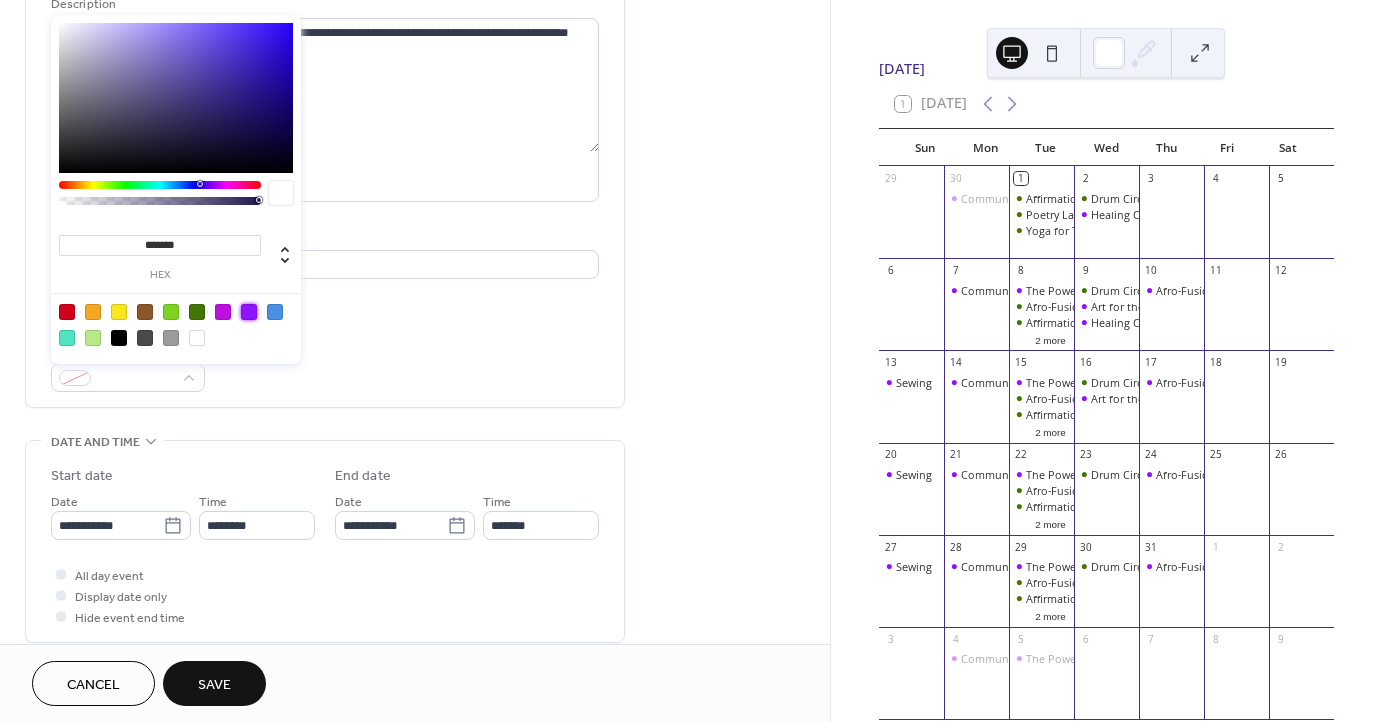 click at bounding box center (249, 312) 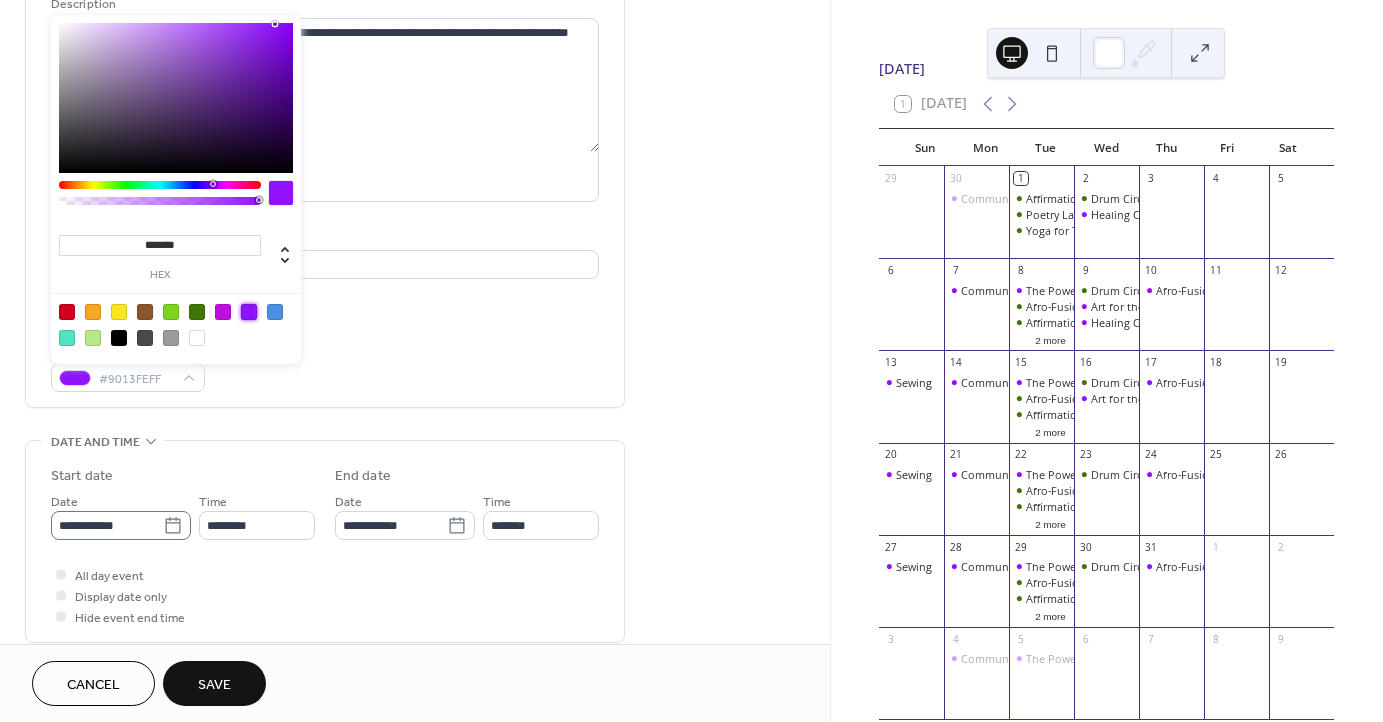 click 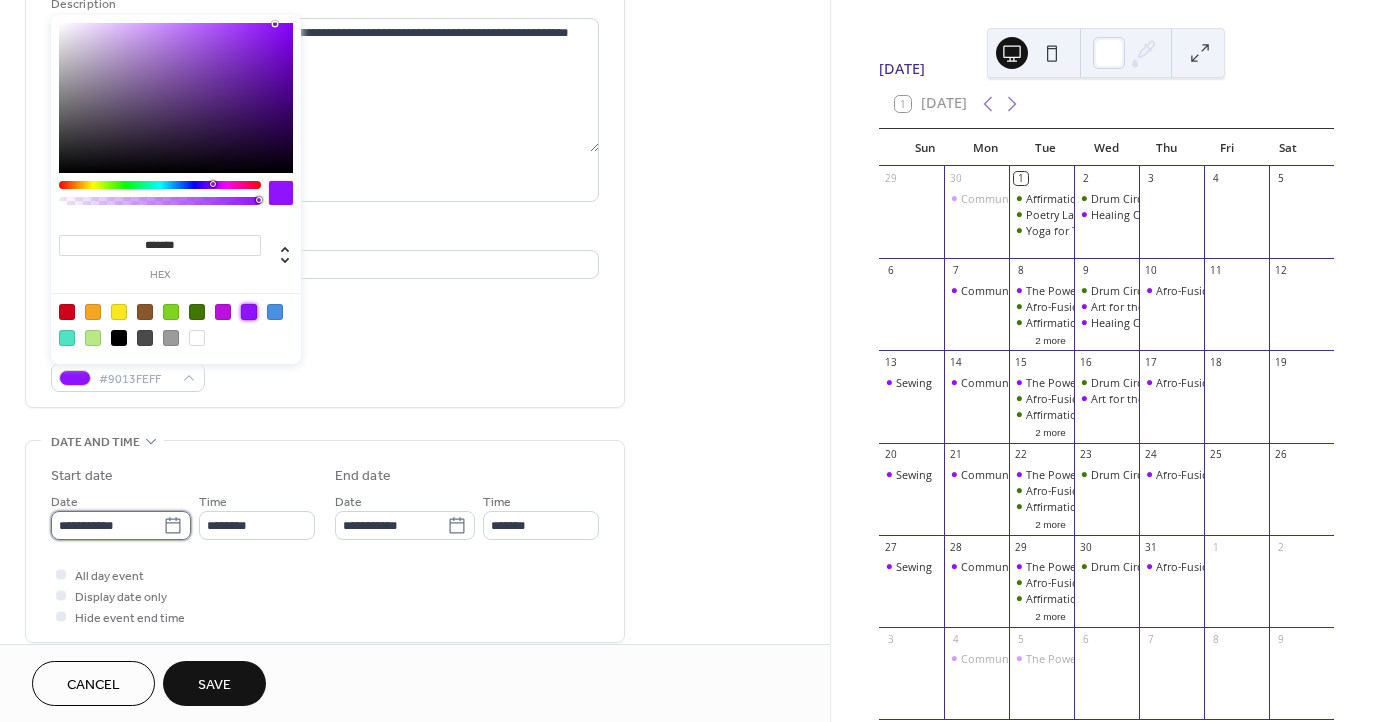 click on "**********" at bounding box center (107, 525) 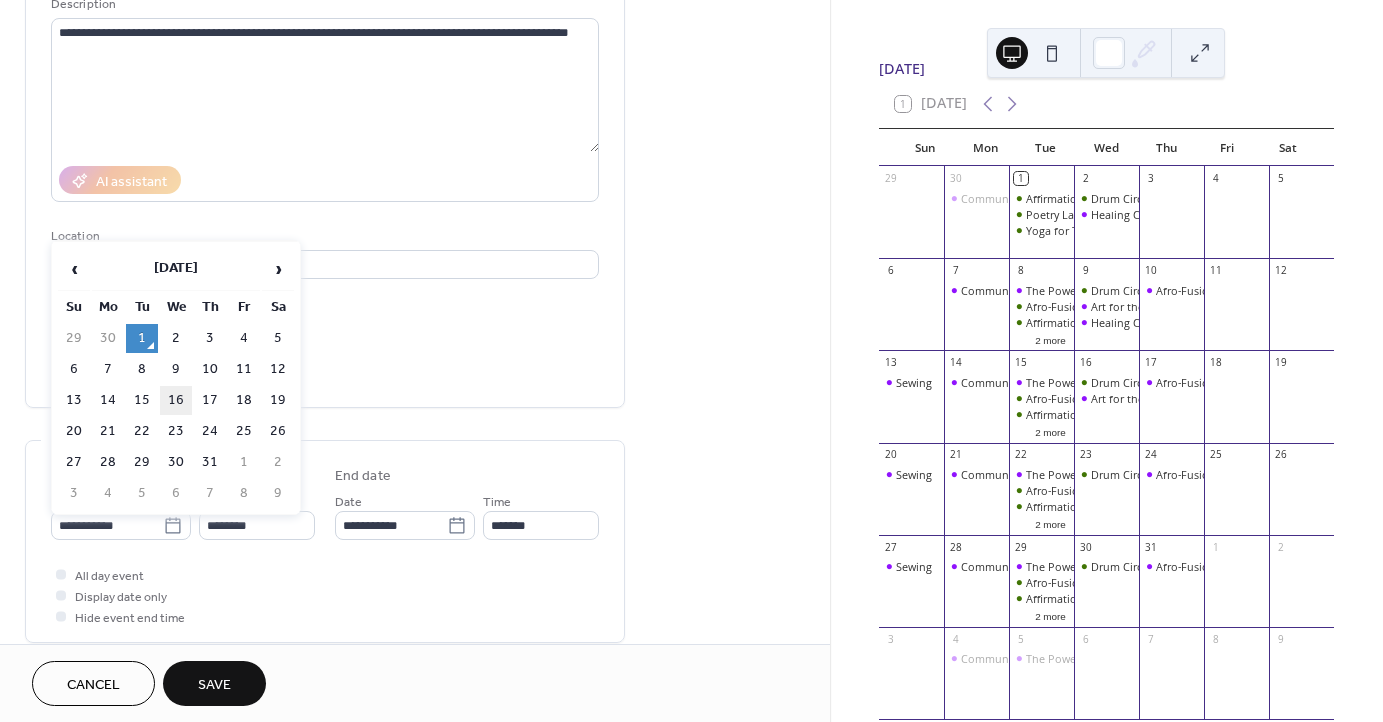 click on "16" at bounding box center [176, 400] 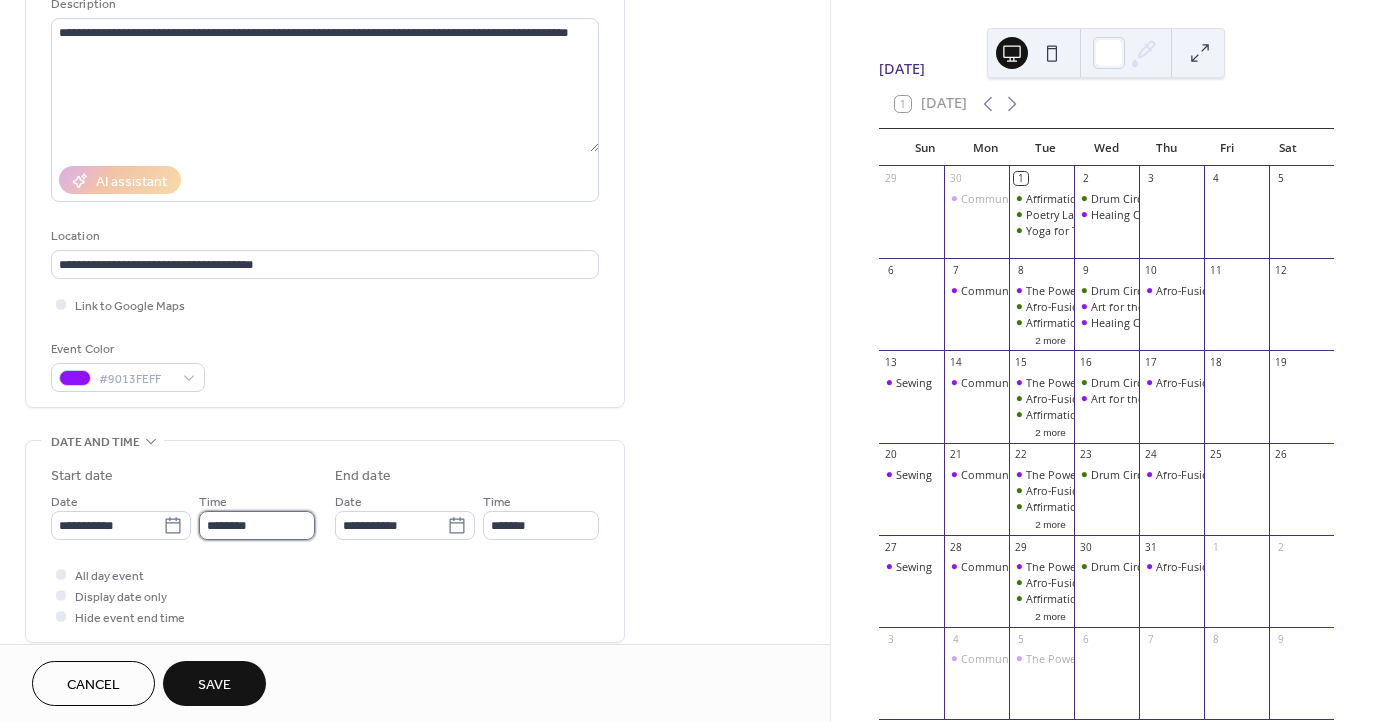 click on "********" at bounding box center (257, 525) 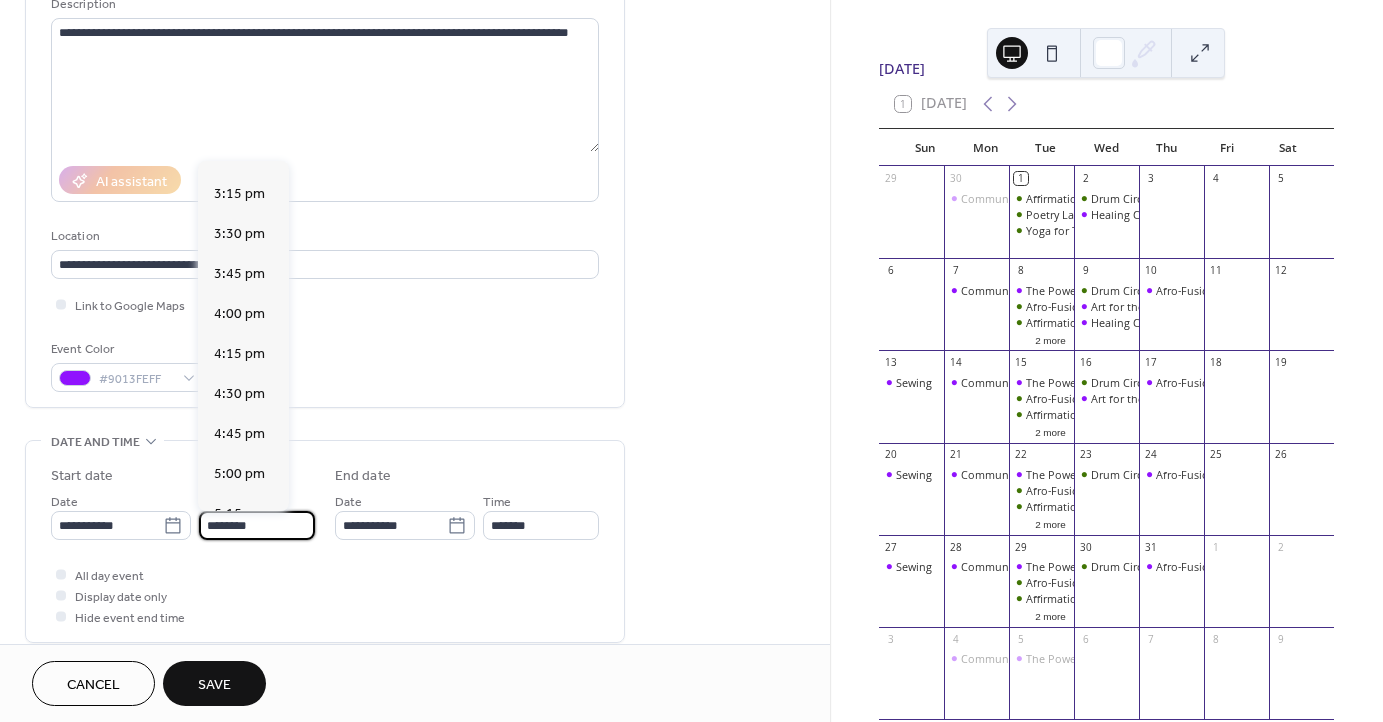 scroll, scrollTop: 2429, scrollLeft: 0, axis: vertical 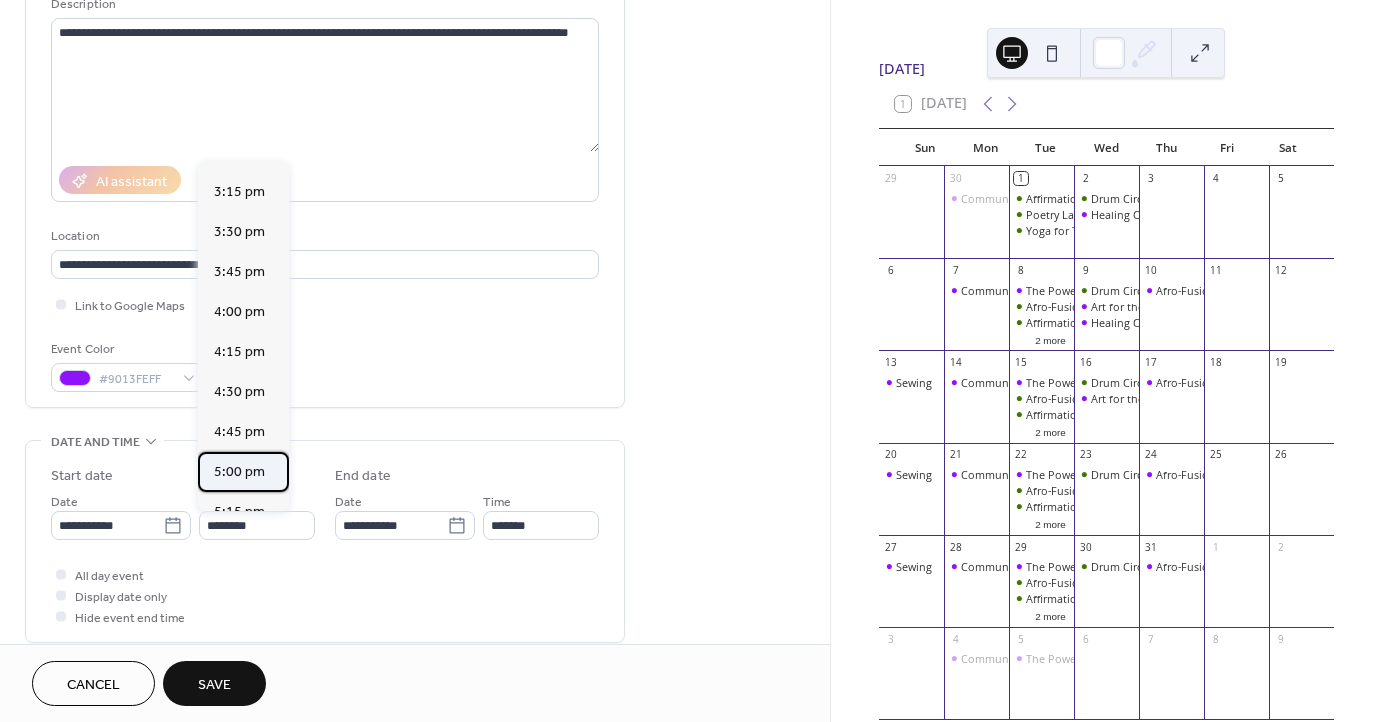 click on "5:00 pm" at bounding box center [243, 472] 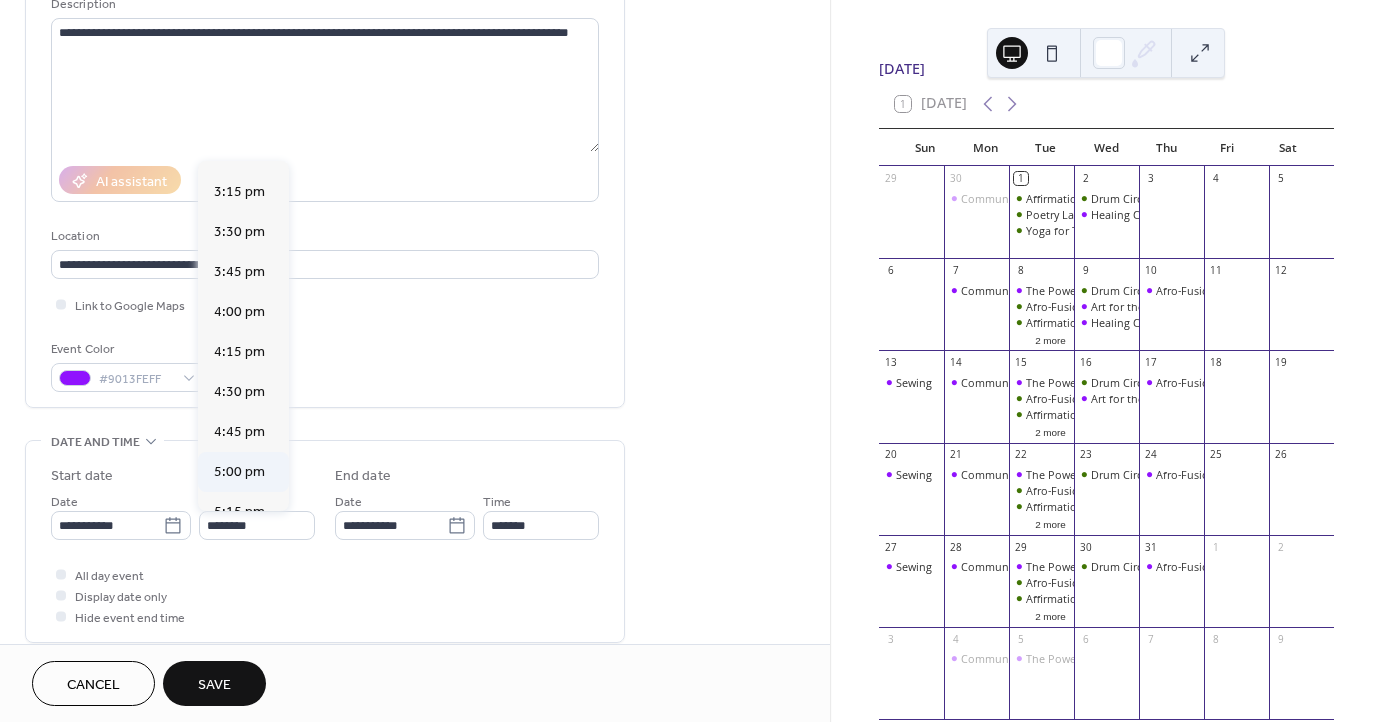 type on "*******" 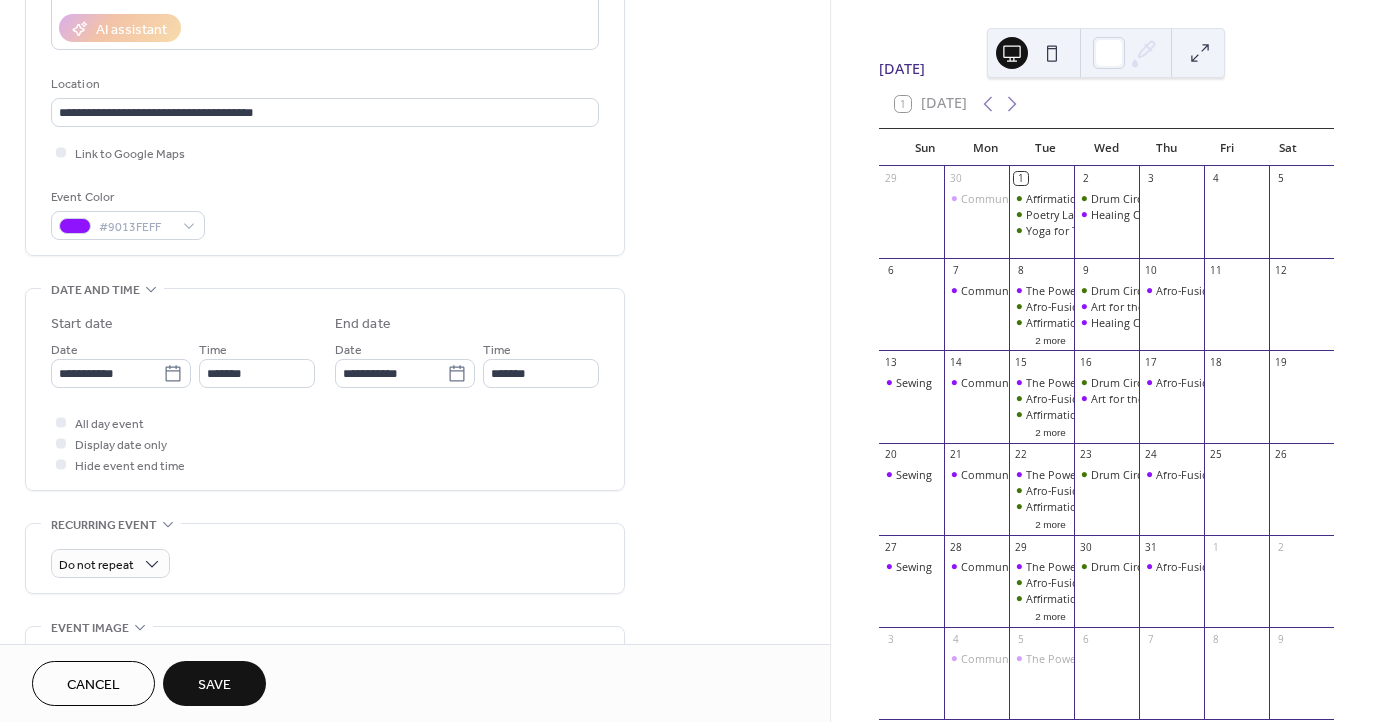 scroll, scrollTop: 409, scrollLeft: 0, axis: vertical 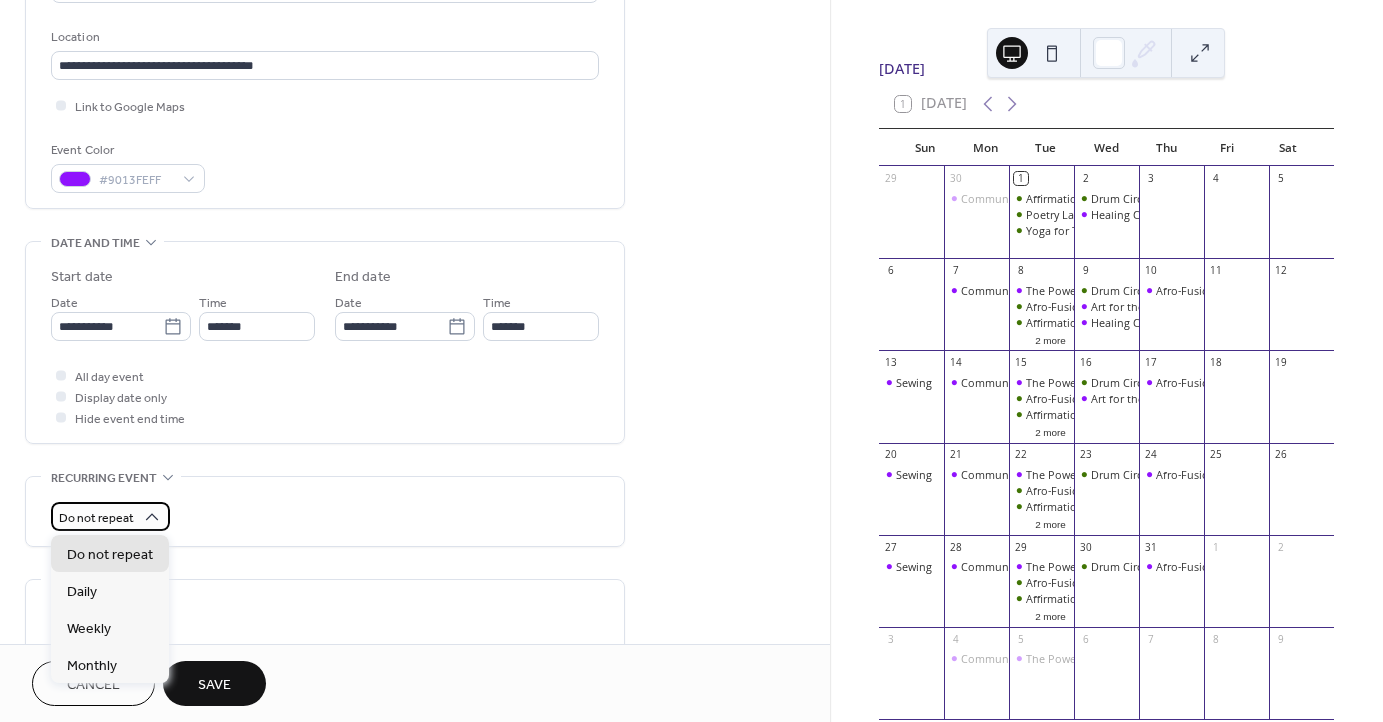 click on "Do not repeat" at bounding box center (110, 516) 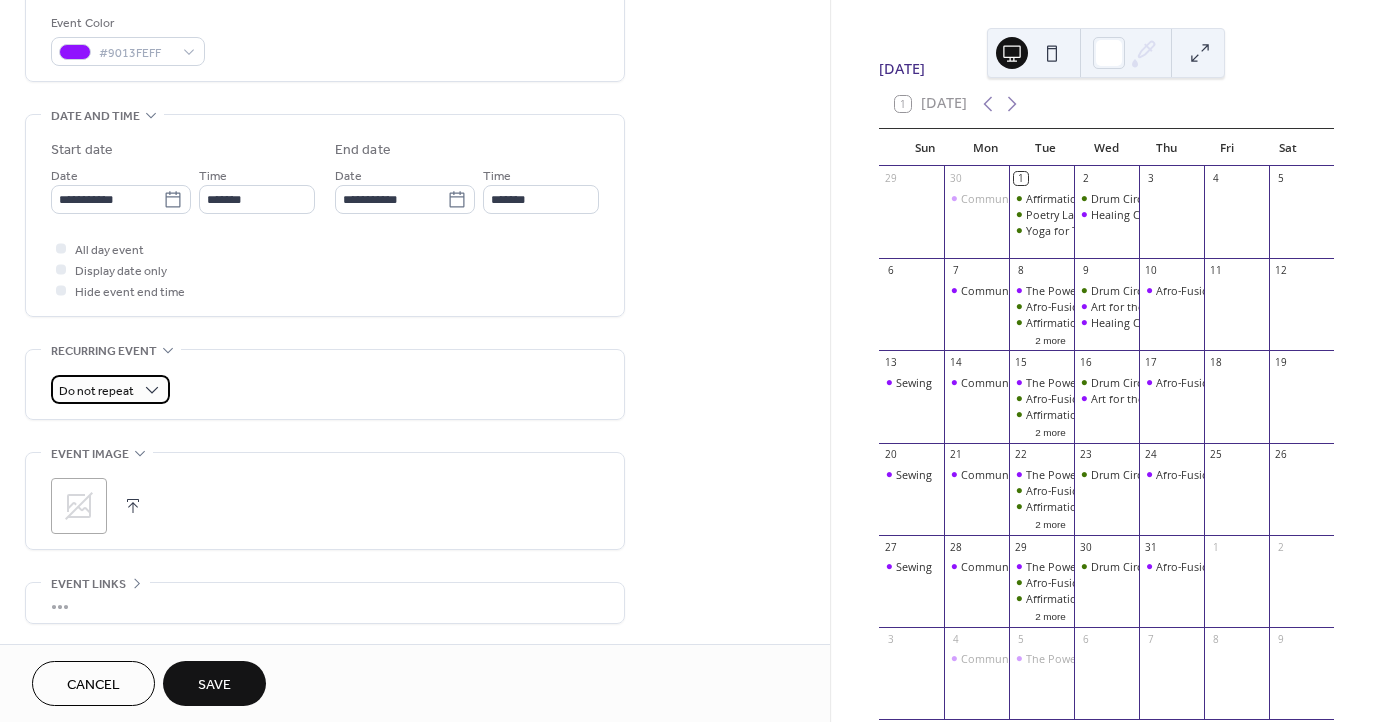 scroll, scrollTop: 538, scrollLeft: 0, axis: vertical 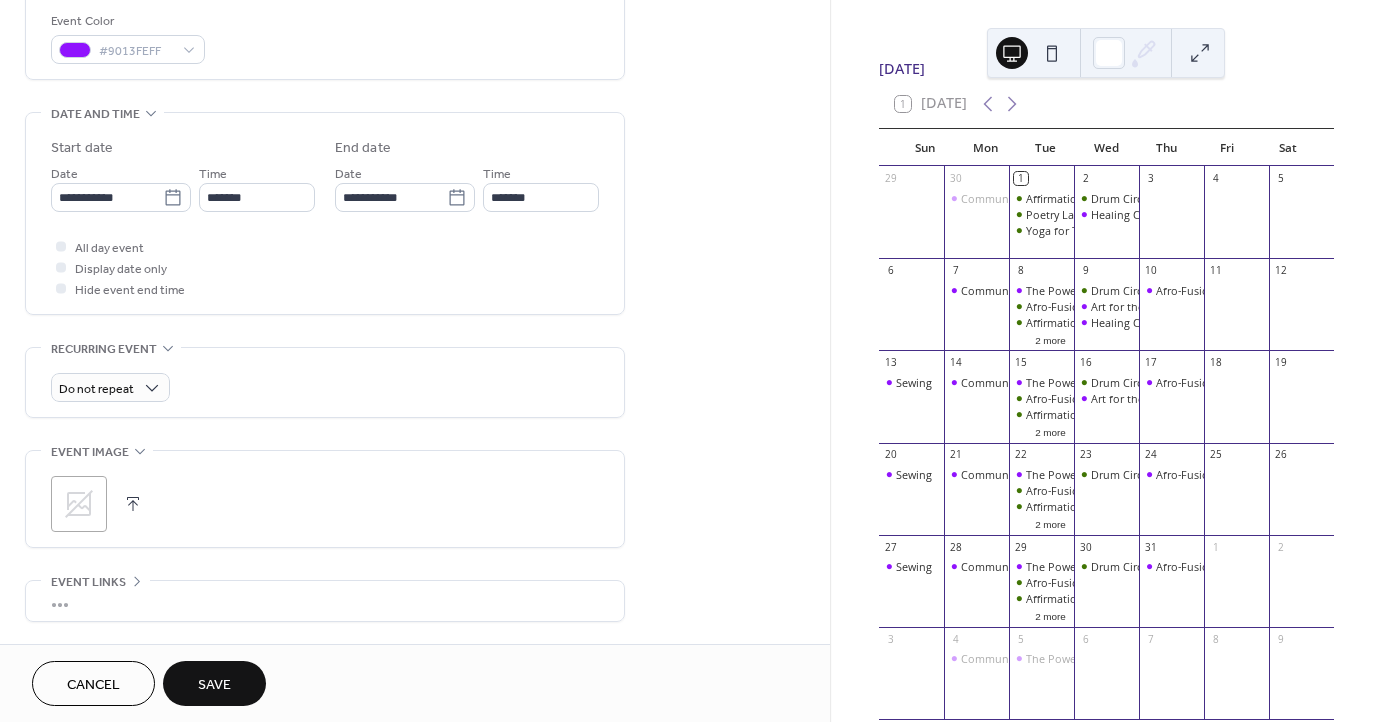 click at bounding box center (133, 504) 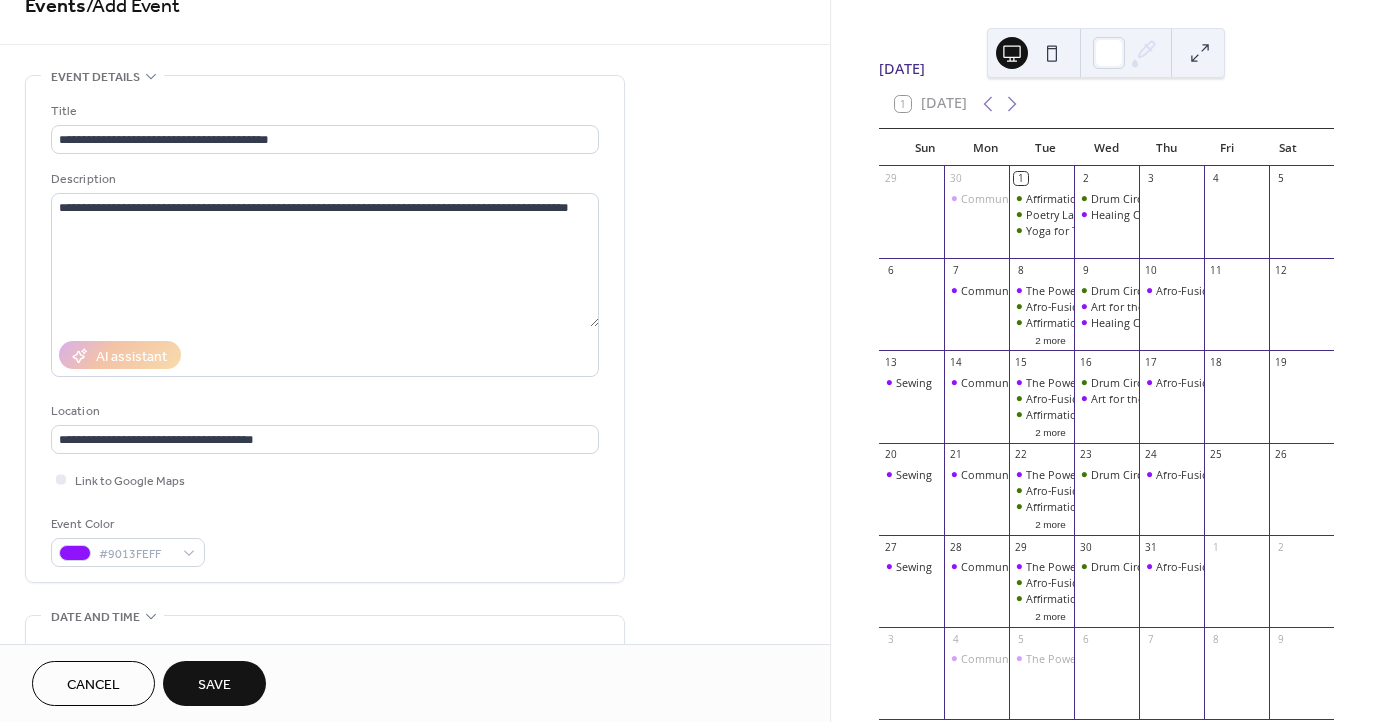 scroll, scrollTop: 14, scrollLeft: 0, axis: vertical 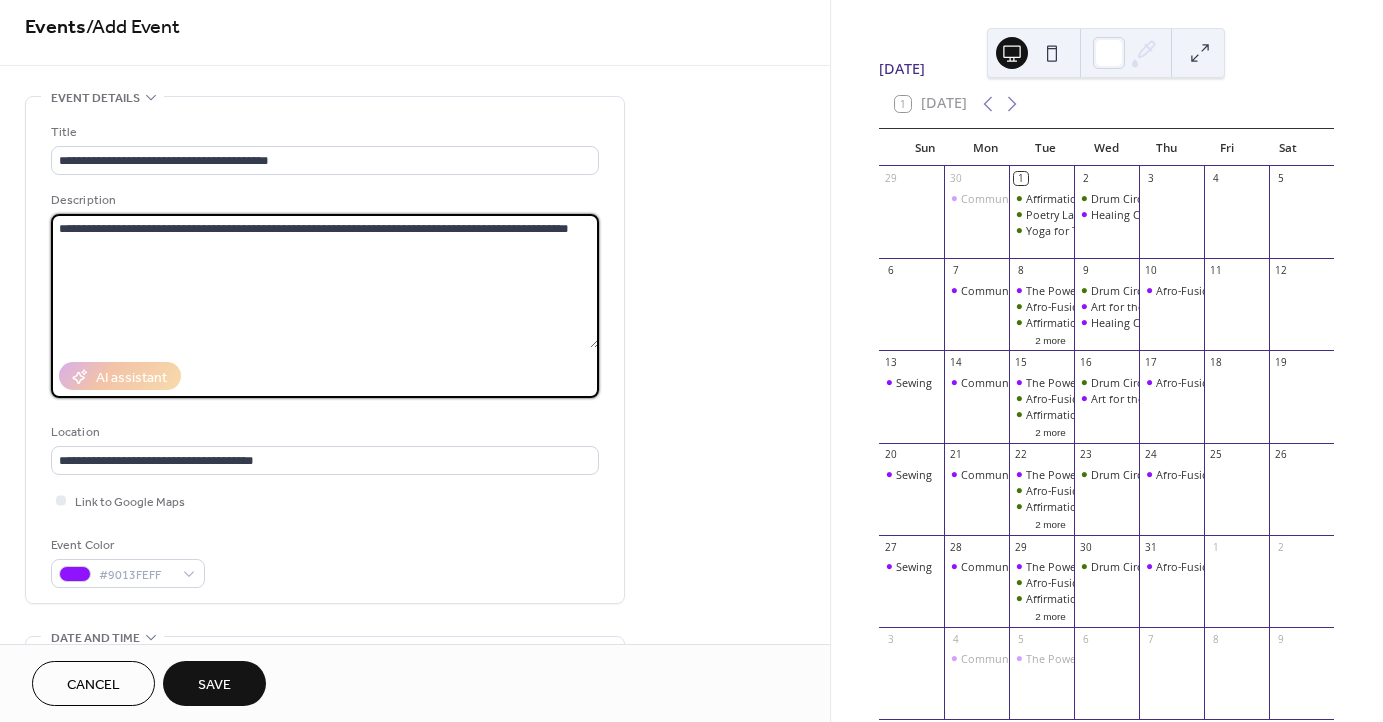 click on "**********" at bounding box center (325, 281) 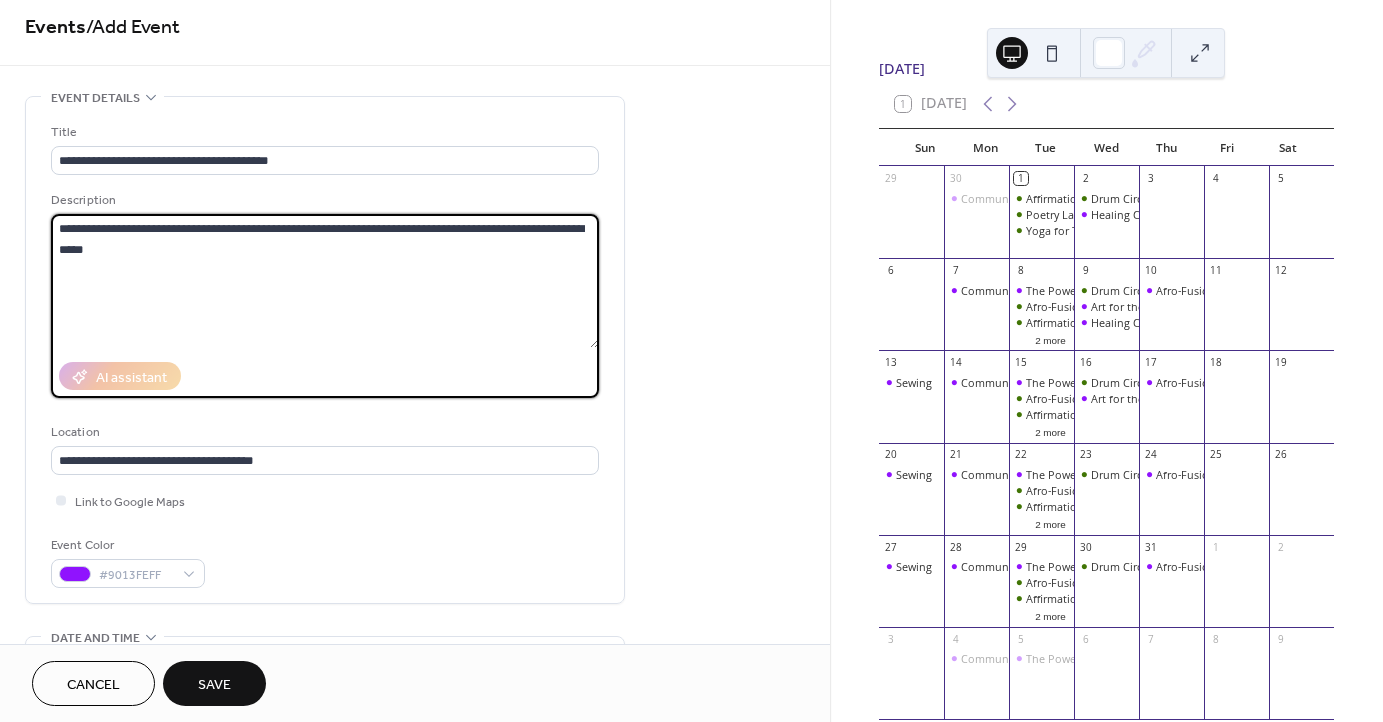 click on "**********" at bounding box center [325, 281] 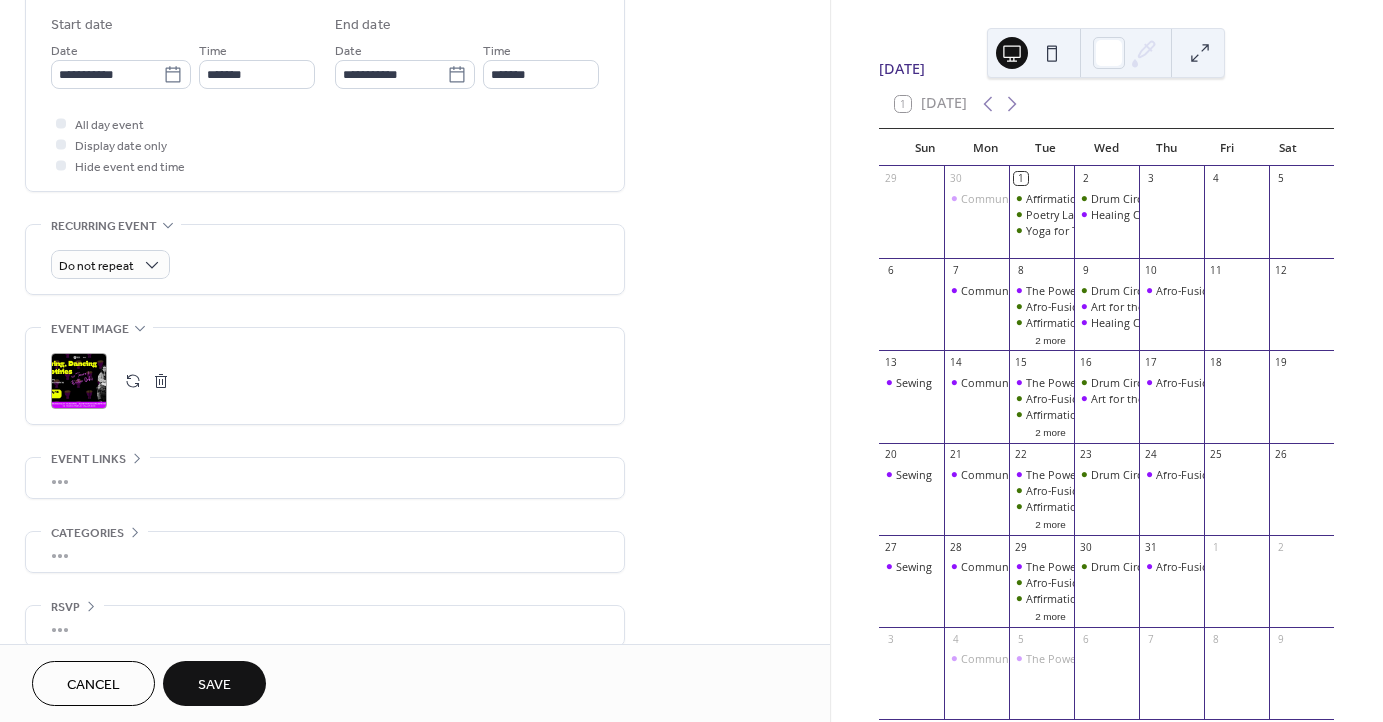 scroll, scrollTop: 0, scrollLeft: 0, axis: both 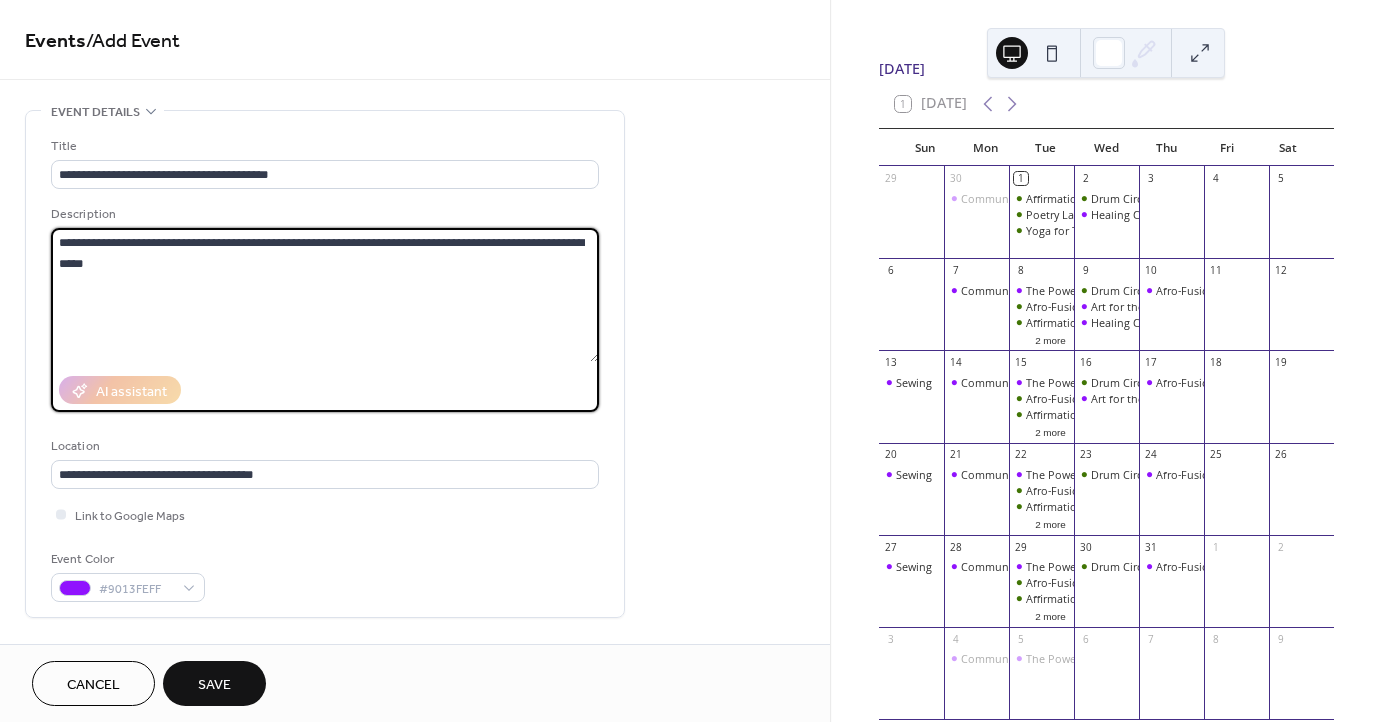 type on "**********" 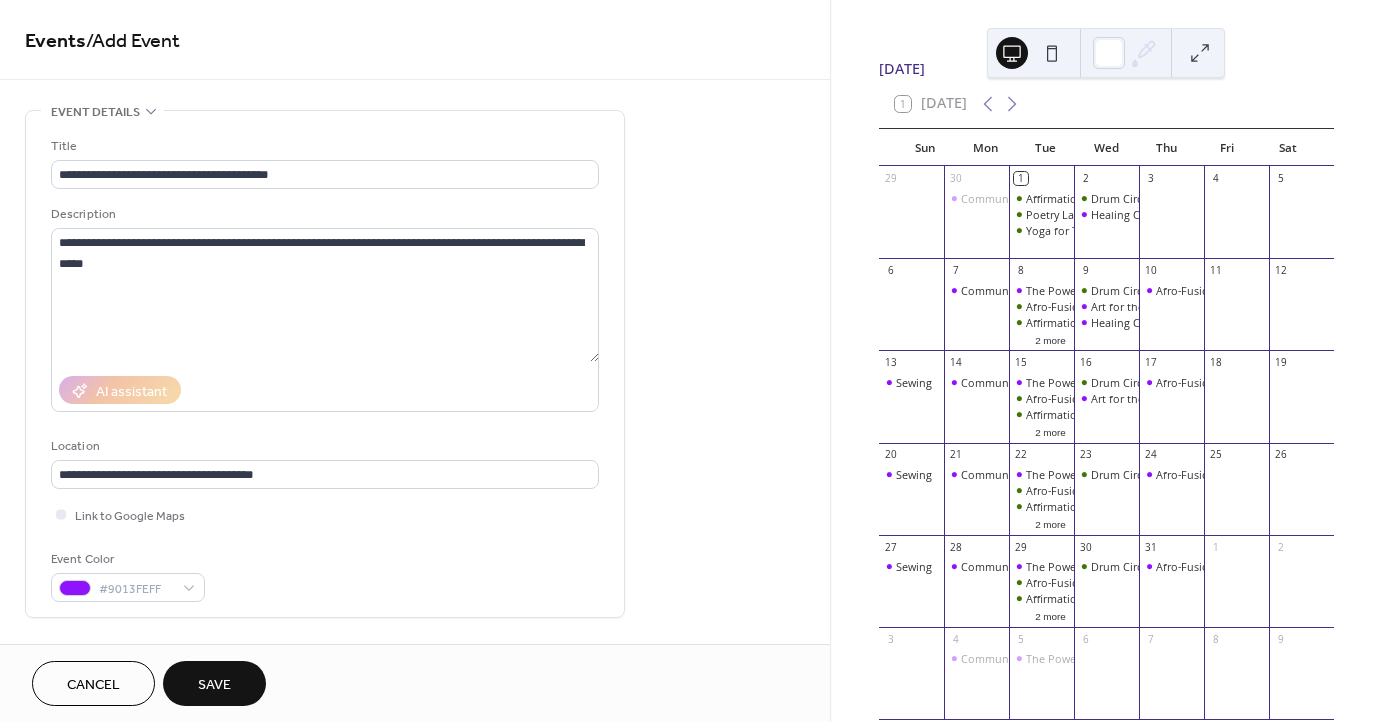 click on "Save" at bounding box center (214, 683) 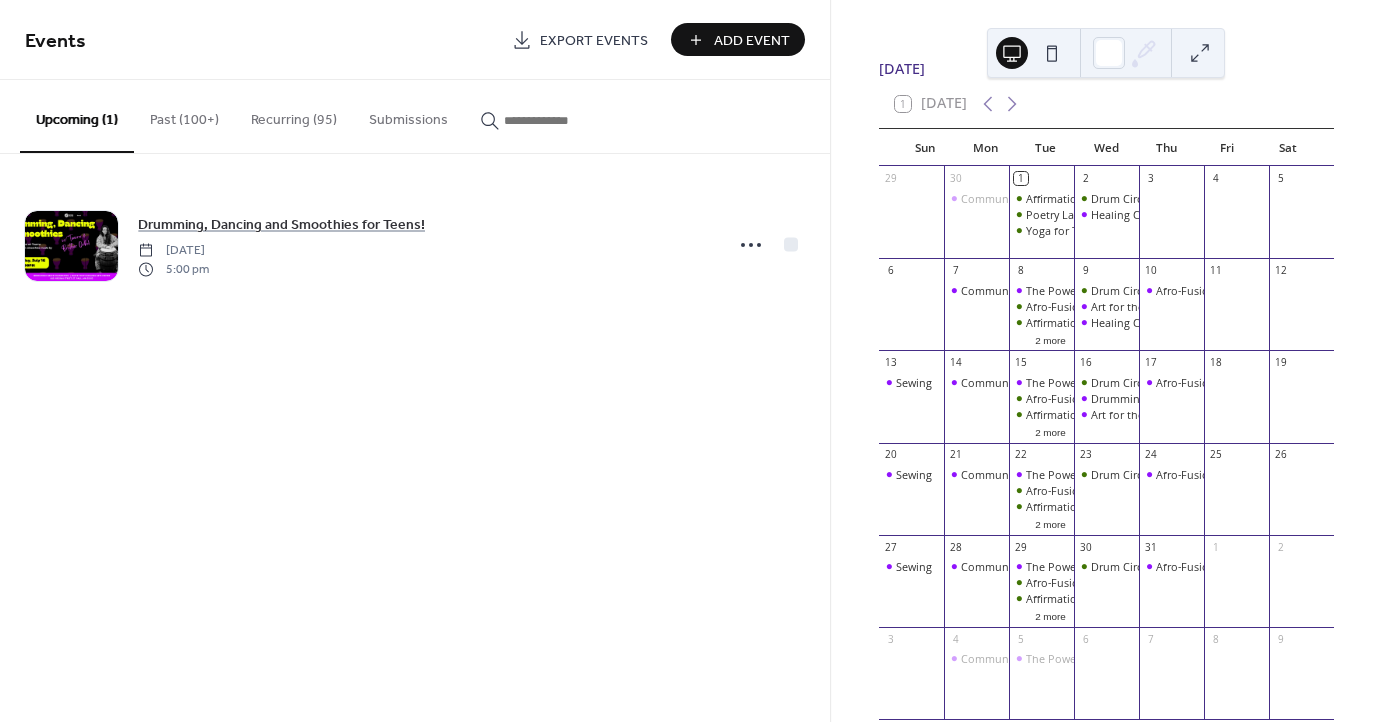 click at bounding box center [554, 120] 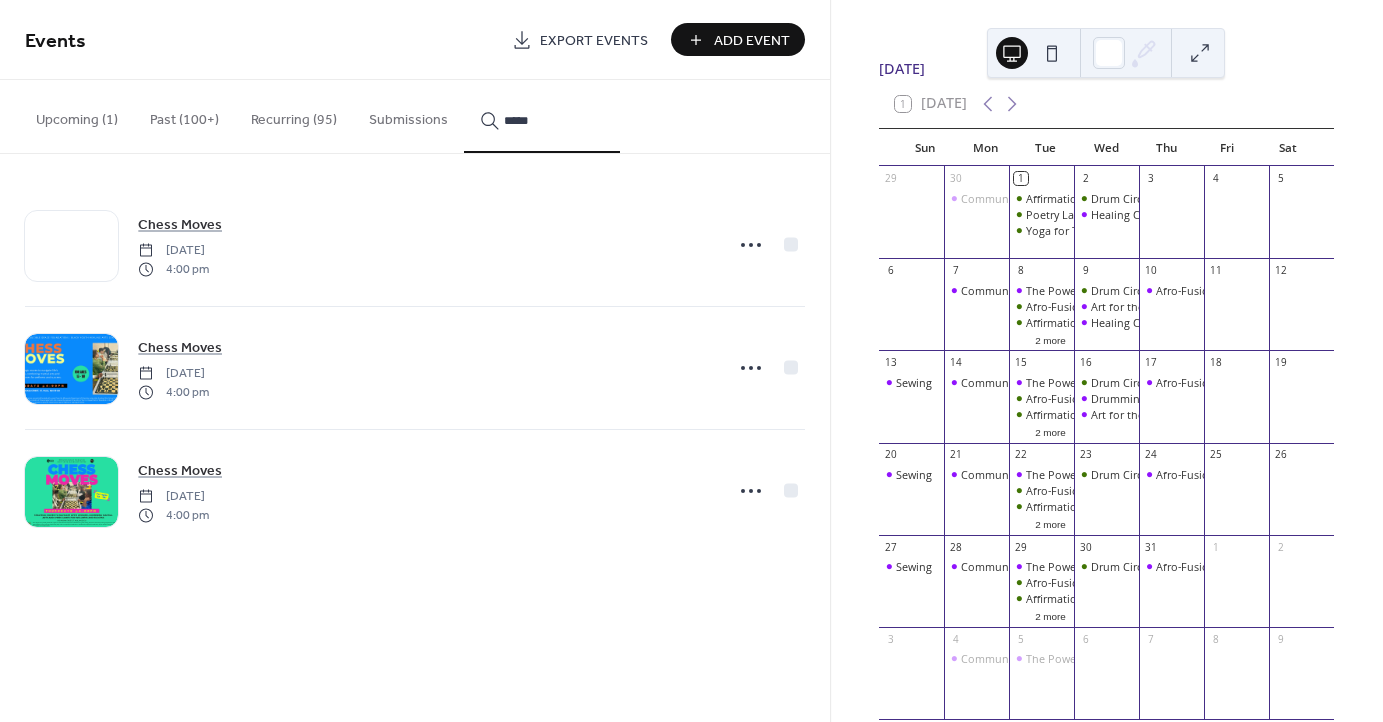 type on "*****" 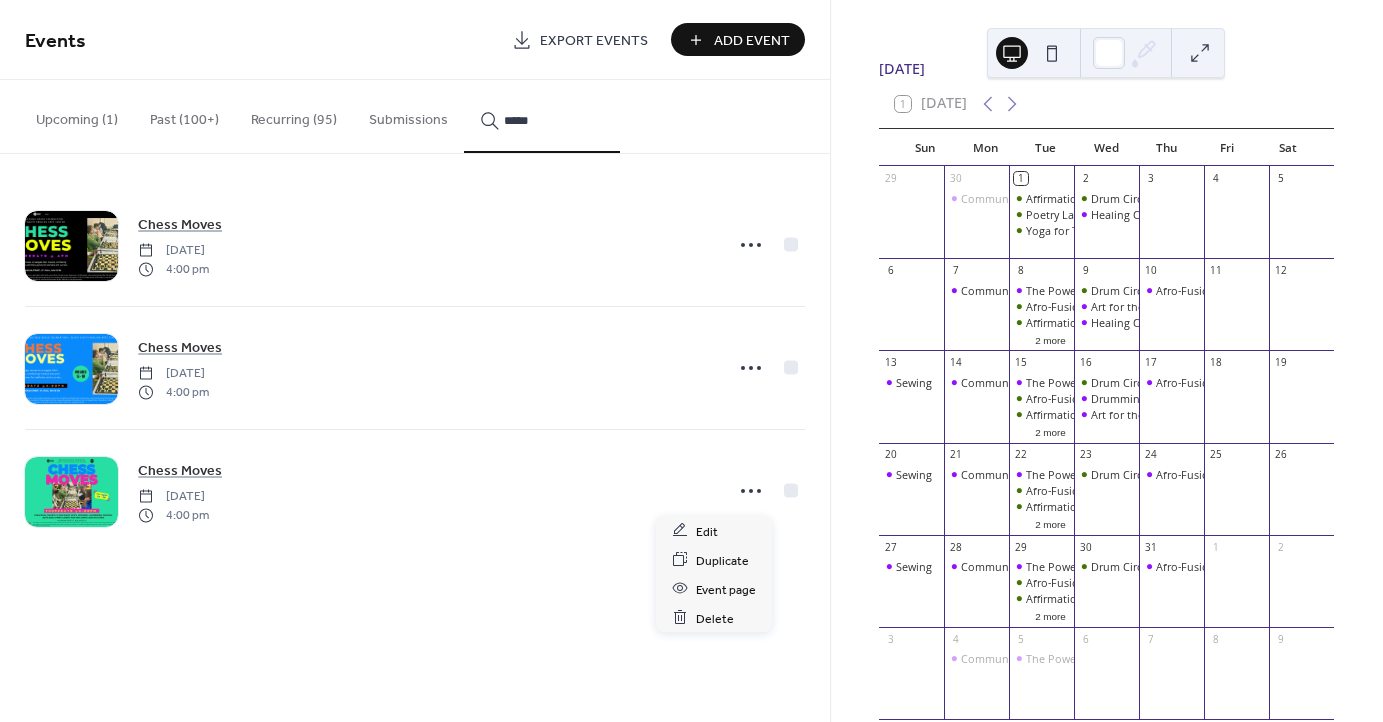 click 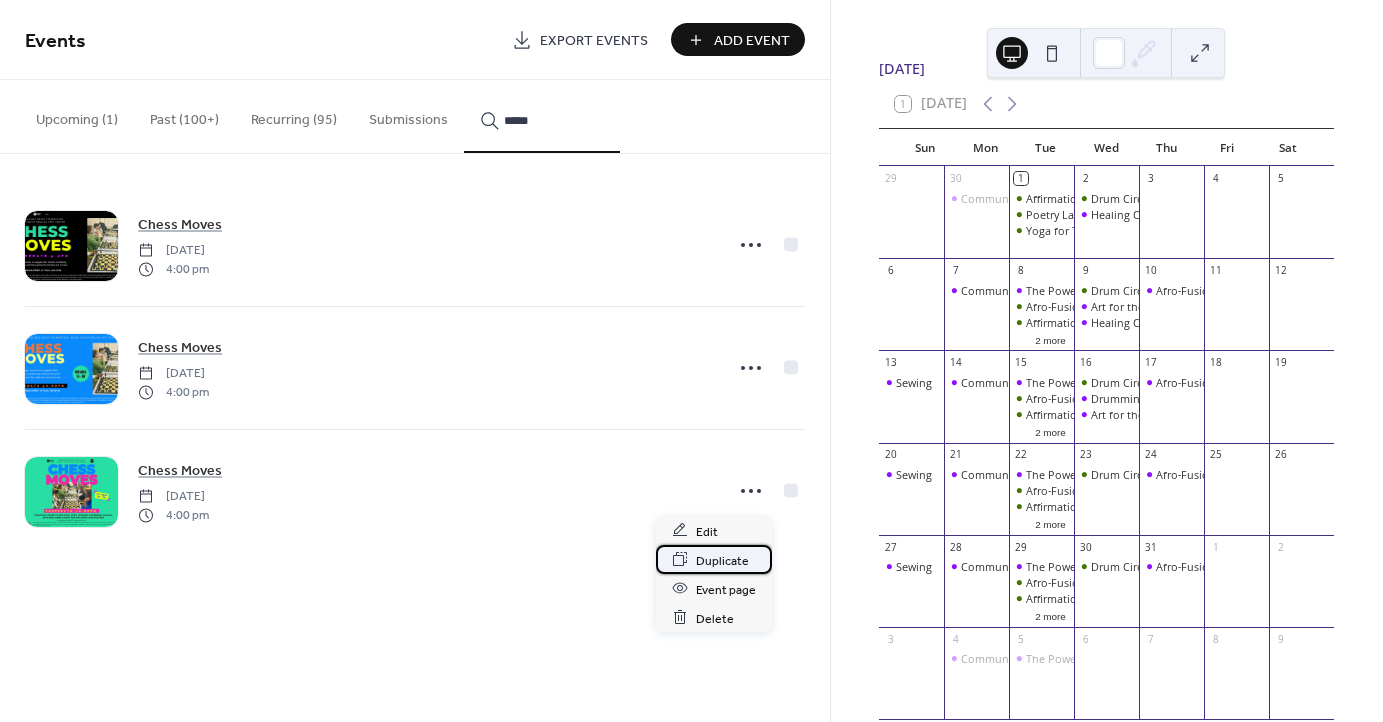 click on "Duplicate" at bounding box center [722, 560] 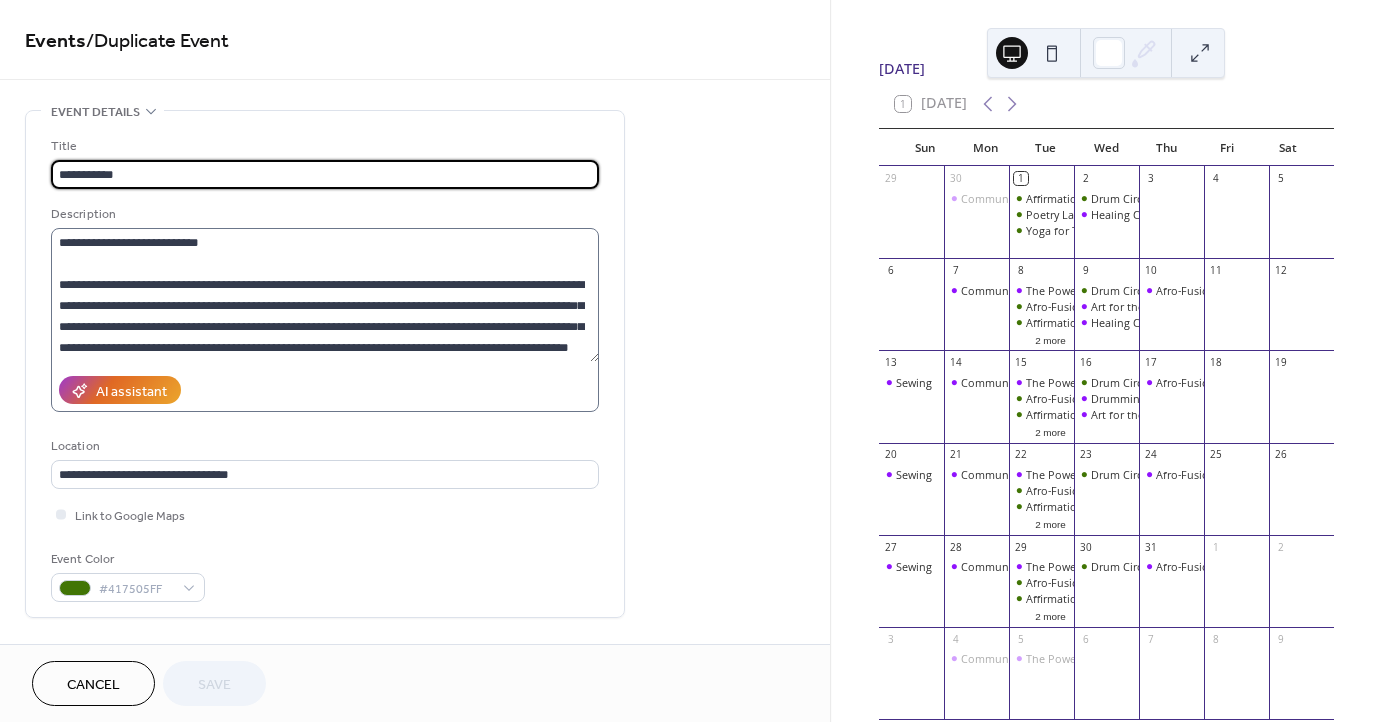 scroll, scrollTop: 0, scrollLeft: 0, axis: both 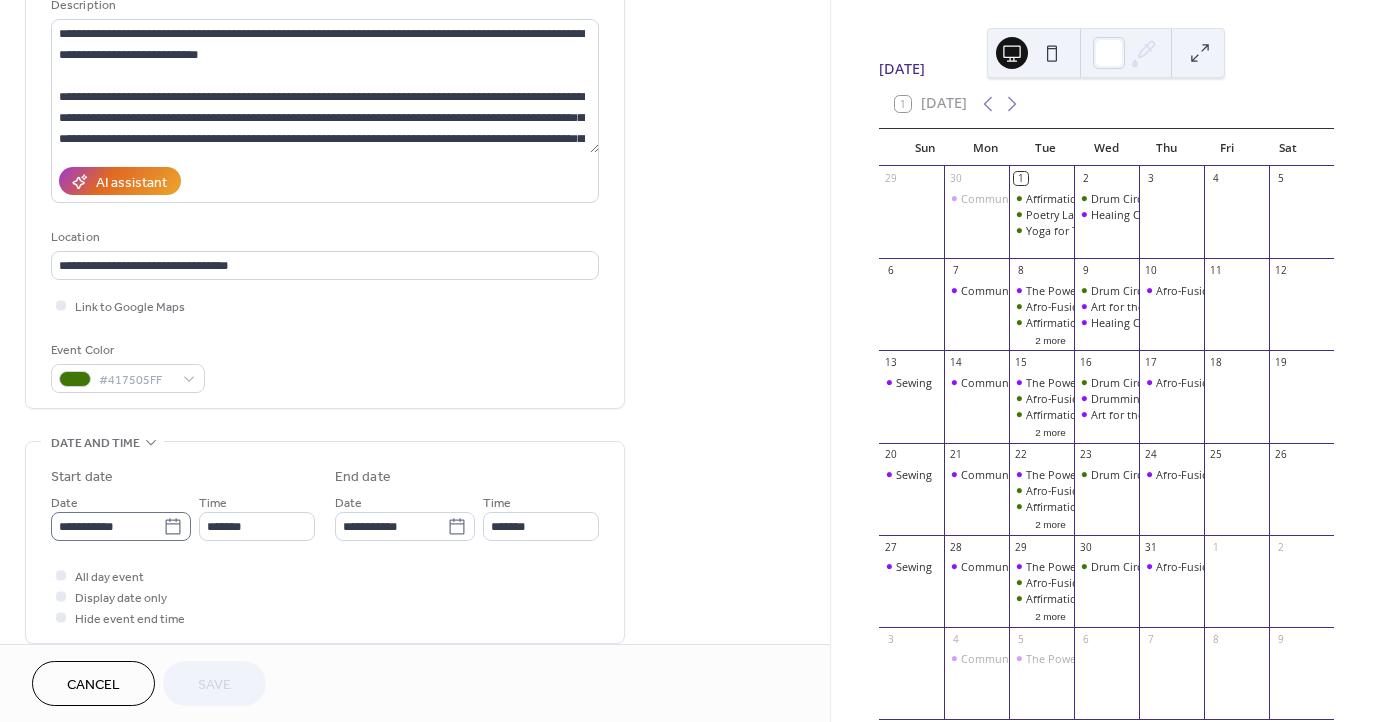 click 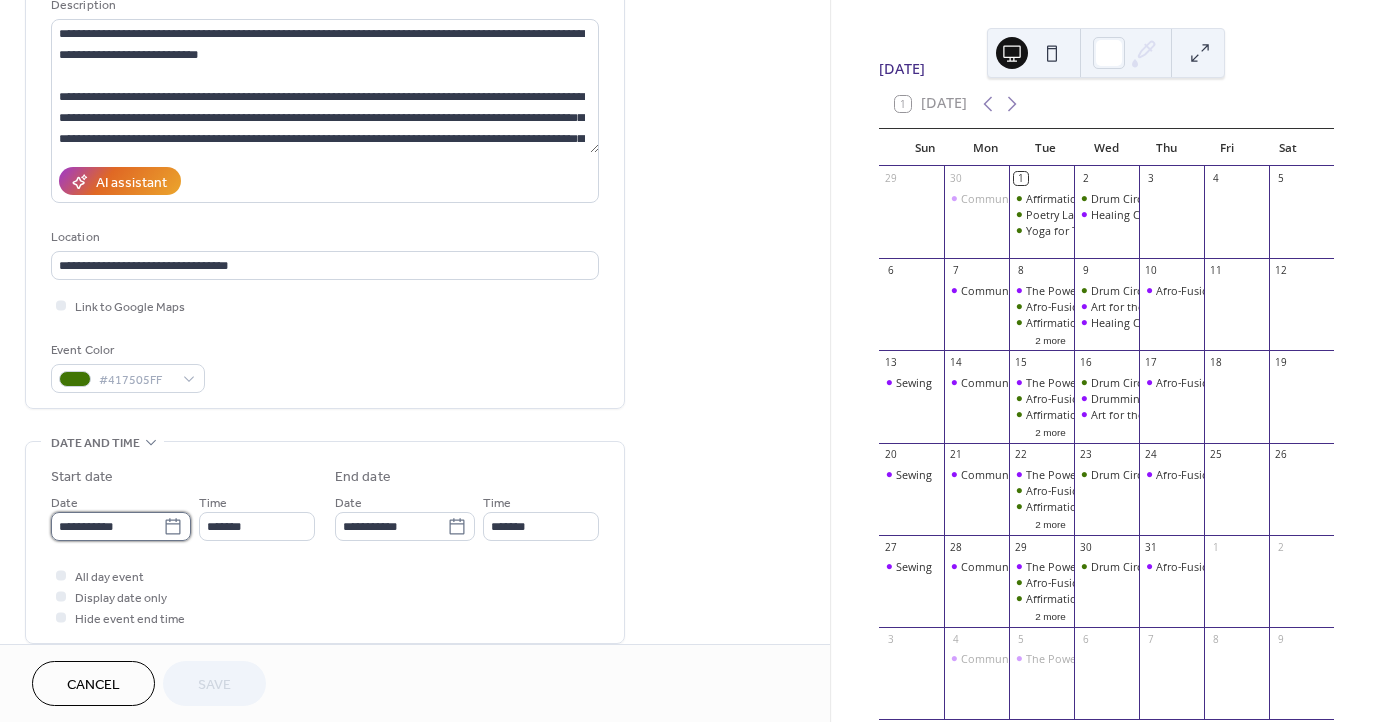 click on "**********" at bounding box center (107, 526) 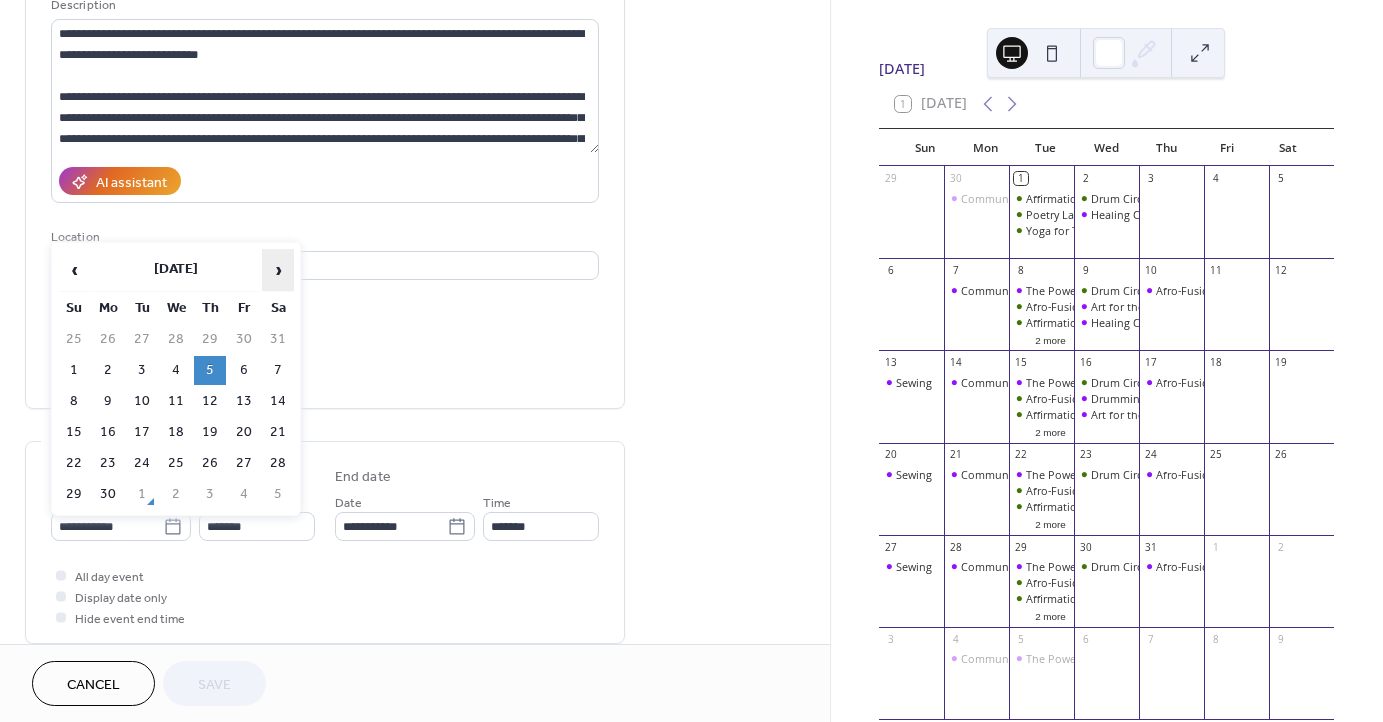 click on "›" at bounding box center (278, 270) 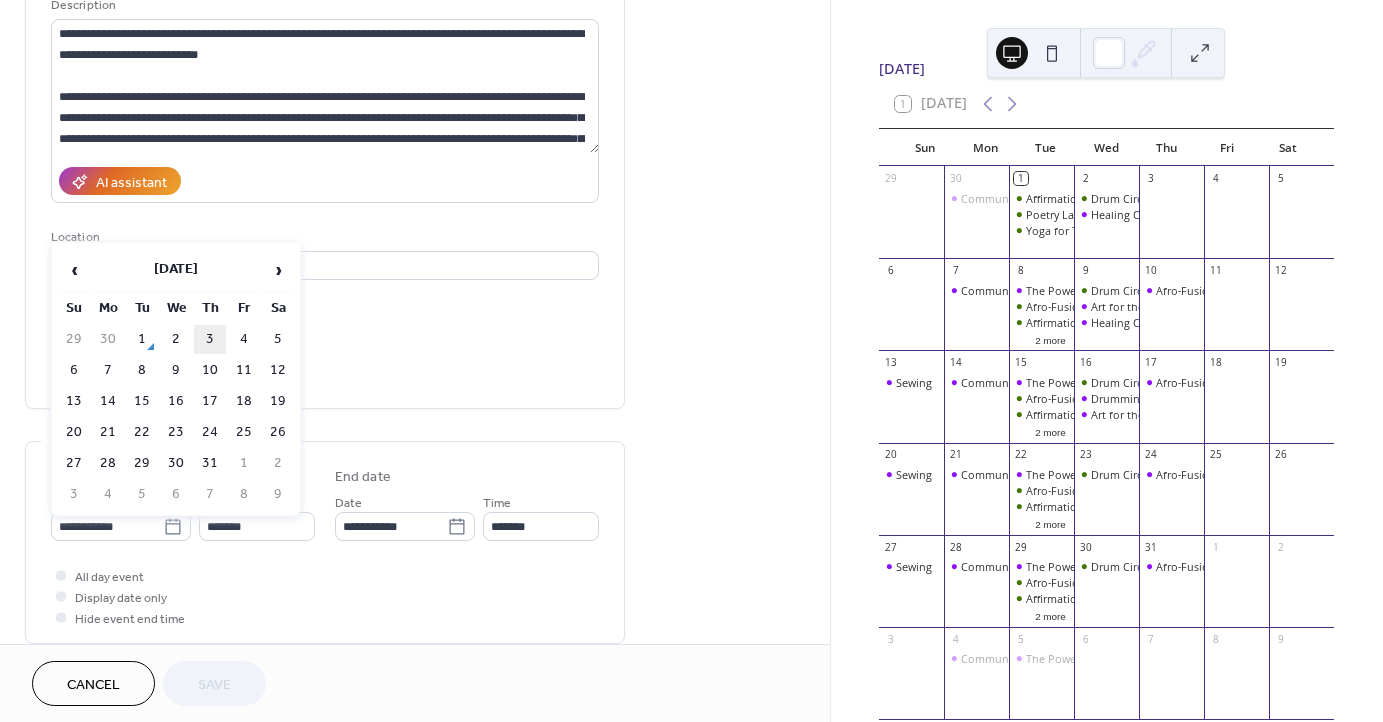 click on "3" at bounding box center [210, 339] 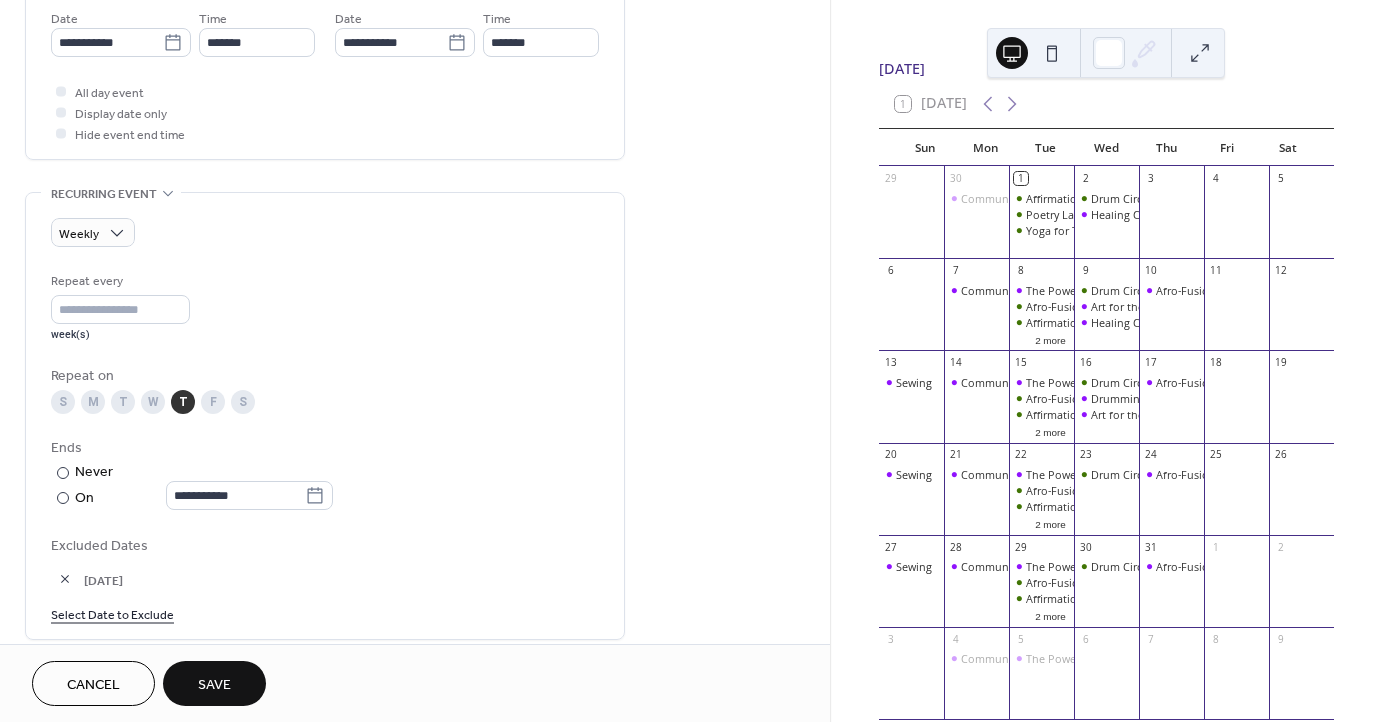 scroll, scrollTop: 701, scrollLeft: 0, axis: vertical 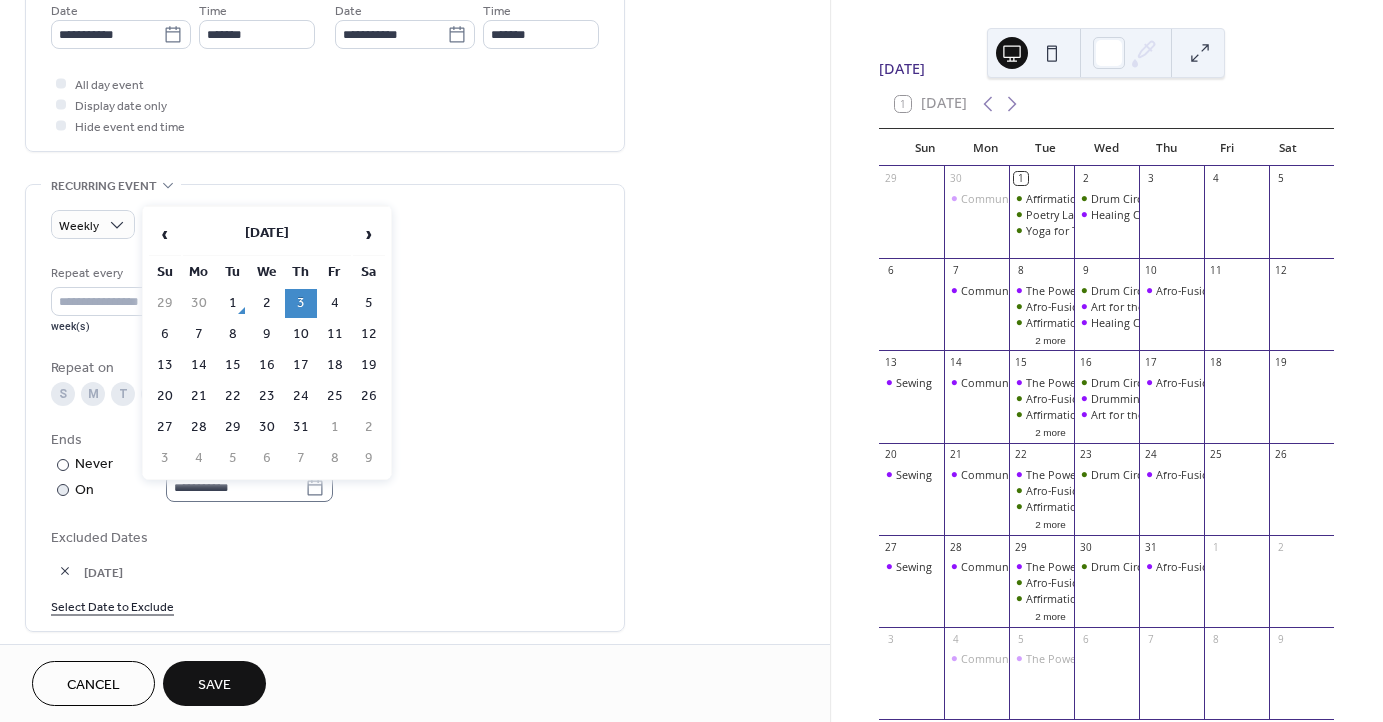 click 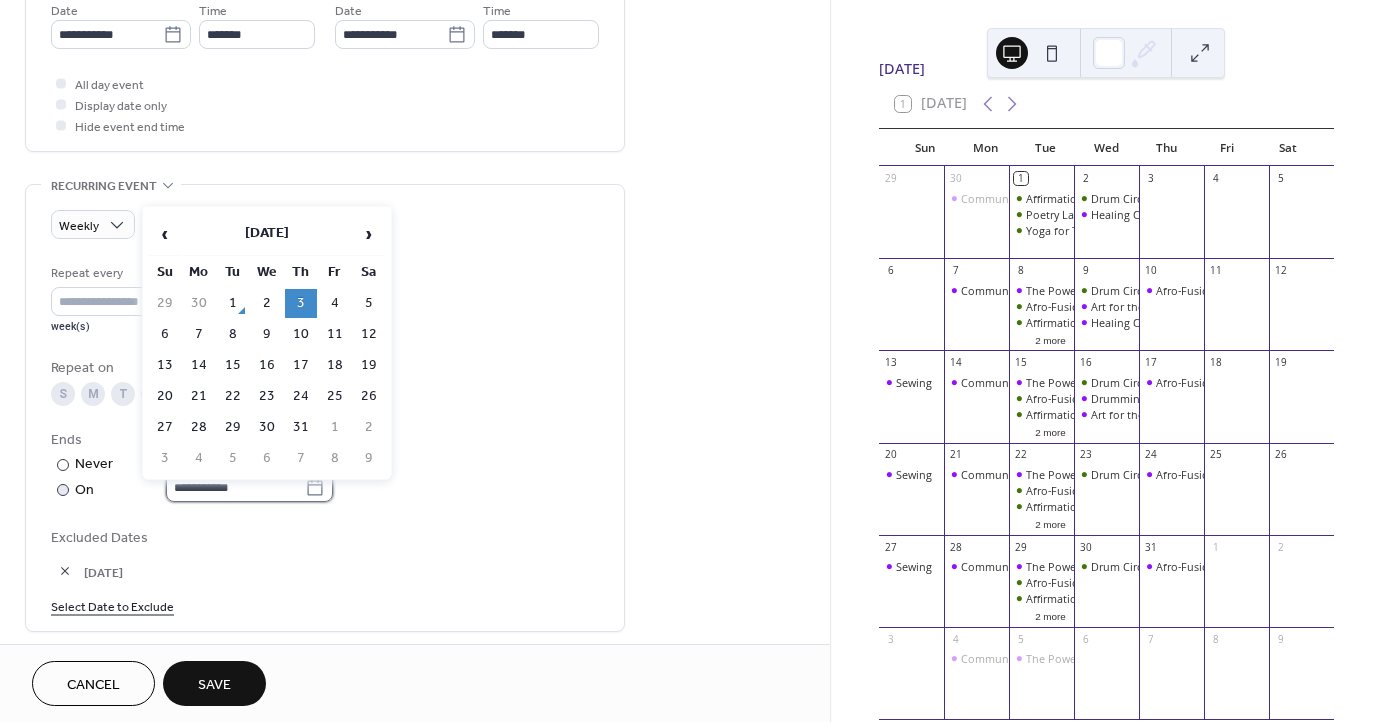 click on "**********" at bounding box center (235, 487) 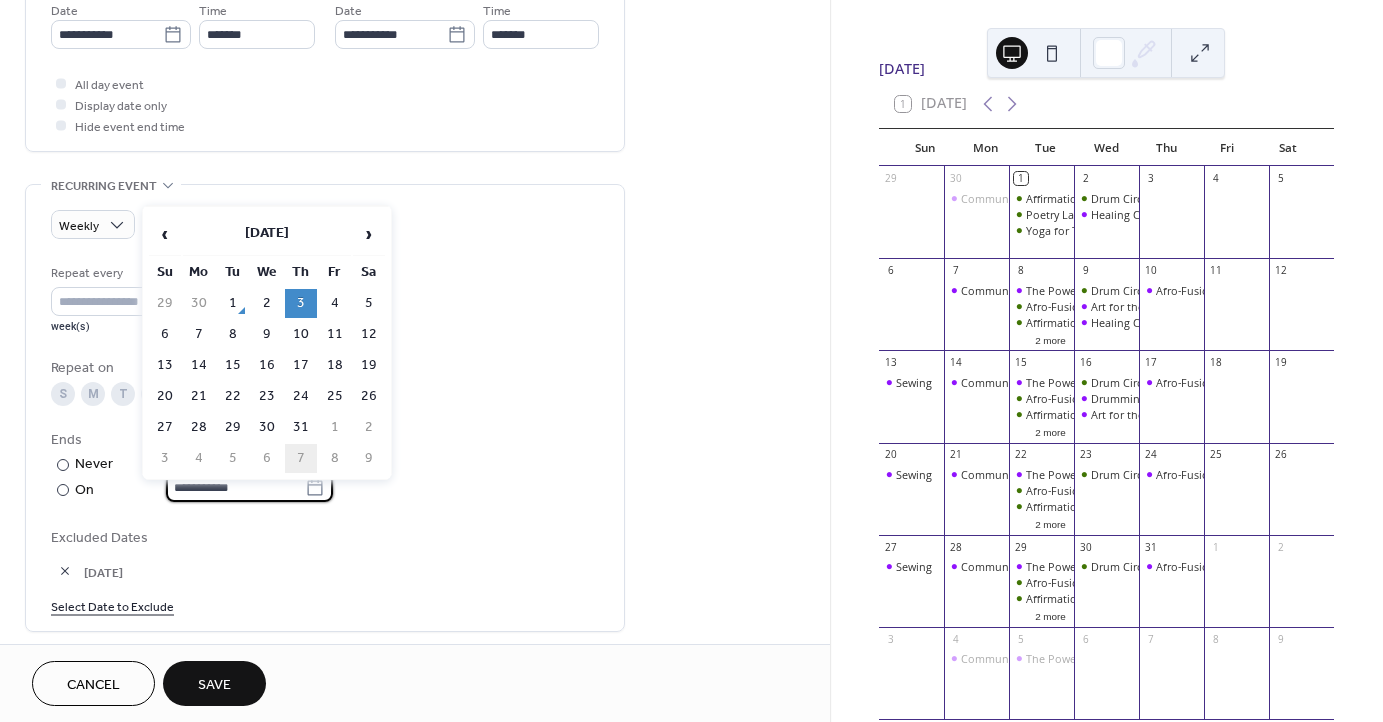 click on "7" at bounding box center [301, 458] 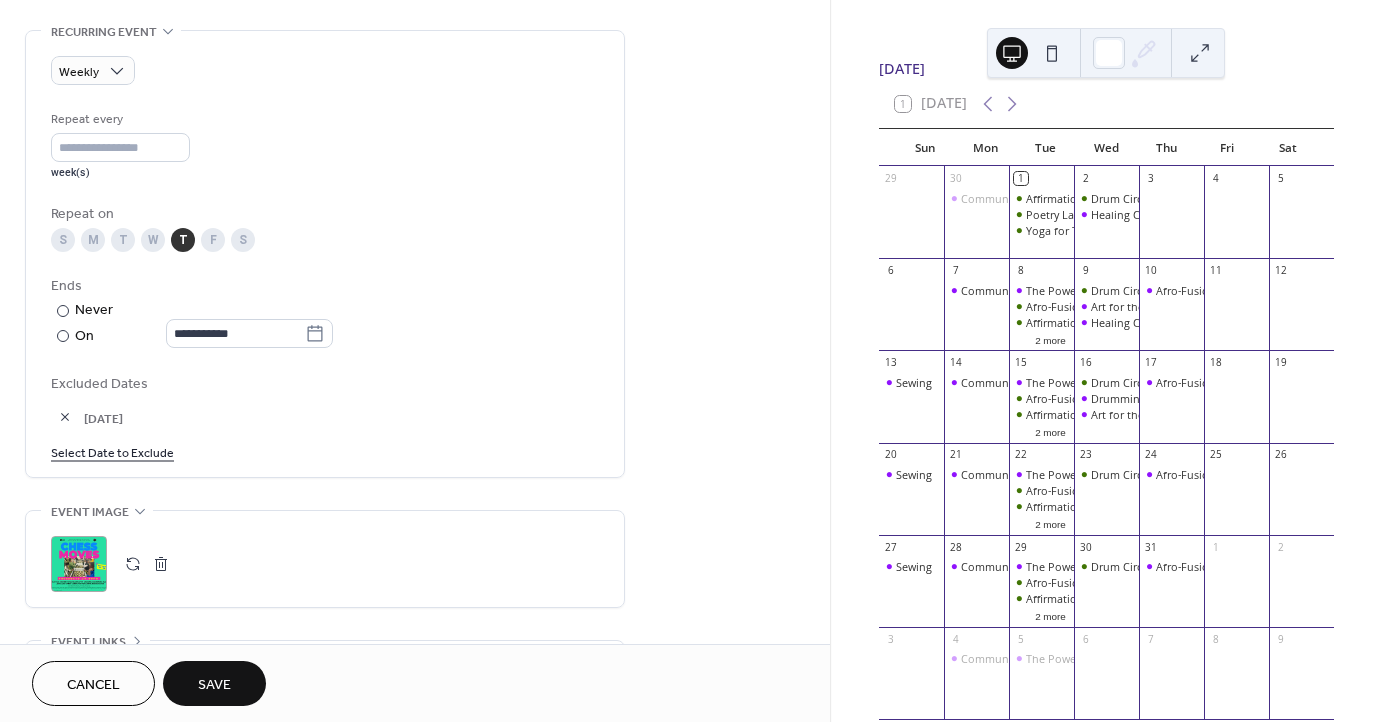 scroll, scrollTop: 943, scrollLeft: 0, axis: vertical 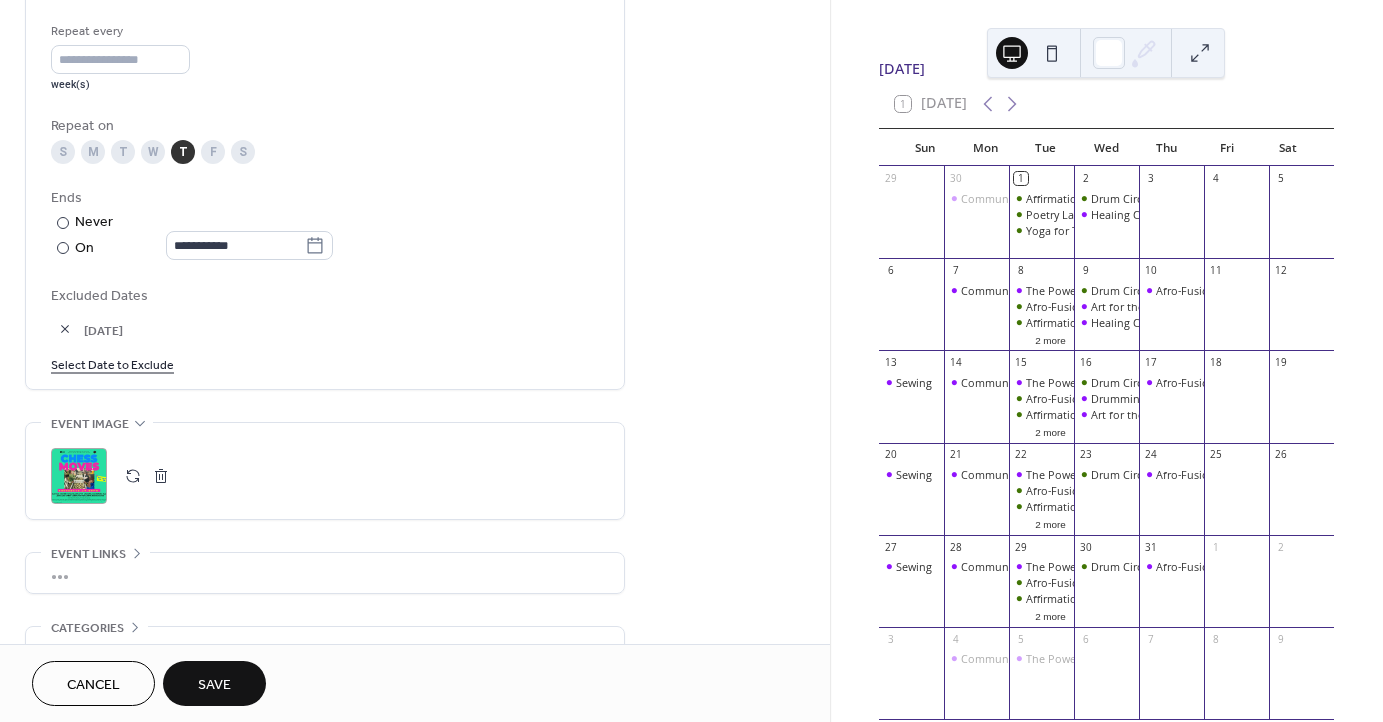 click at bounding box center (133, 476) 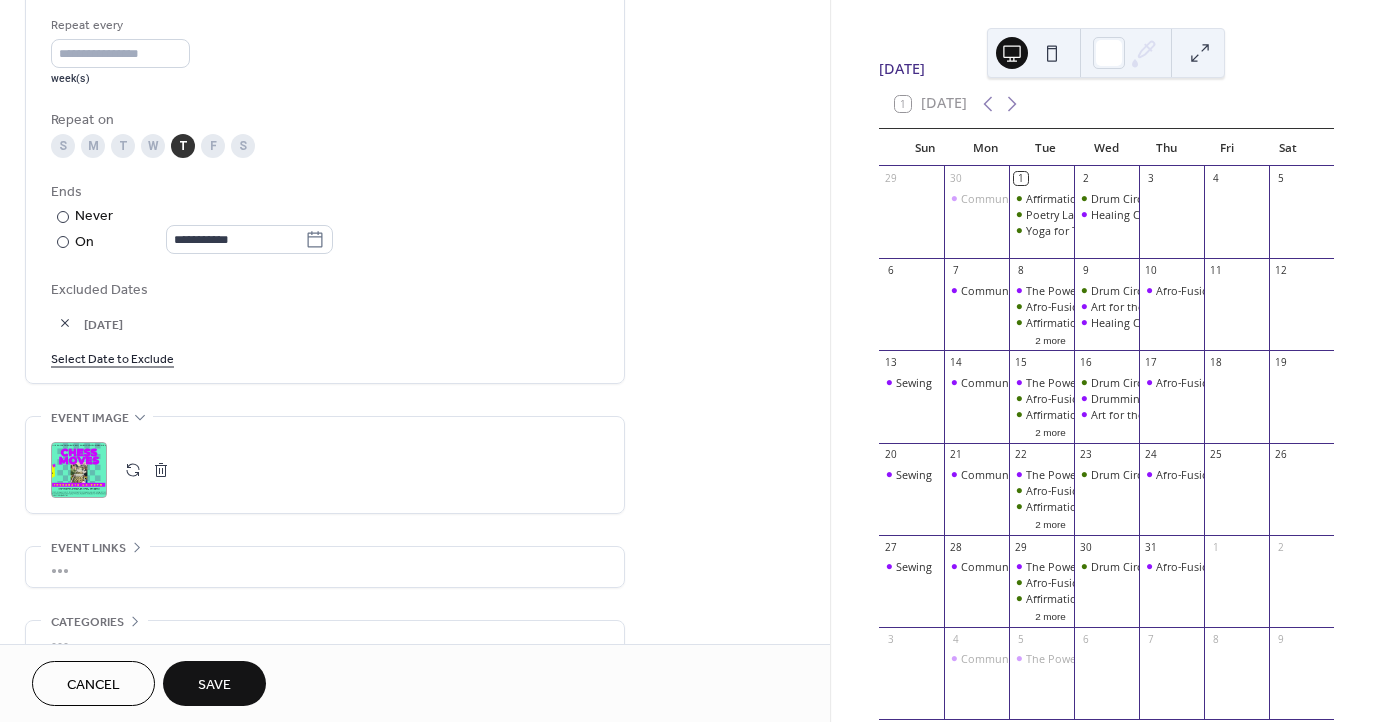 scroll, scrollTop: 1065, scrollLeft: 0, axis: vertical 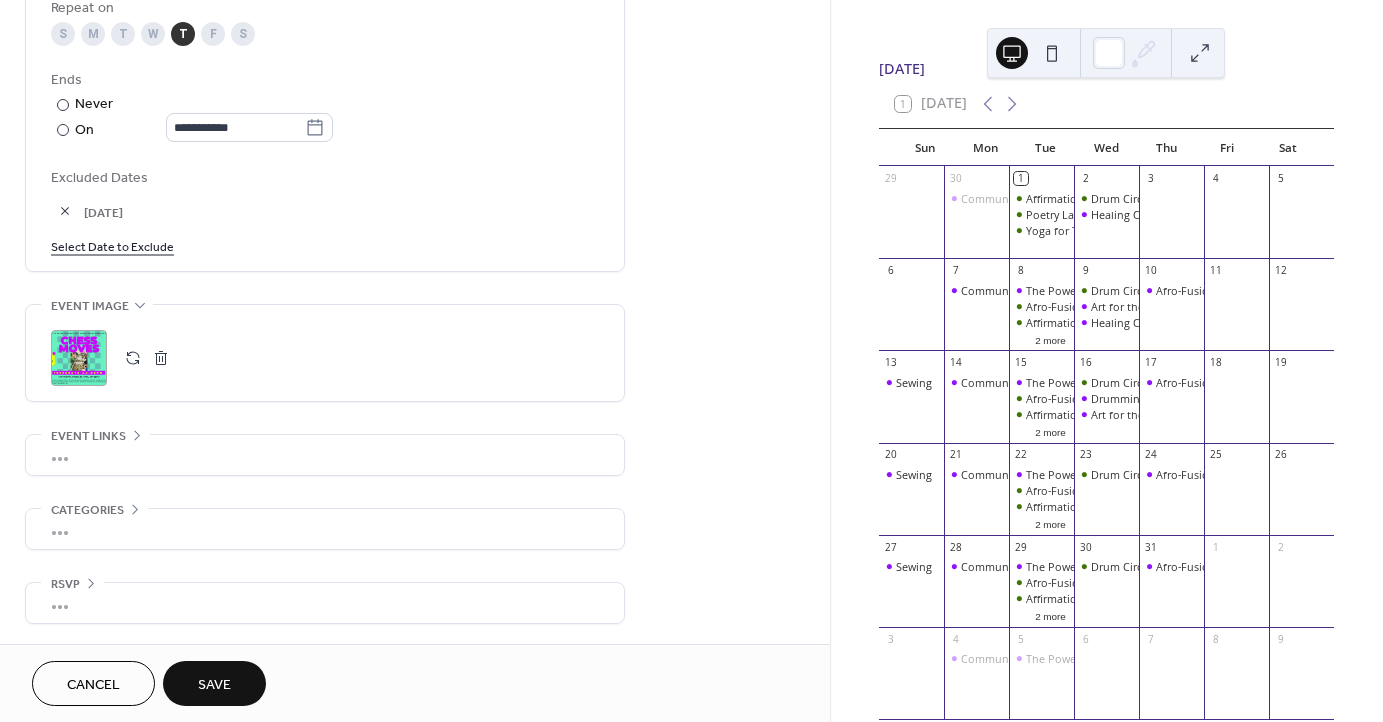 click on "Save" at bounding box center (214, 685) 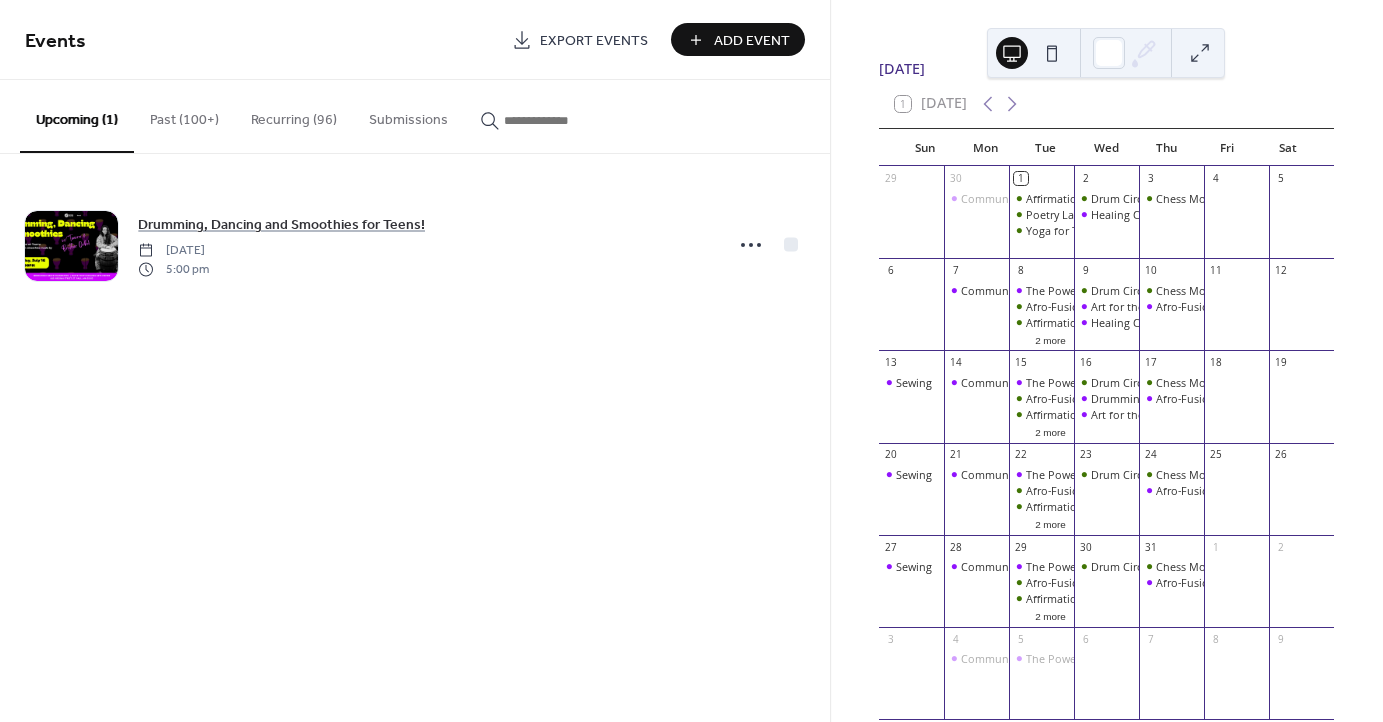 click at bounding box center (554, 120) 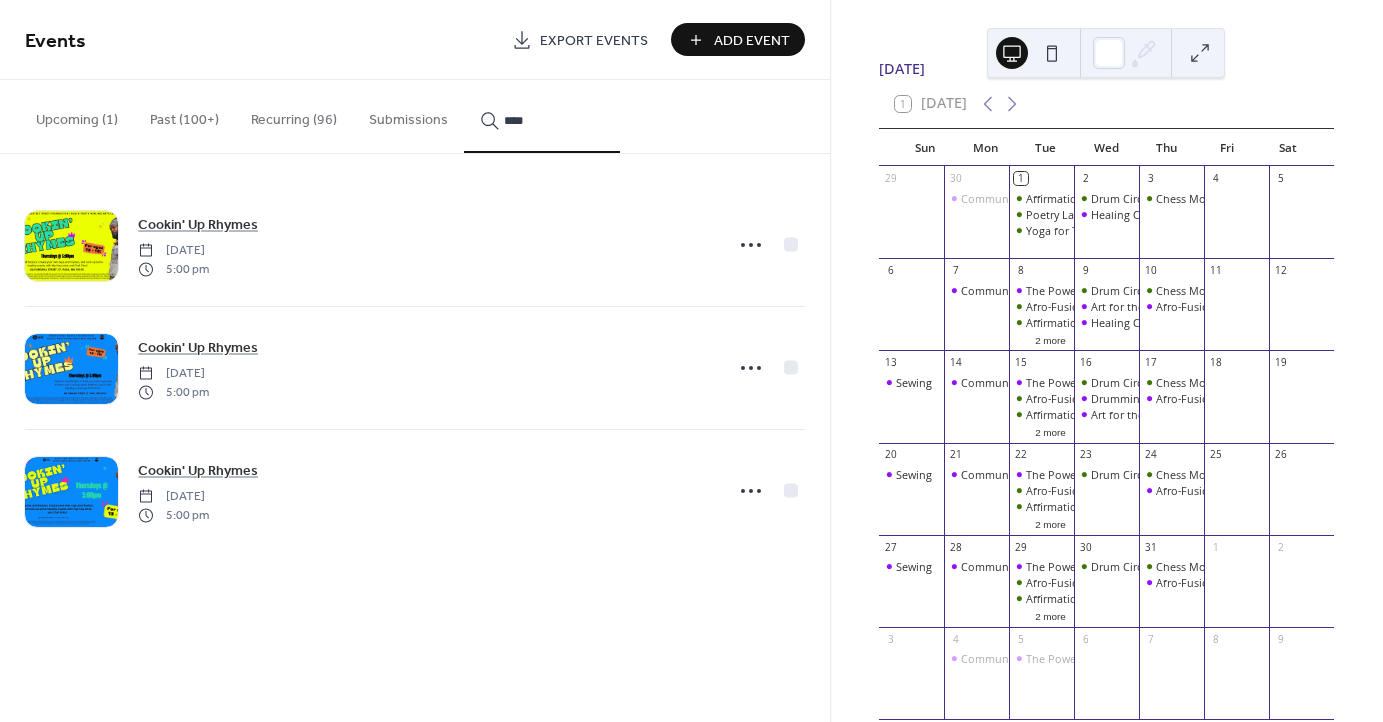 type on "****" 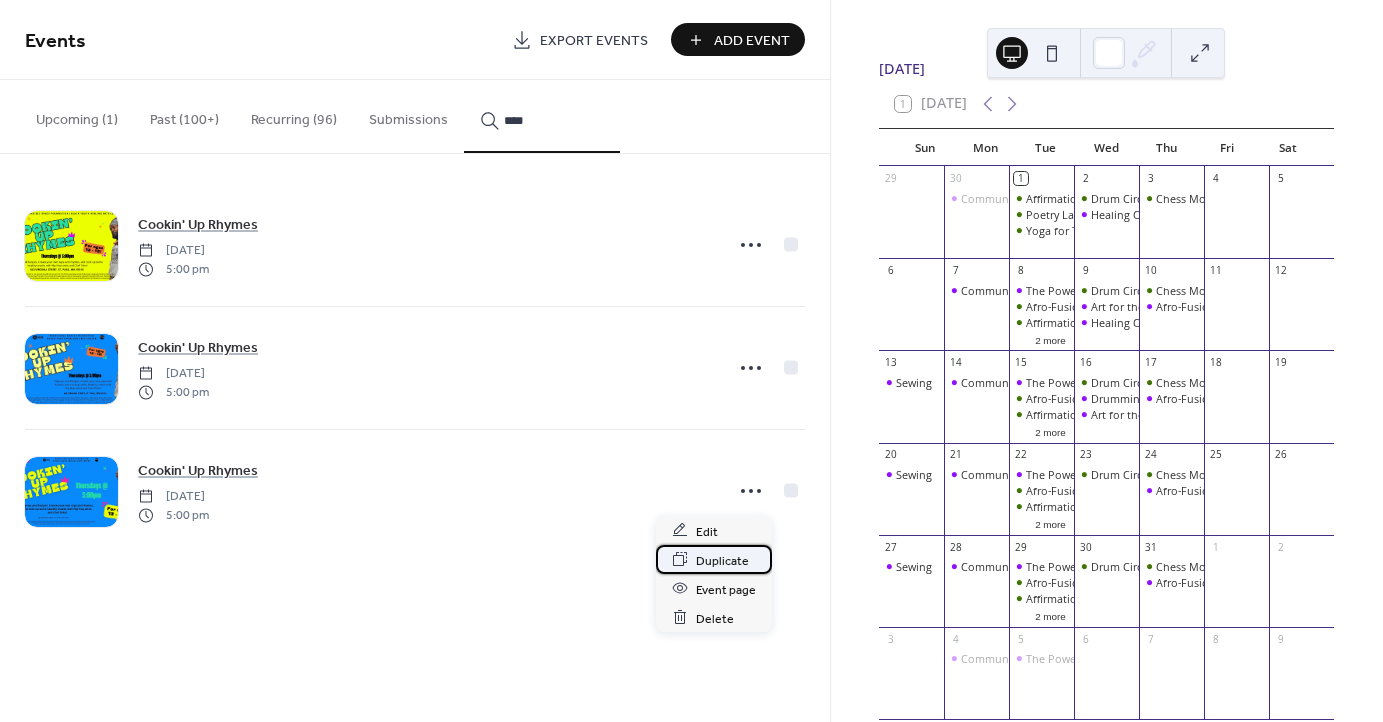 click on "Duplicate" at bounding box center (722, 560) 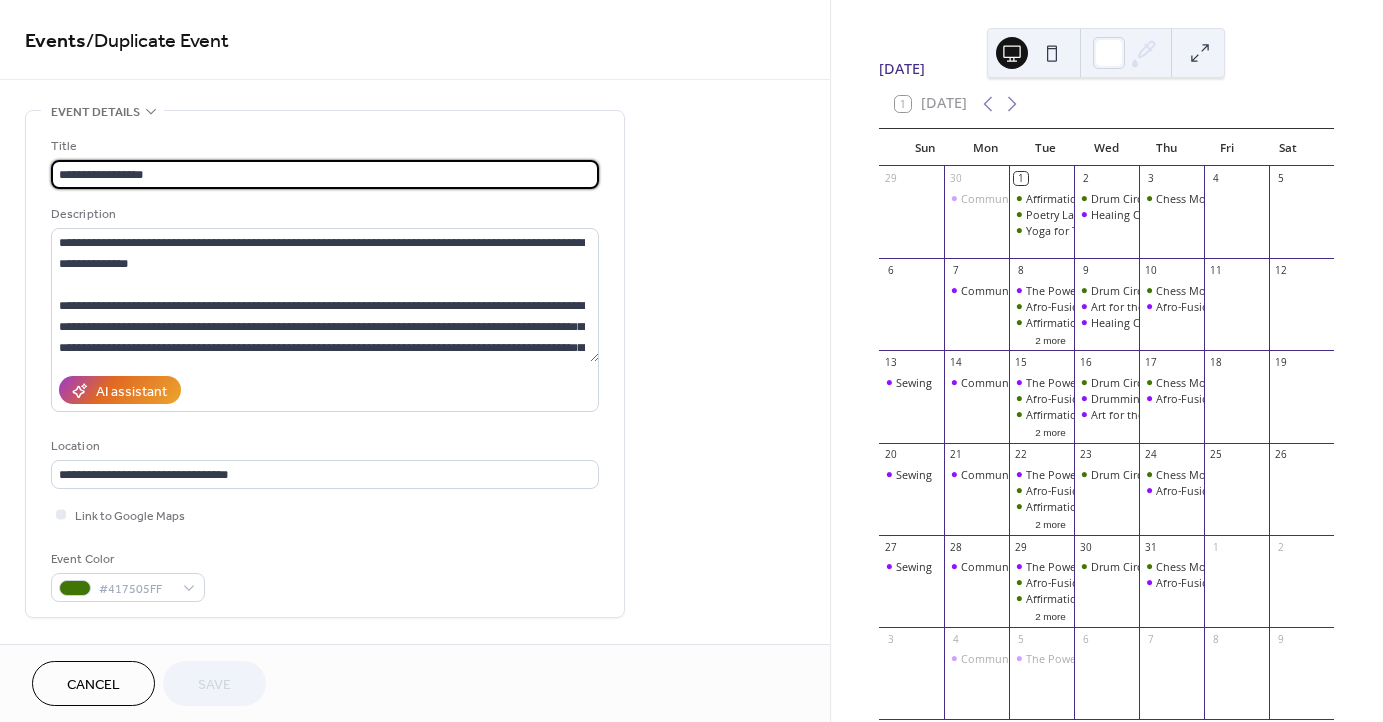 scroll, scrollTop: 0, scrollLeft: 0, axis: both 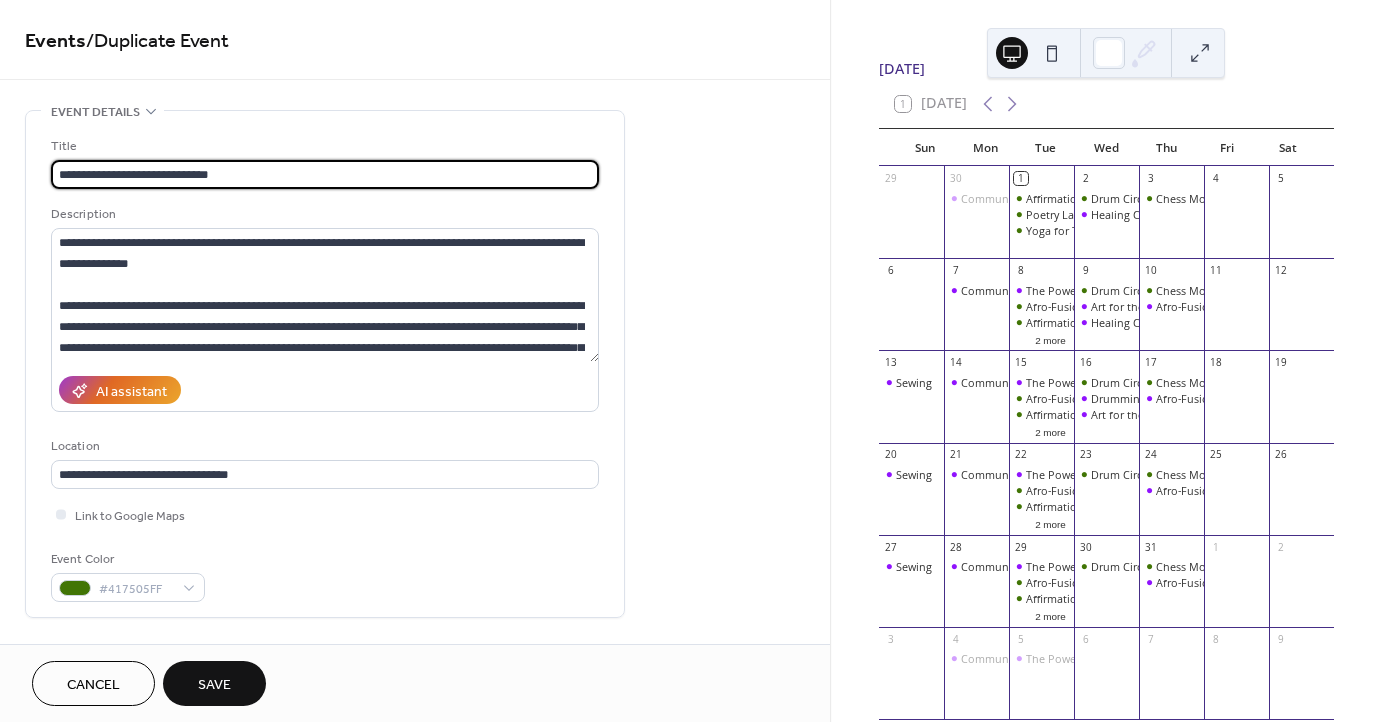 type on "**********" 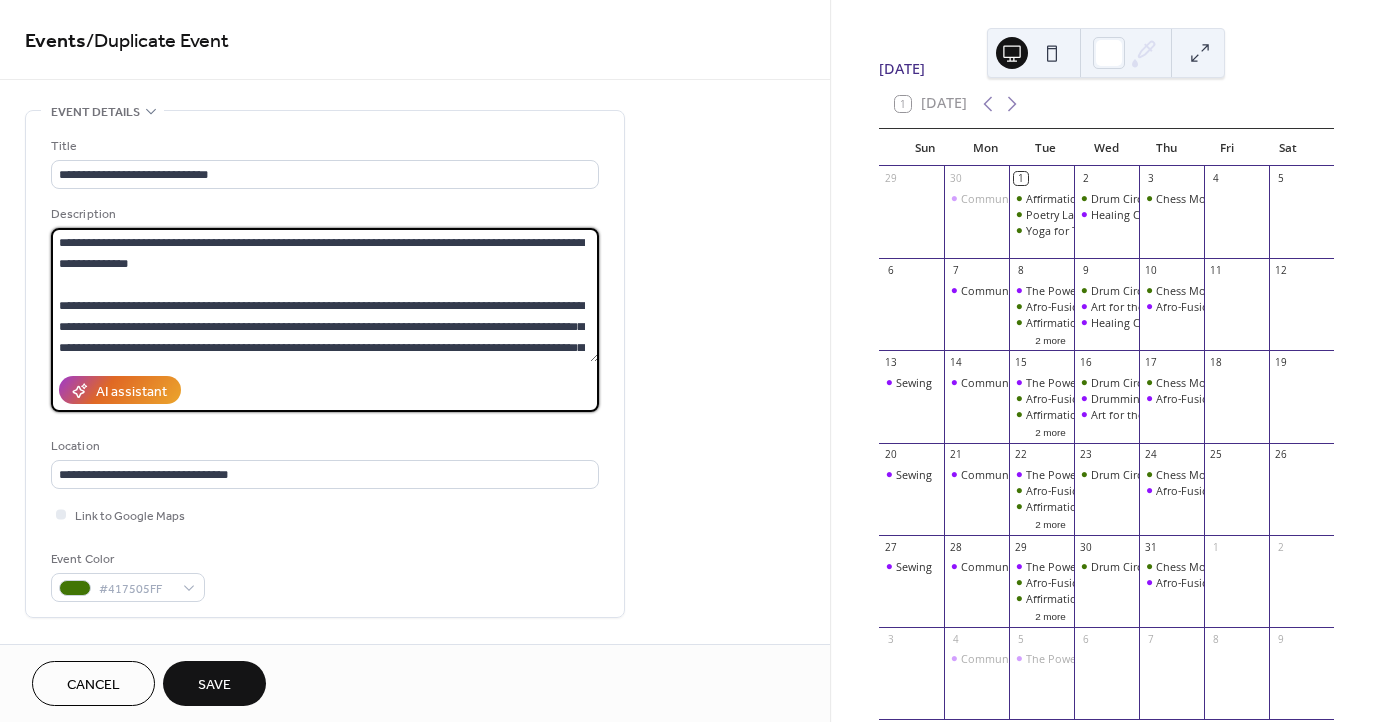 drag, startPoint x: 243, startPoint y: 270, endPoint x: 57, endPoint y: 241, distance: 188.24718 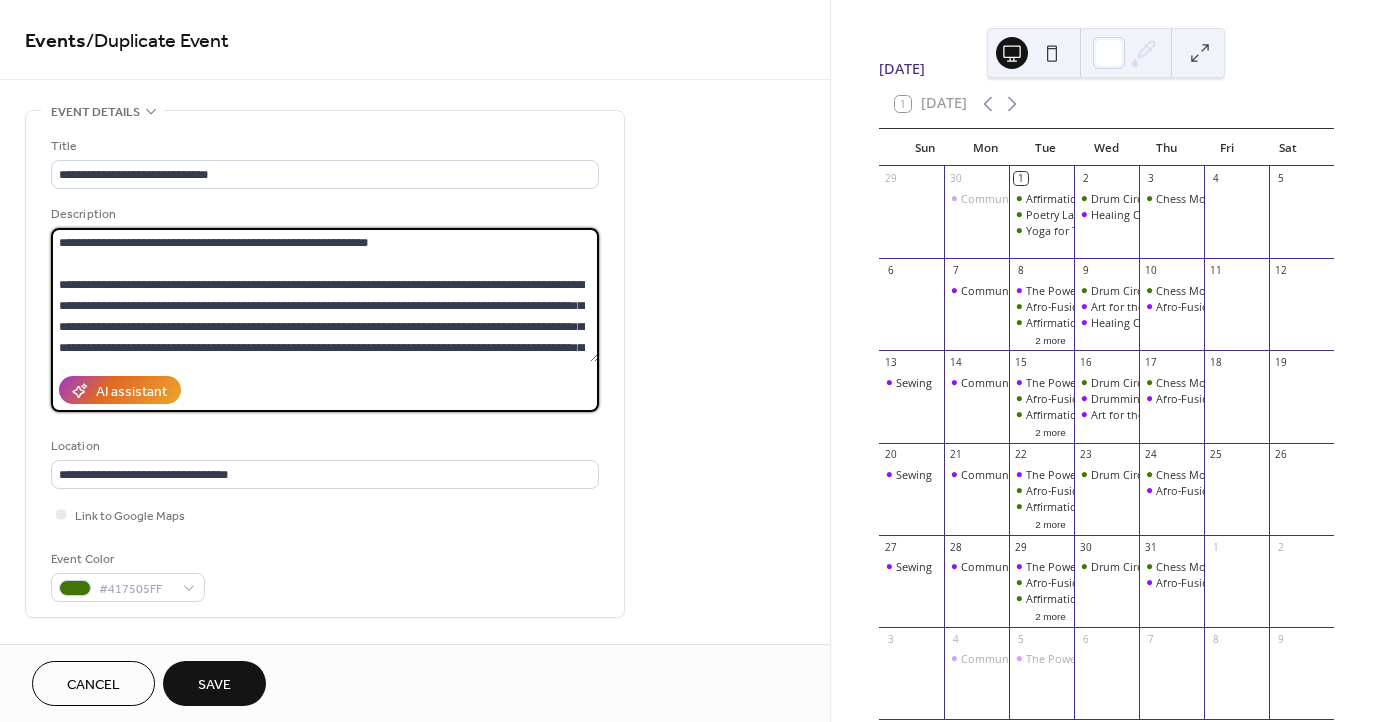 click on "**********" at bounding box center (325, 295) 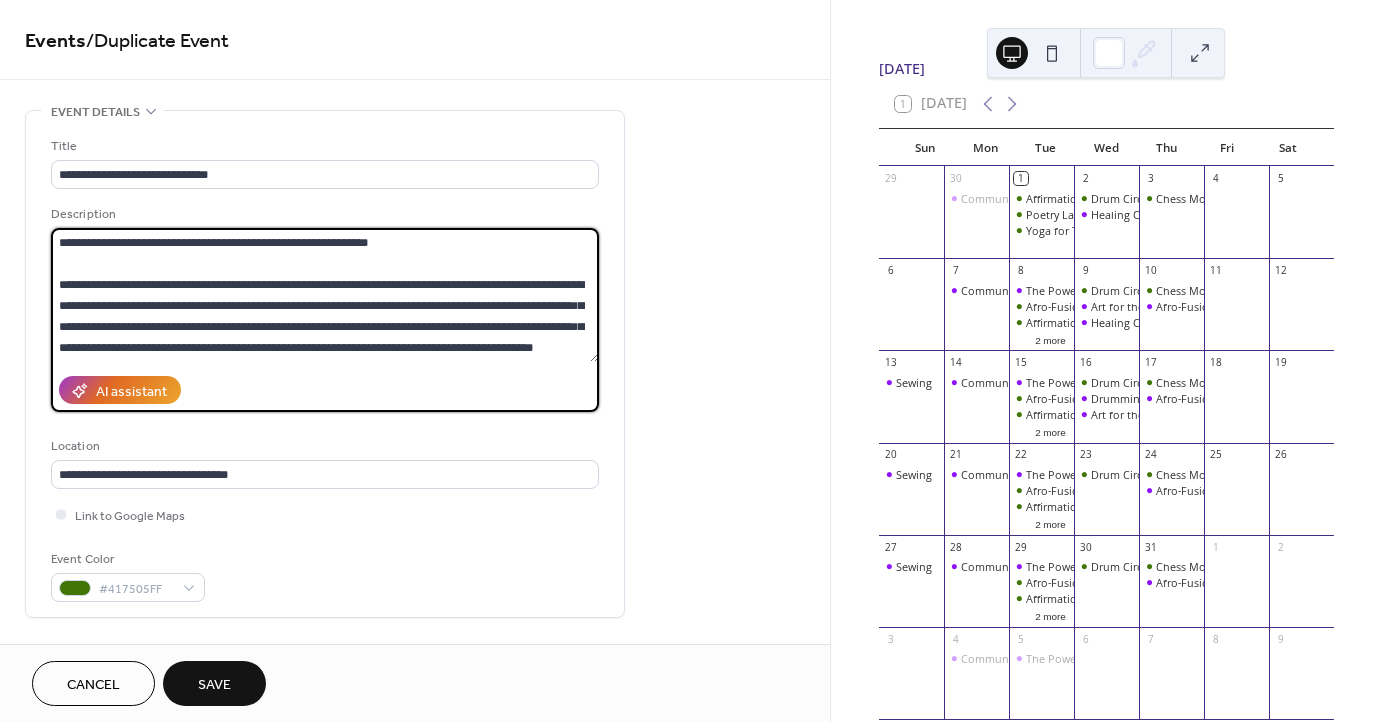 scroll, scrollTop: 21, scrollLeft: 0, axis: vertical 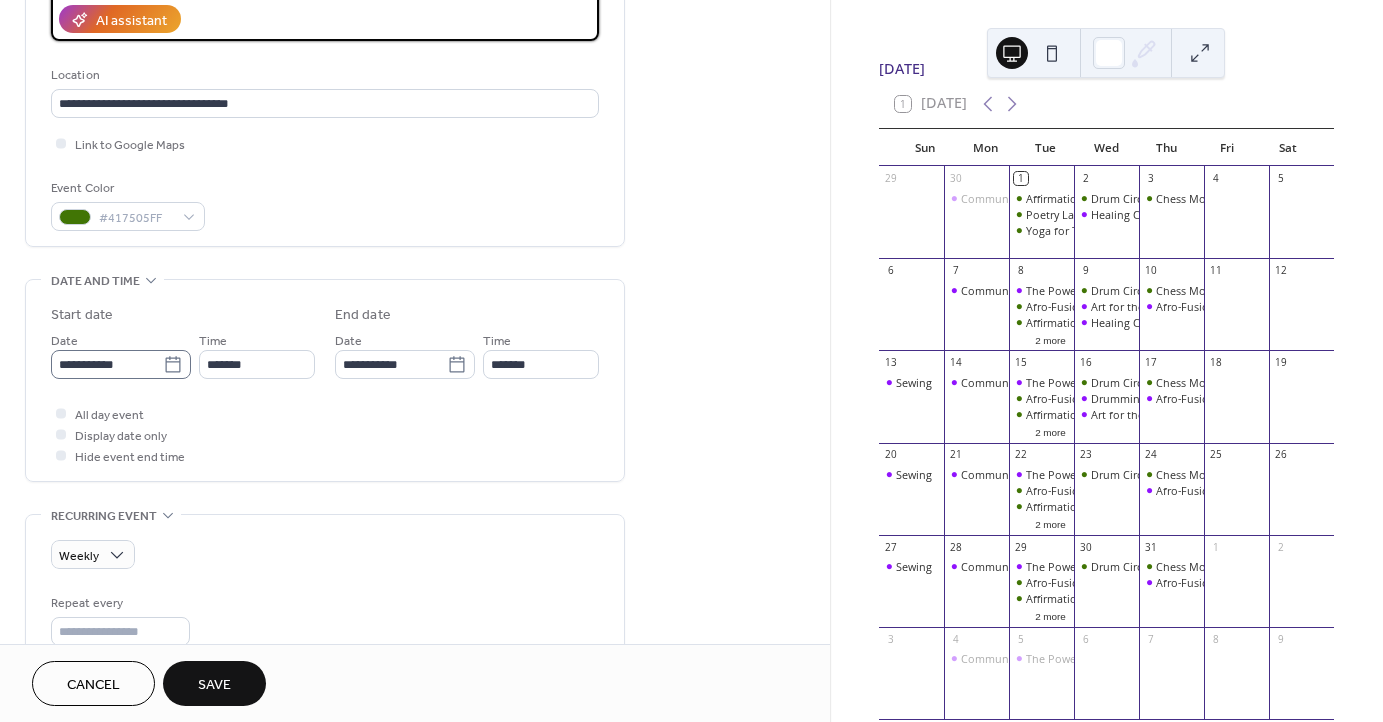 type on "**********" 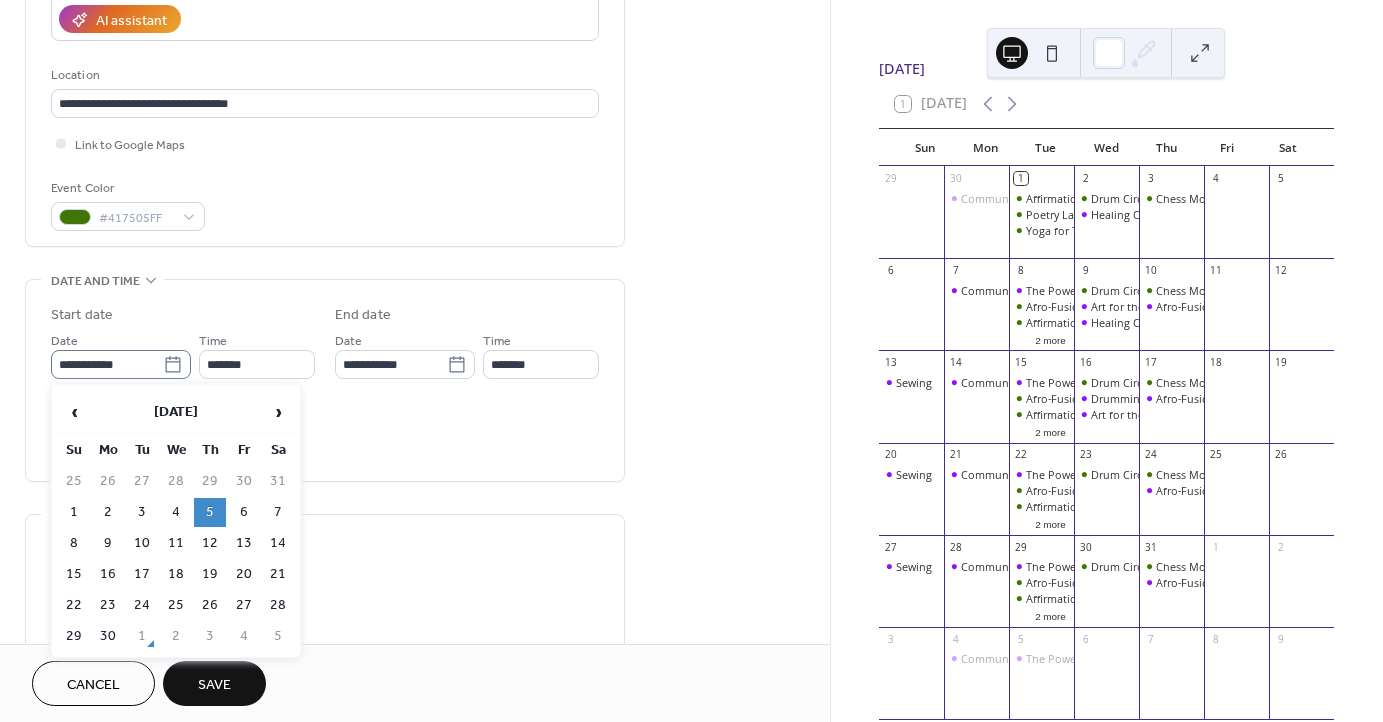 click 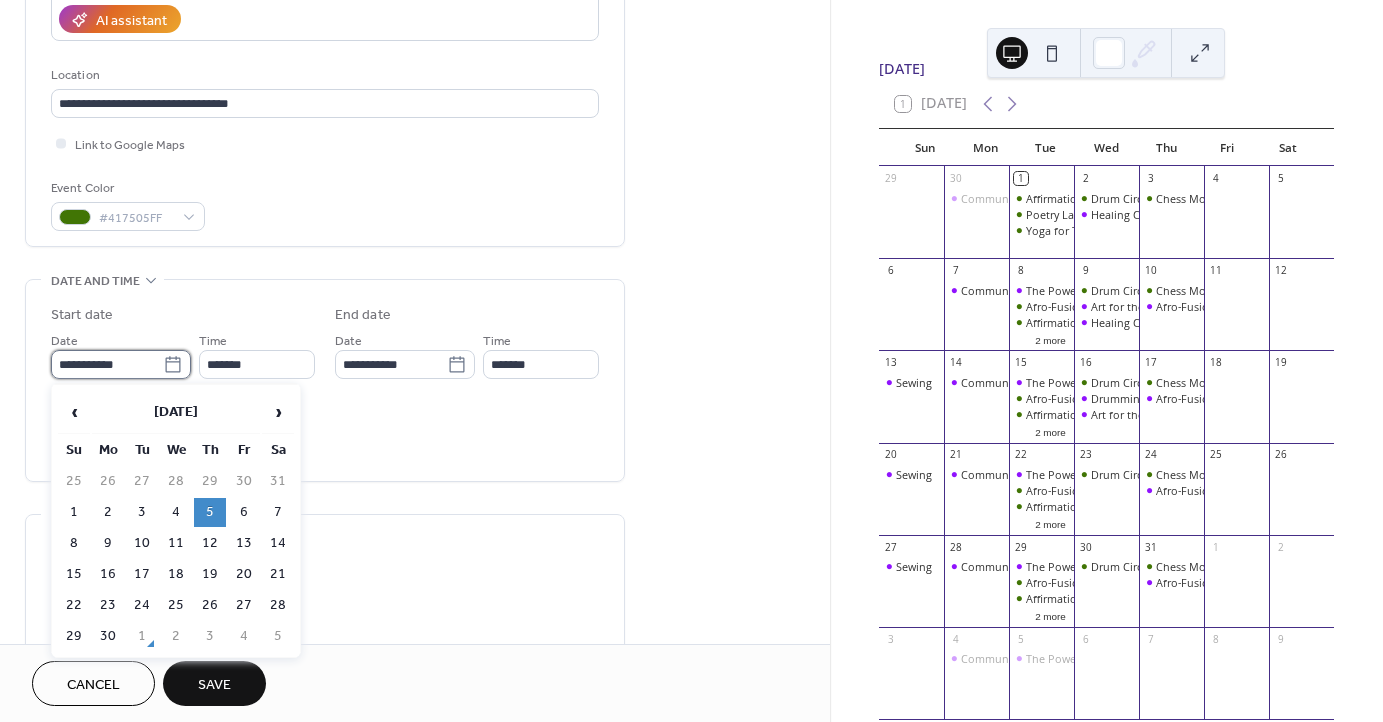 click on "**********" at bounding box center (107, 364) 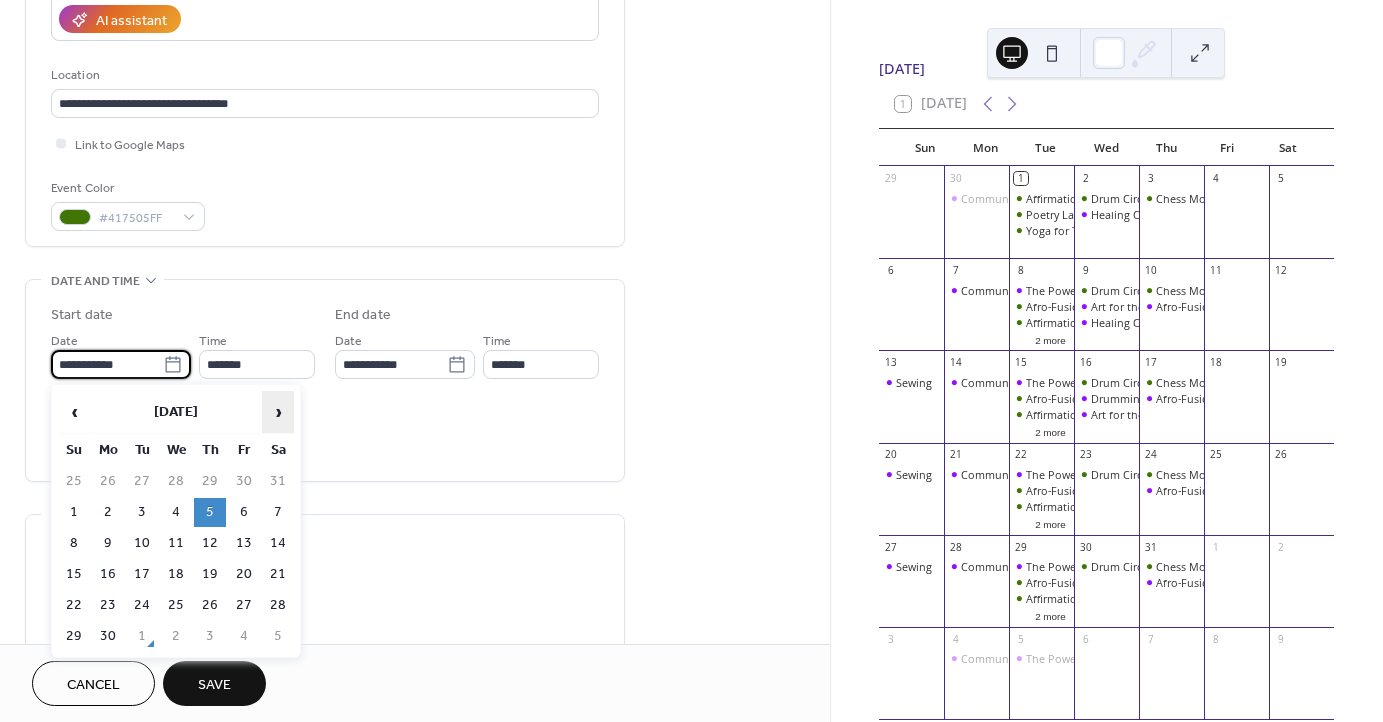 click on "›" at bounding box center [278, 412] 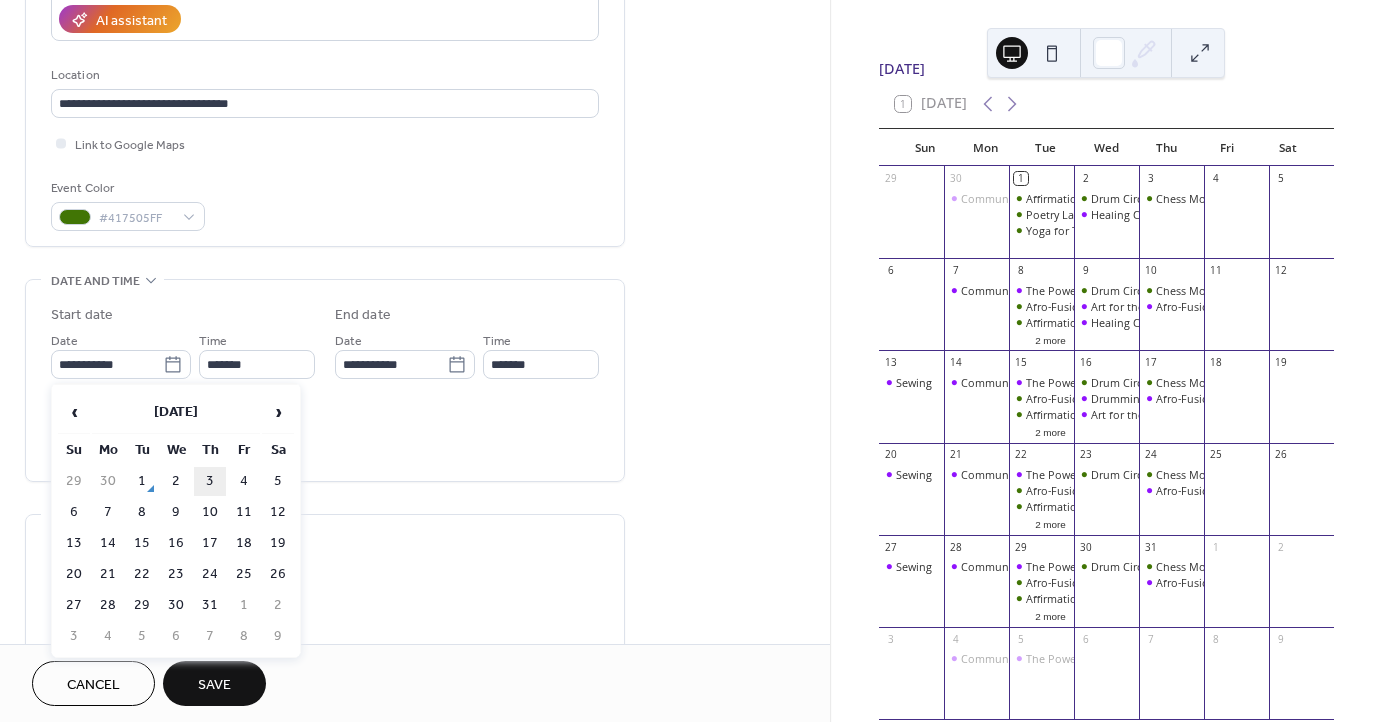click on "3" at bounding box center (210, 481) 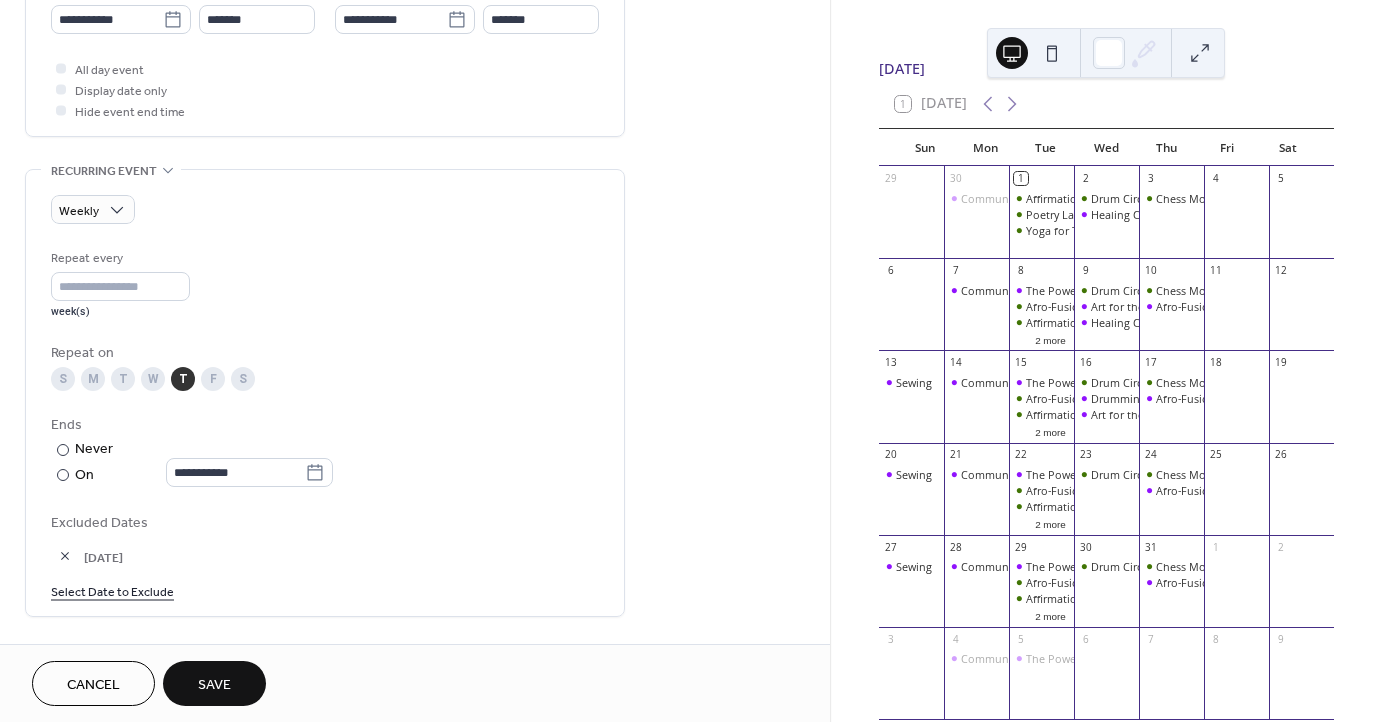 scroll, scrollTop: 831, scrollLeft: 0, axis: vertical 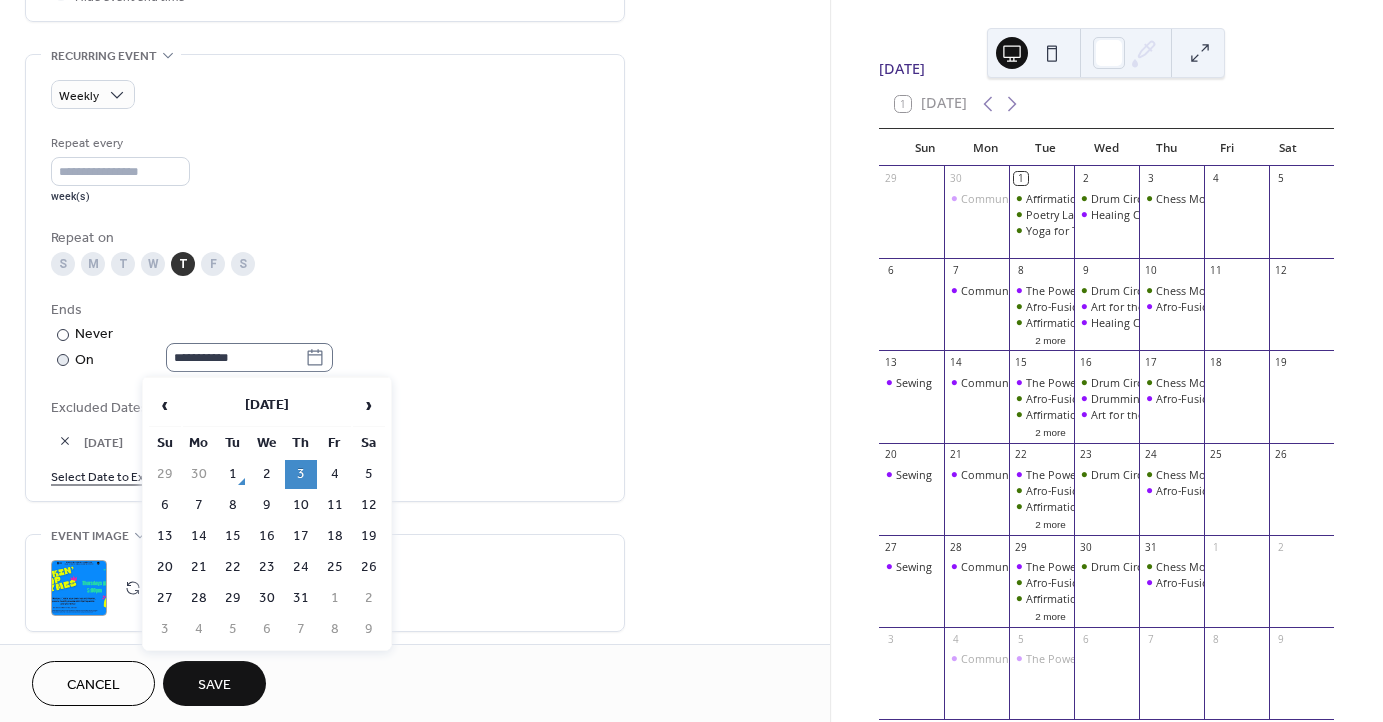 click 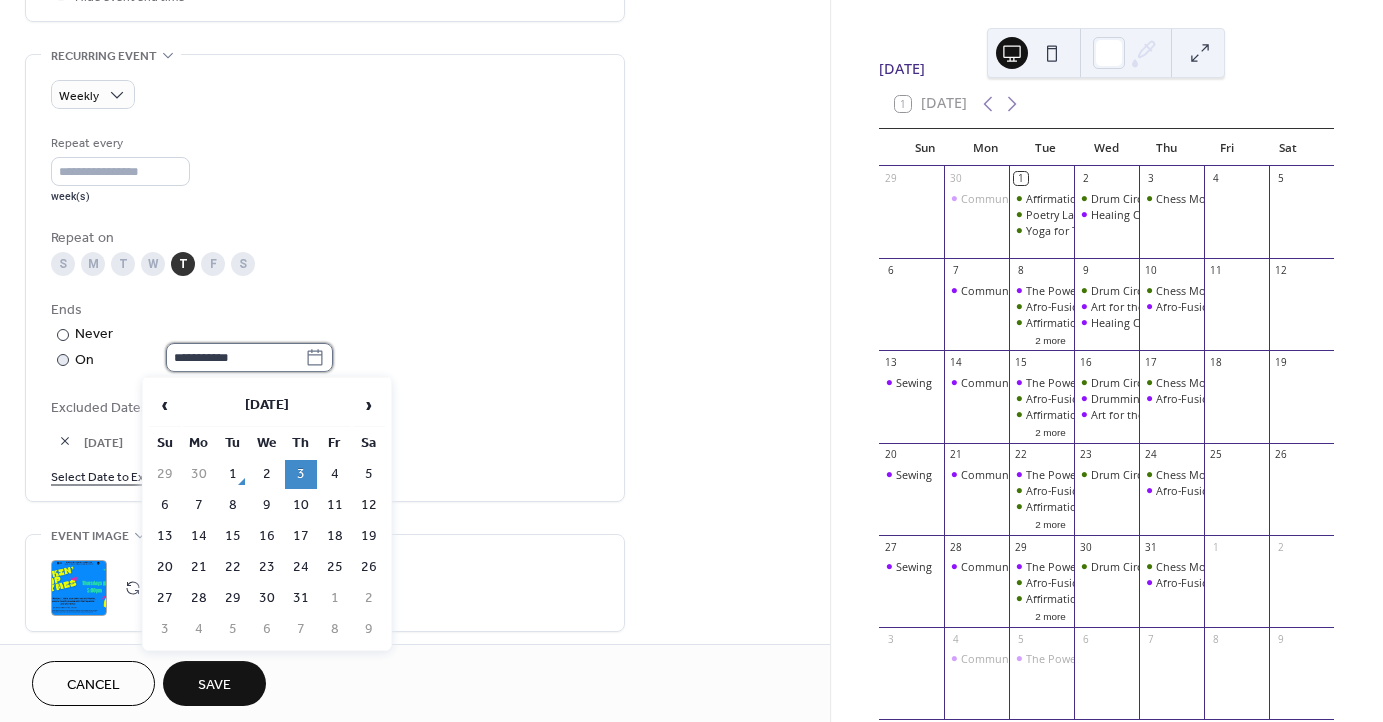 click on "**********" at bounding box center [235, 357] 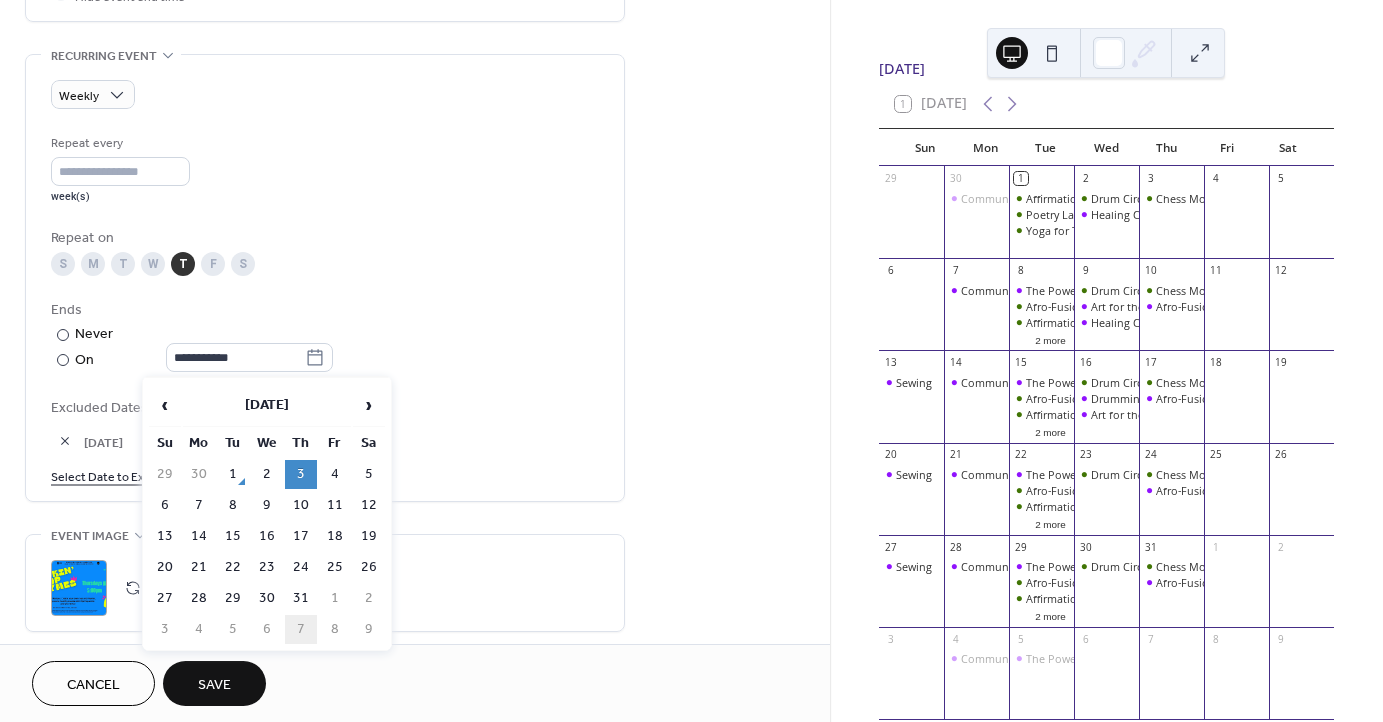 click on "7" at bounding box center [301, 629] 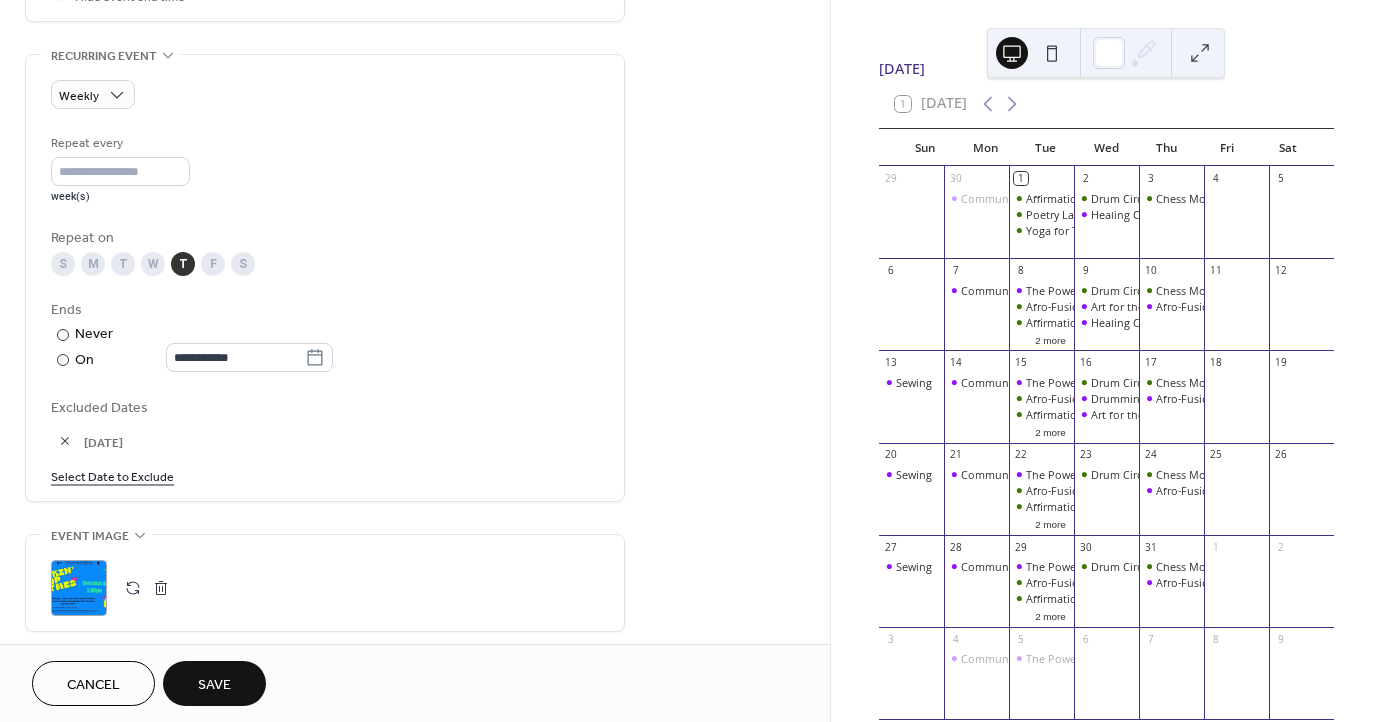 click at bounding box center [133, 588] 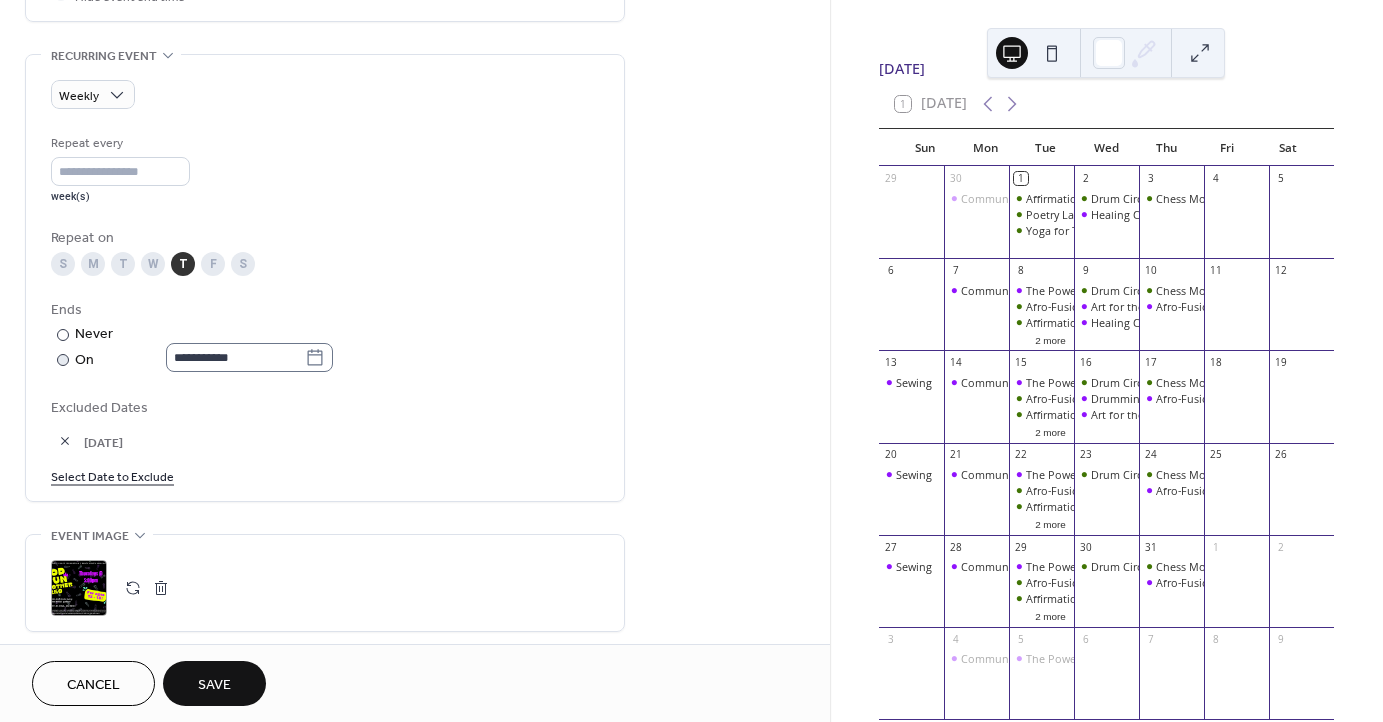 drag, startPoint x: 250, startPoint y: 680, endPoint x: 317, endPoint y: 371, distance: 316.18033 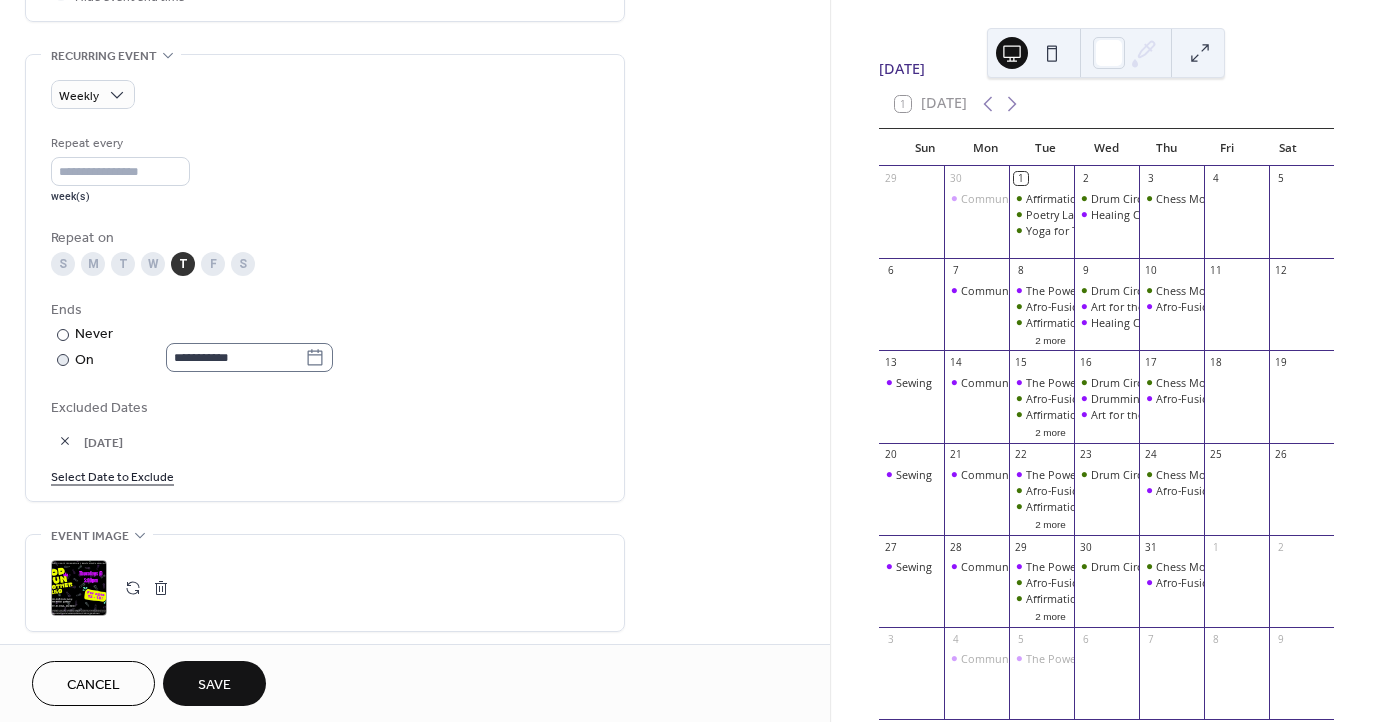 click on "**********" at bounding box center [415, 361] 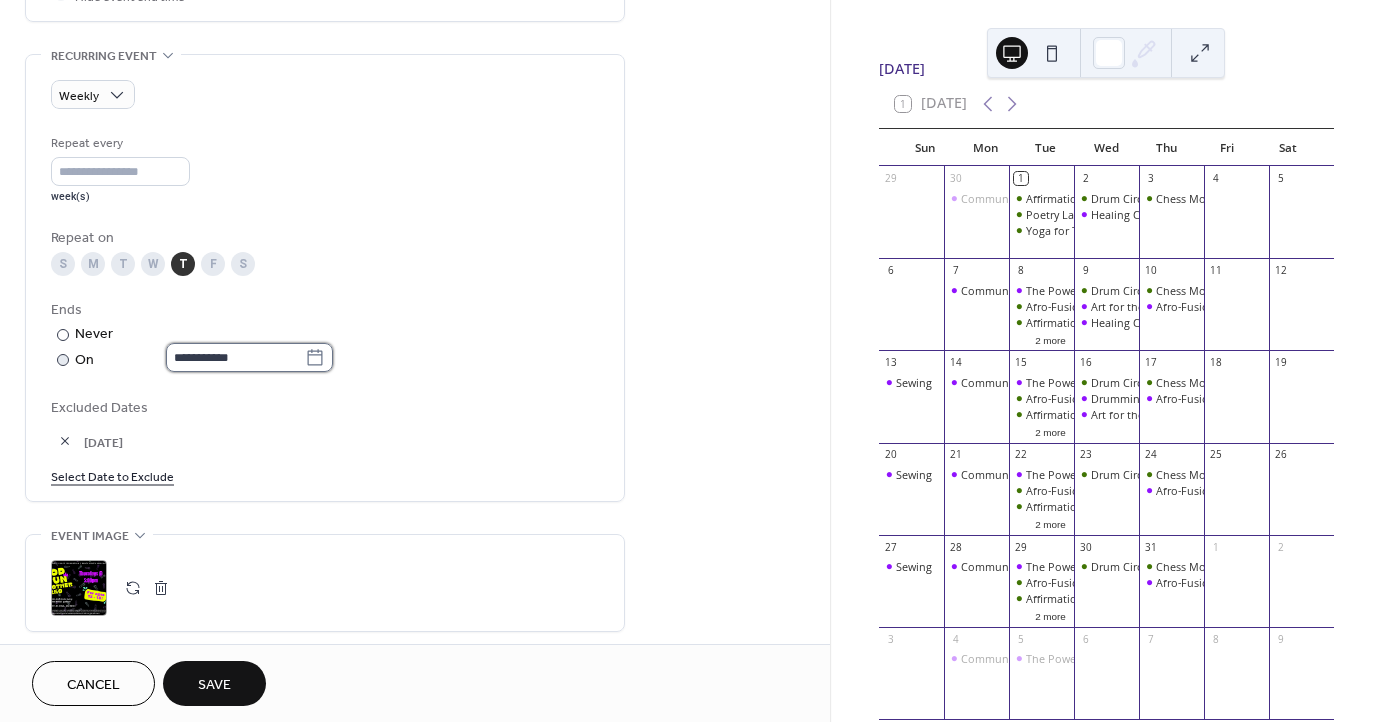 click on "**********" at bounding box center [235, 357] 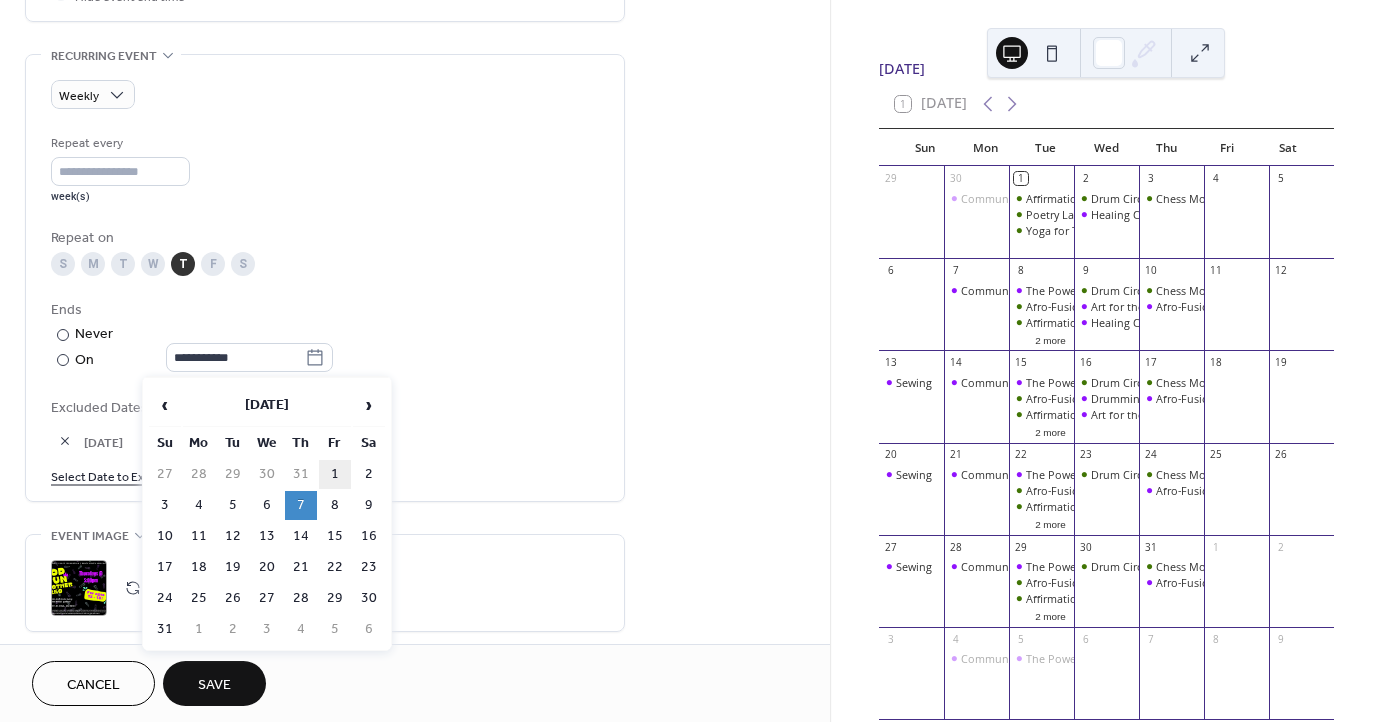 click on "1" at bounding box center (335, 474) 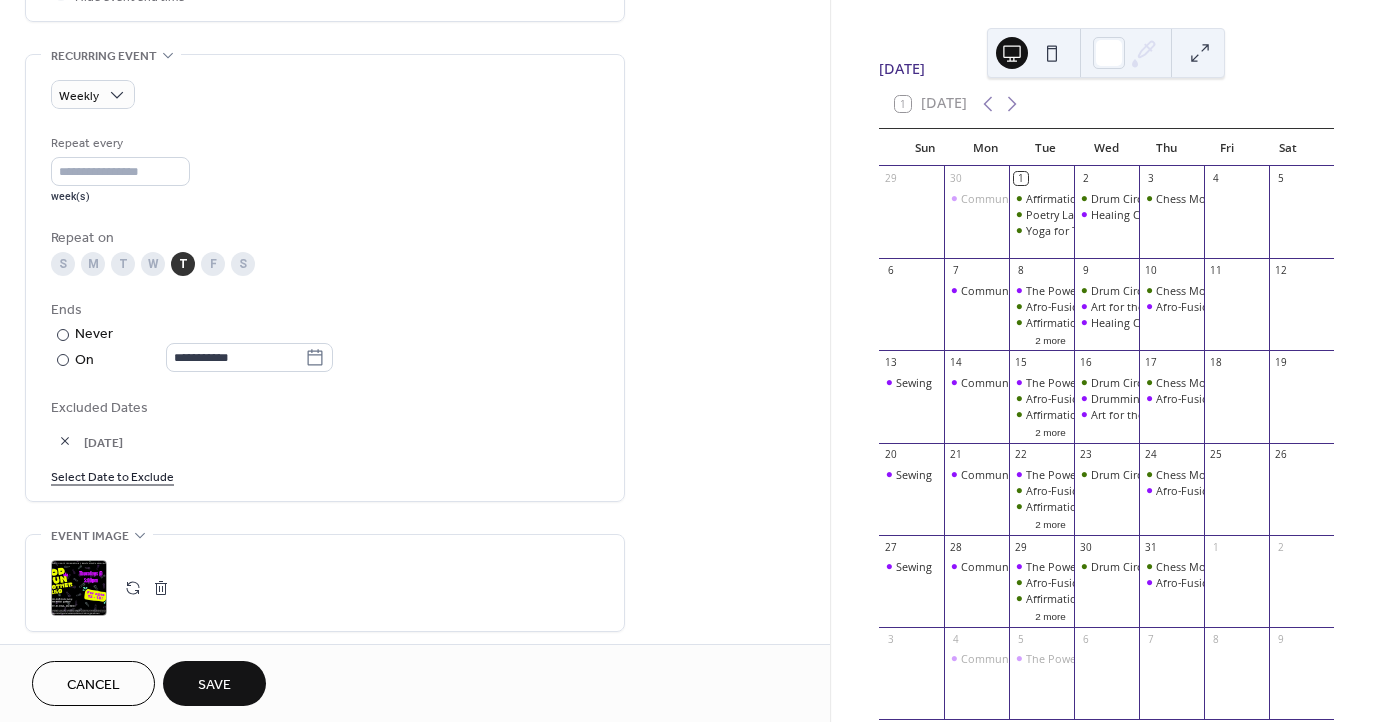 click on "Save" at bounding box center (214, 683) 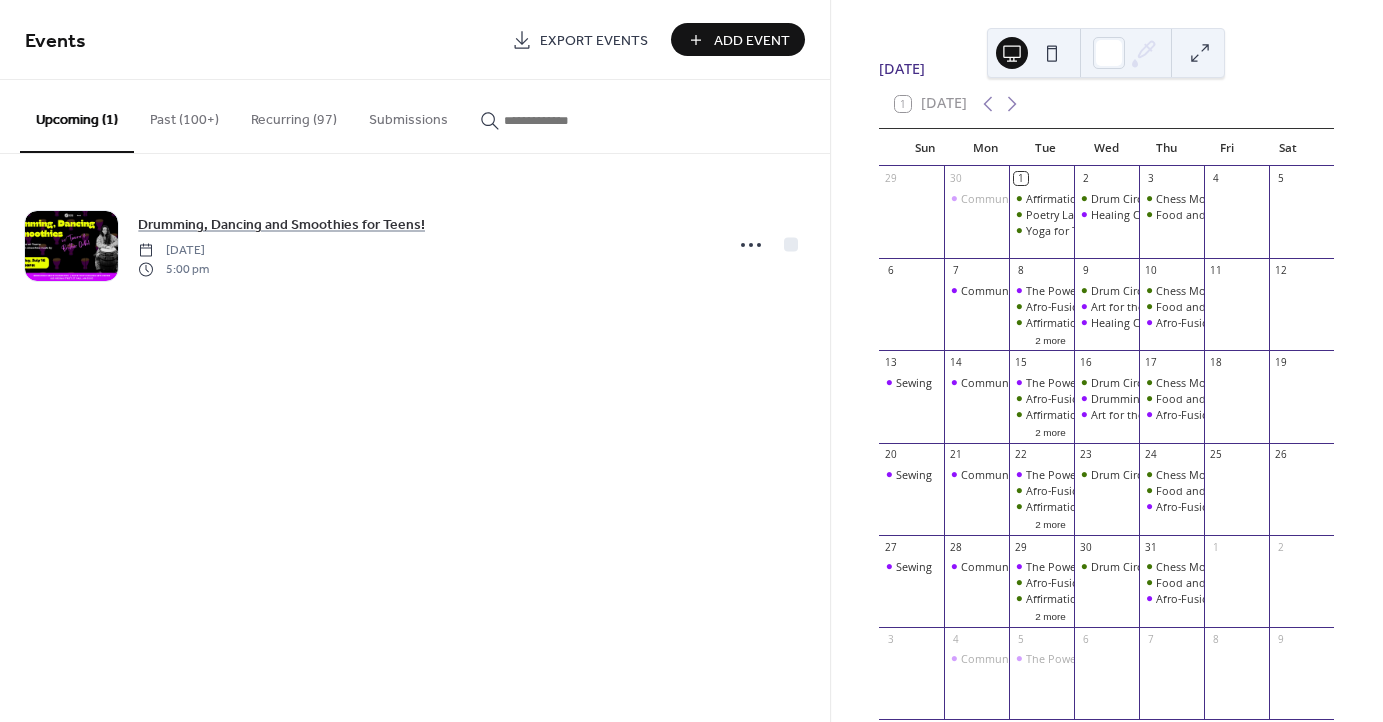 click on "Events Export Events Add Event Upcoming  (1) Past  (100+) Recurring  (97) Submissions  Drumming, Dancing and Smoothies for Teens! Wednesday, July 16, 2025 5:00 pm Cancel" at bounding box center [415, 361] 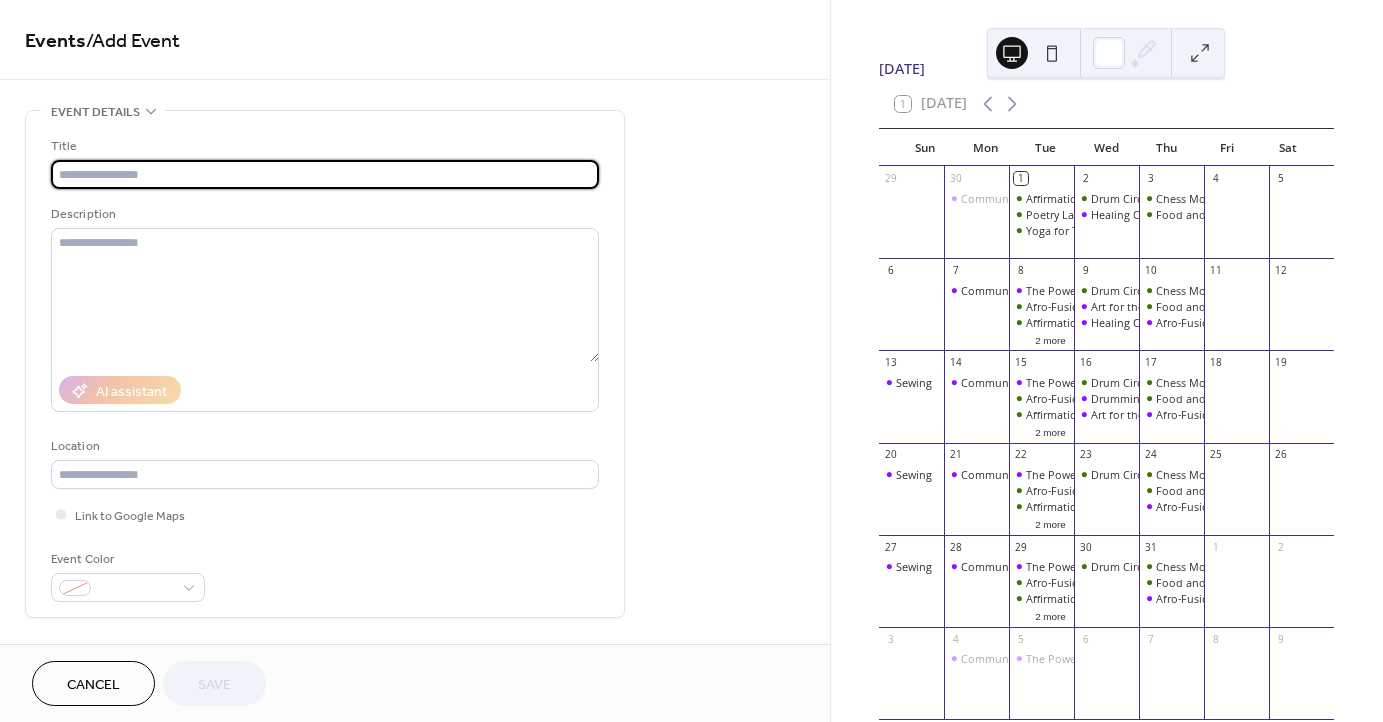 click at bounding box center [325, 174] 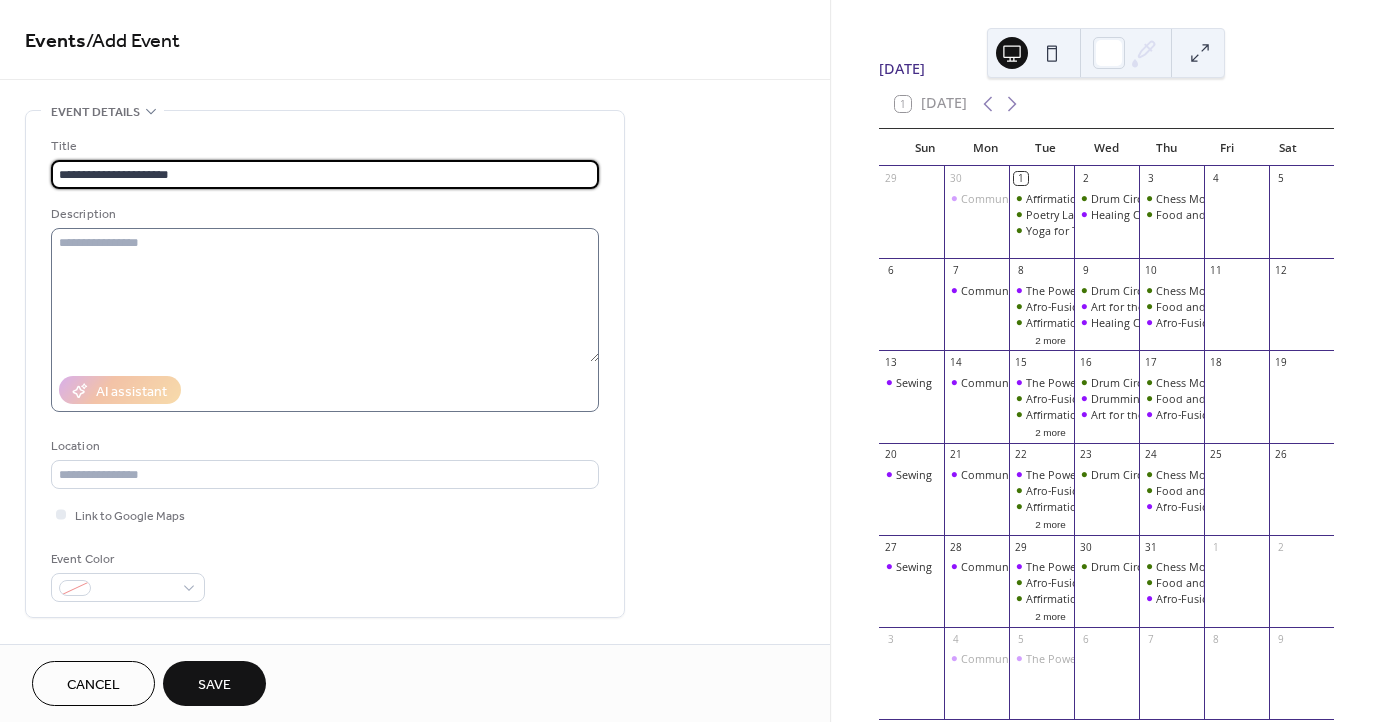 type on "**********" 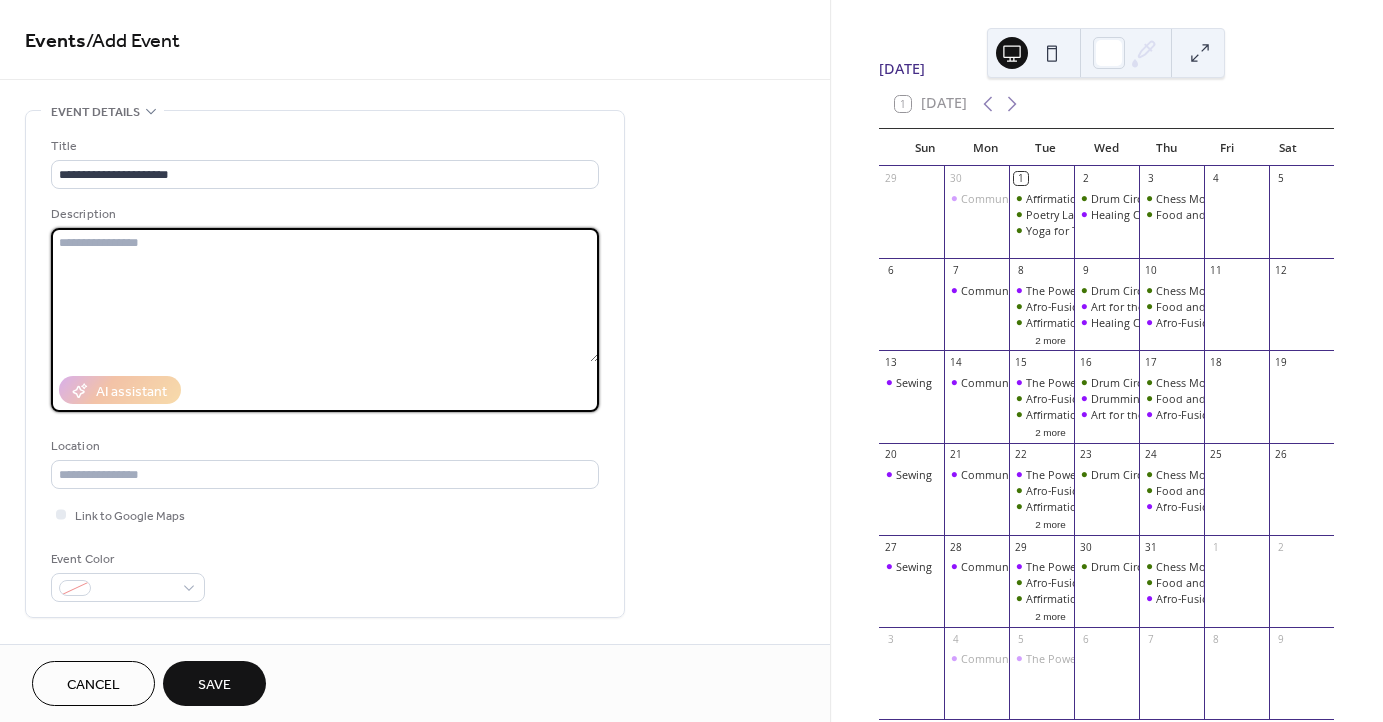 click at bounding box center (325, 295) 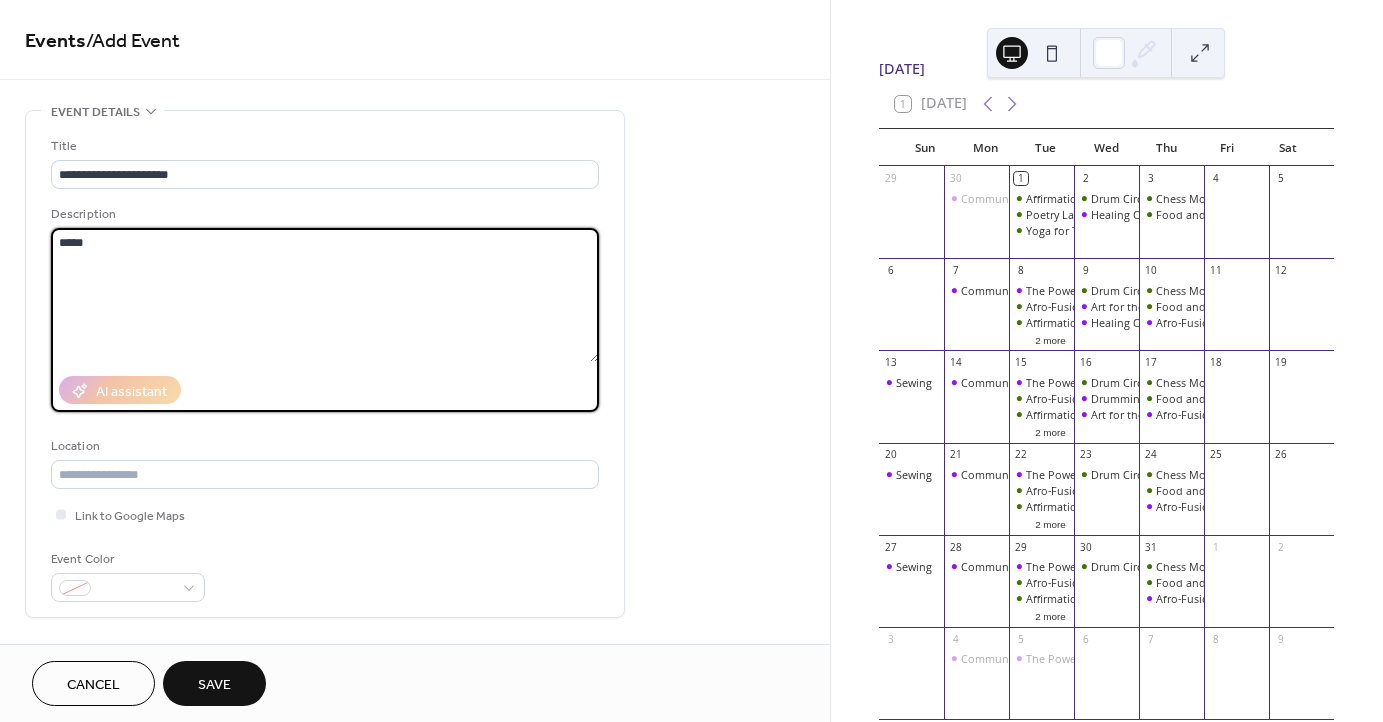 drag, startPoint x: 66, startPoint y: 239, endPoint x: 98, endPoint y: 239, distance: 32 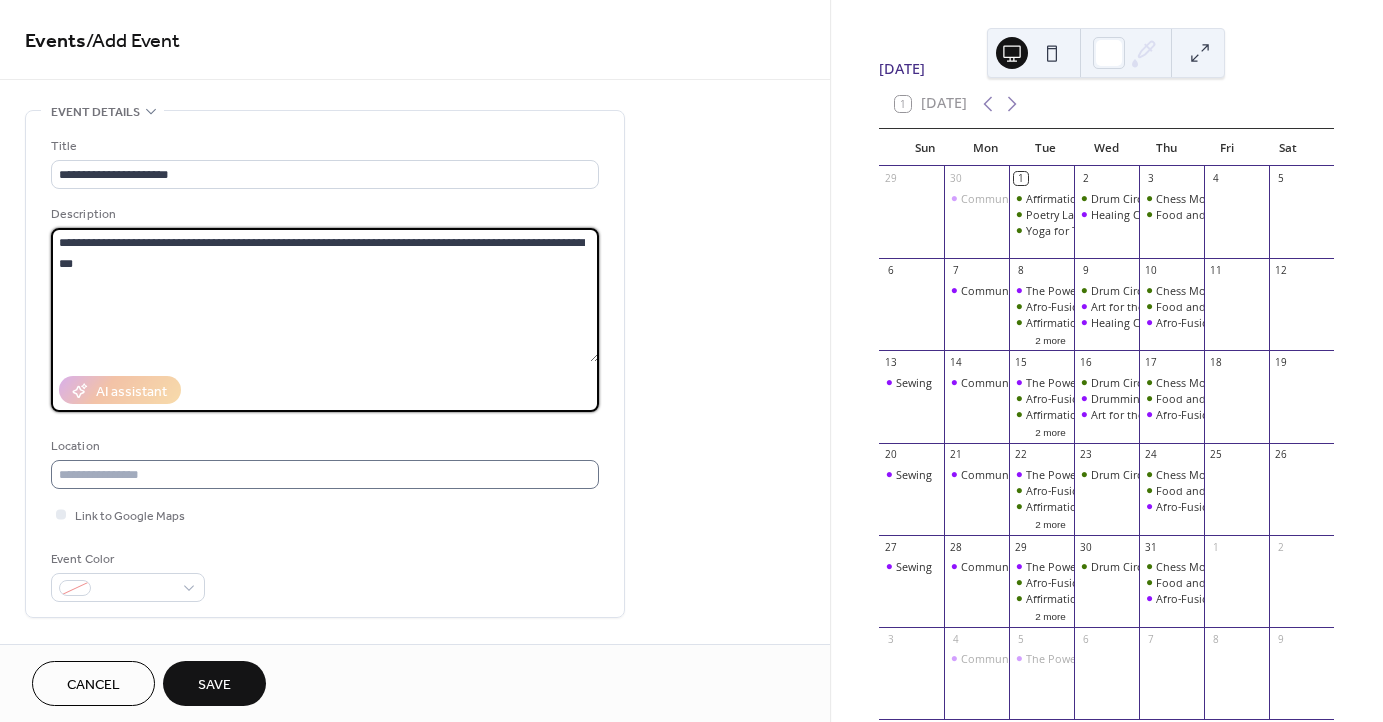 type on "**********" 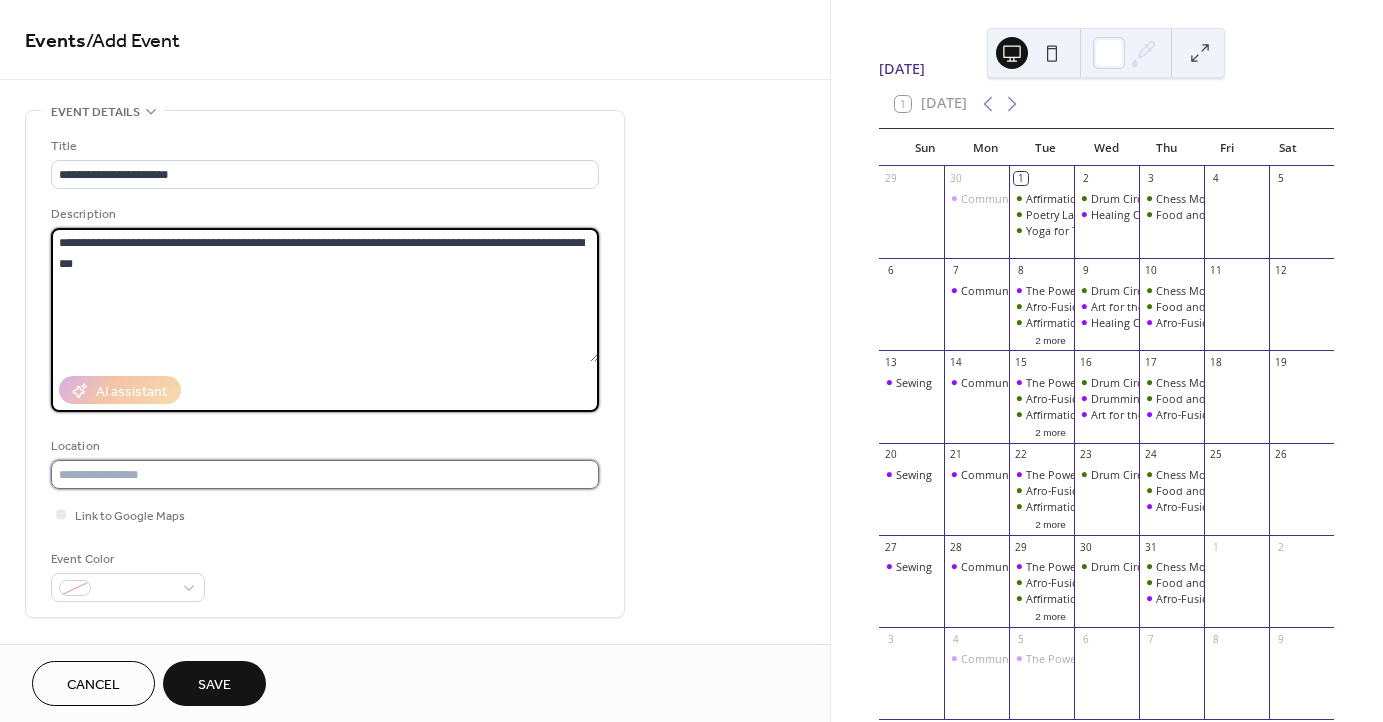 click at bounding box center (325, 474) 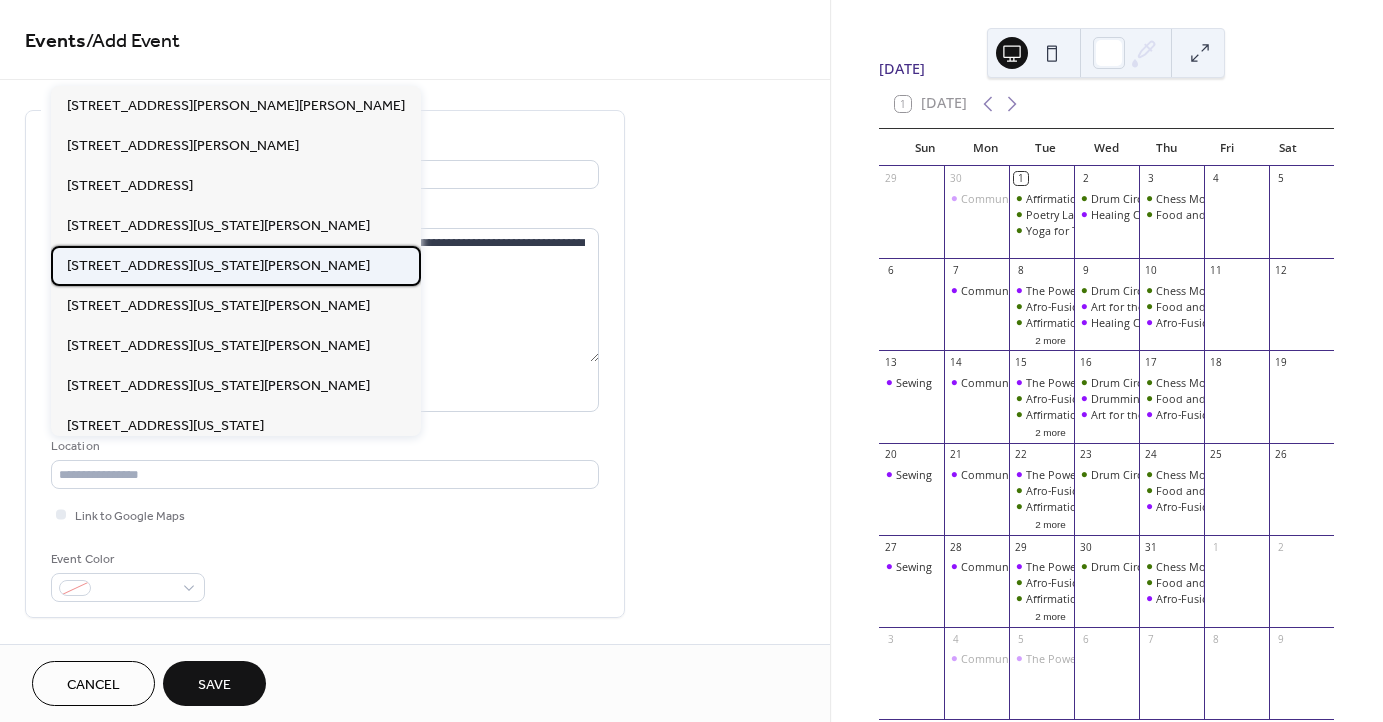 click on "643 Virginia St, St Paul, MN 55103-1758" at bounding box center (218, 266) 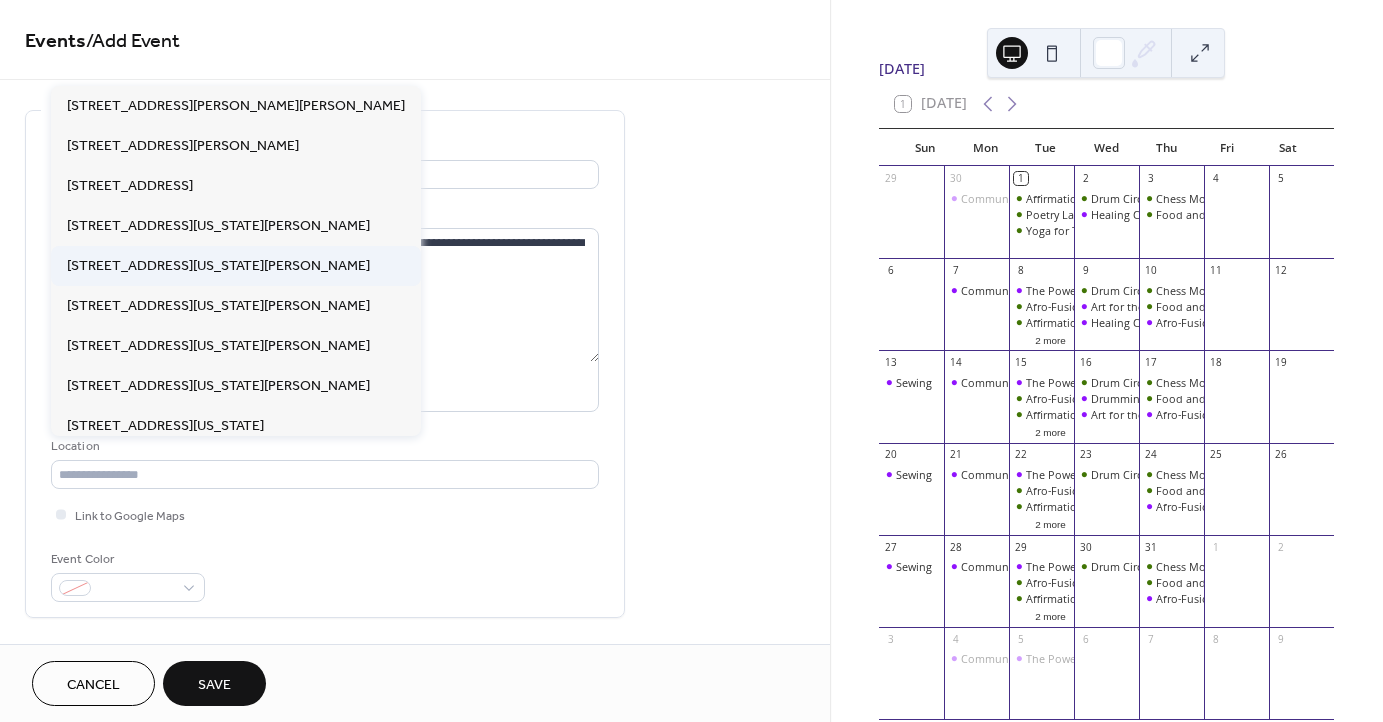type on "**********" 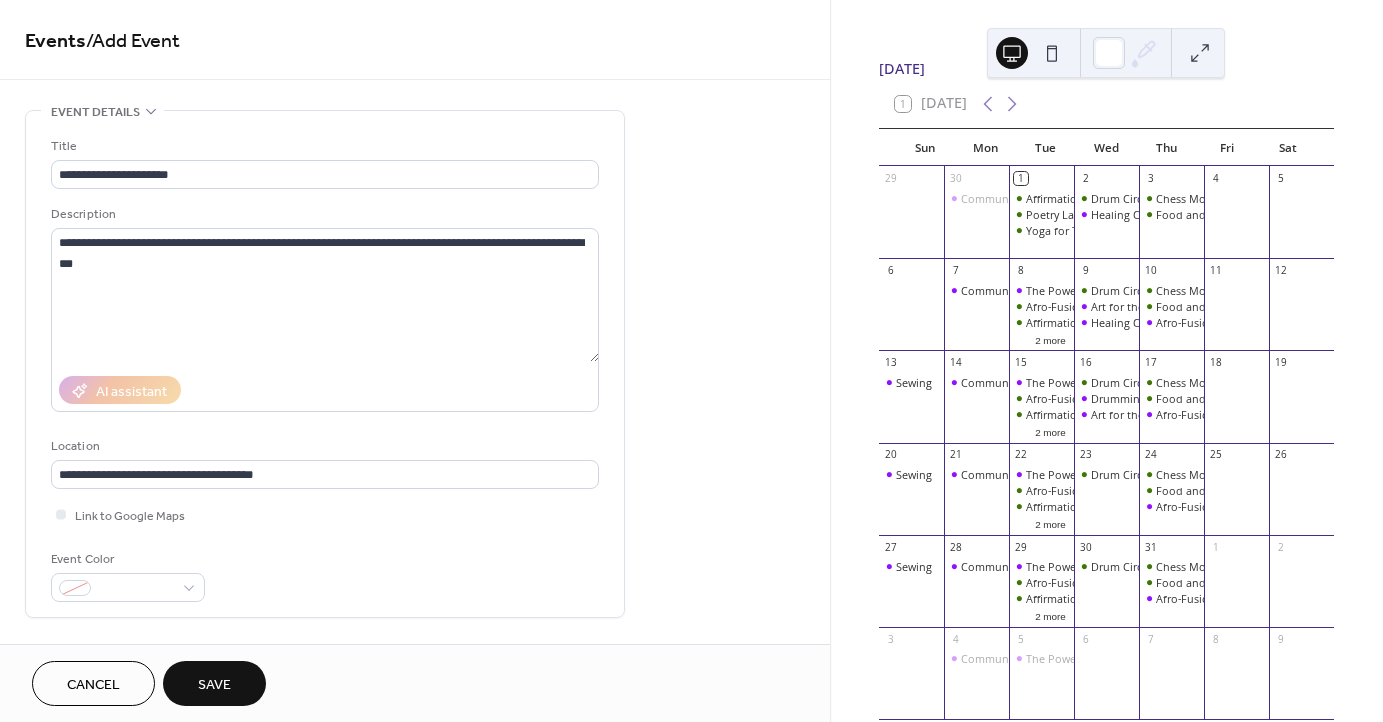 scroll, scrollTop: 67, scrollLeft: 0, axis: vertical 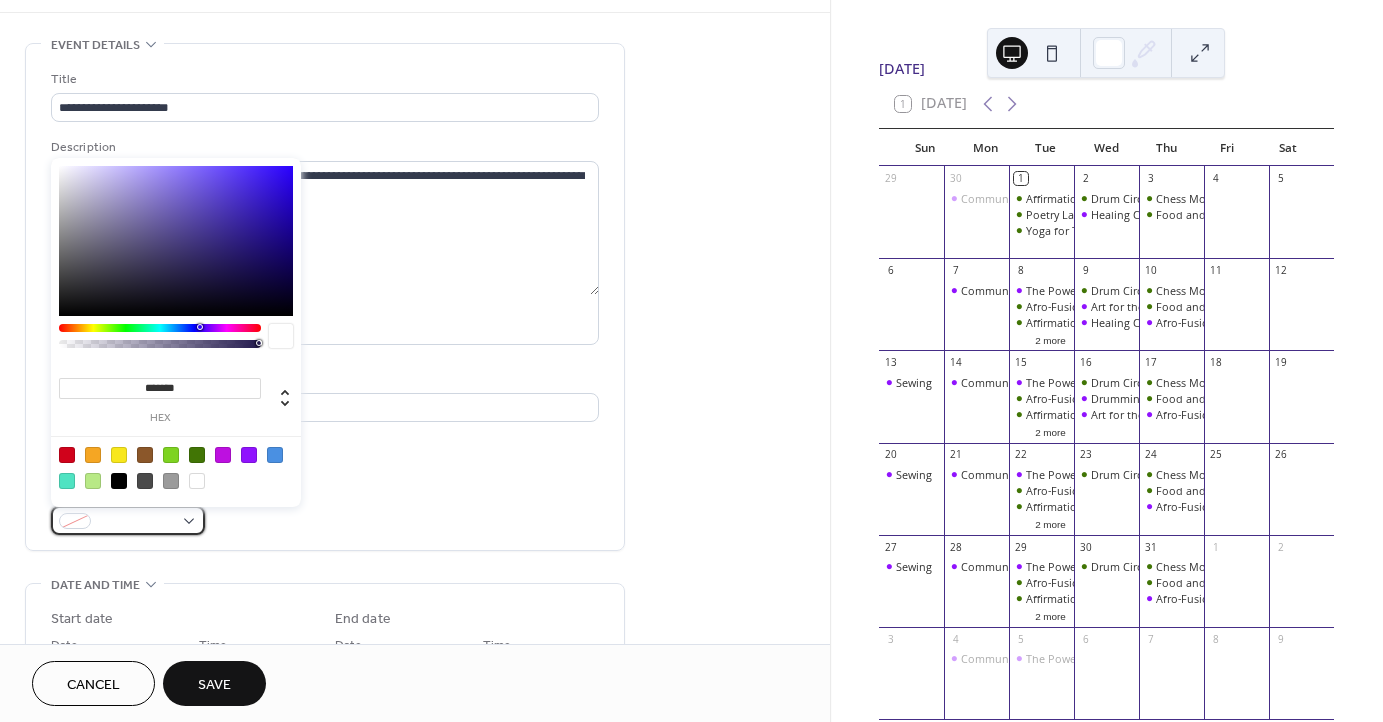 click at bounding box center (128, 520) 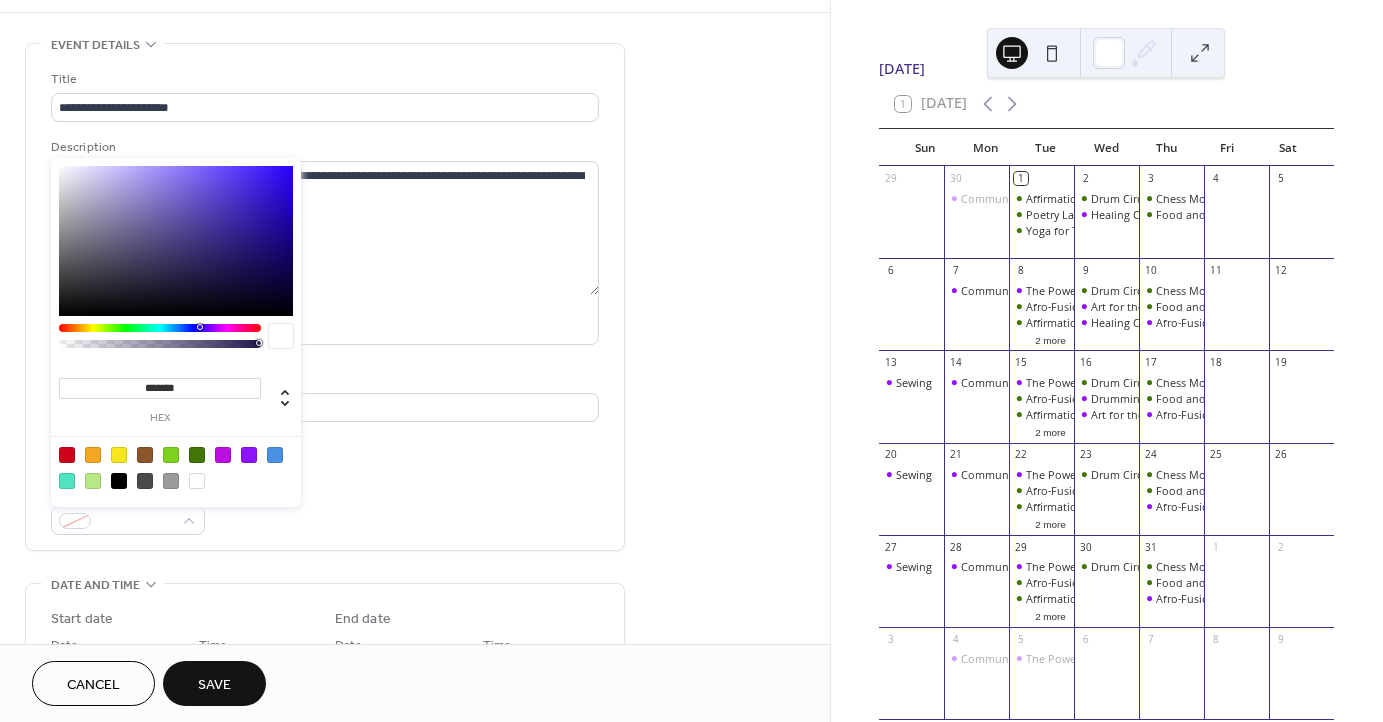 click at bounding box center (249, 455) 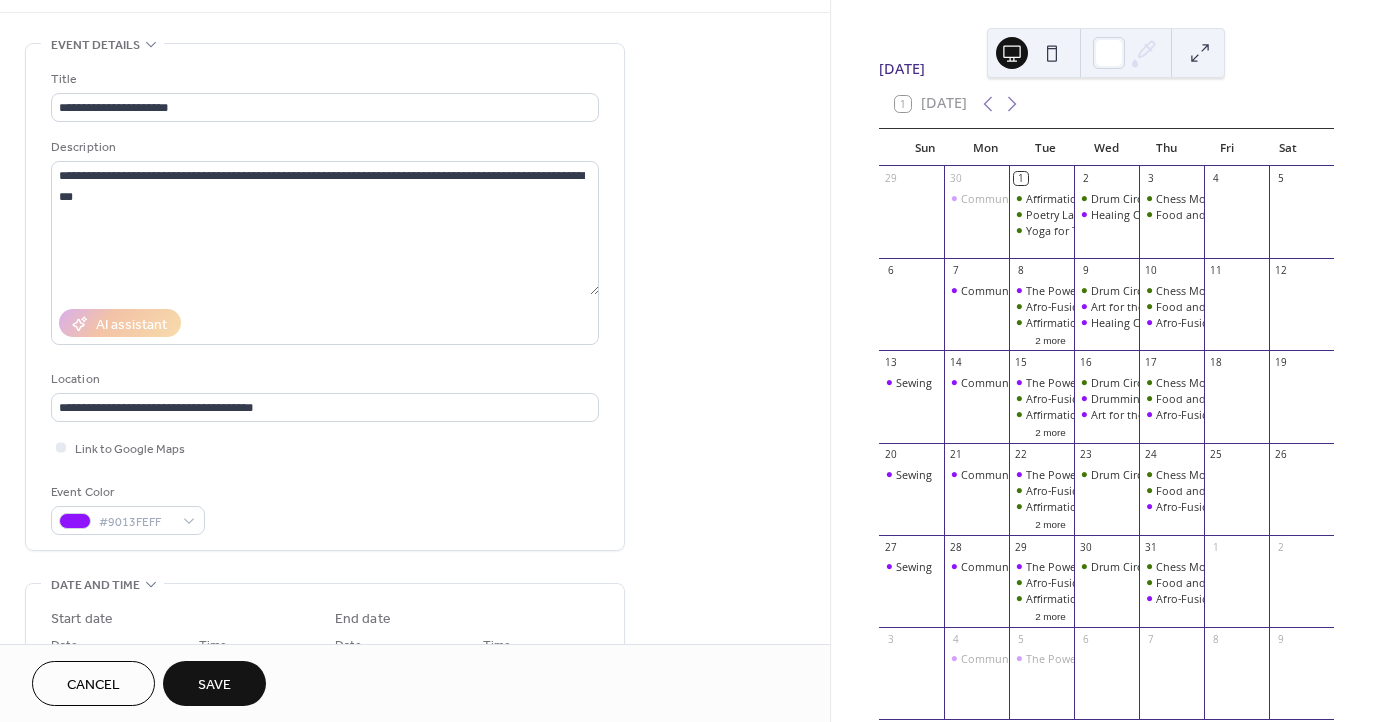 click on "Event Color #9013FEFF" at bounding box center [325, 508] 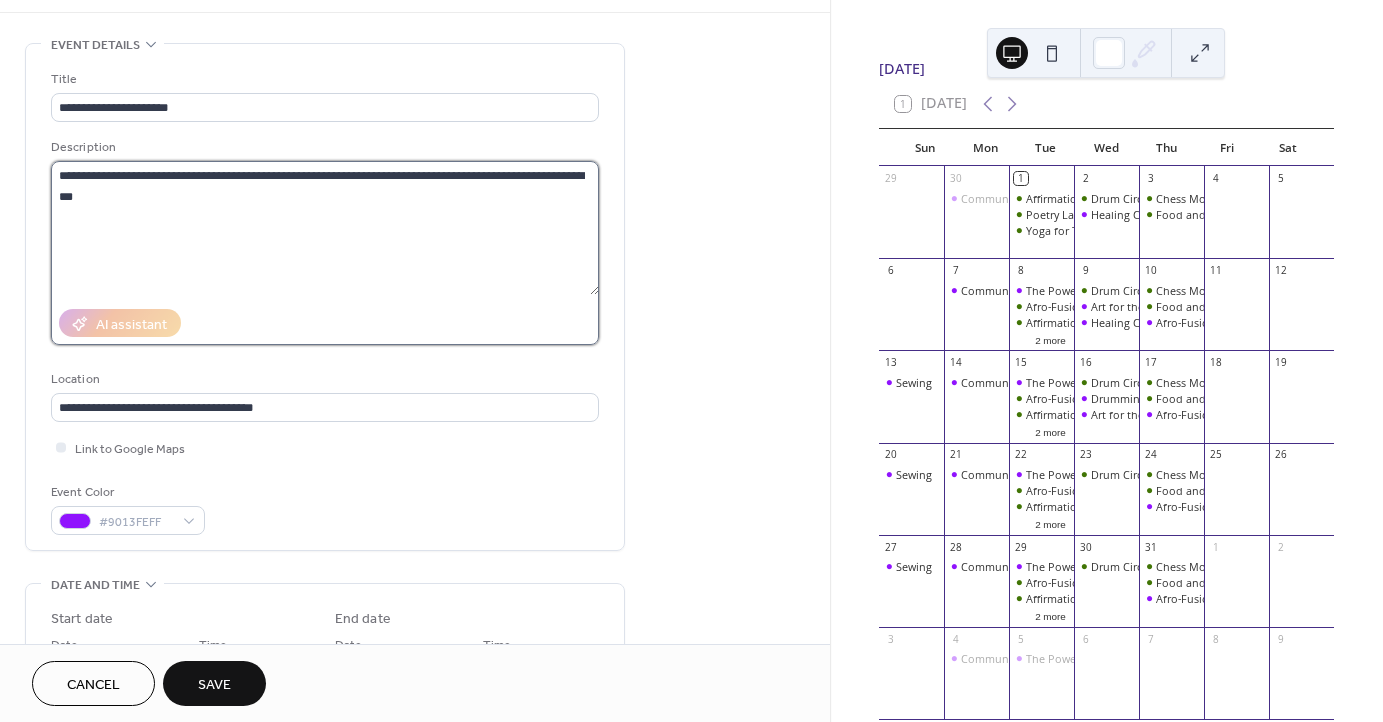 click on "**********" at bounding box center [325, 228] 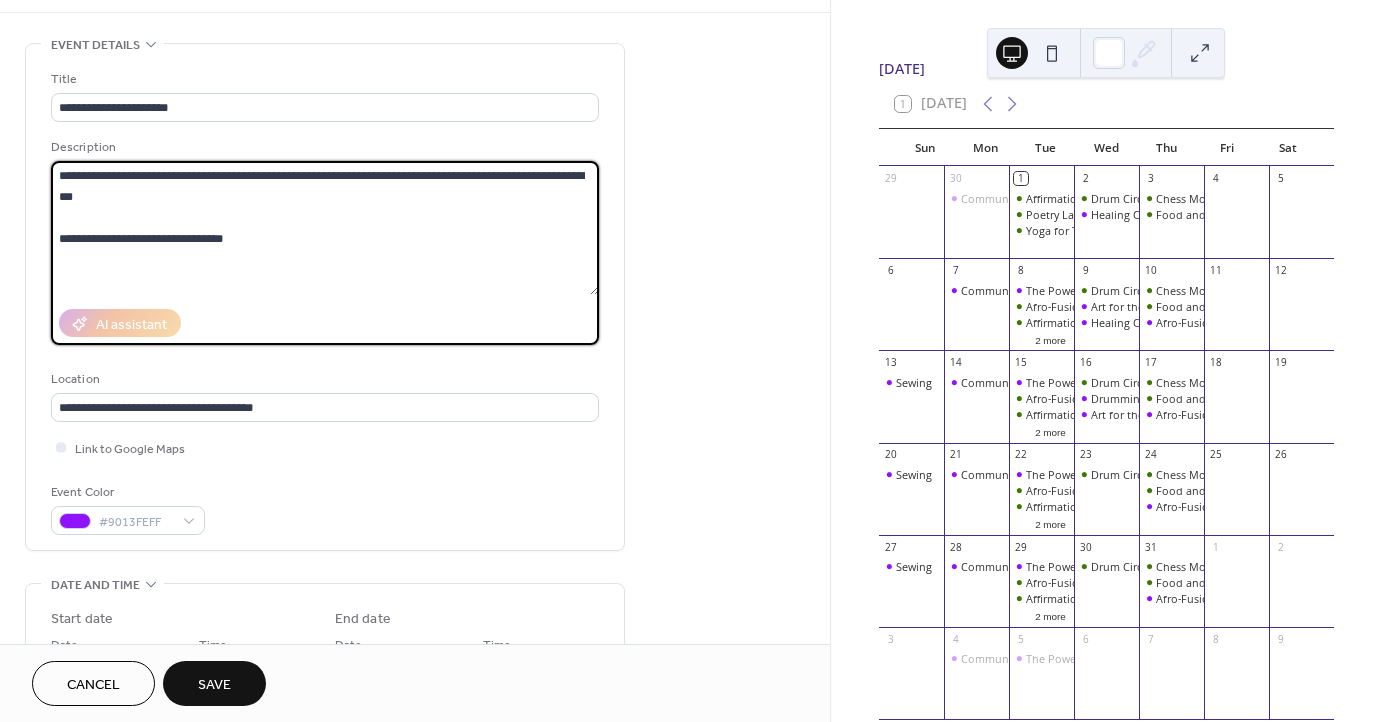 type on "**********" 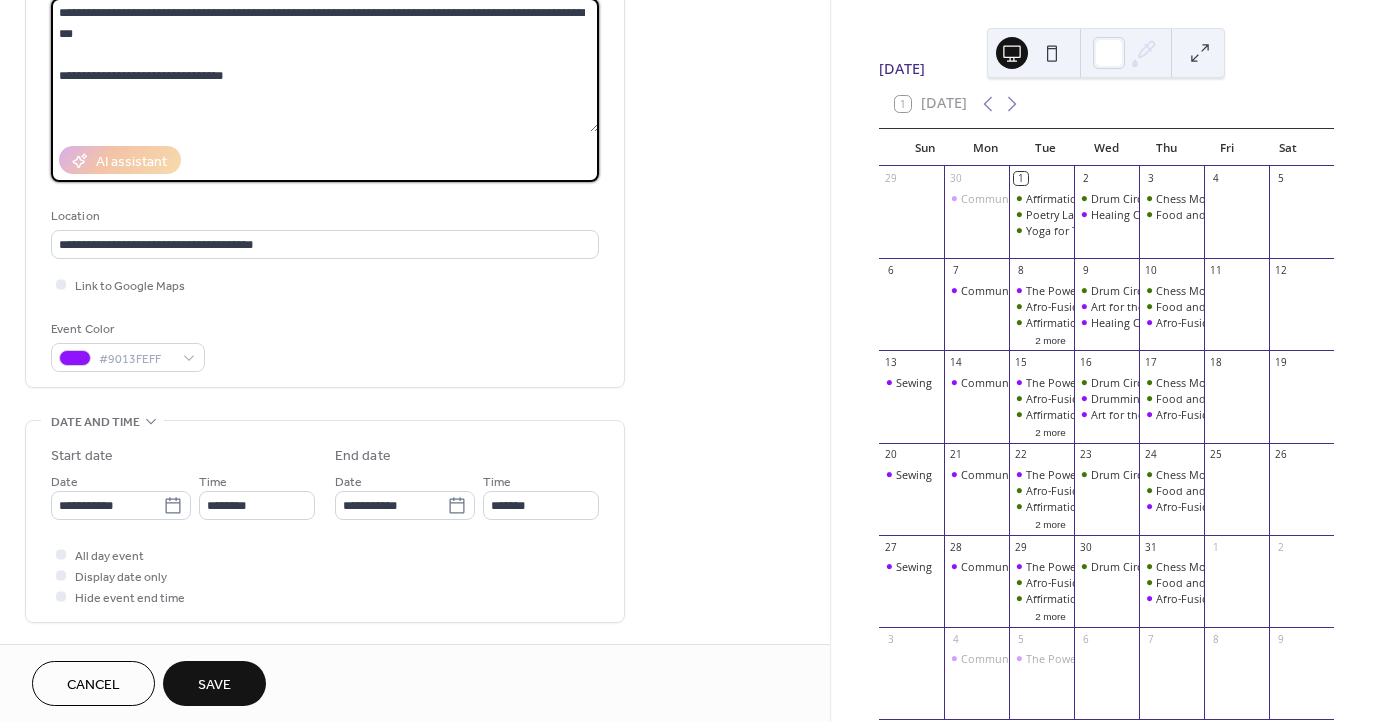 scroll, scrollTop: 282, scrollLeft: 0, axis: vertical 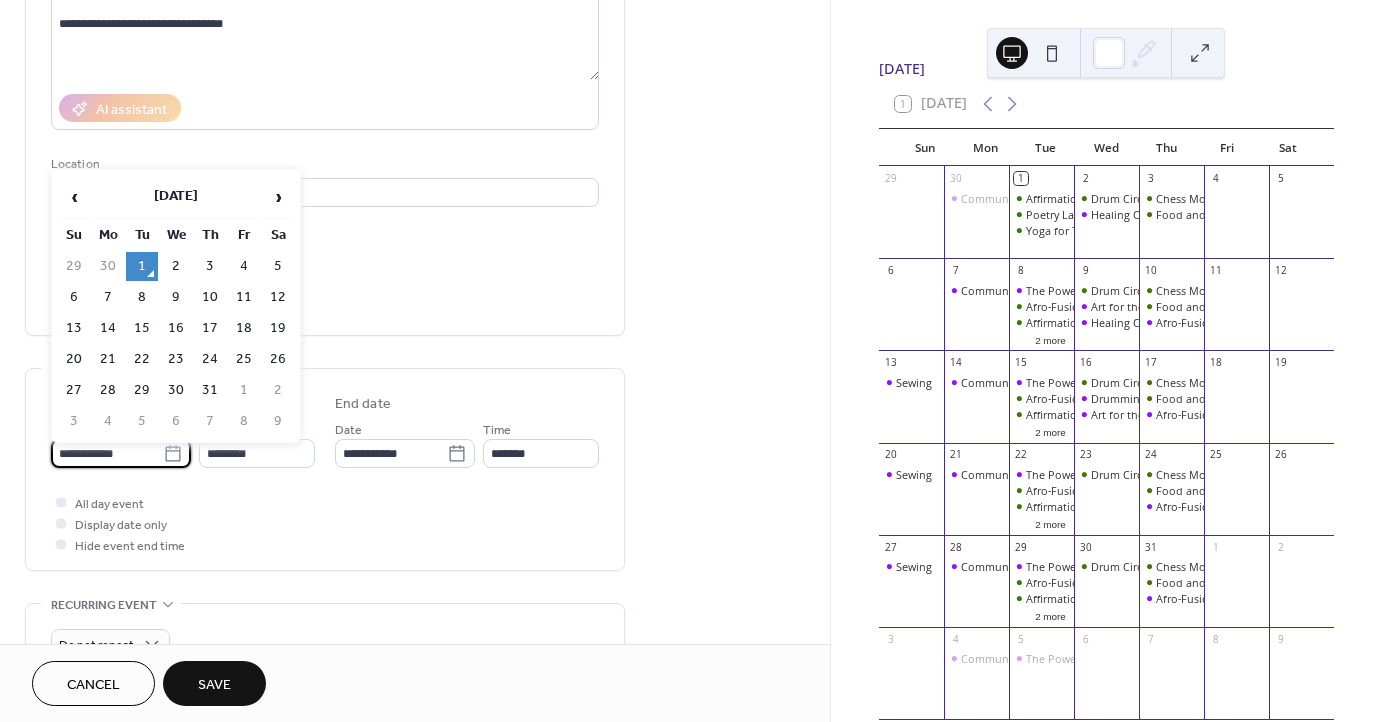 click on "**********" at bounding box center (107, 453) 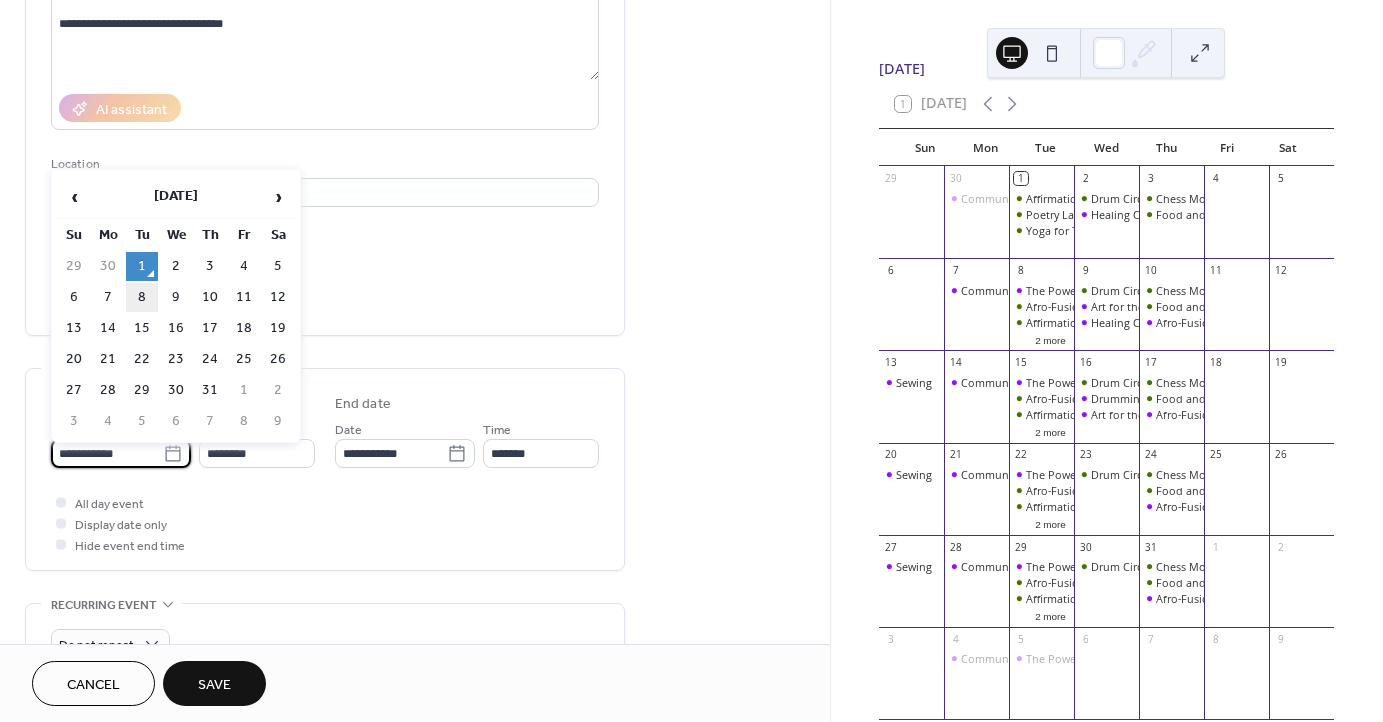 click on "8" at bounding box center (142, 297) 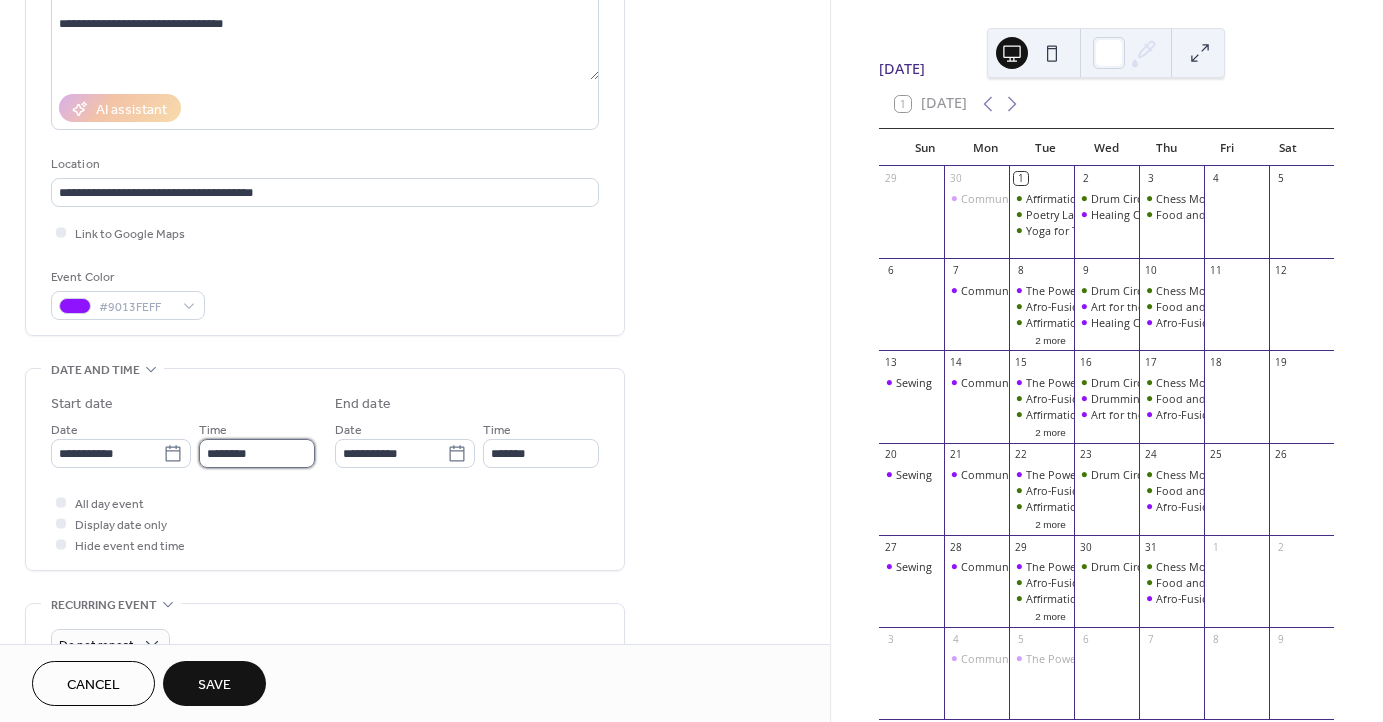 click on "********" at bounding box center (257, 453) 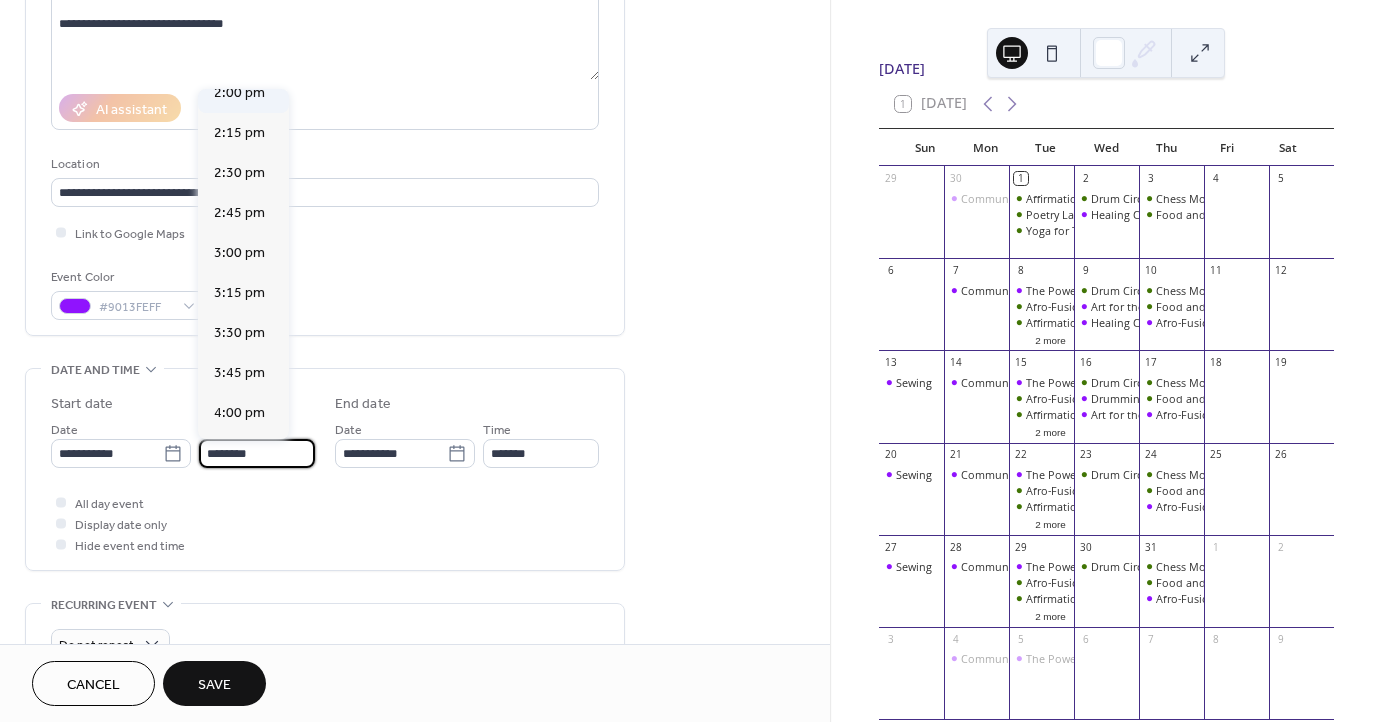scroll, scrollTop: 2277, scrollLeft: 0, axis: vertical 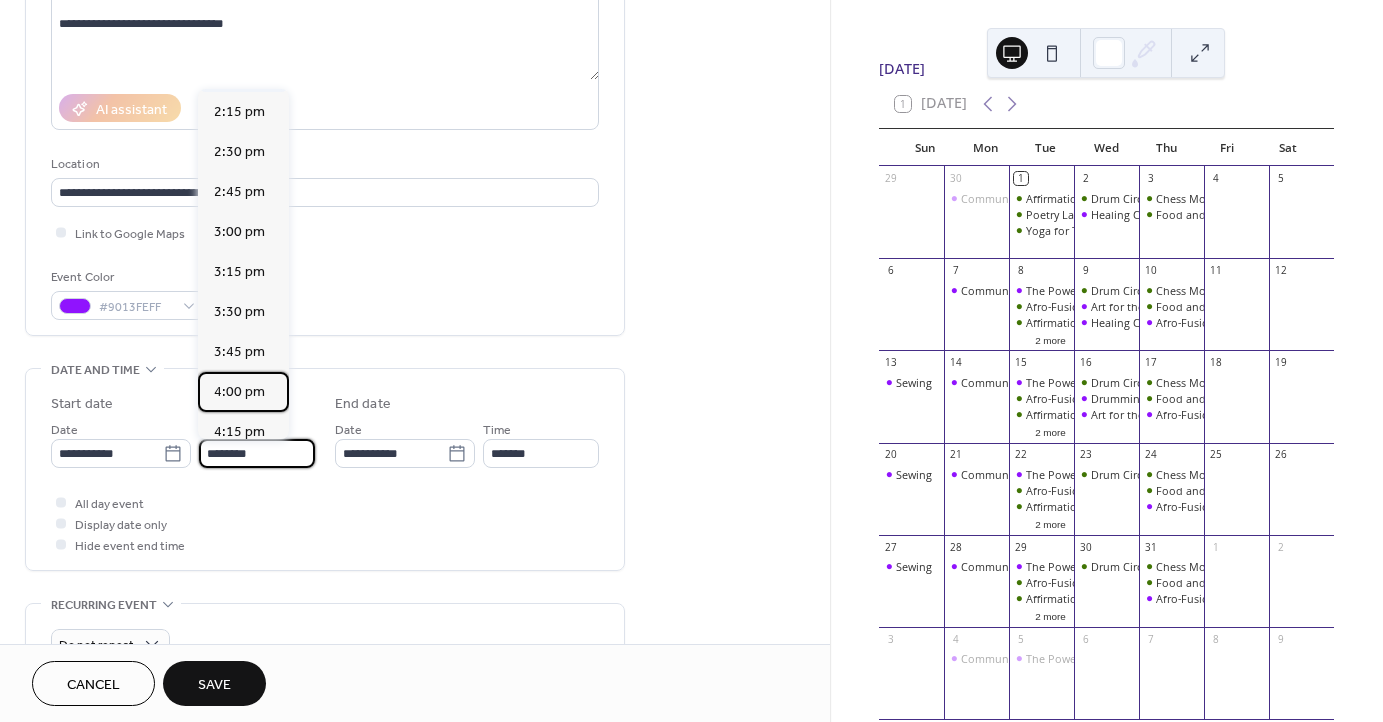 click on "4:00 pm" at bounding box center [239, 392] 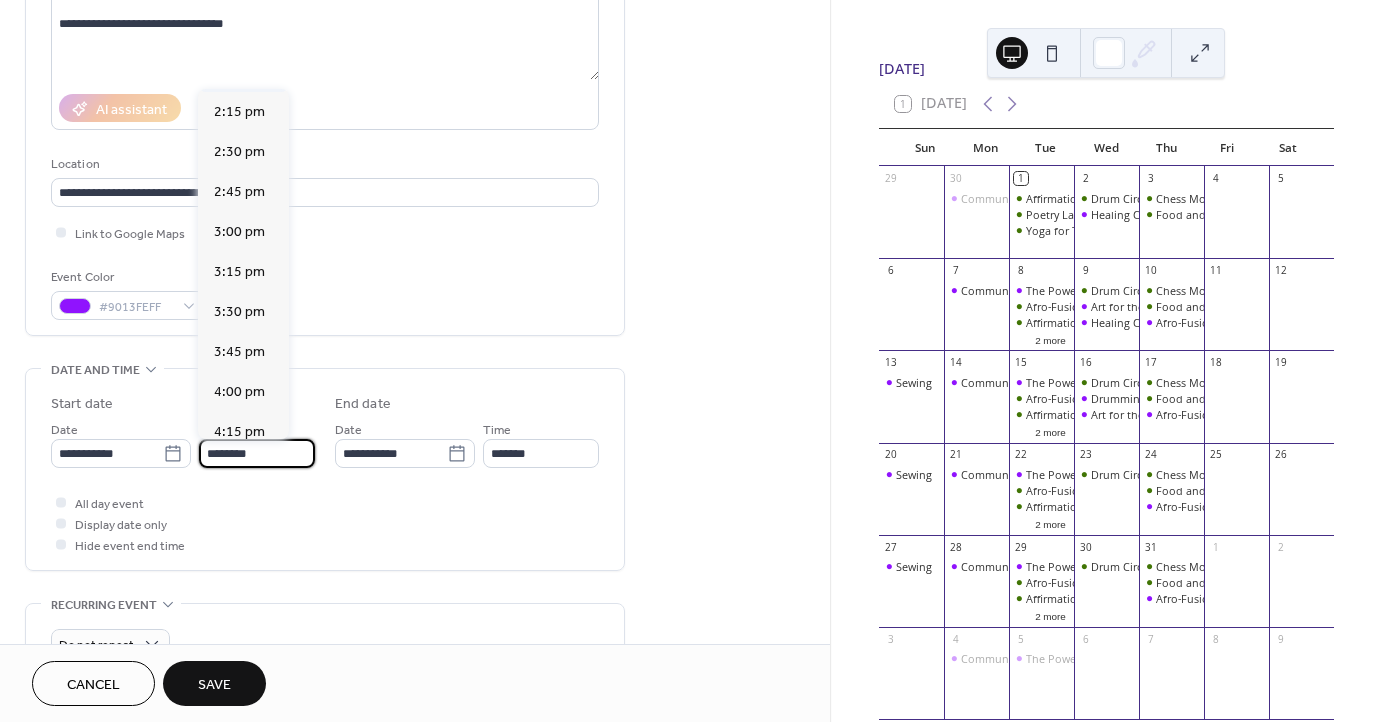 type on "*******" 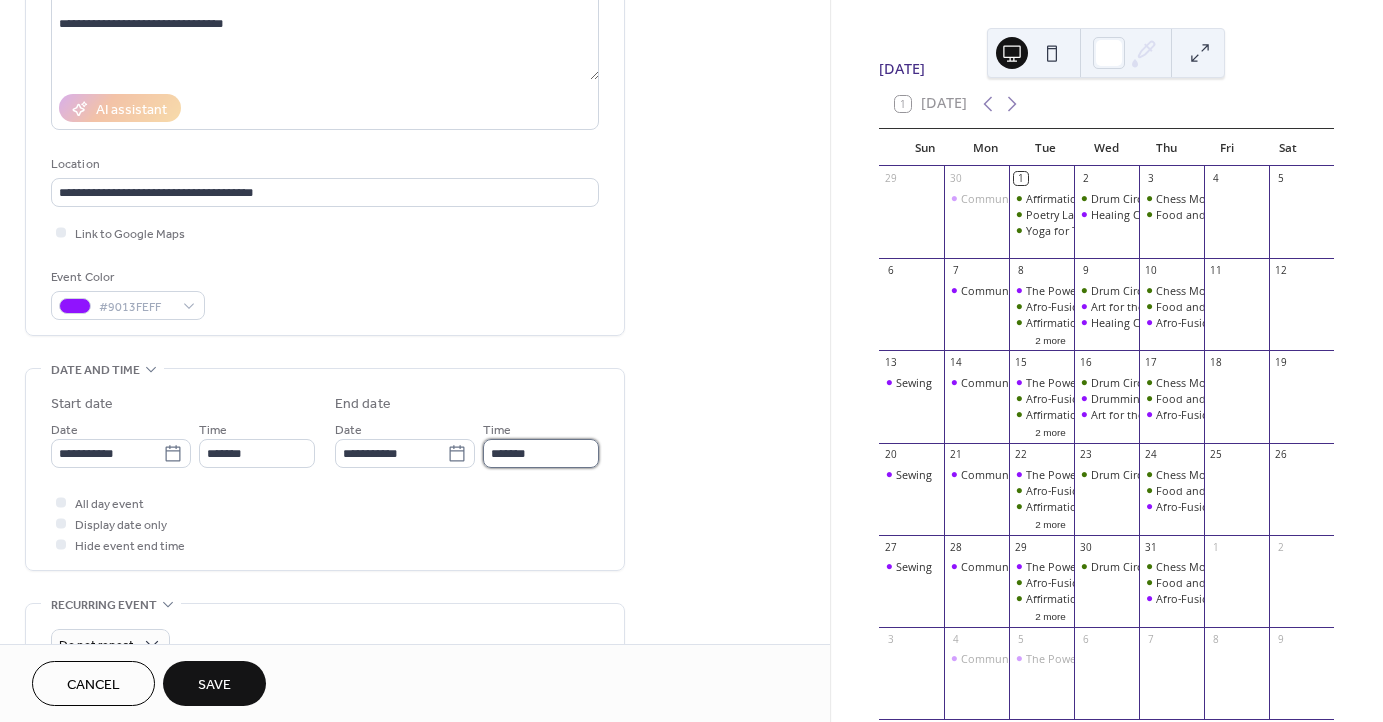 click on "*******" at bounding box center (541, 453) 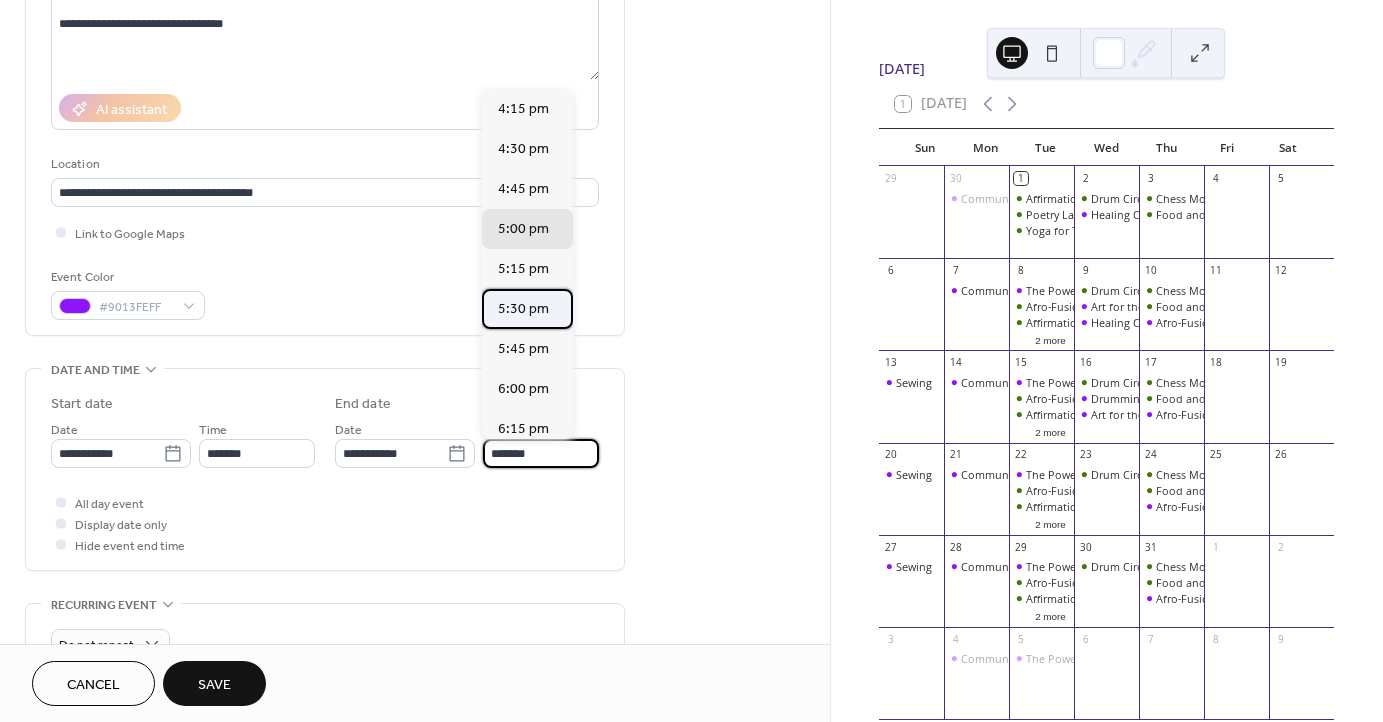 click on "5:30 pm" at bounding box center (523, 309) 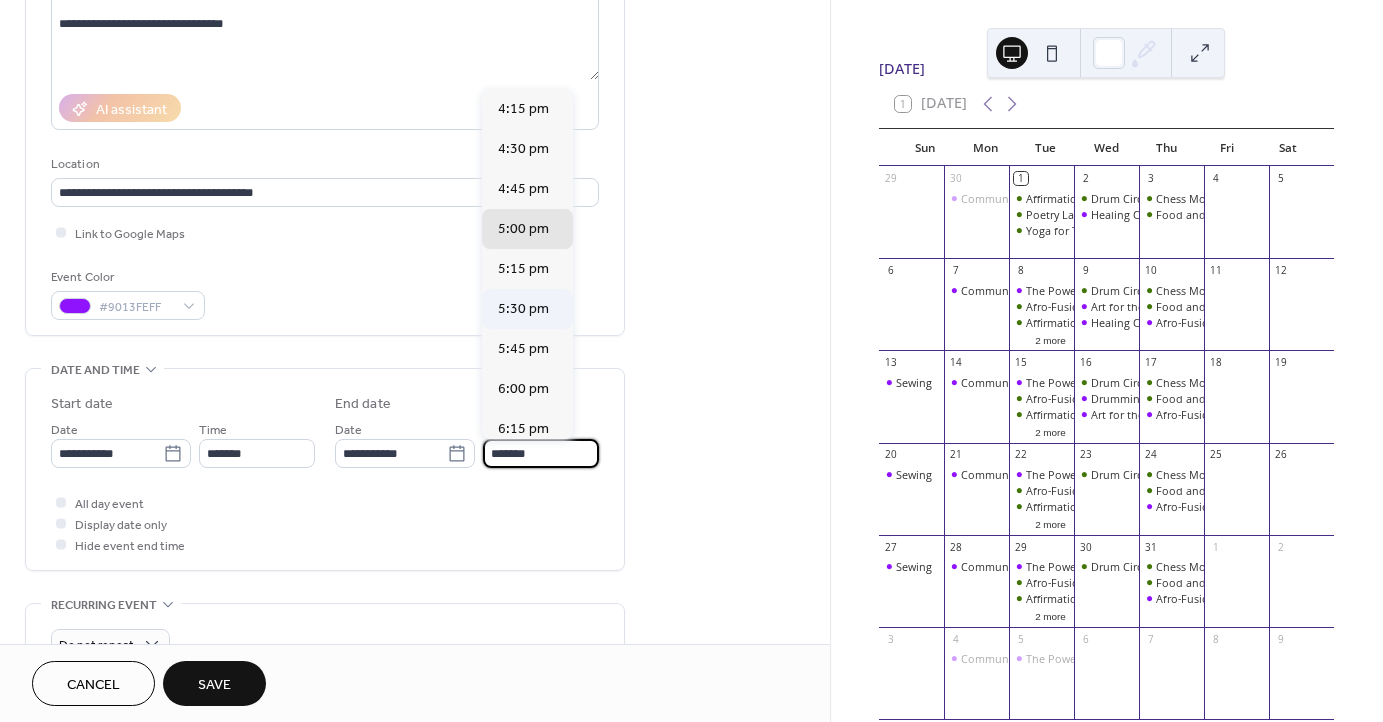 type on "*******" 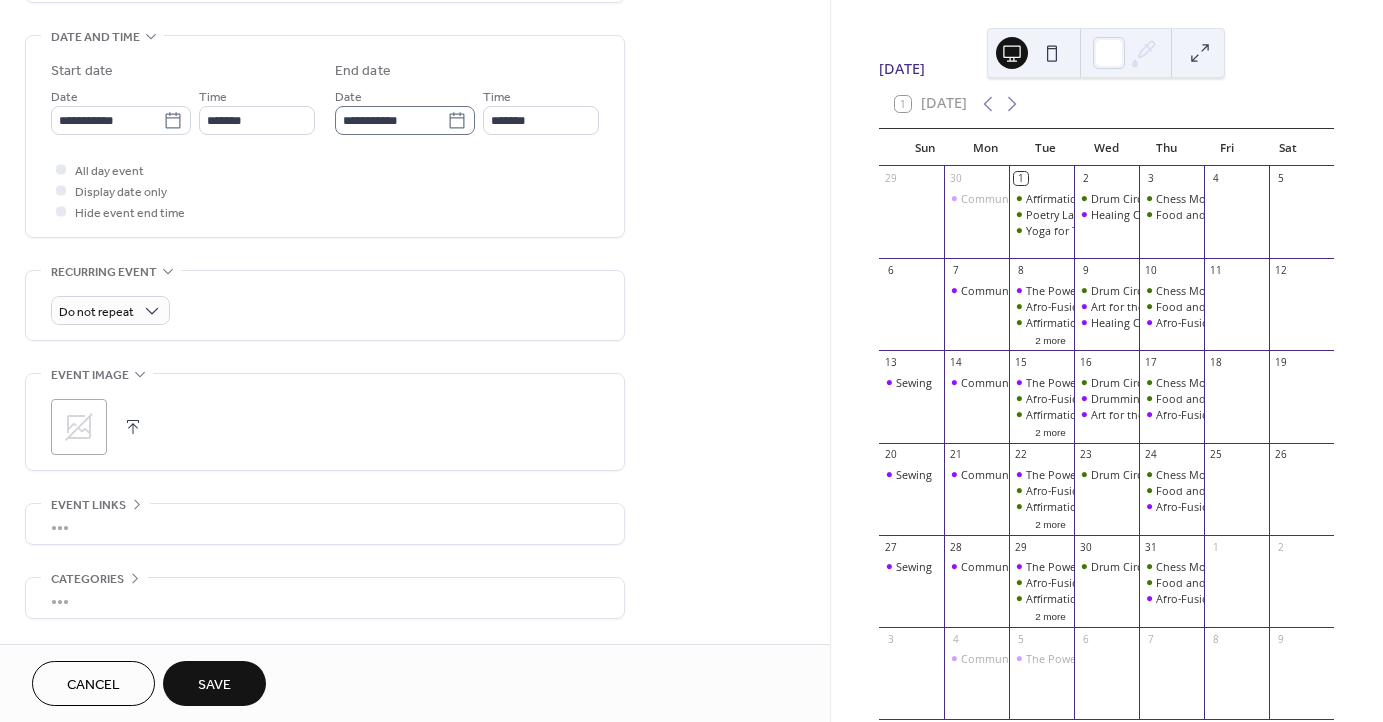 scroll, scrollTop: 630, scrollLeft: 0, axis: vertical 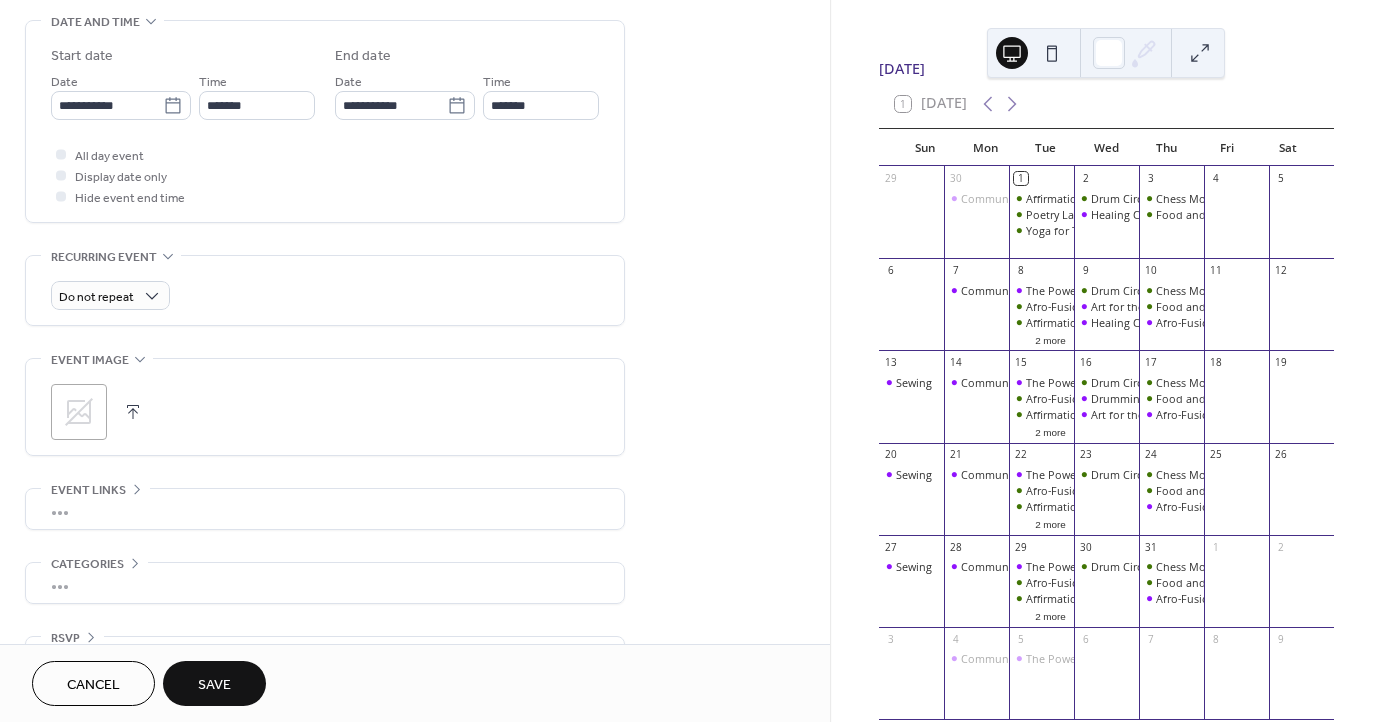 click on ";" at bounding box center (325, 412) 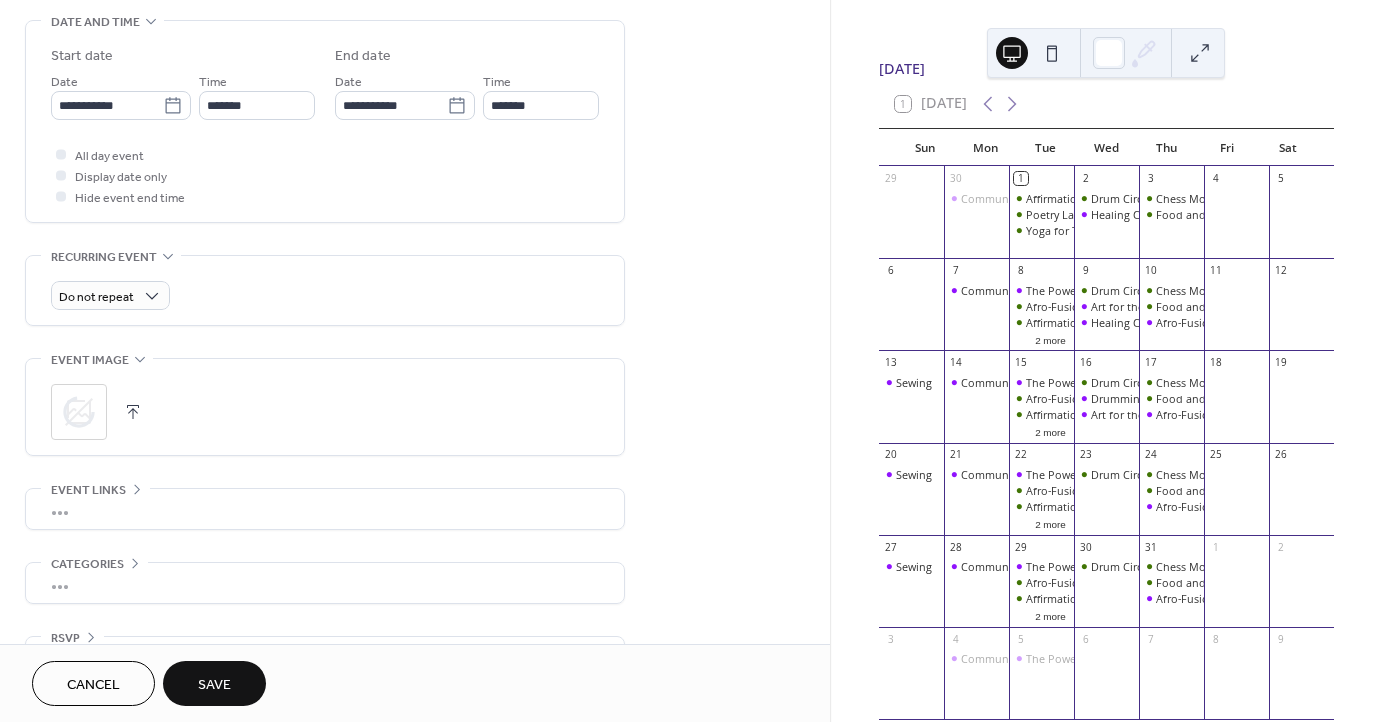 scroll, scrollTop: 688, scrollLeft: 0, axis: vertical 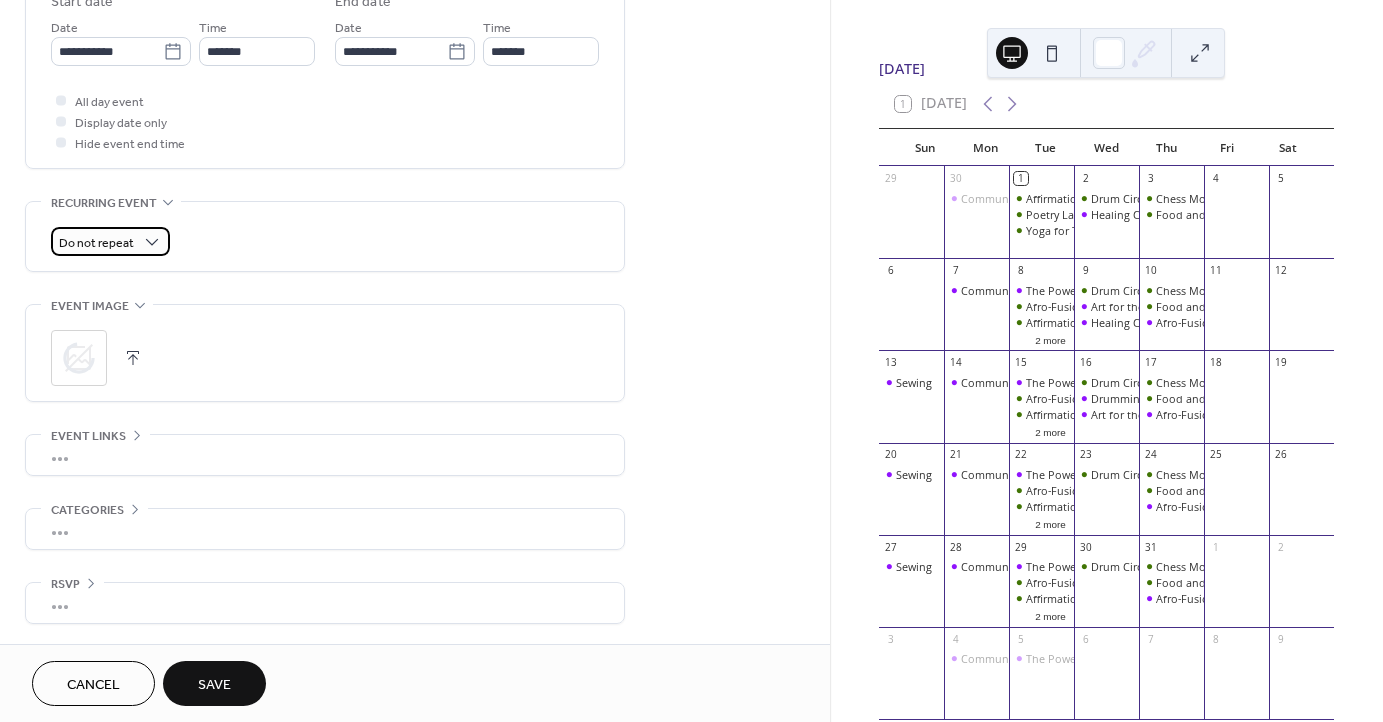 click on "Do not repeat" at bounding box center (96, 243) 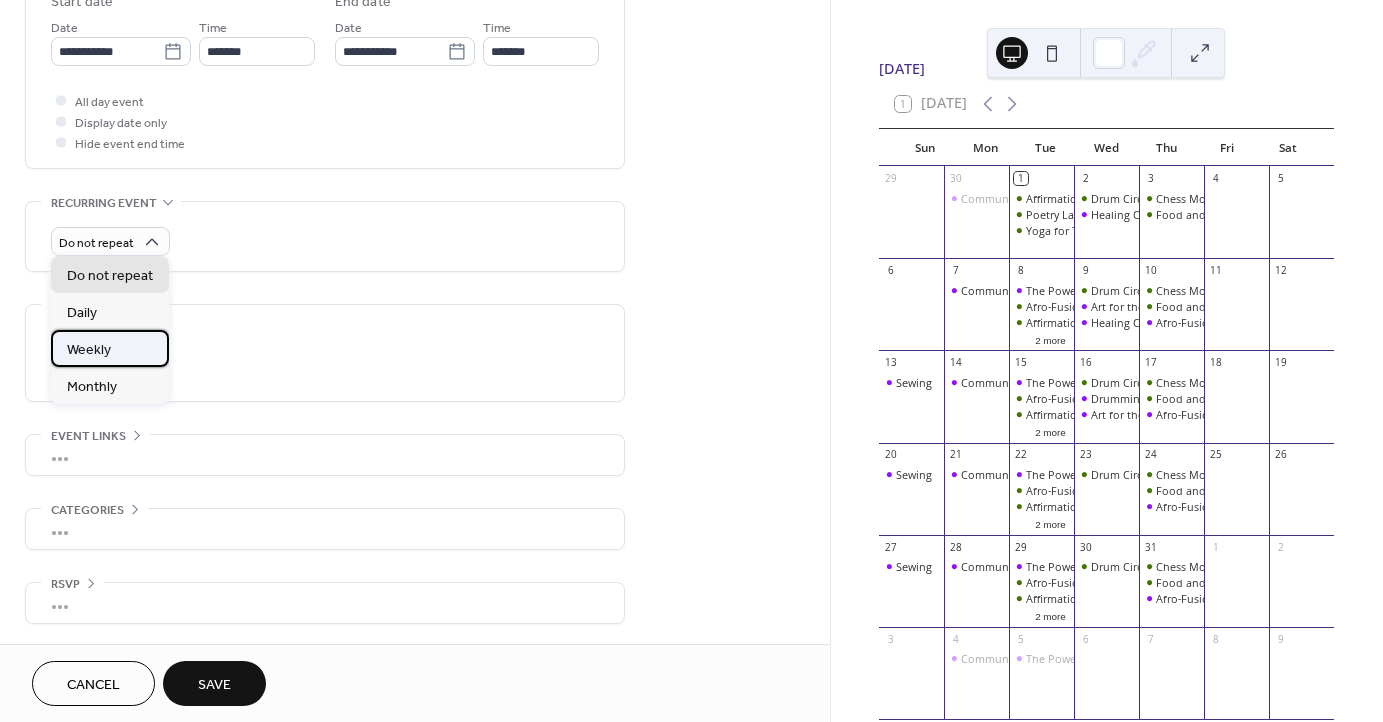 click on "Weekly" at bounding box center [89, 350] 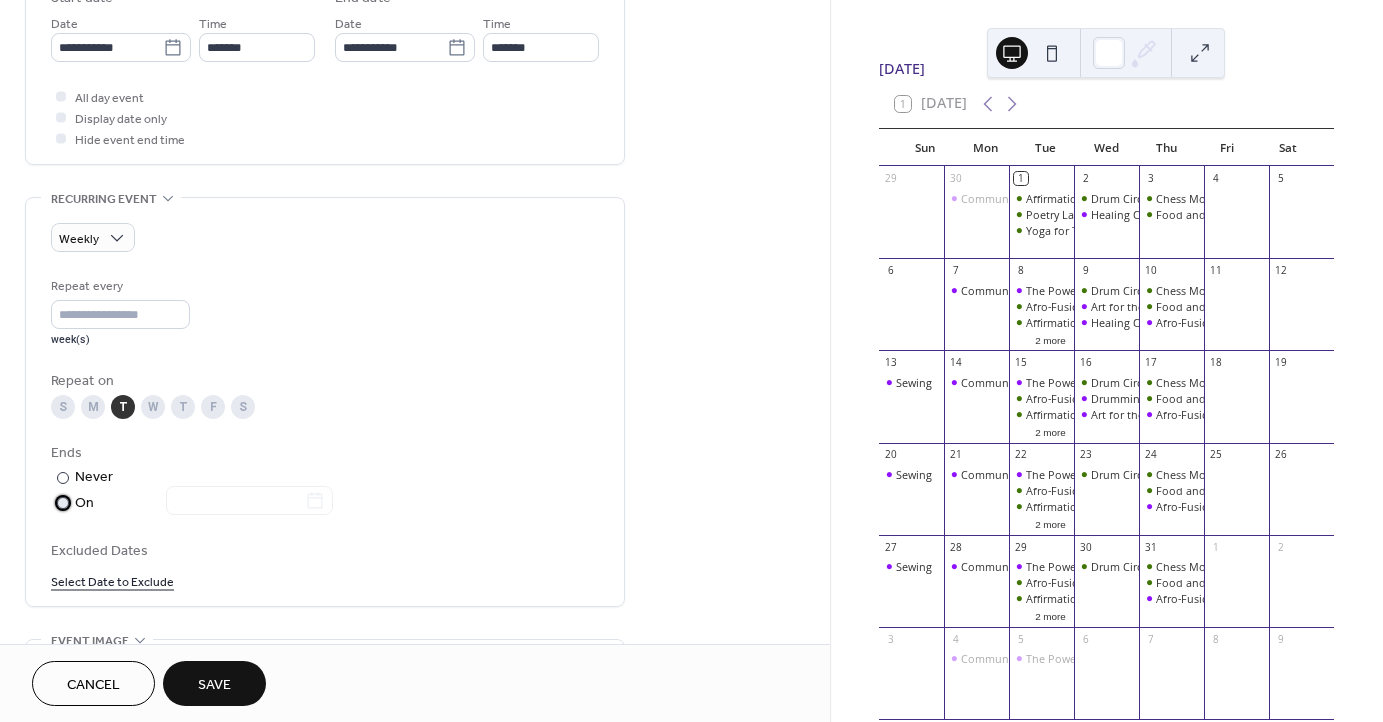 click at bounding box center [63, 503] 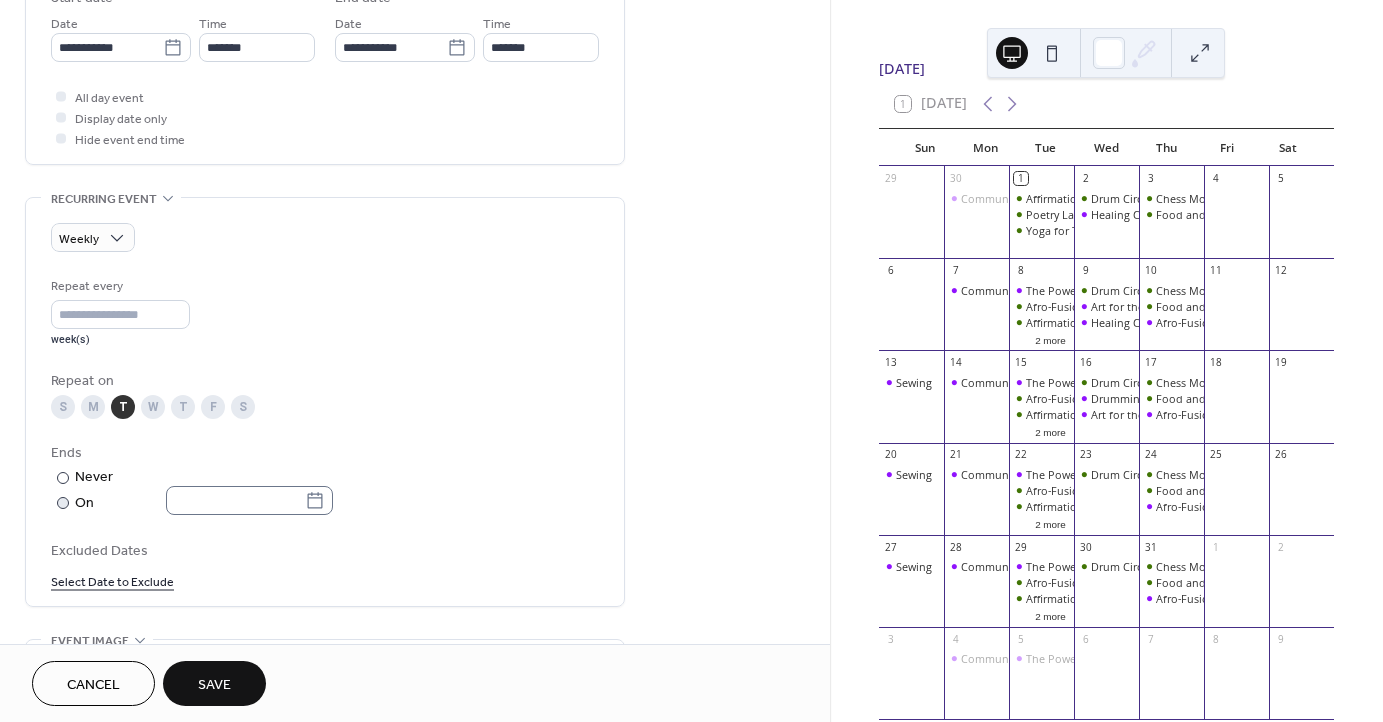 click 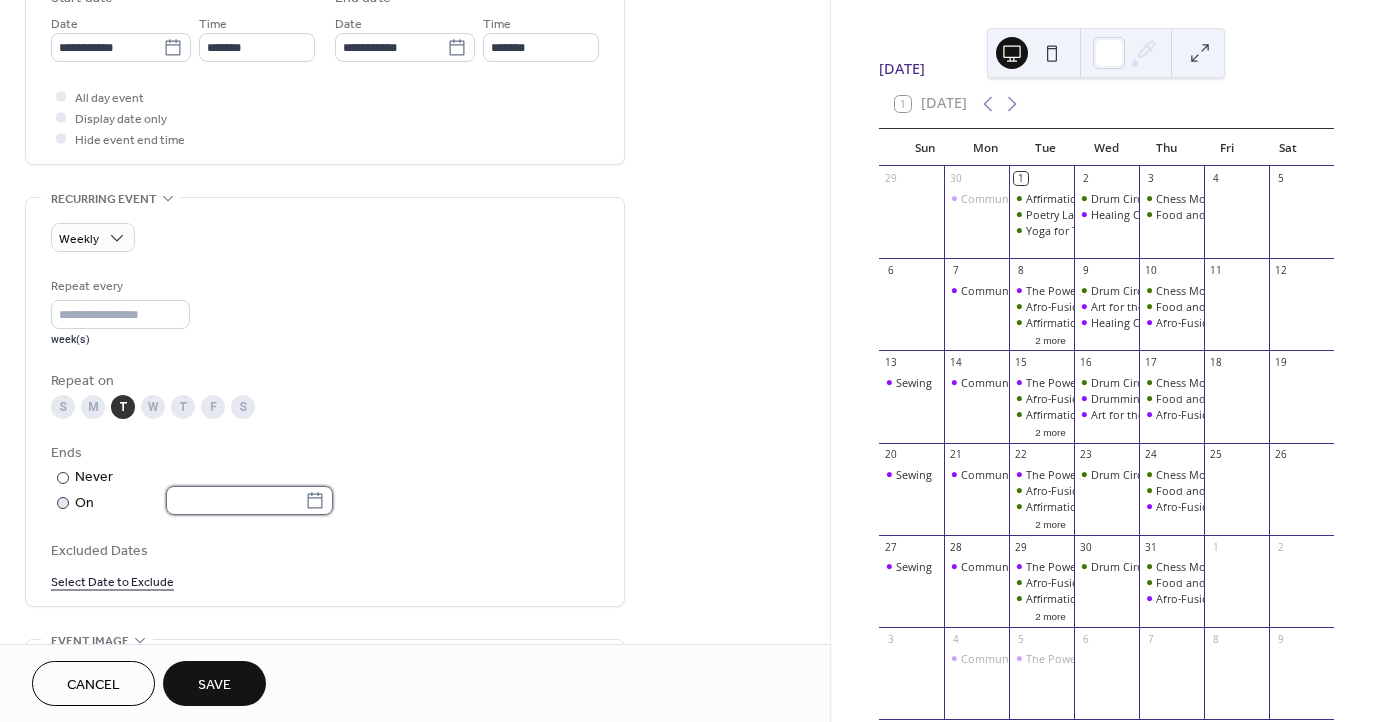 click at bounding box center [235, 500] 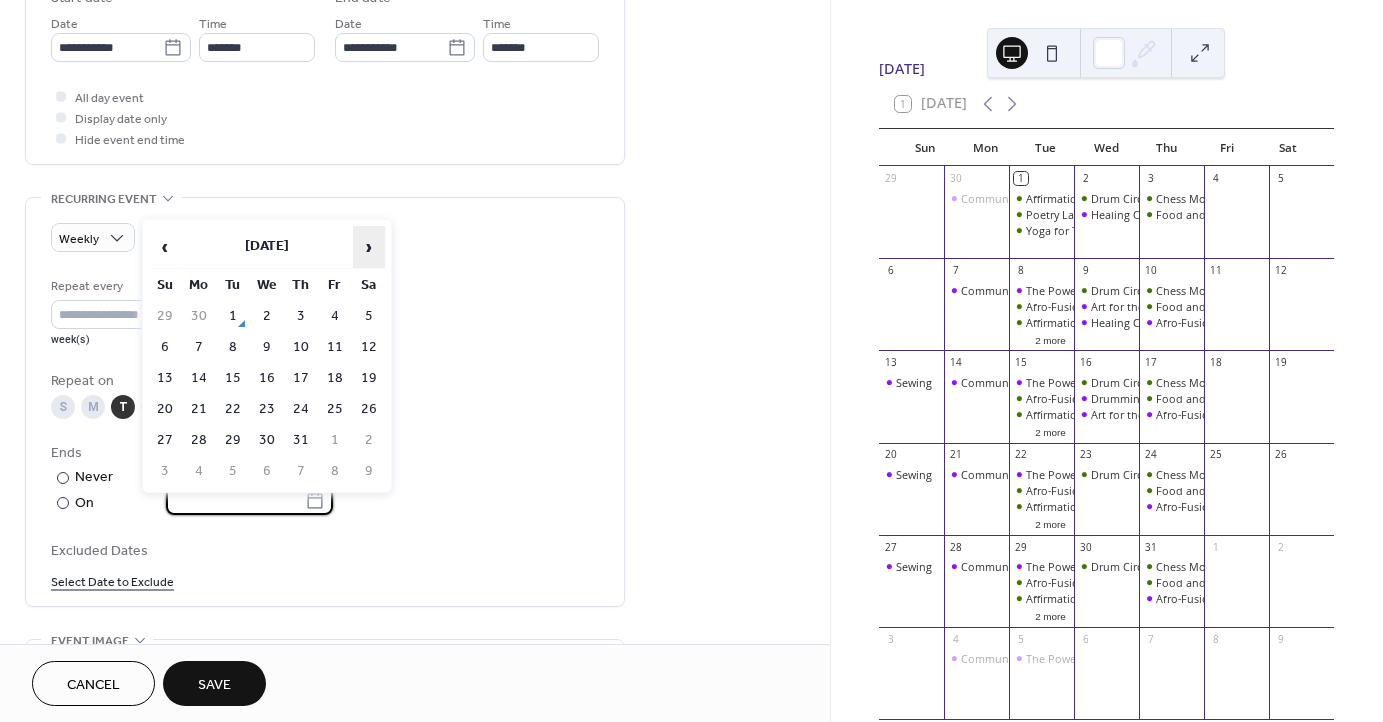 click on "›" at bounding box center [369, 247] 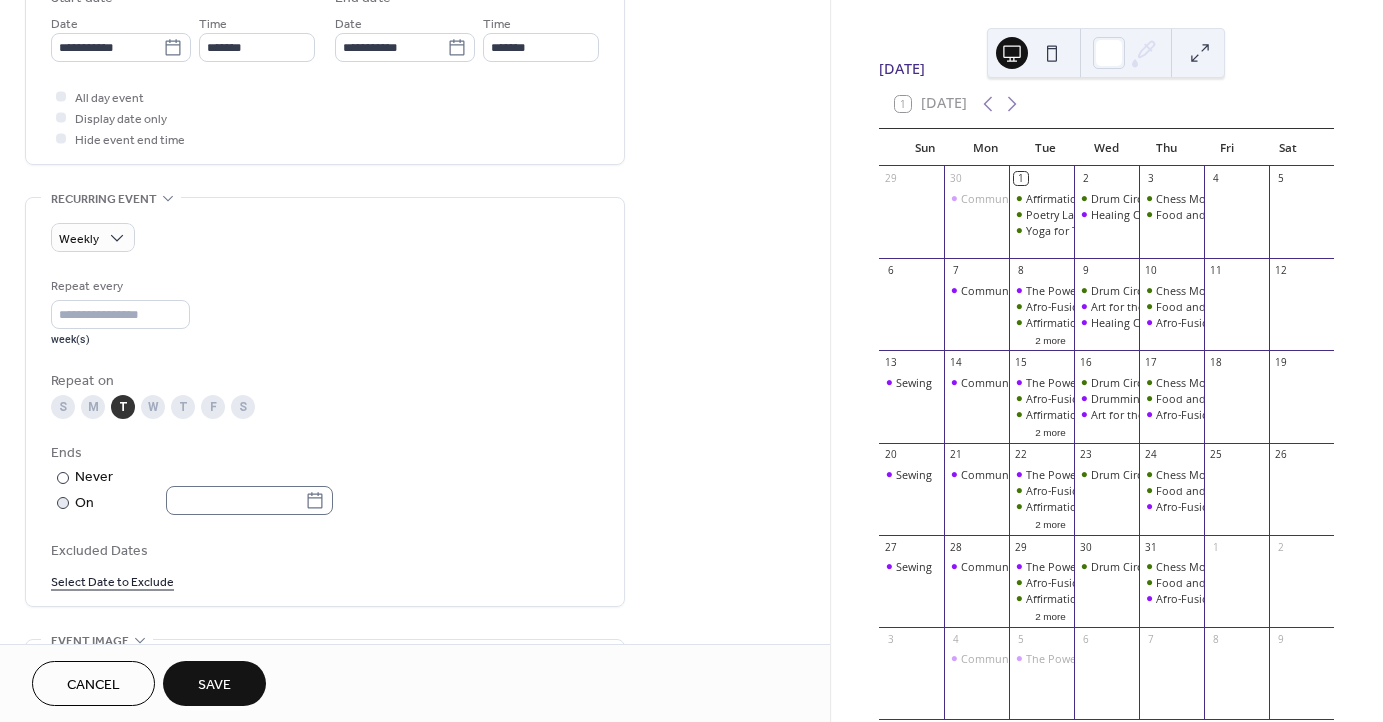click 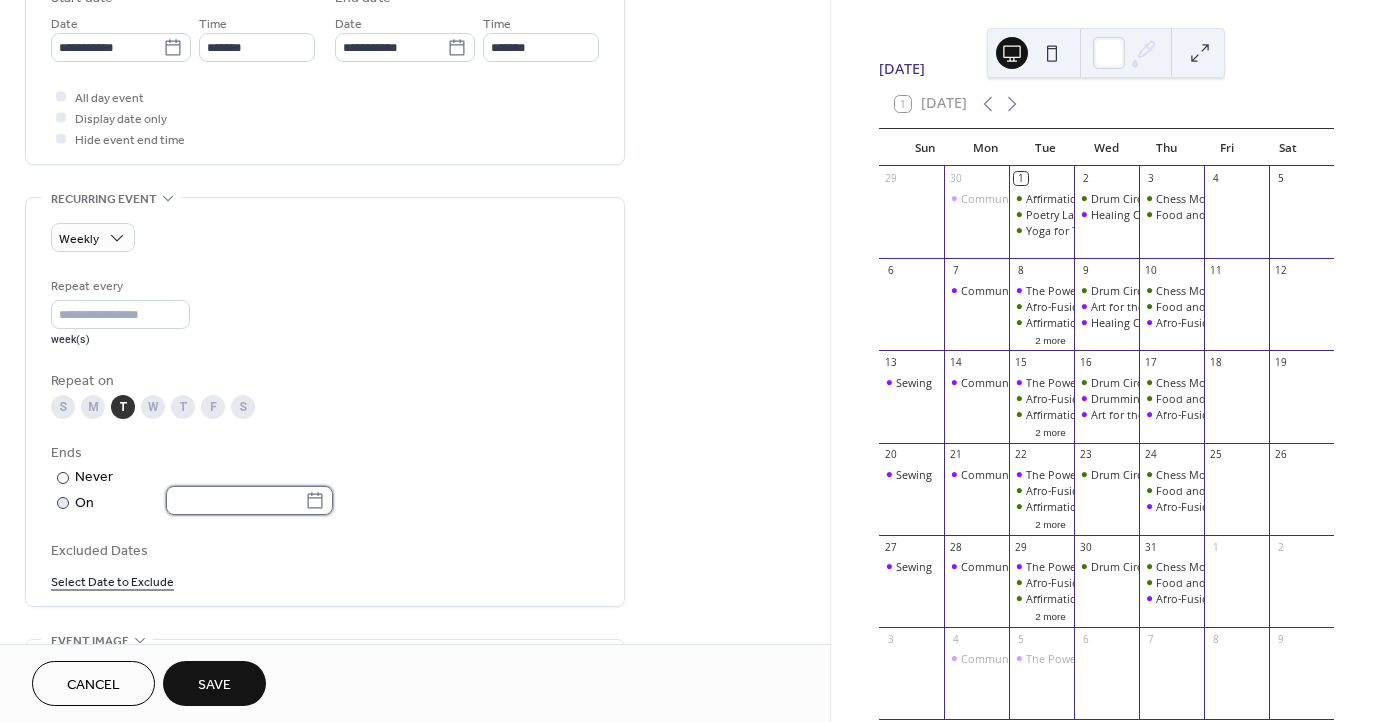 click at bounding box center (235, 500) 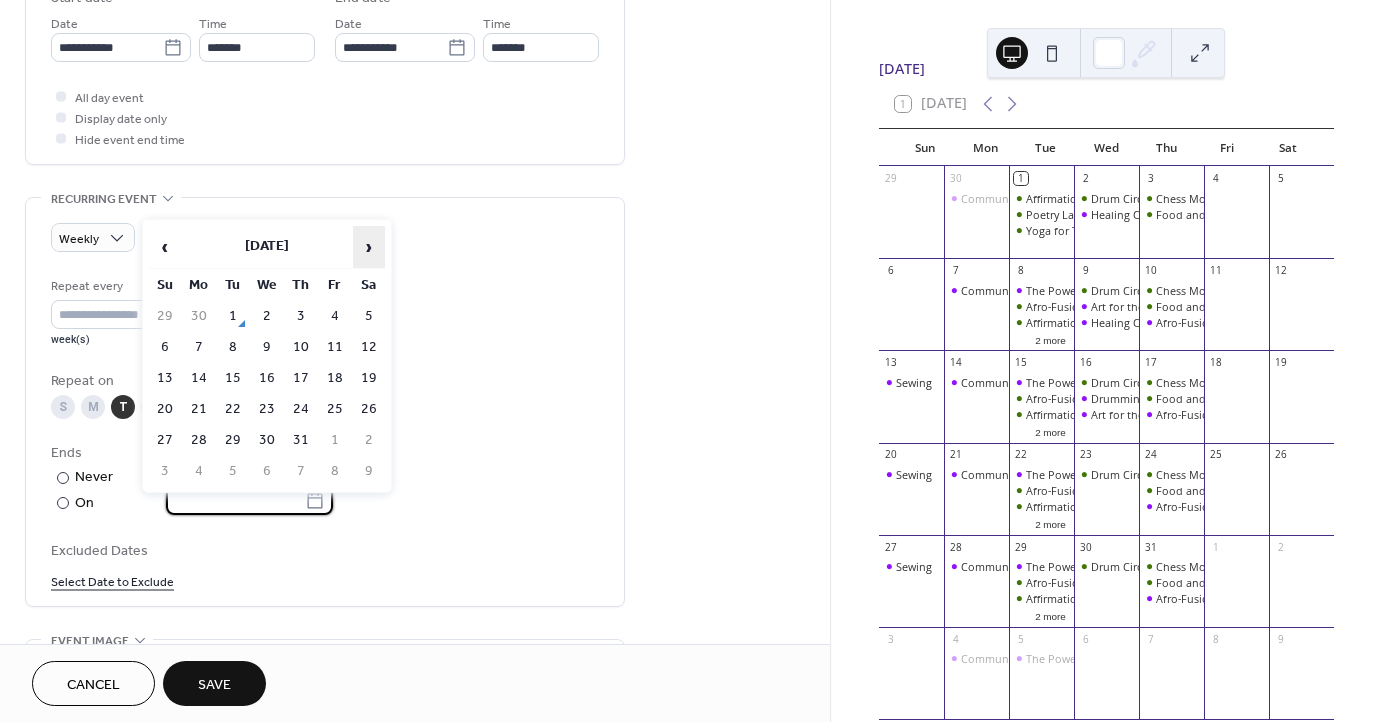 click on "›" at bounding box center (369, 247) 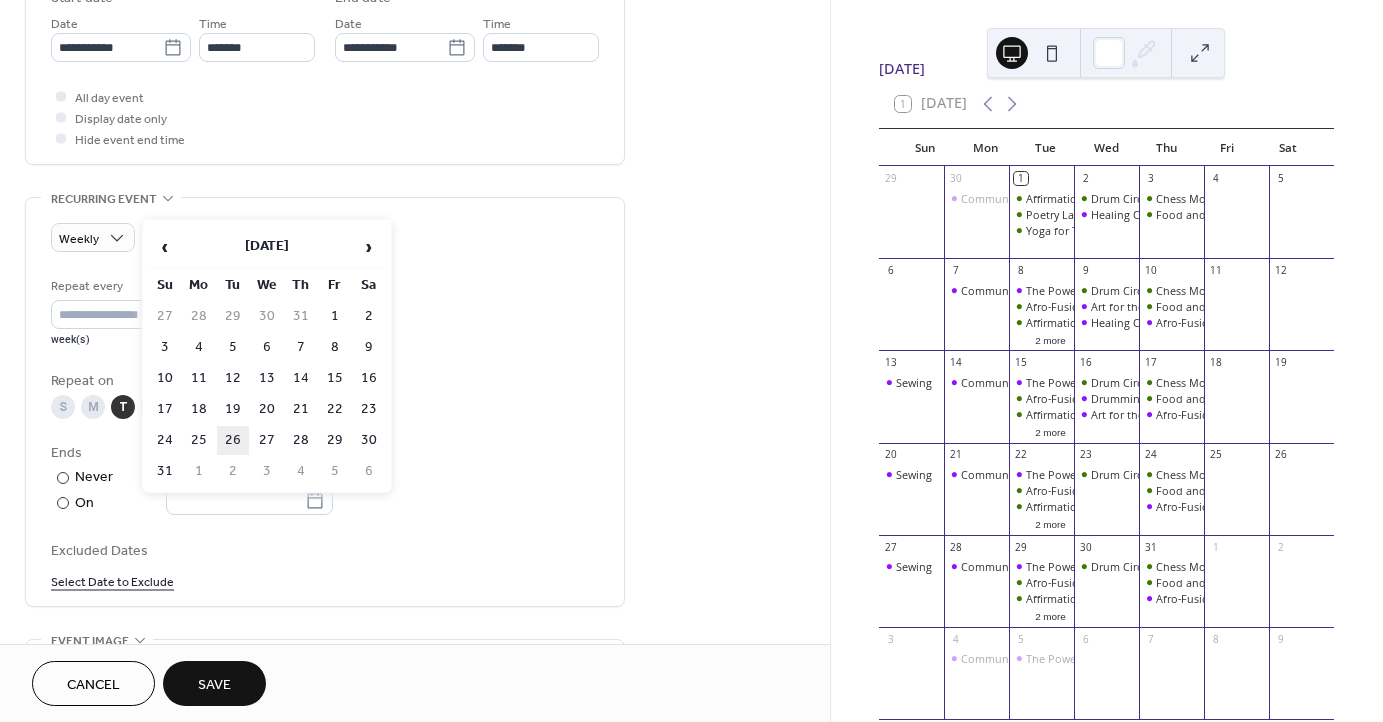 click on "26" at bounding box center (233, 440) 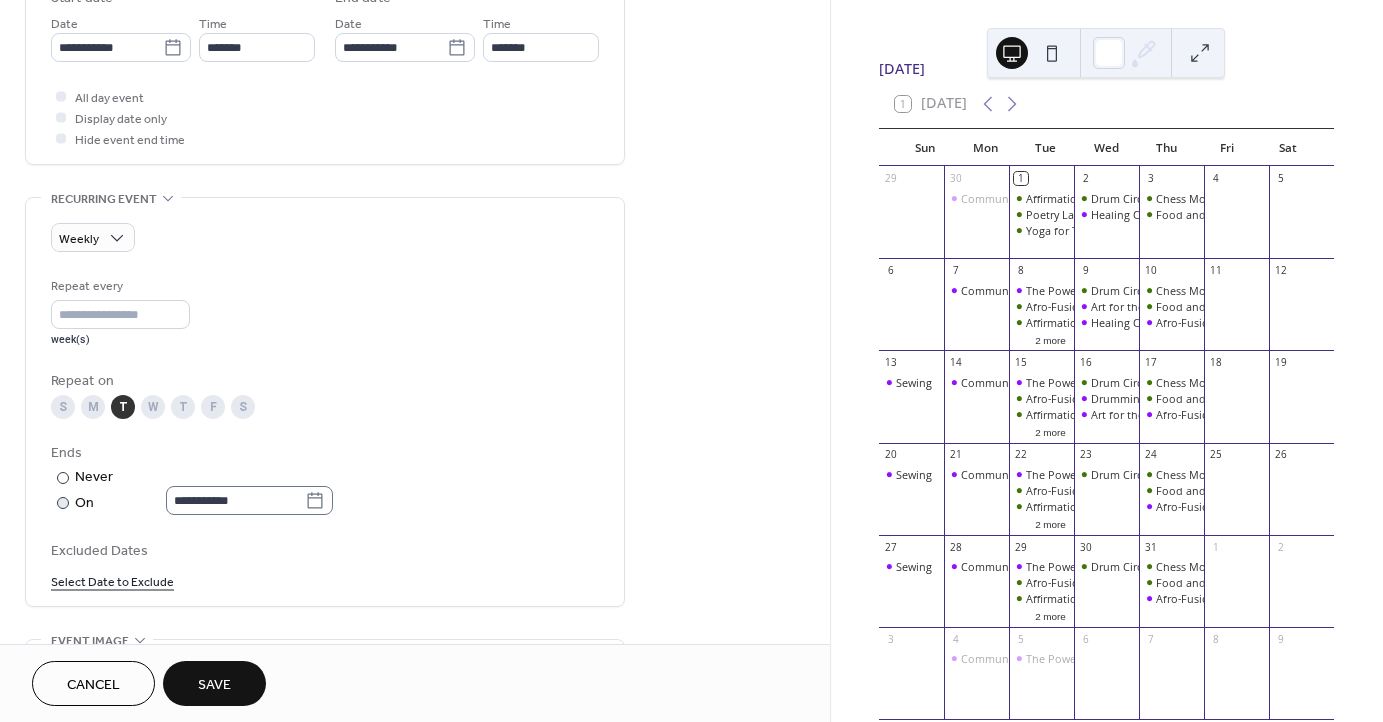 click 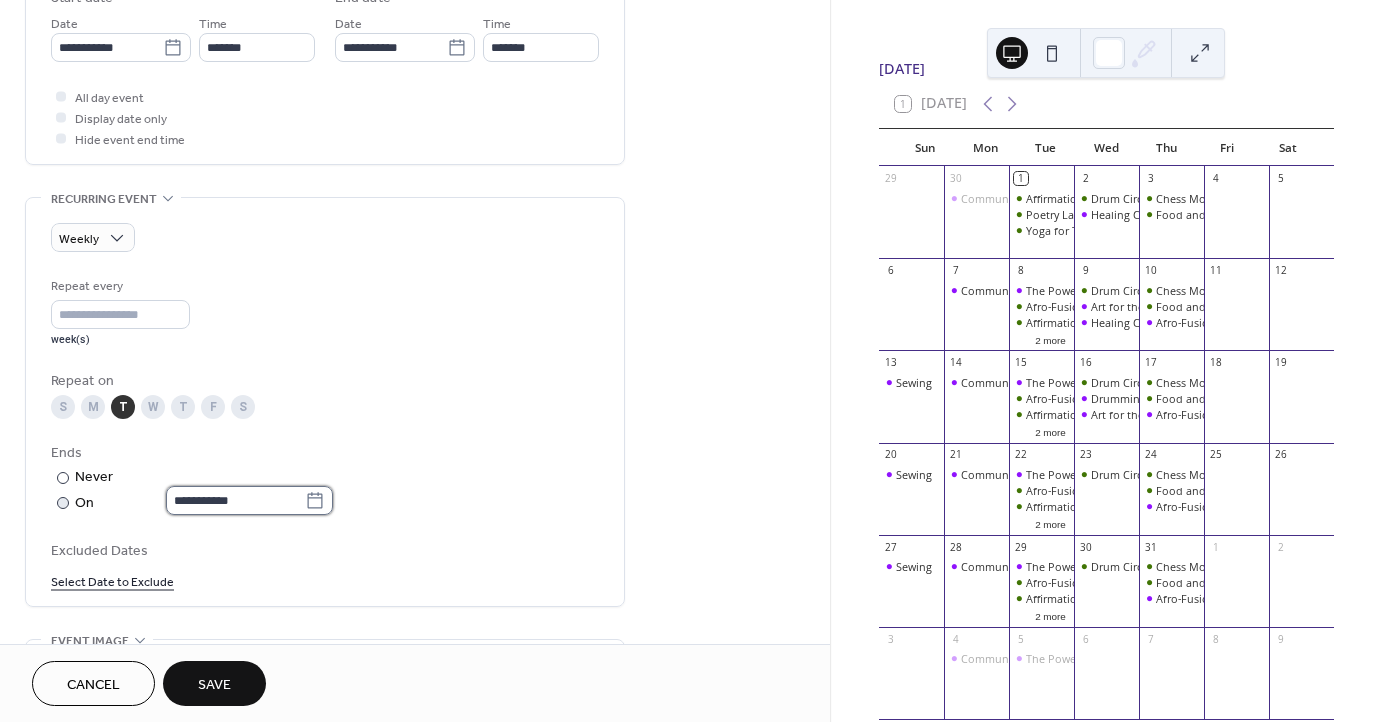 click on "**********" at bounding box center [235, 500] 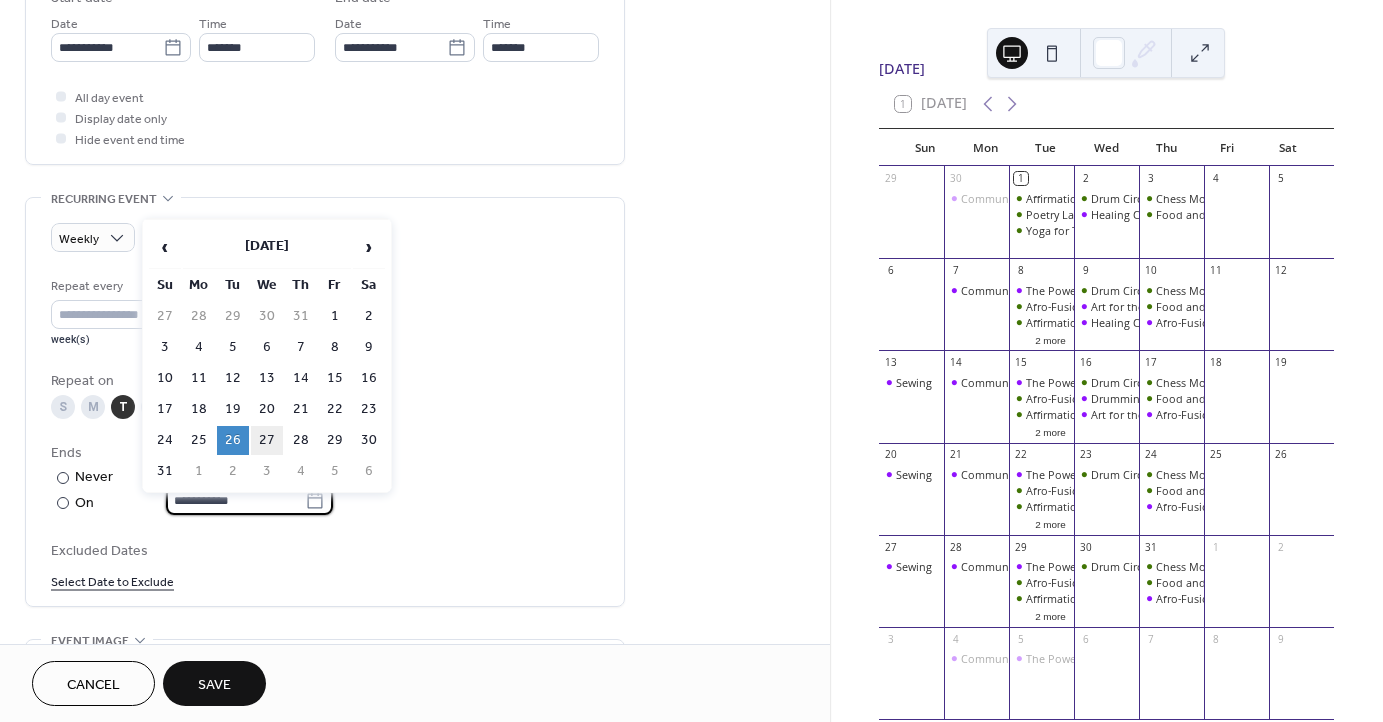 click on "27" at bounding box center [267, 440] 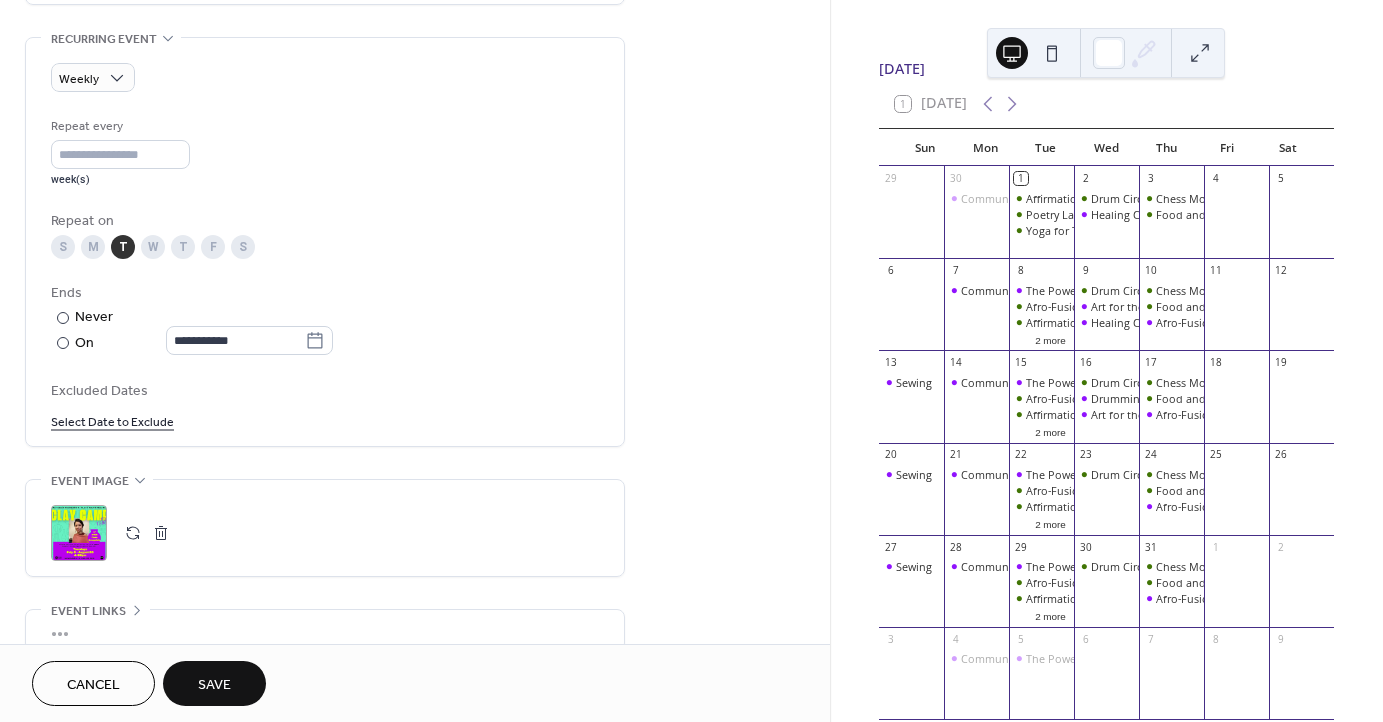 scroll, scrollTop: 1027, scrollLeft: 0, axis: vertical 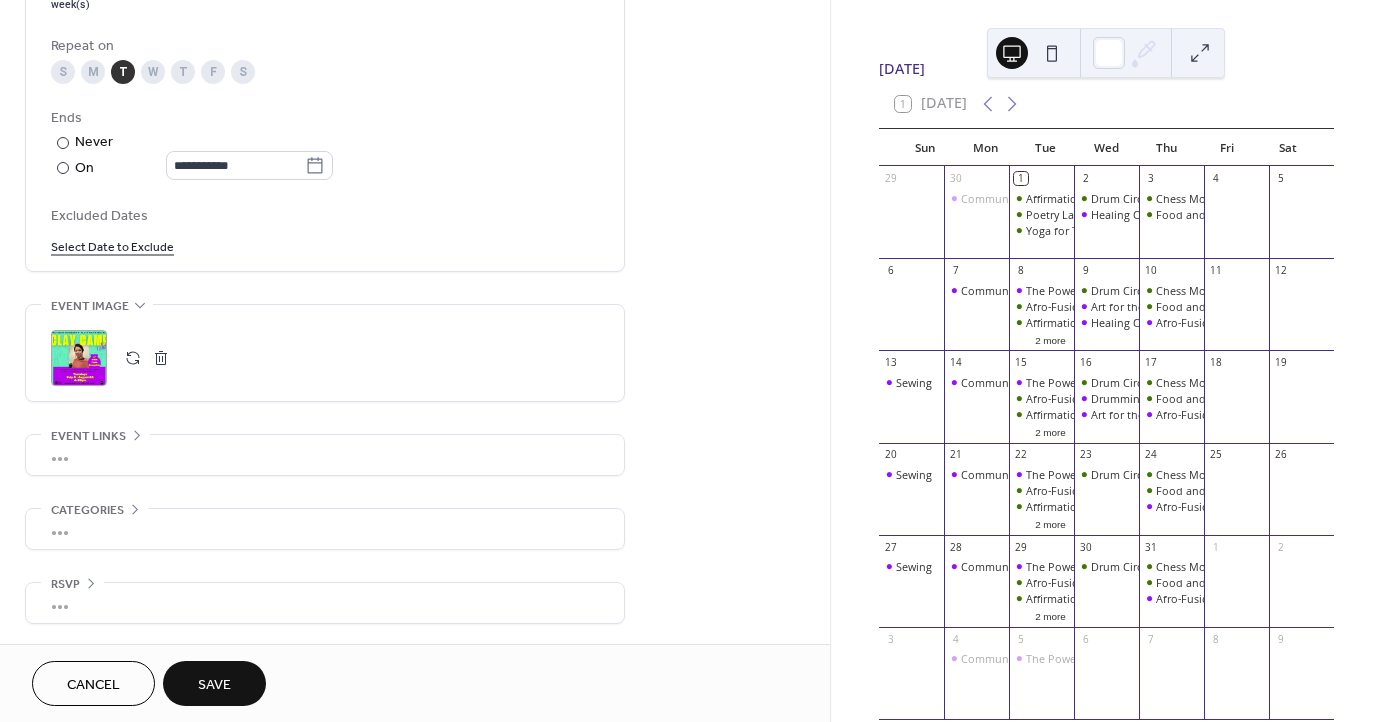 click on "Save" at bounding box center [214, 683] 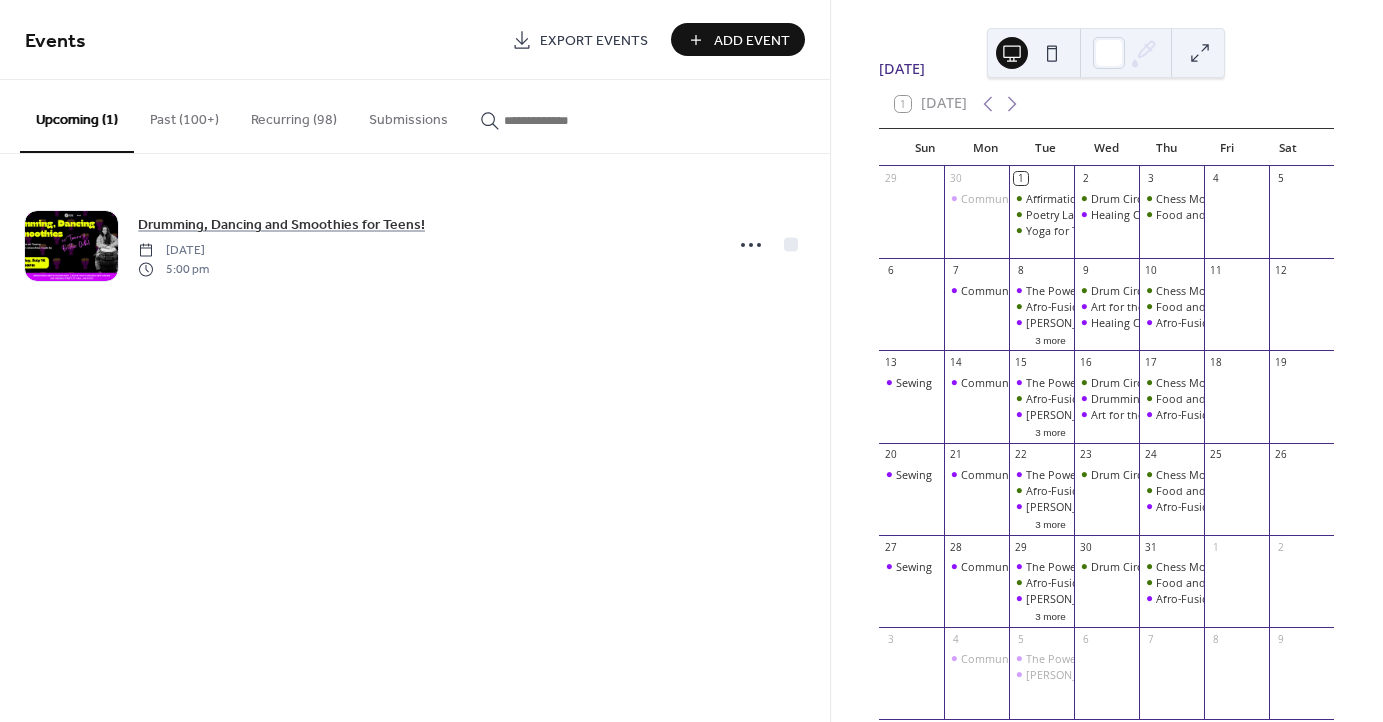 click at bounding box center [554, 120] 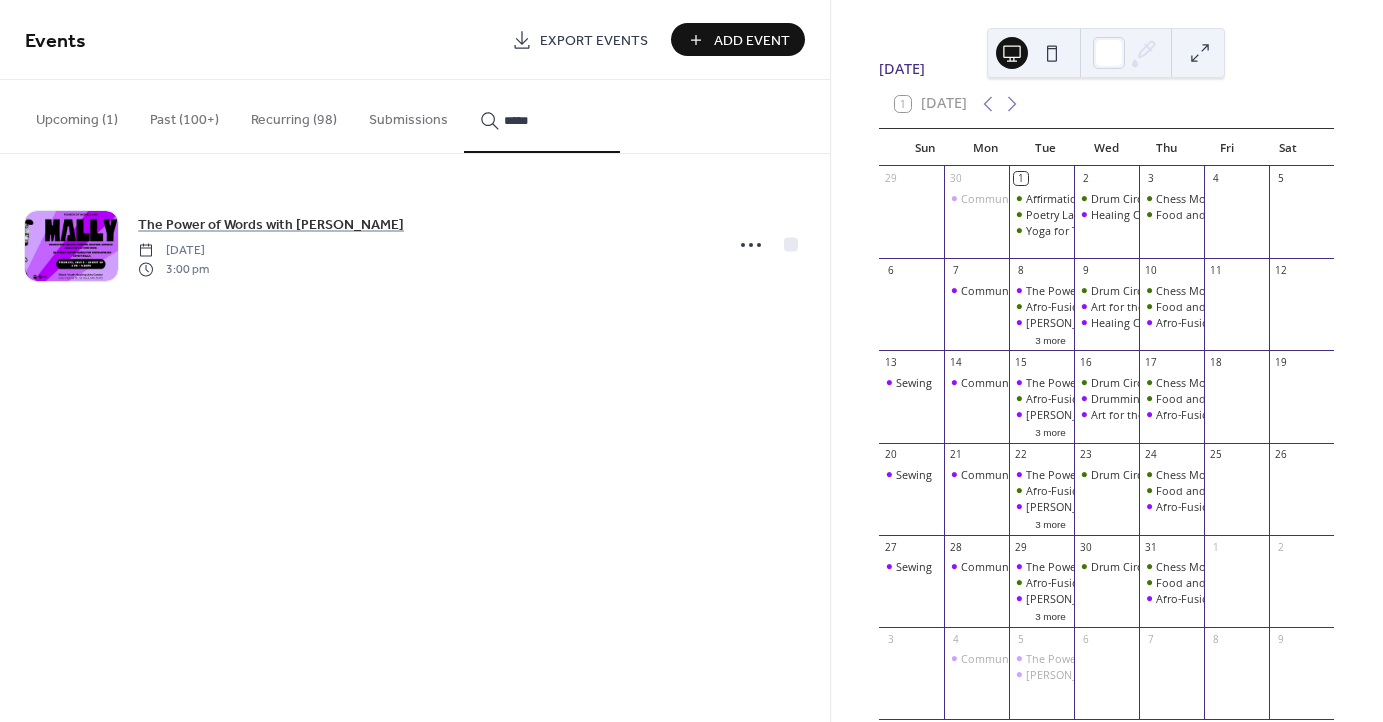 type on "*****" 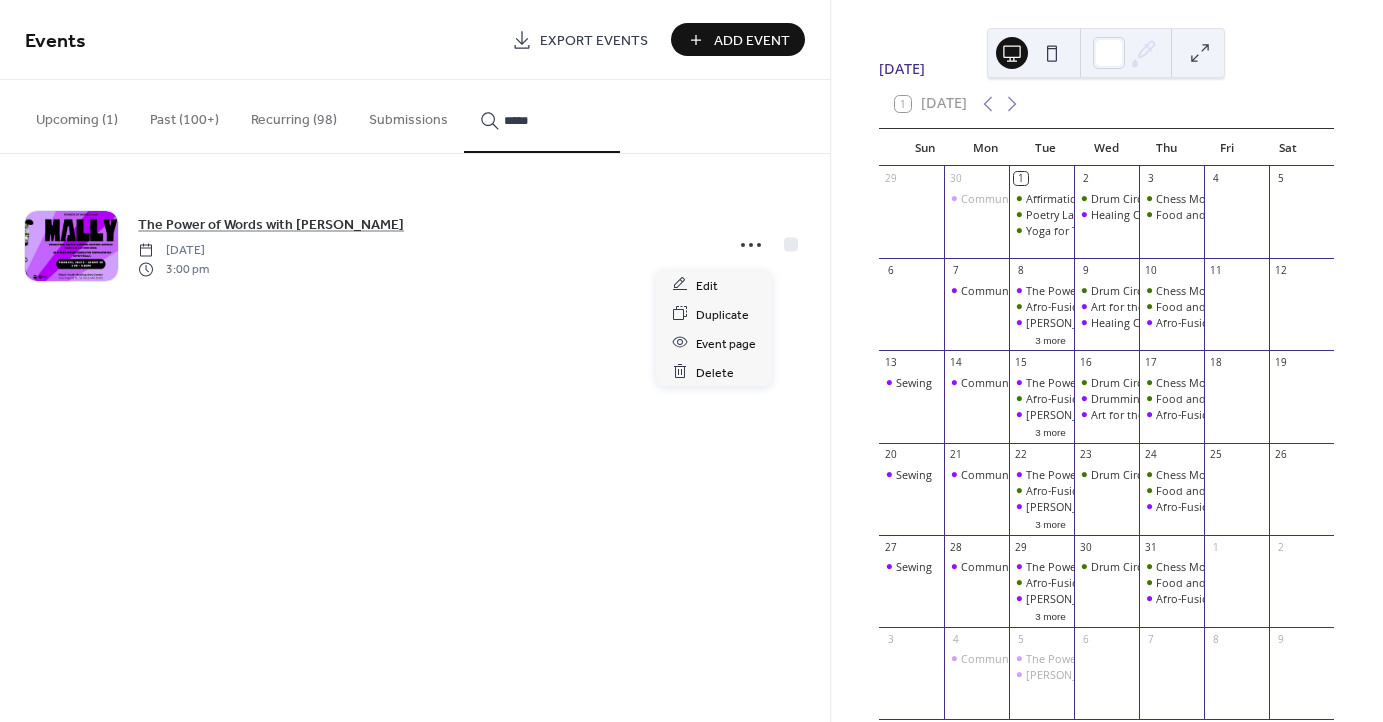 click 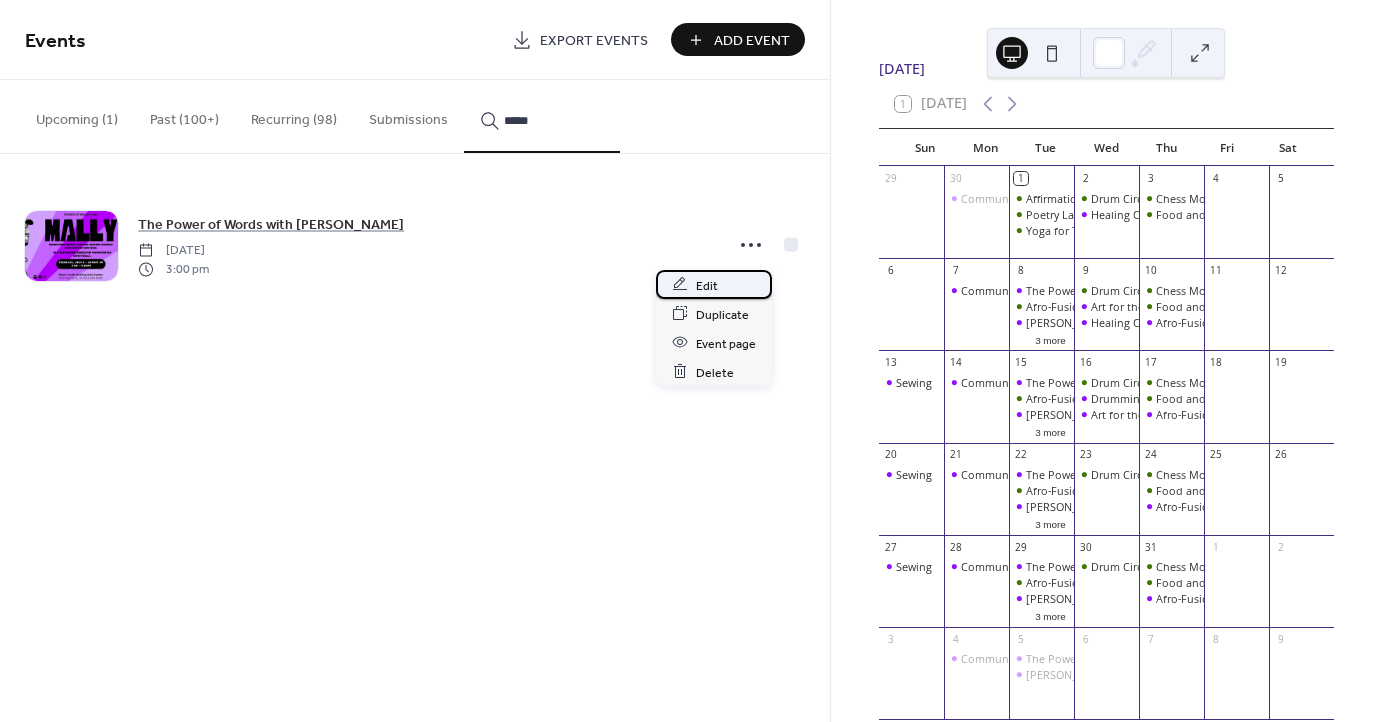 click on "Edit" at bounding box center (714, 284) 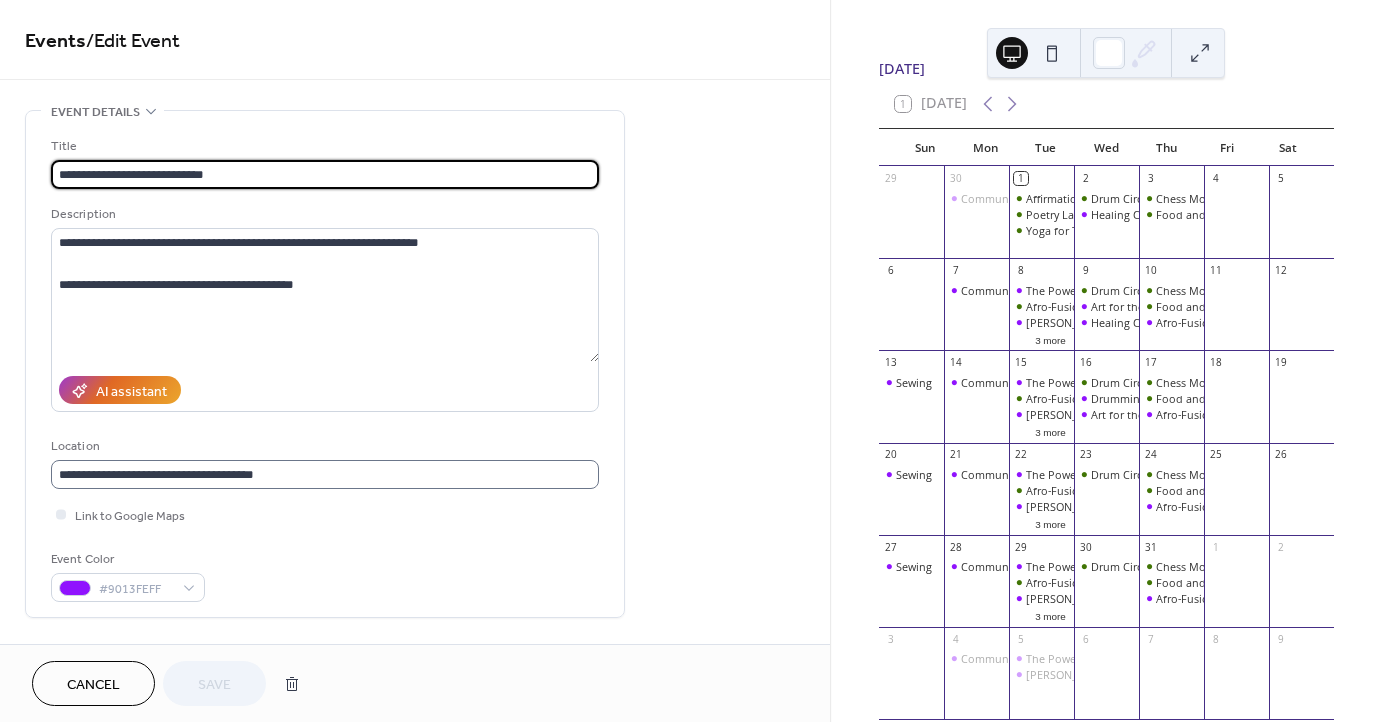 scroll, scrollTop: 1, scrollLeft: 0, axis: vertical 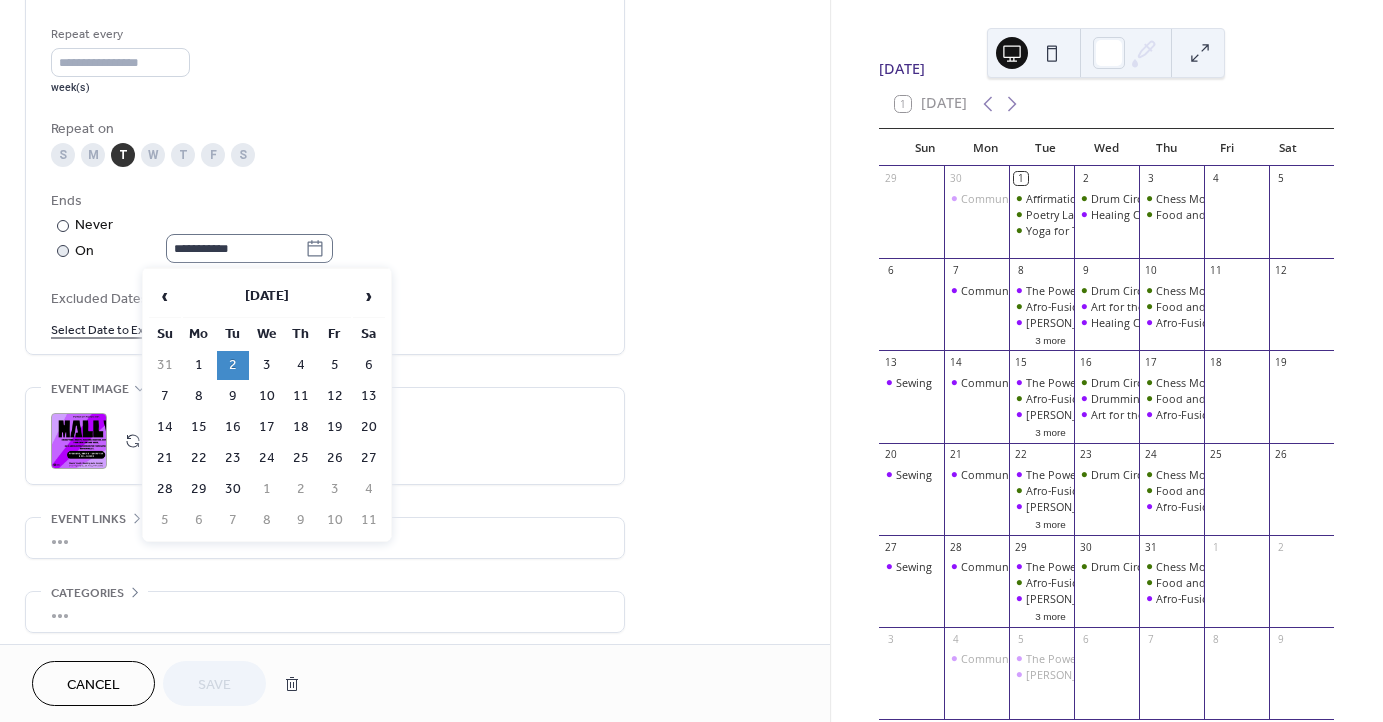 click 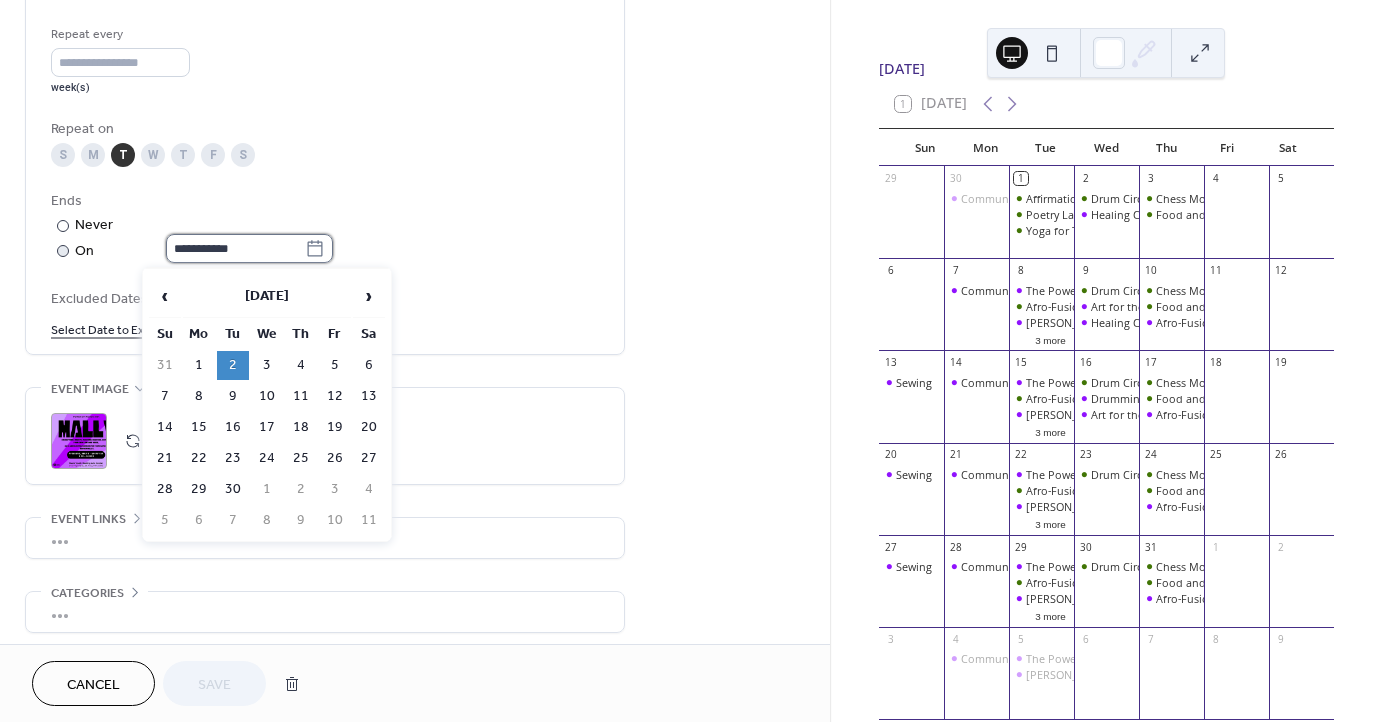 click on "**********" at bounding box center [235, 248] 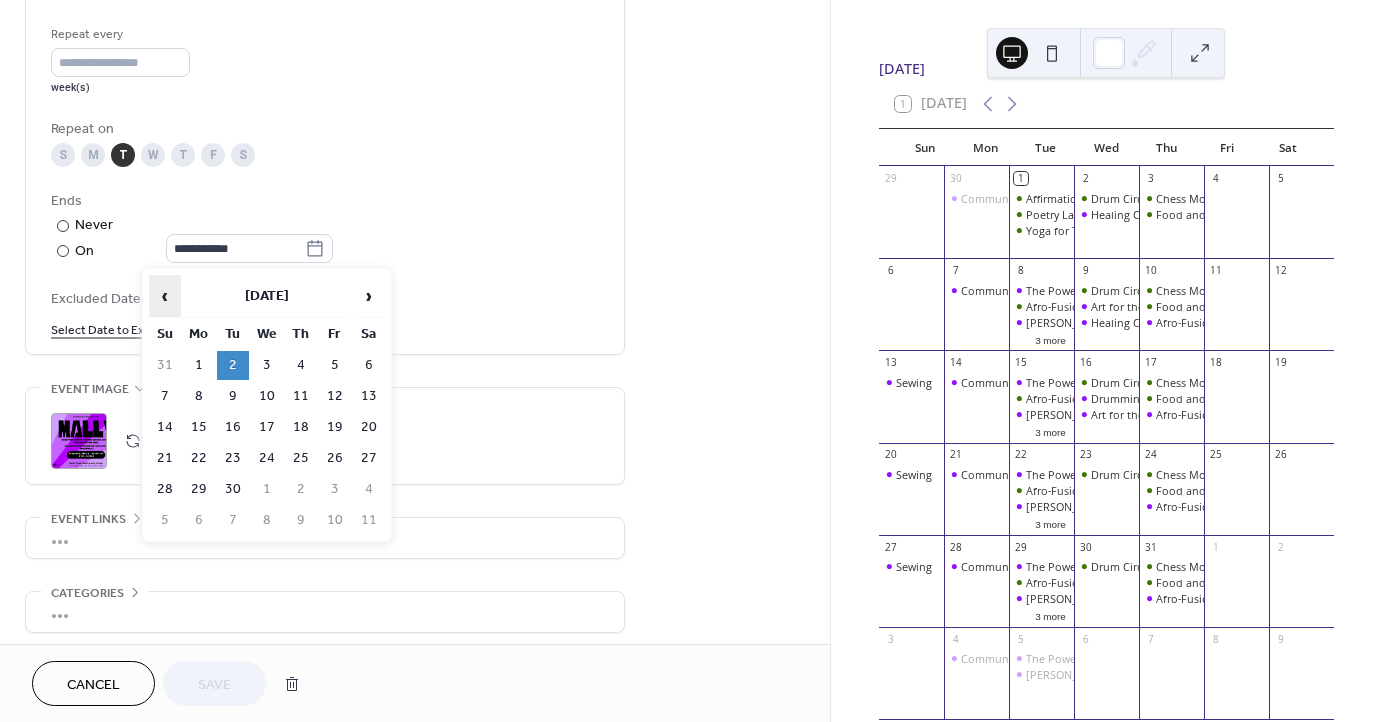 click on "‹" at bounding box center [165, 296] 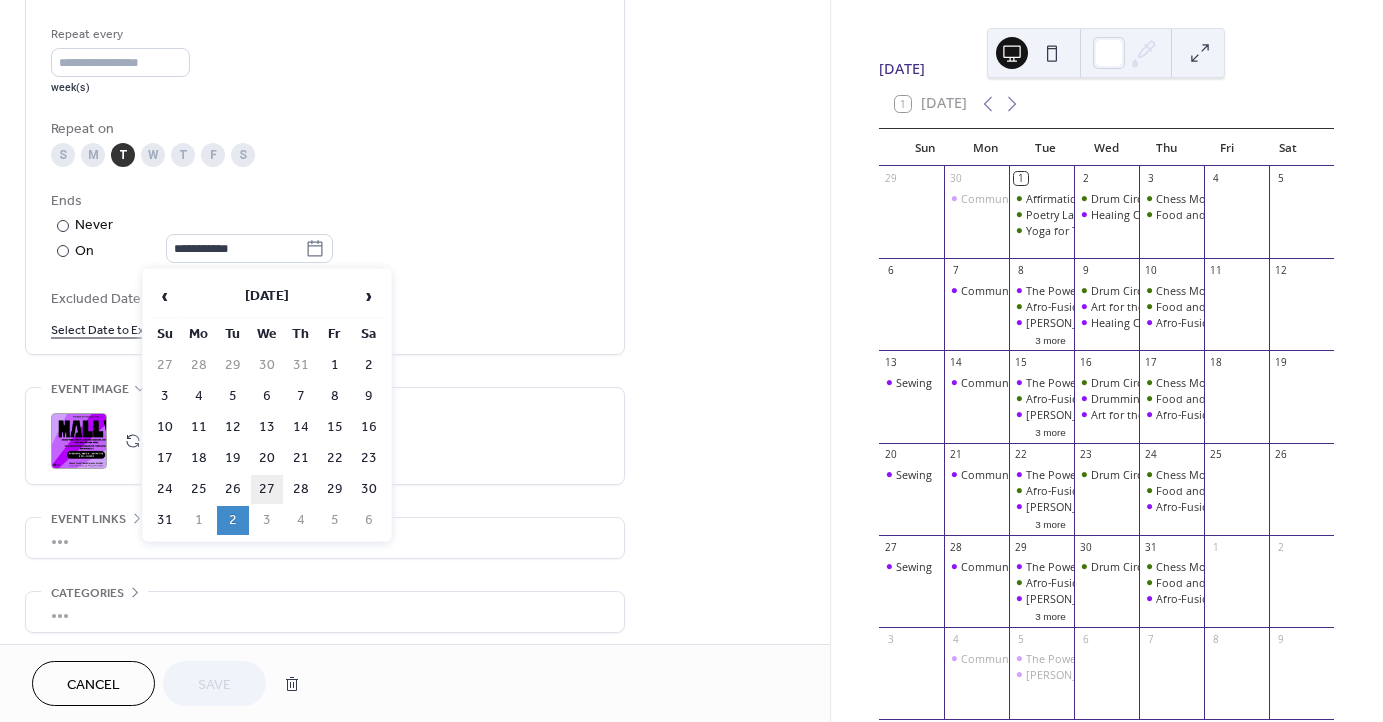 click on "27" at bounding box center [267, 489] 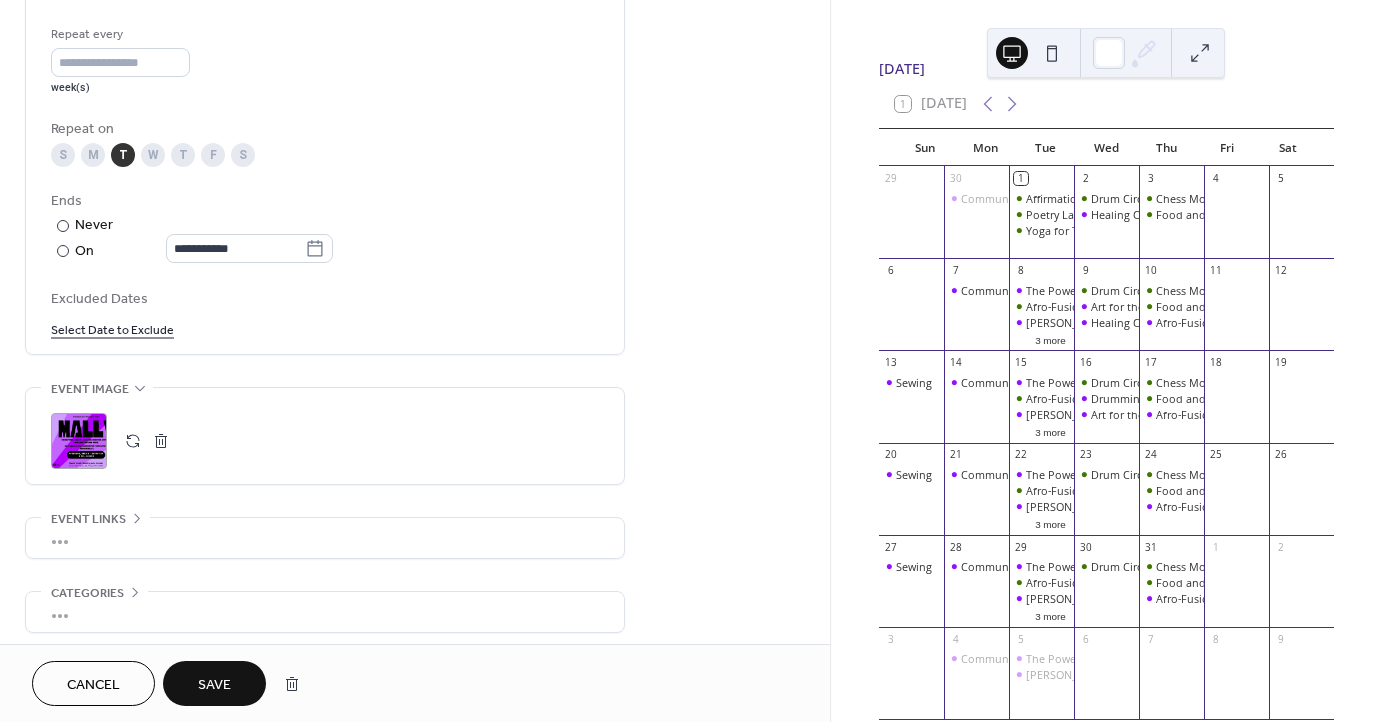 type on "**********" 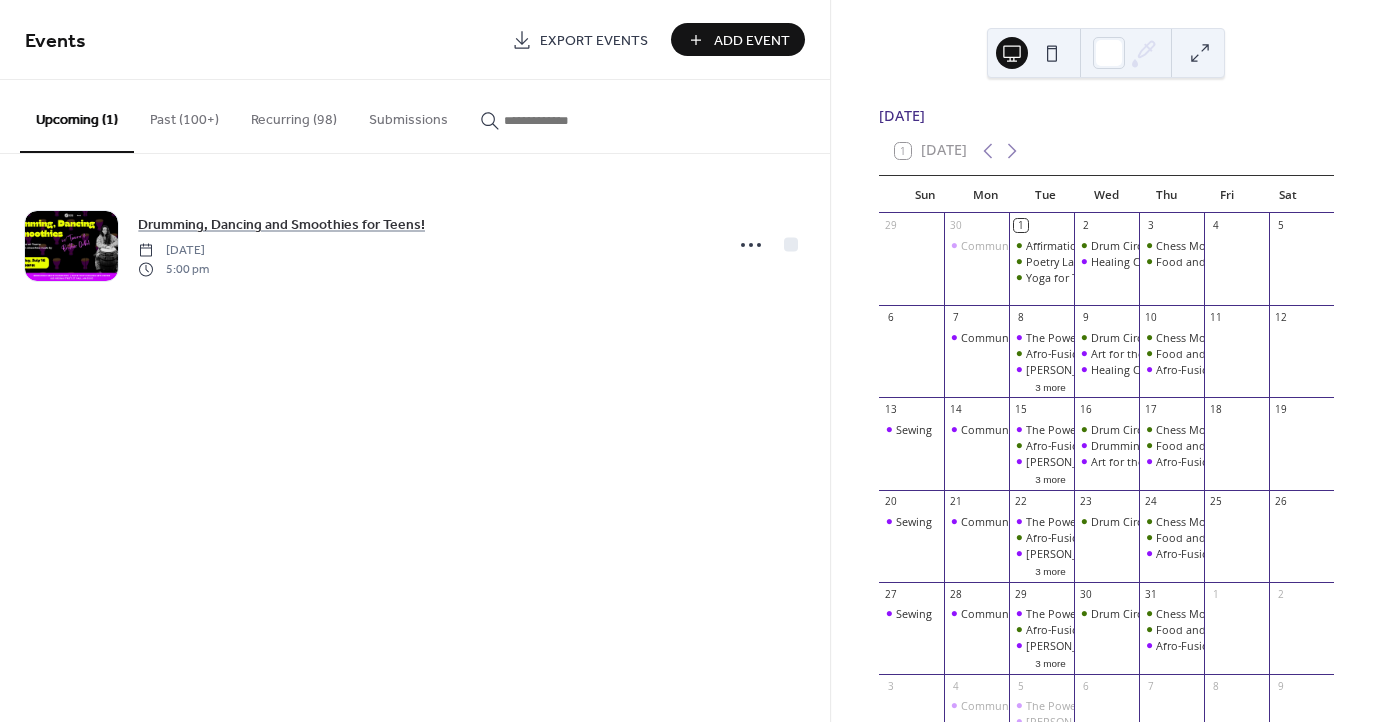 scroll, scrollTop: 0, scrollLeft: 0, axis: both 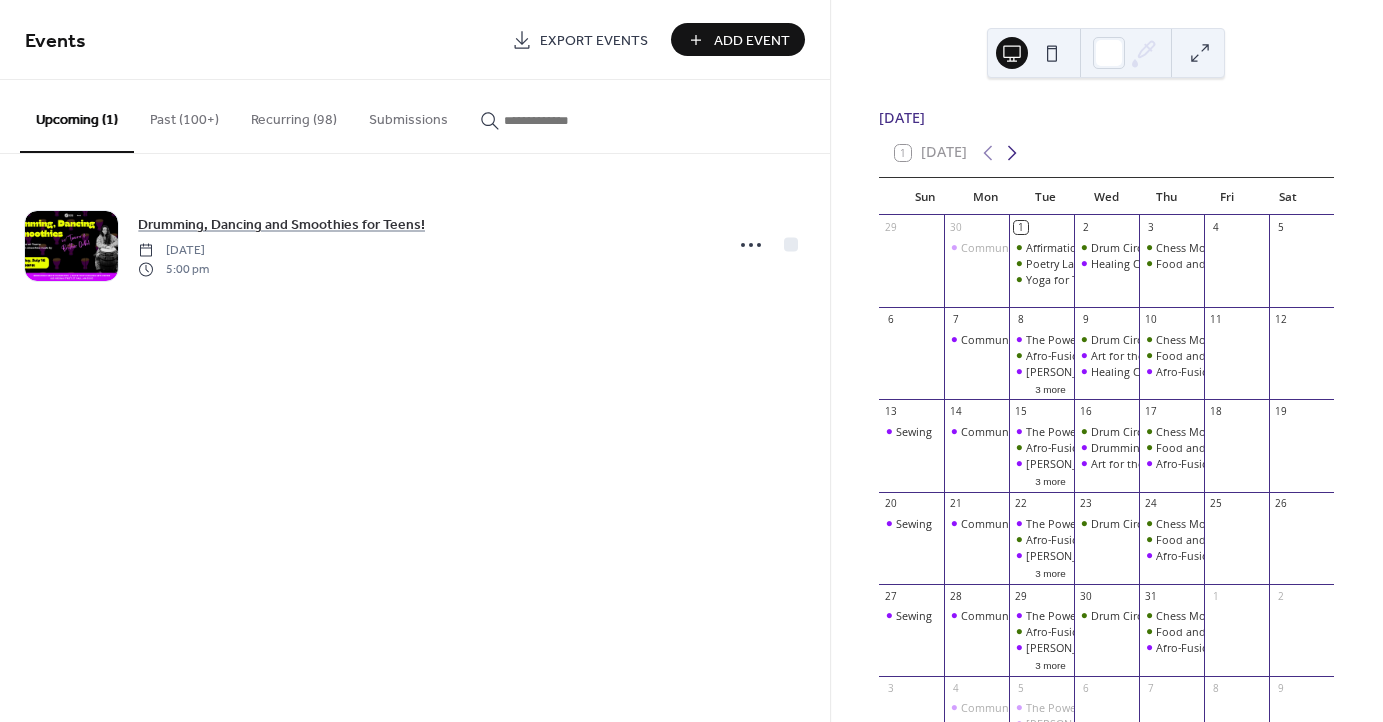 click 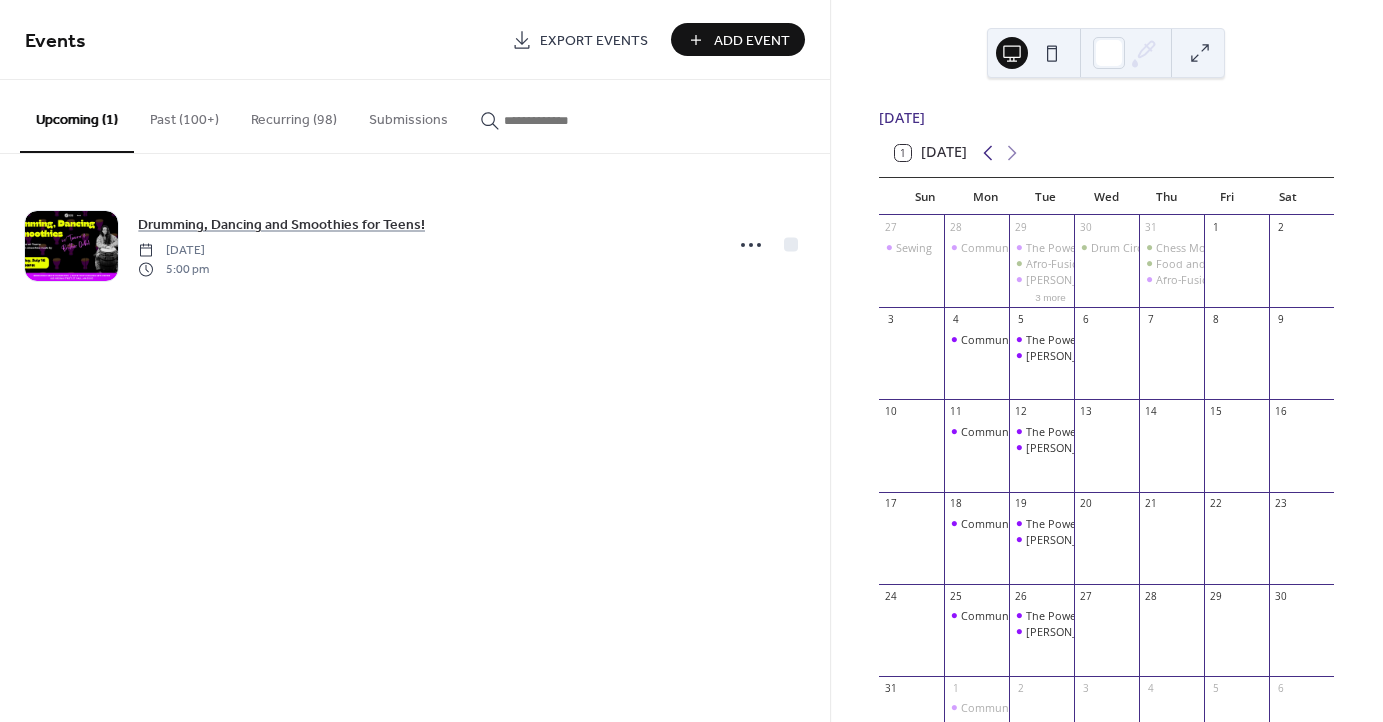 click 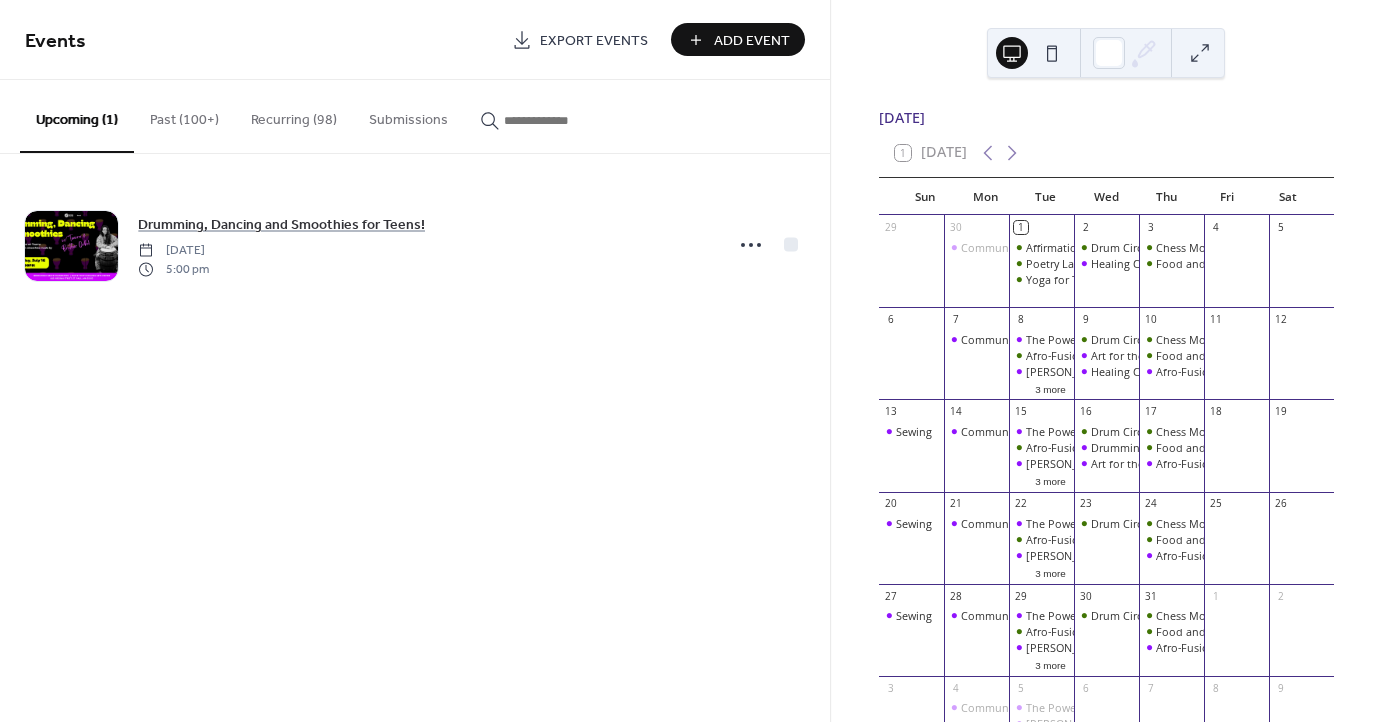 click at bounding box center (554, 120) 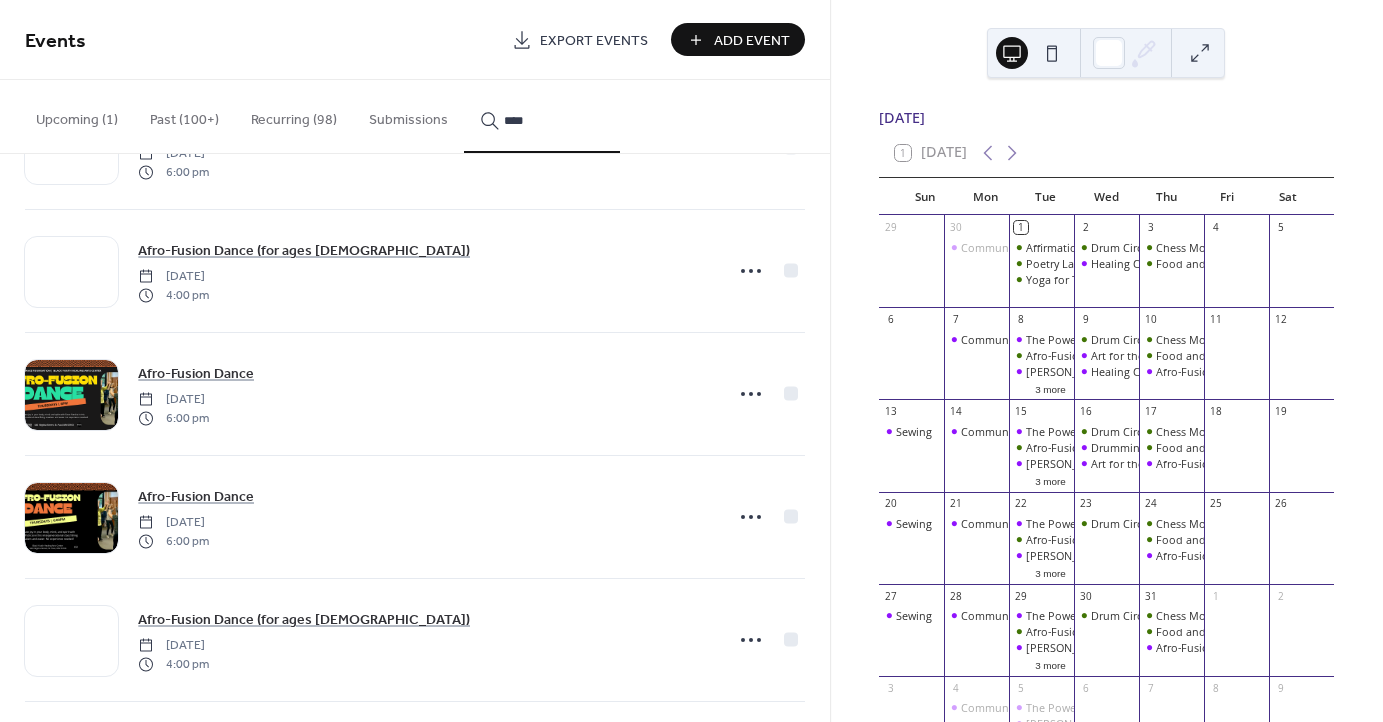 scroll, scrollTop: 3550, scrollLeft: 0, axis: vertical 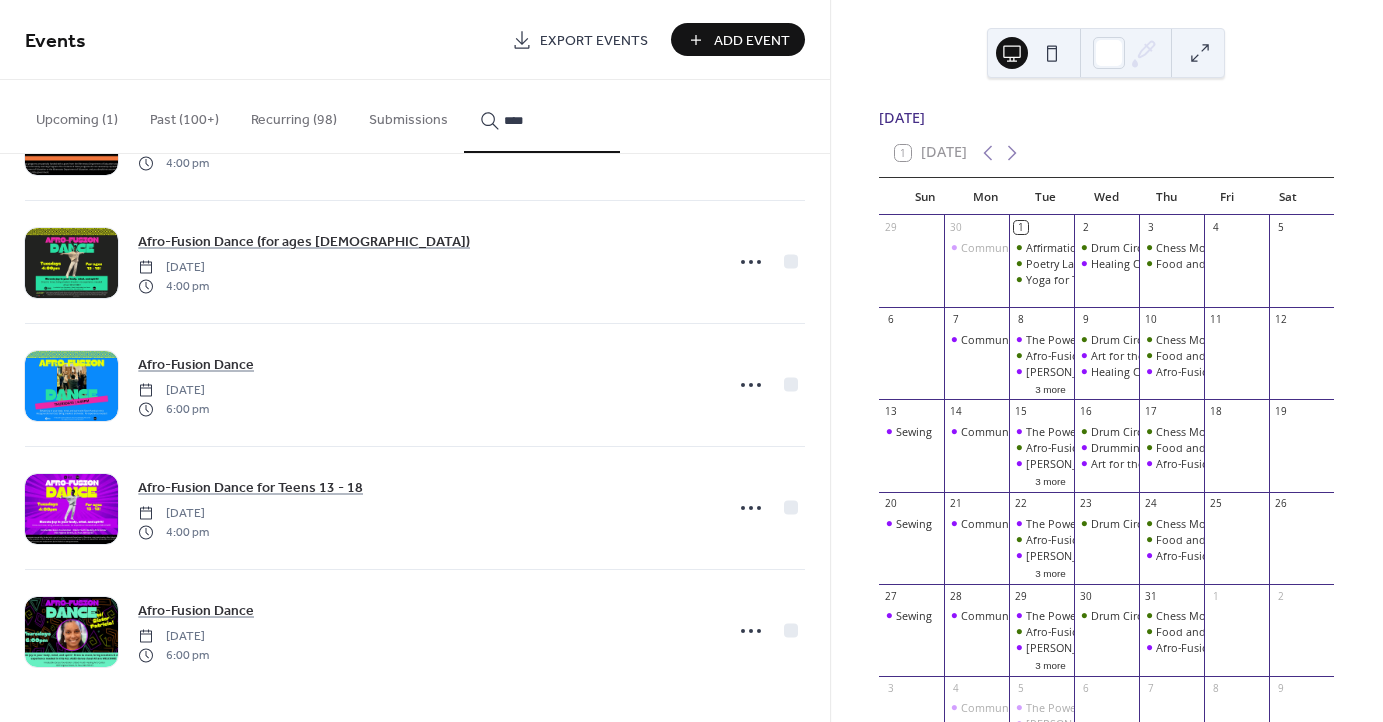 click on "****" at bounding box center [554, 120] 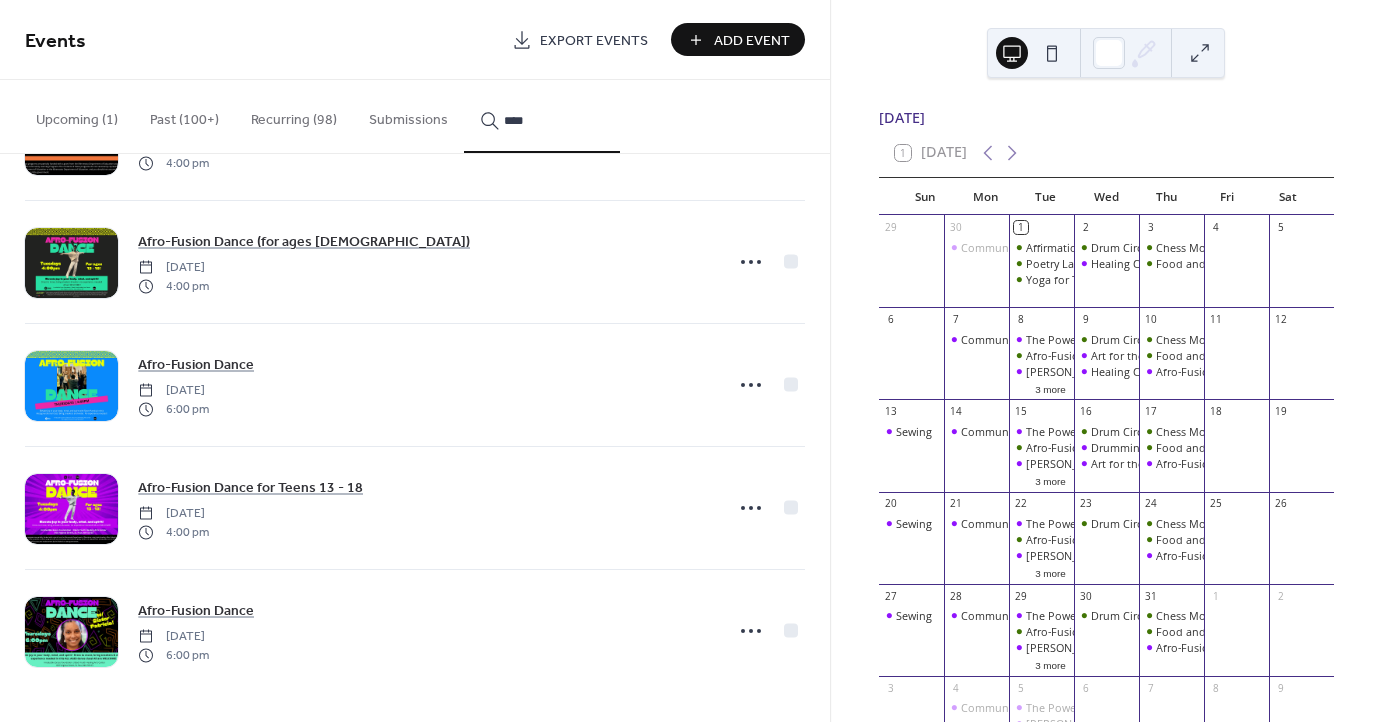 scroll, scrollTop: 1, scrollLeft: 0, axis: vertical 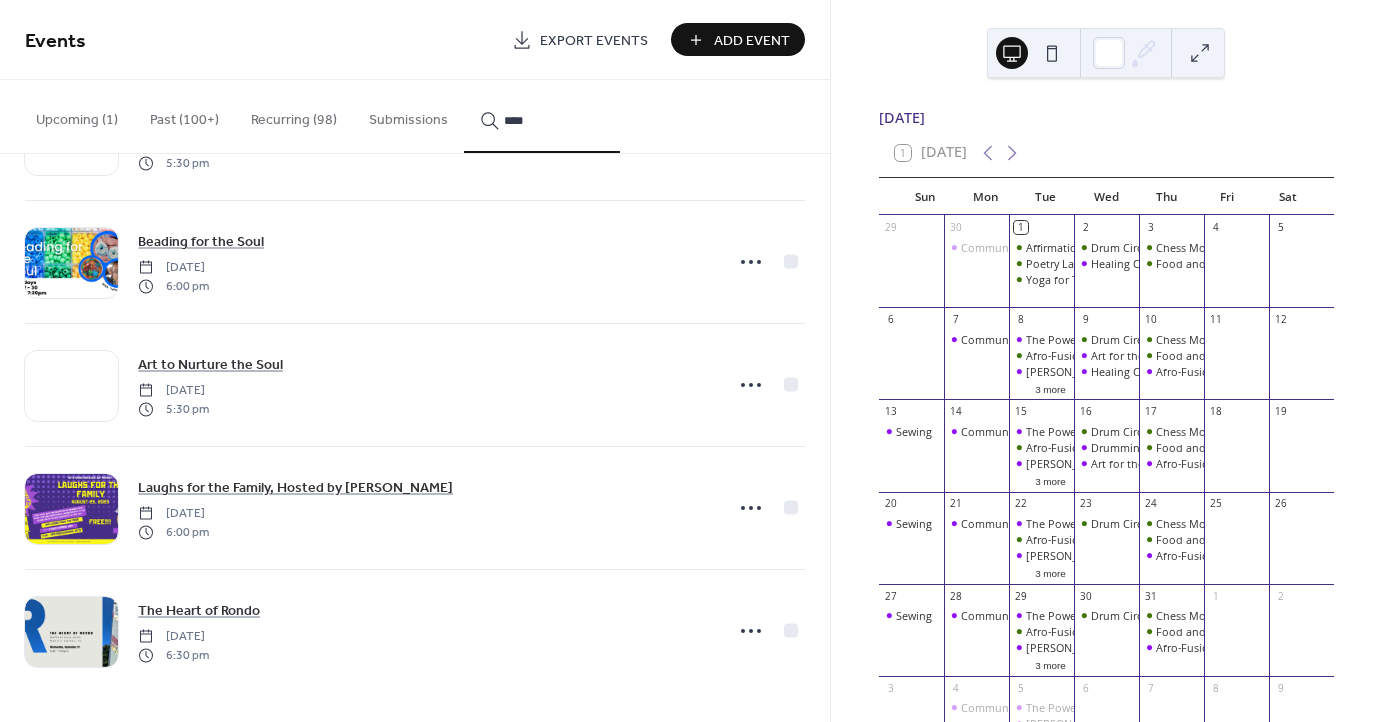 click on "***" at bounding box center [542, 116] 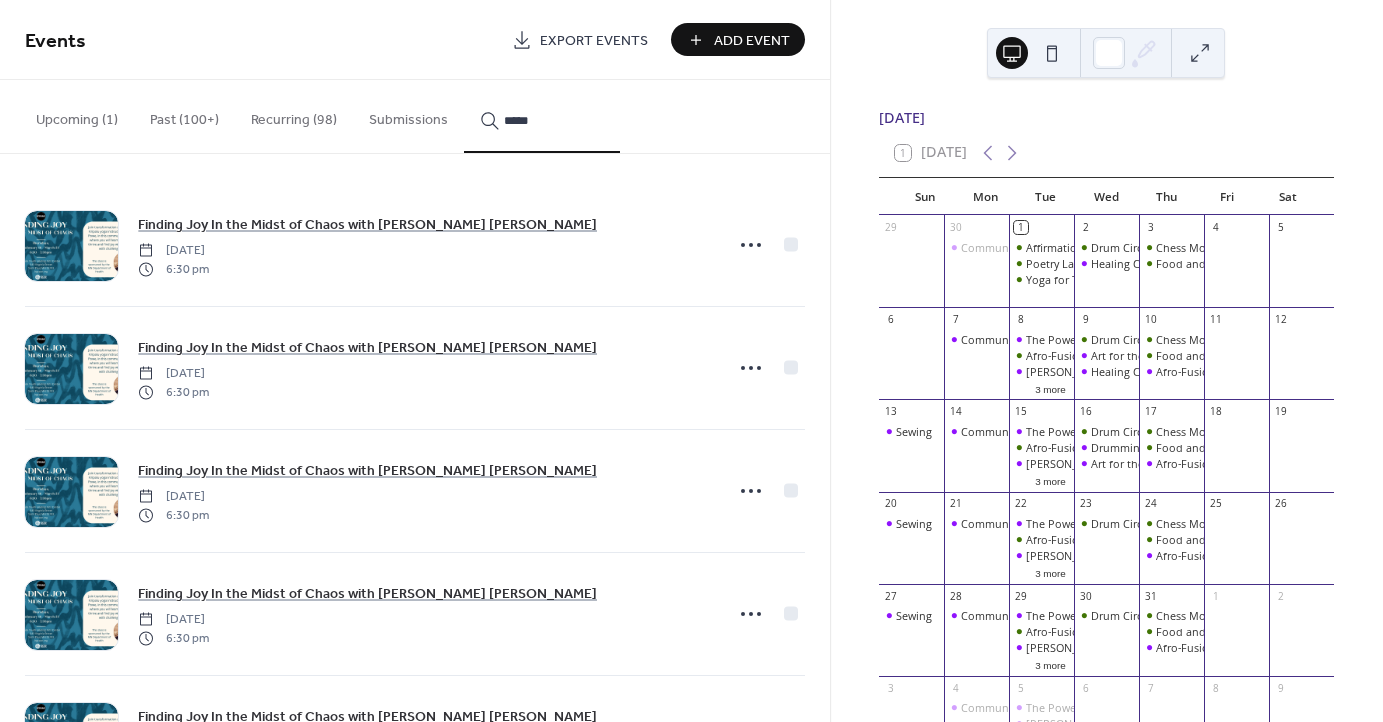 scroll, scrollTop: 0, scrollLeft: 0, axis: both 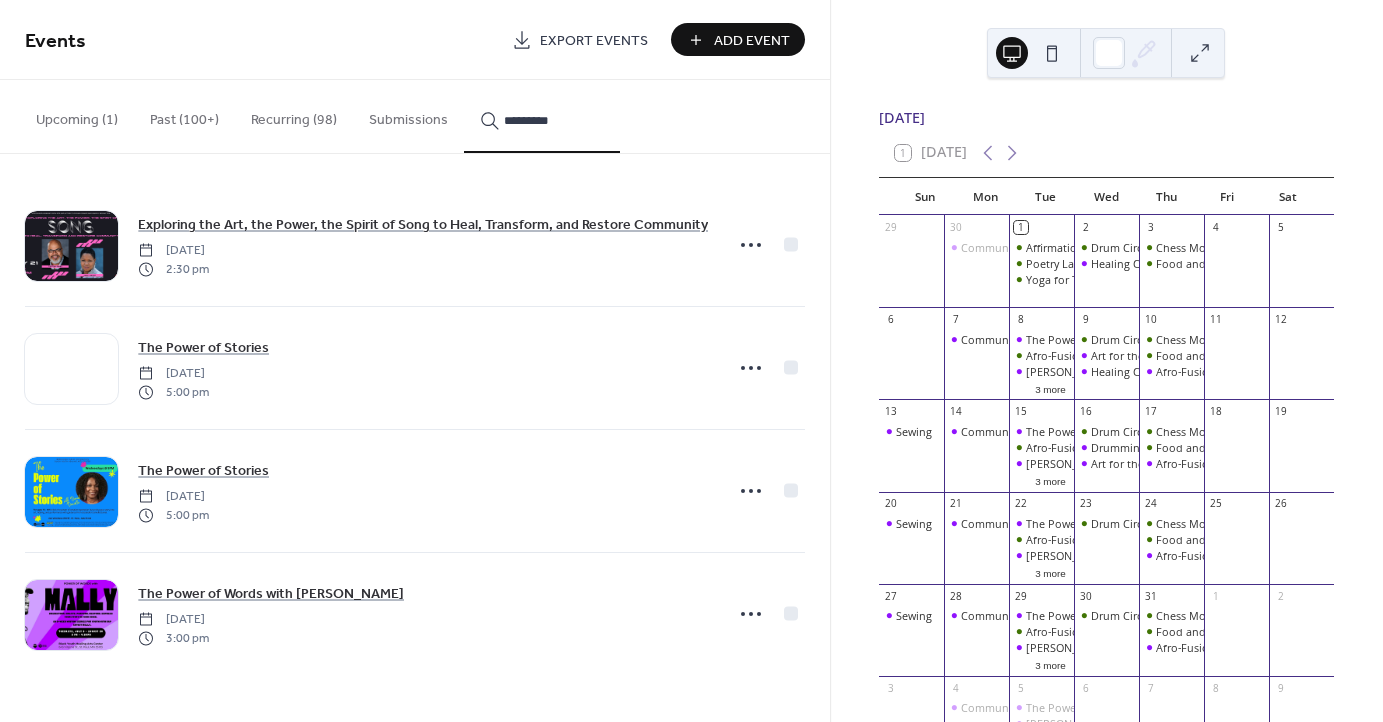 type on "*********" 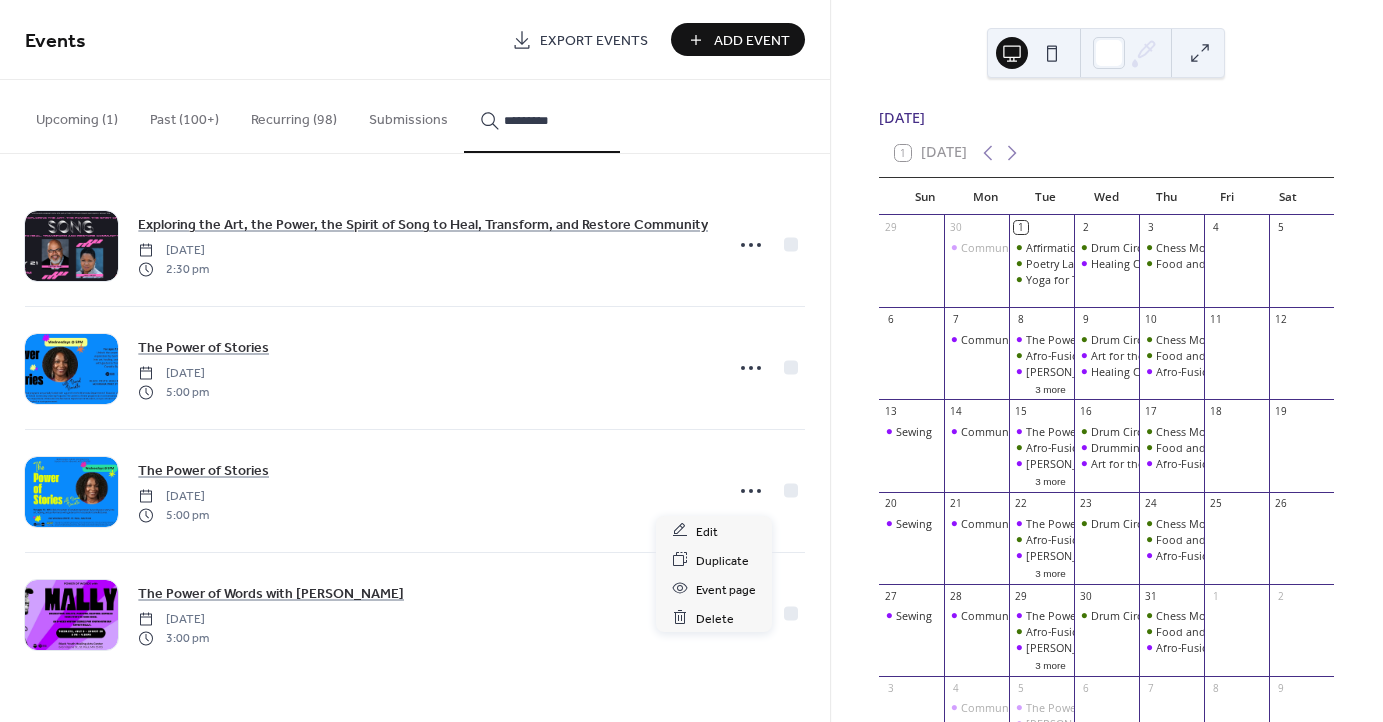 scroll, scrollTop: 0, scrollLeft: 0, axis: both 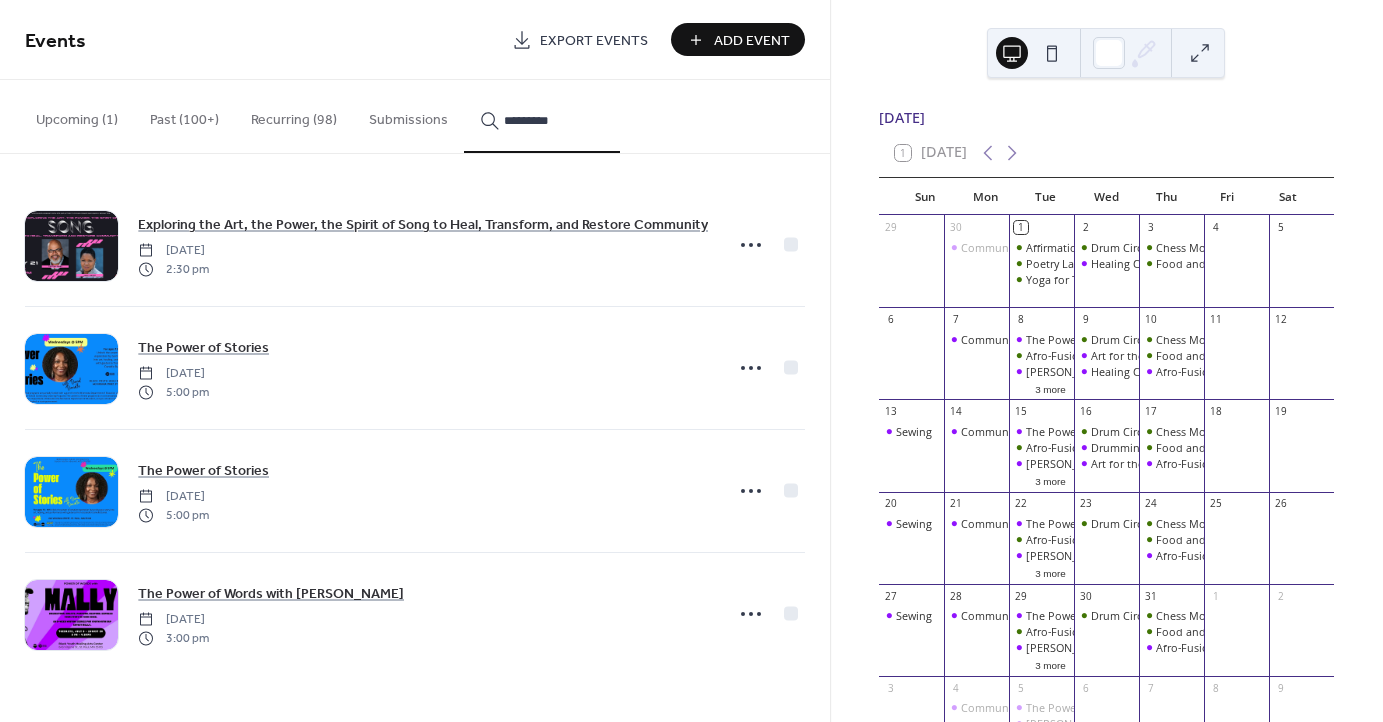 click 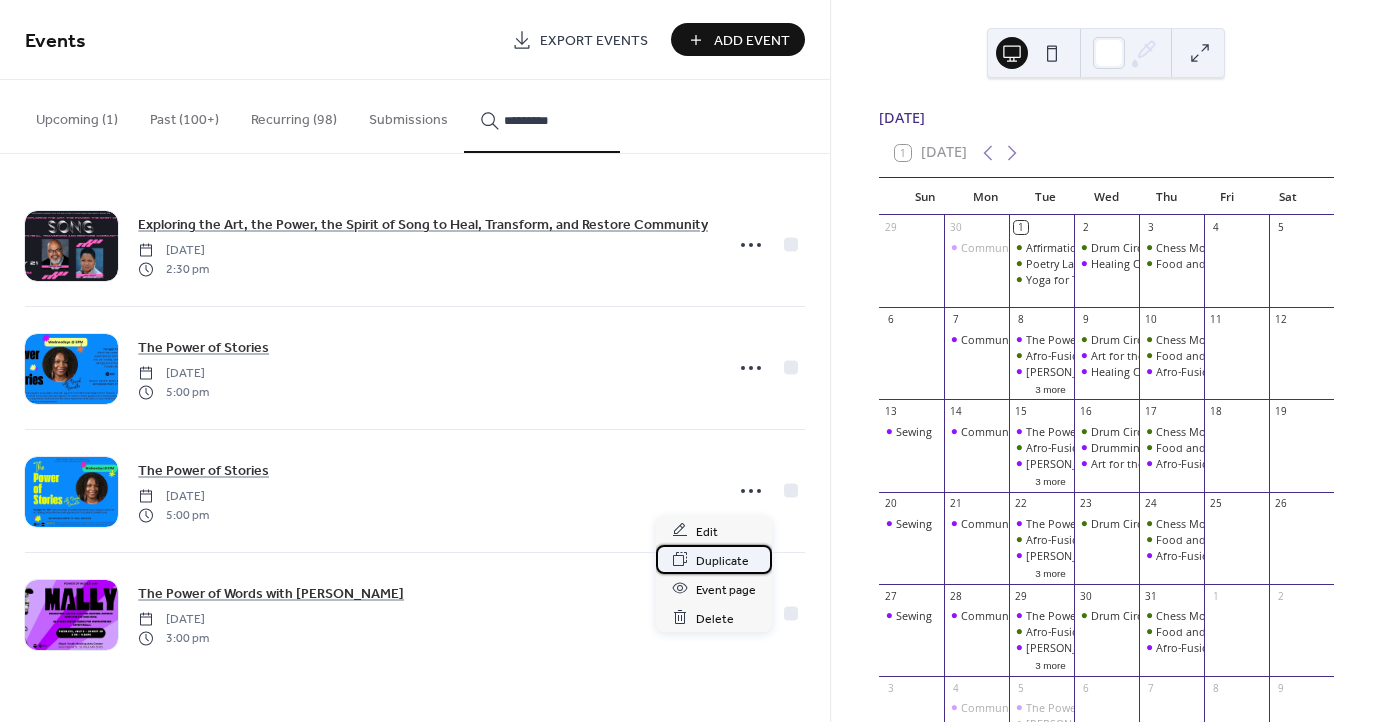 click on "Duplicate" at bounding box center (722, 560) 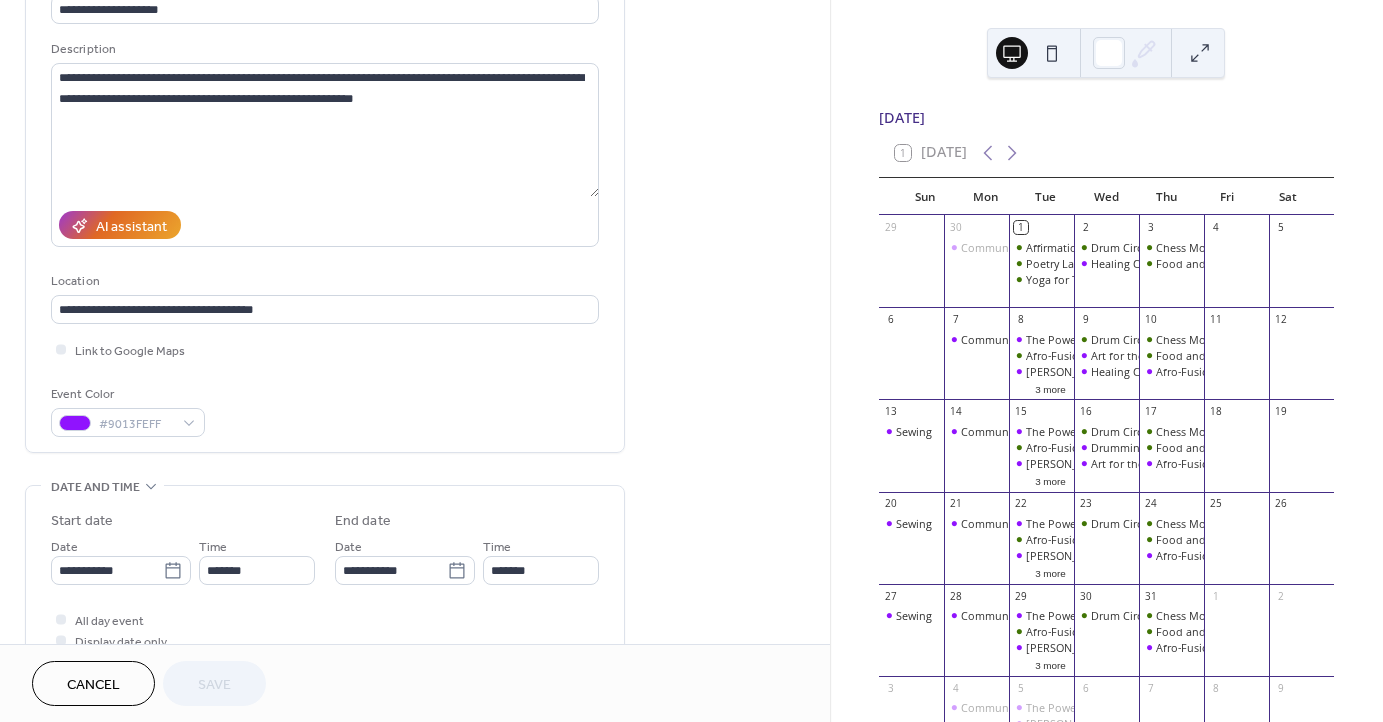 scroll, scrollTop: 177, scrollLeft: 0, axis: vertical 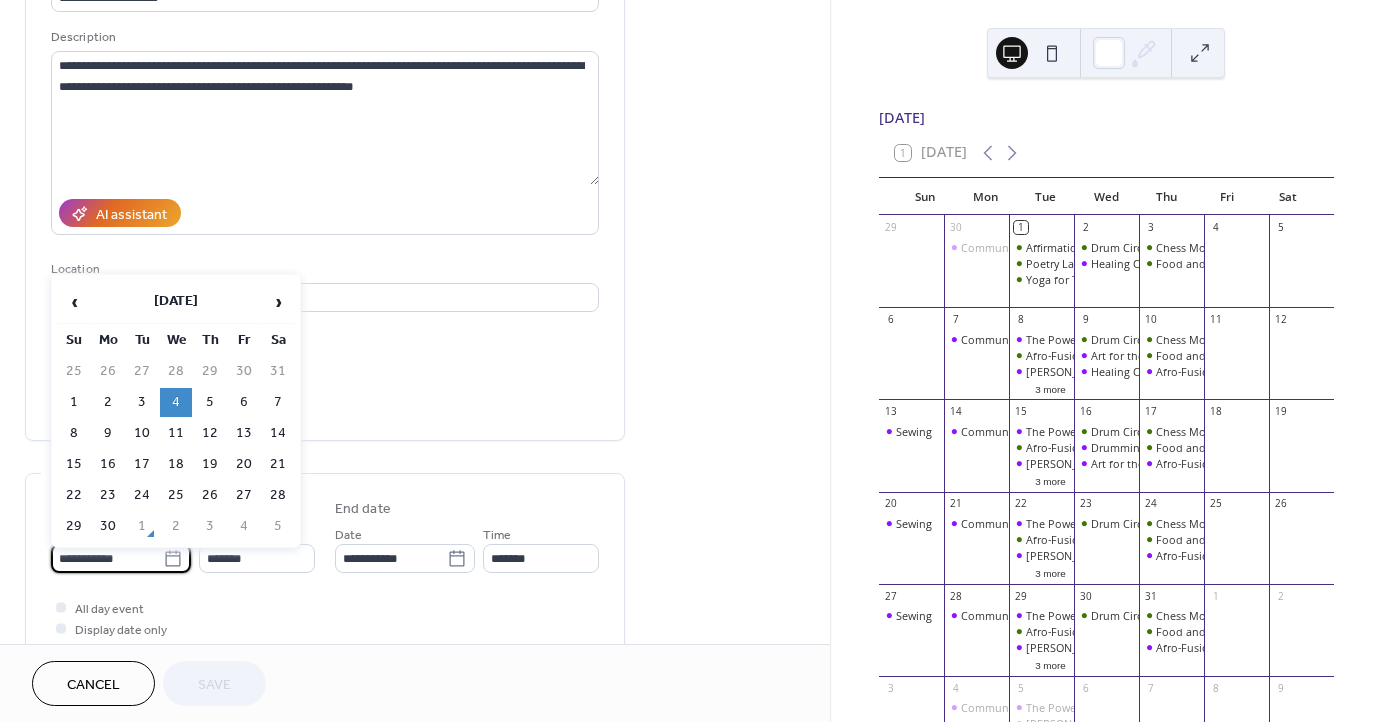 click on "**********" at bounding box center [107, 558] 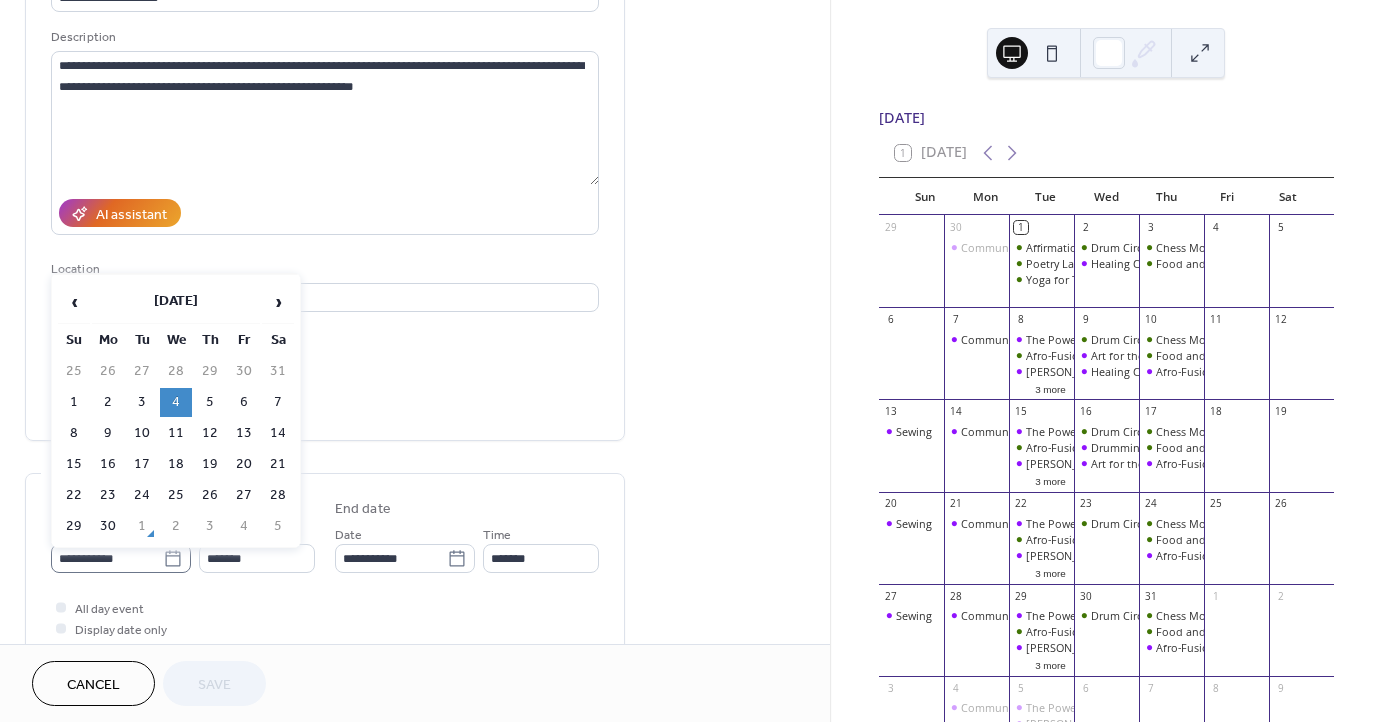 click 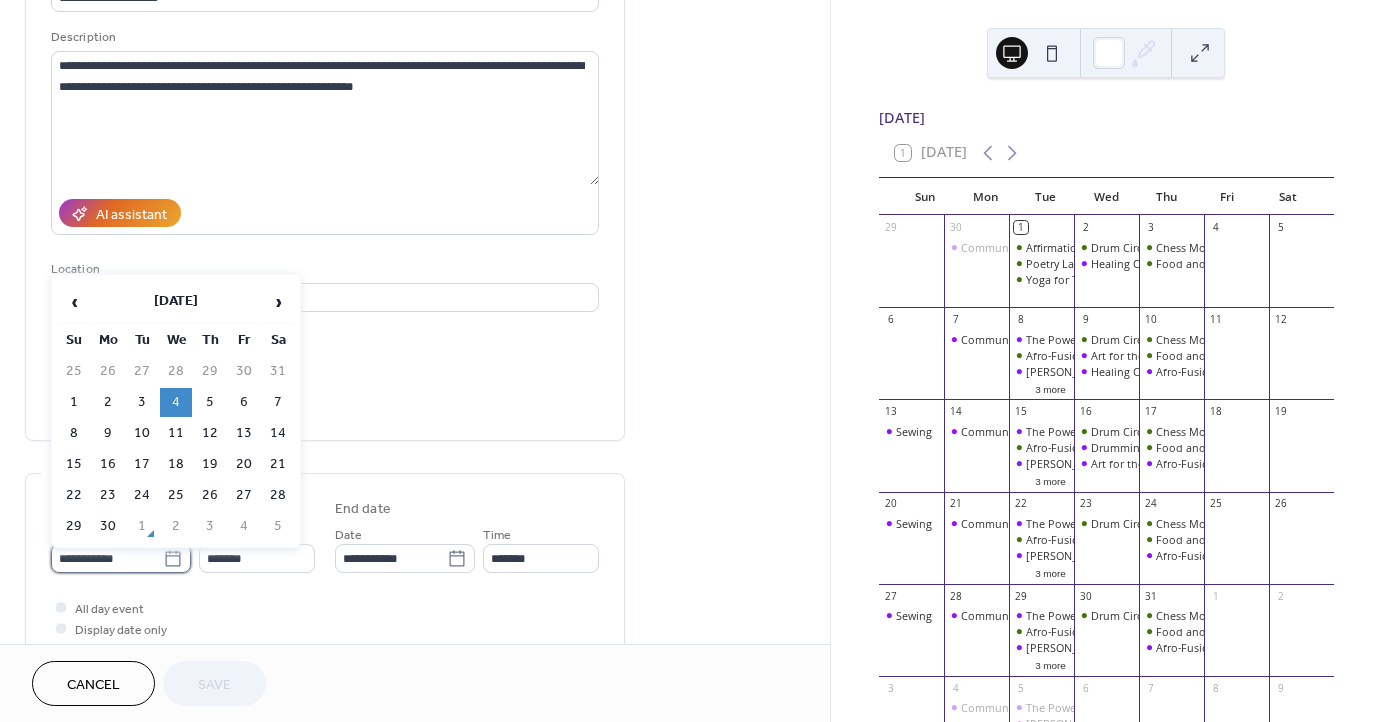 click on "**********" at bounding box center (107, 558) 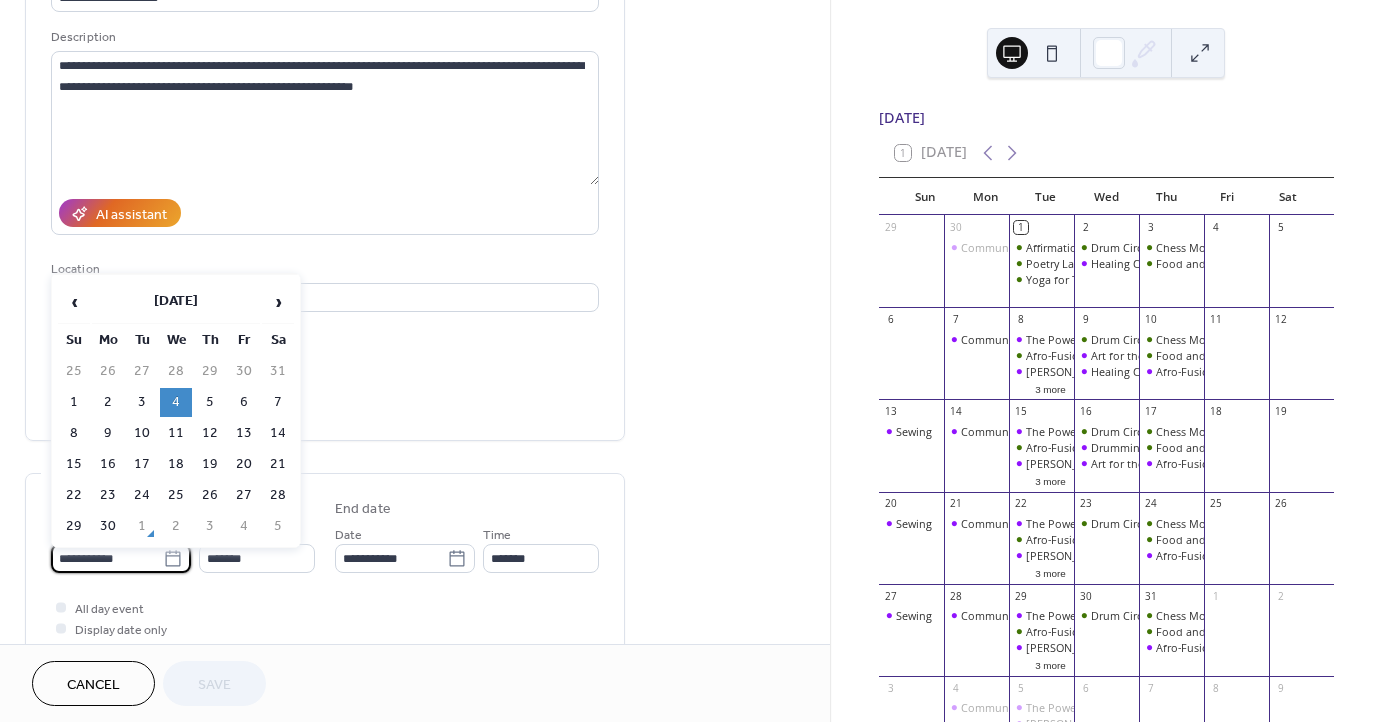 click 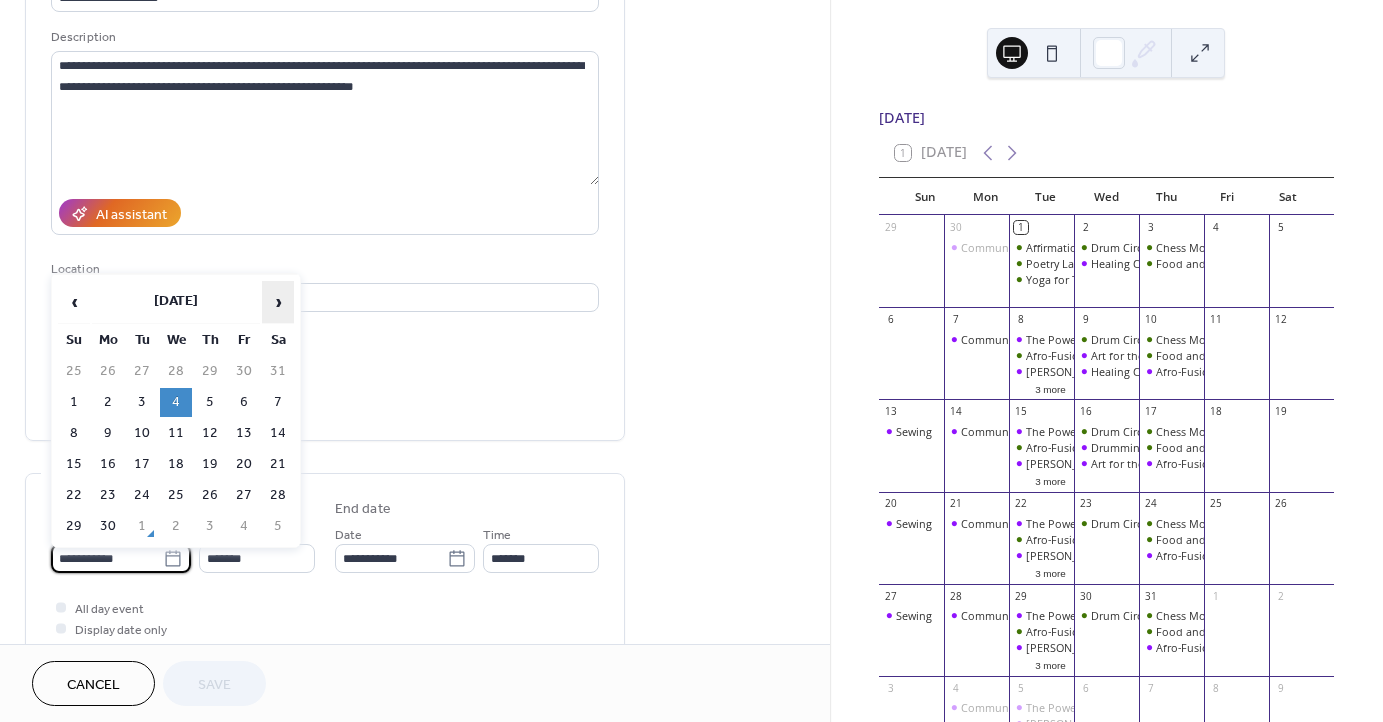 click on "›" at bounding box center (278, 302) 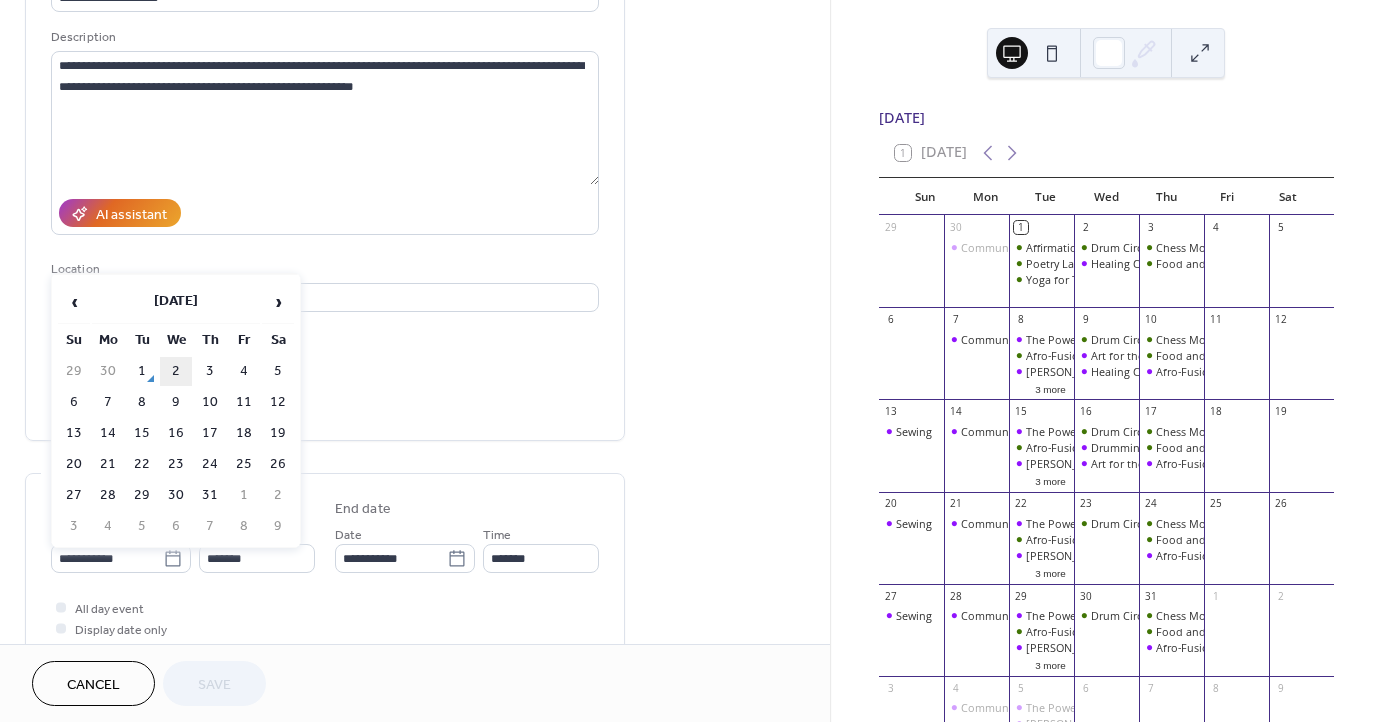 click on "2" at bounding box center (176, 371) 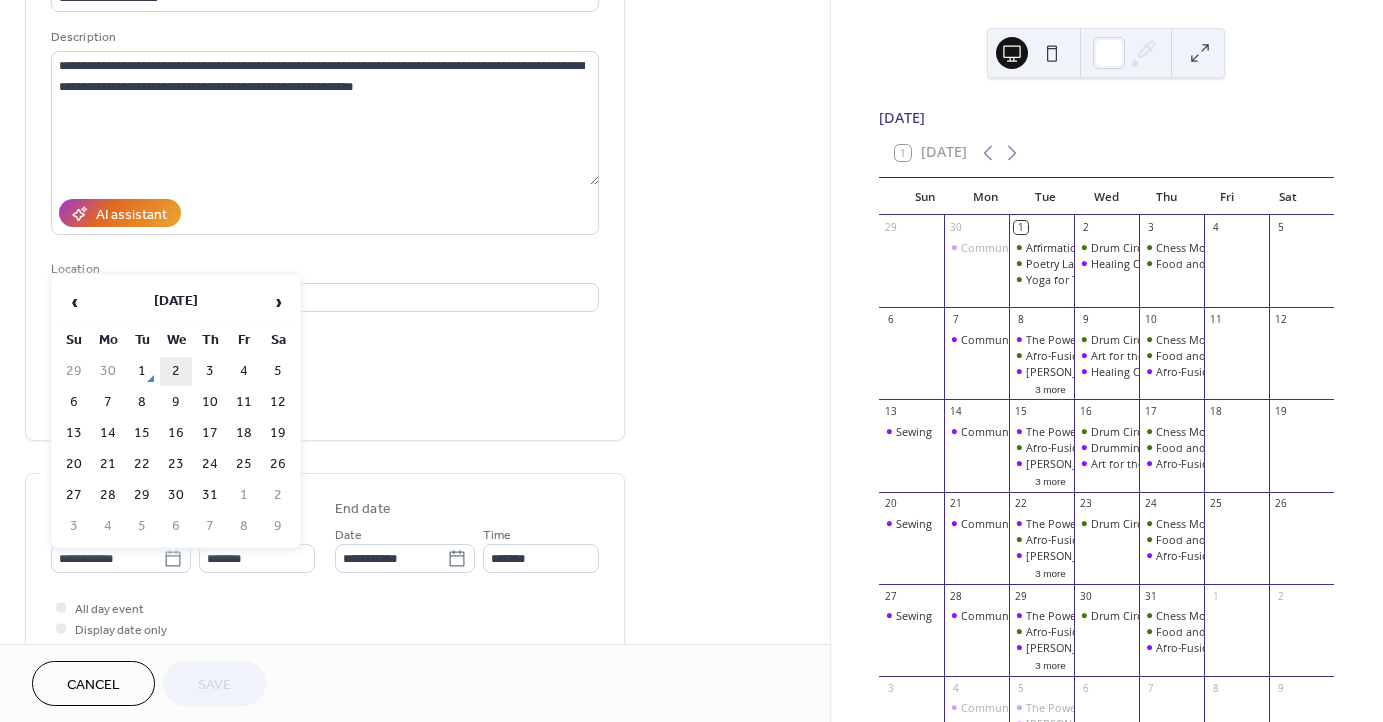 type on "**********" 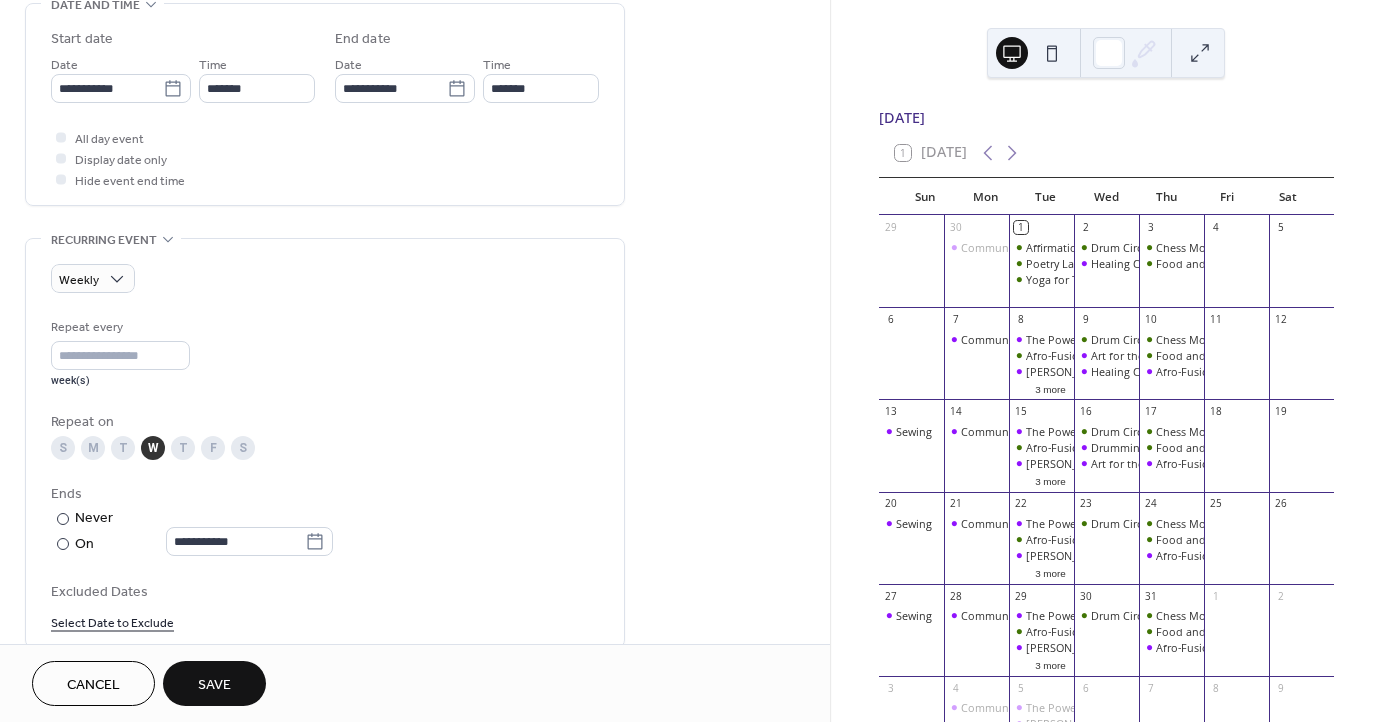 scroll, scrollTop: 741, scrollLeft: 0, axis: vertical 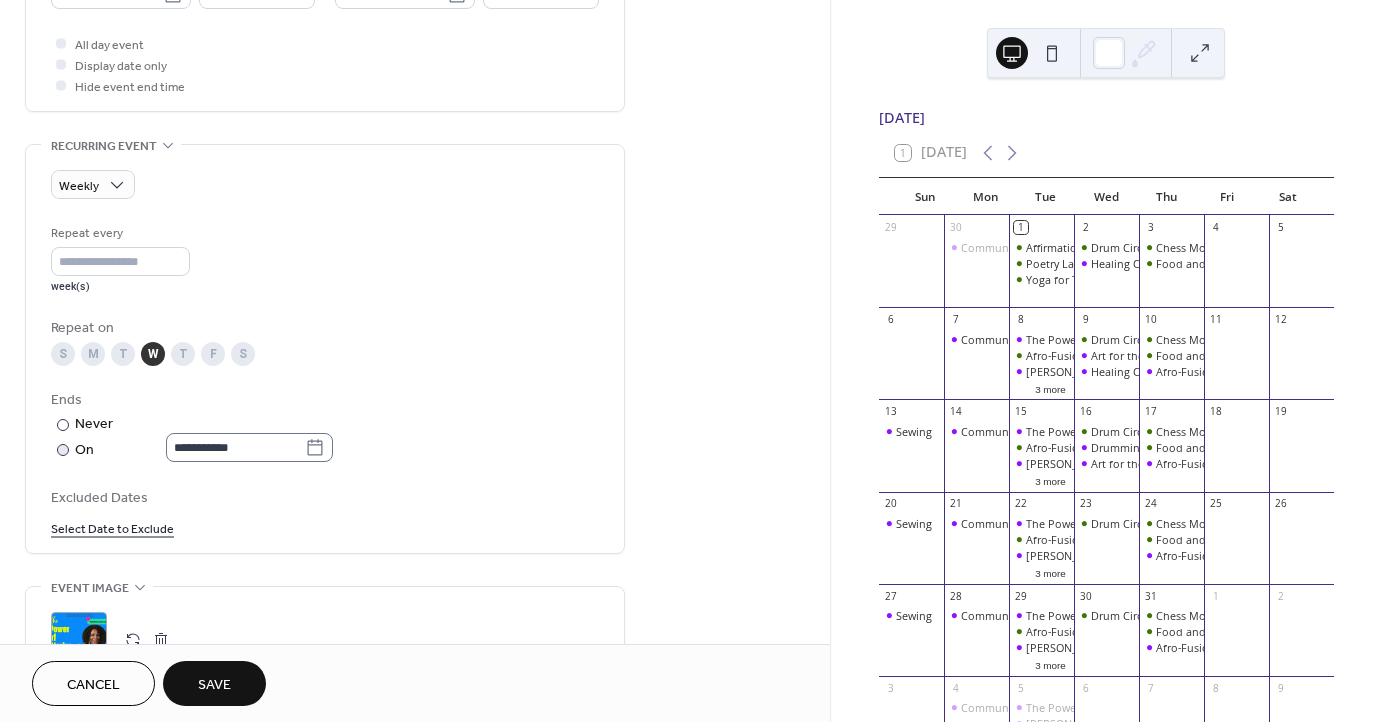 click 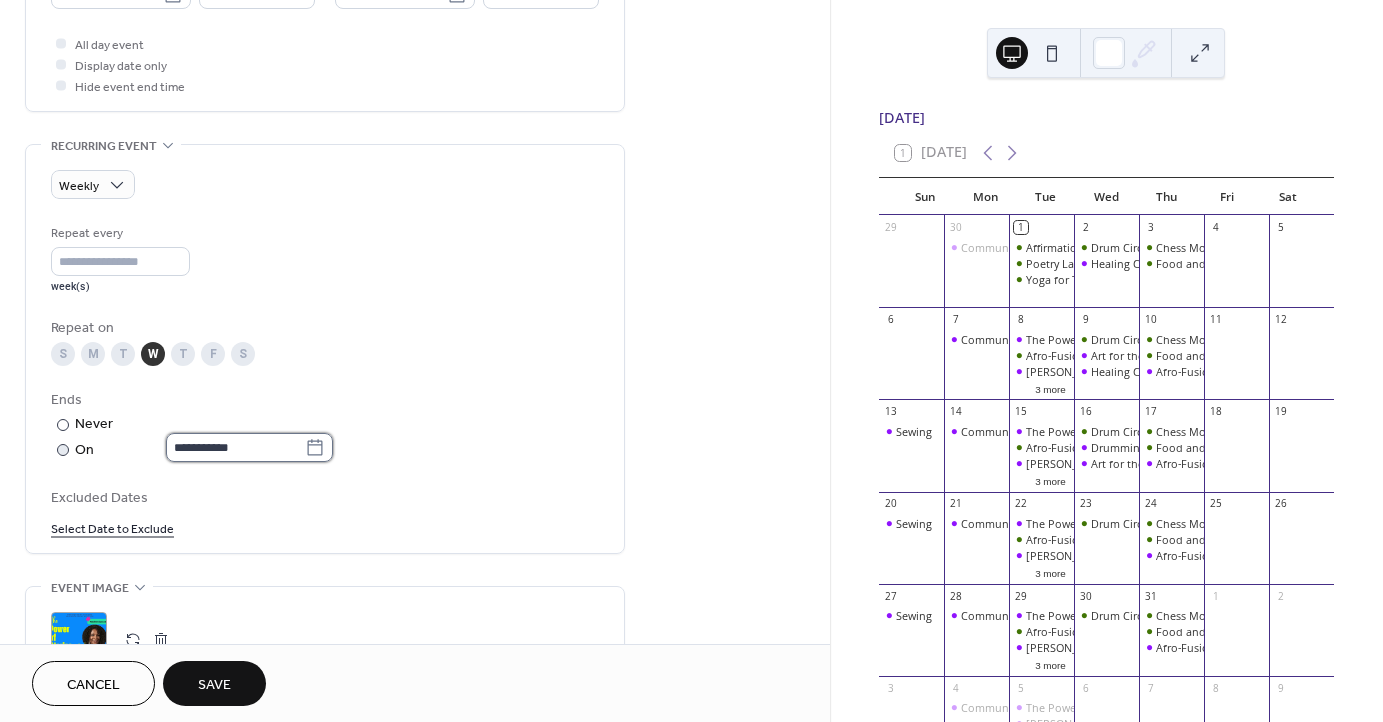 click on "**********" at bounding box center [235, 447] 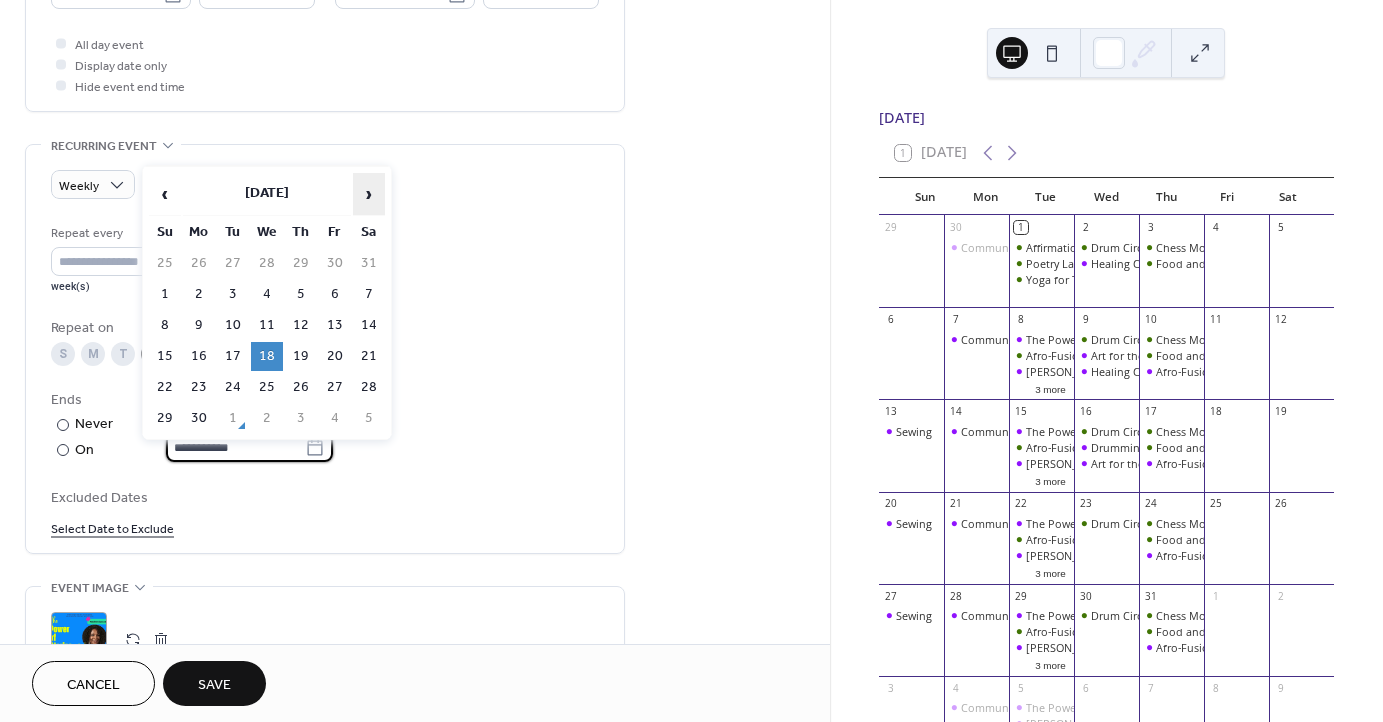 click on "›" at bounding box center [369, 194] 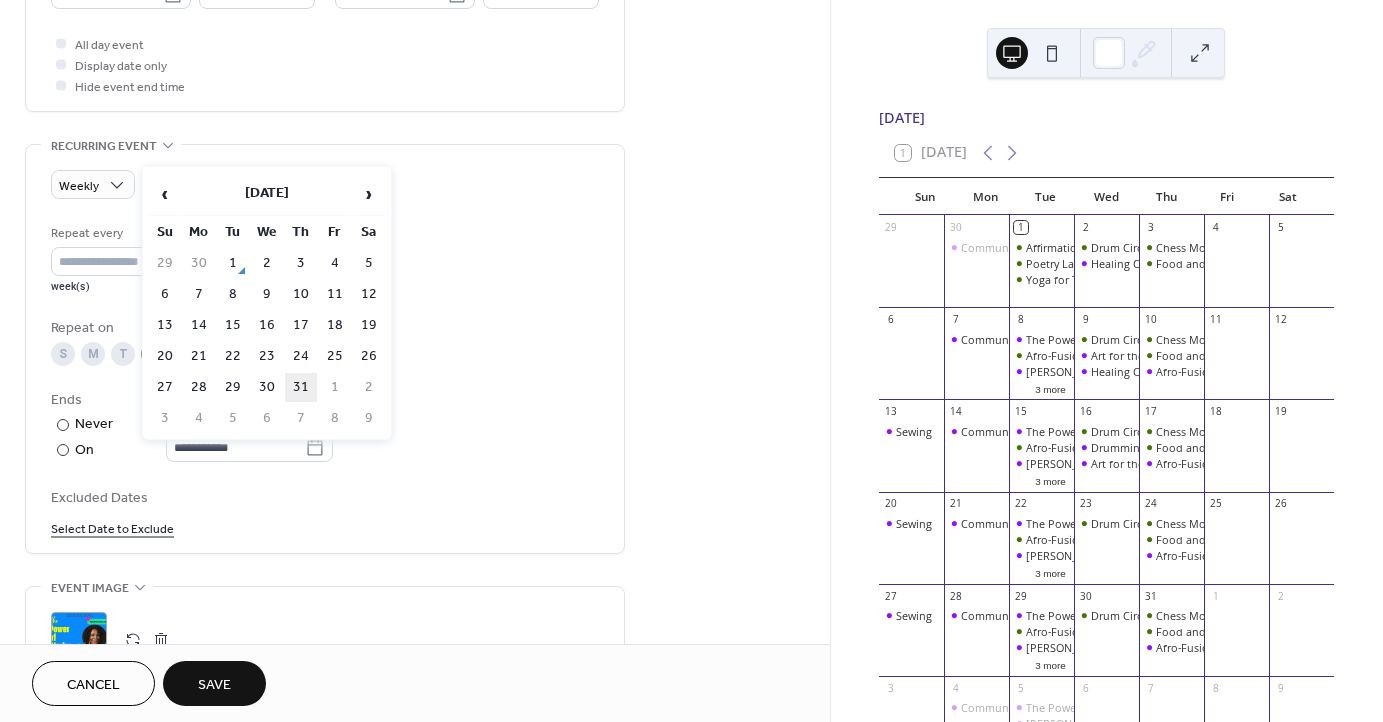 click on "31" at bounding box center [301, 387] 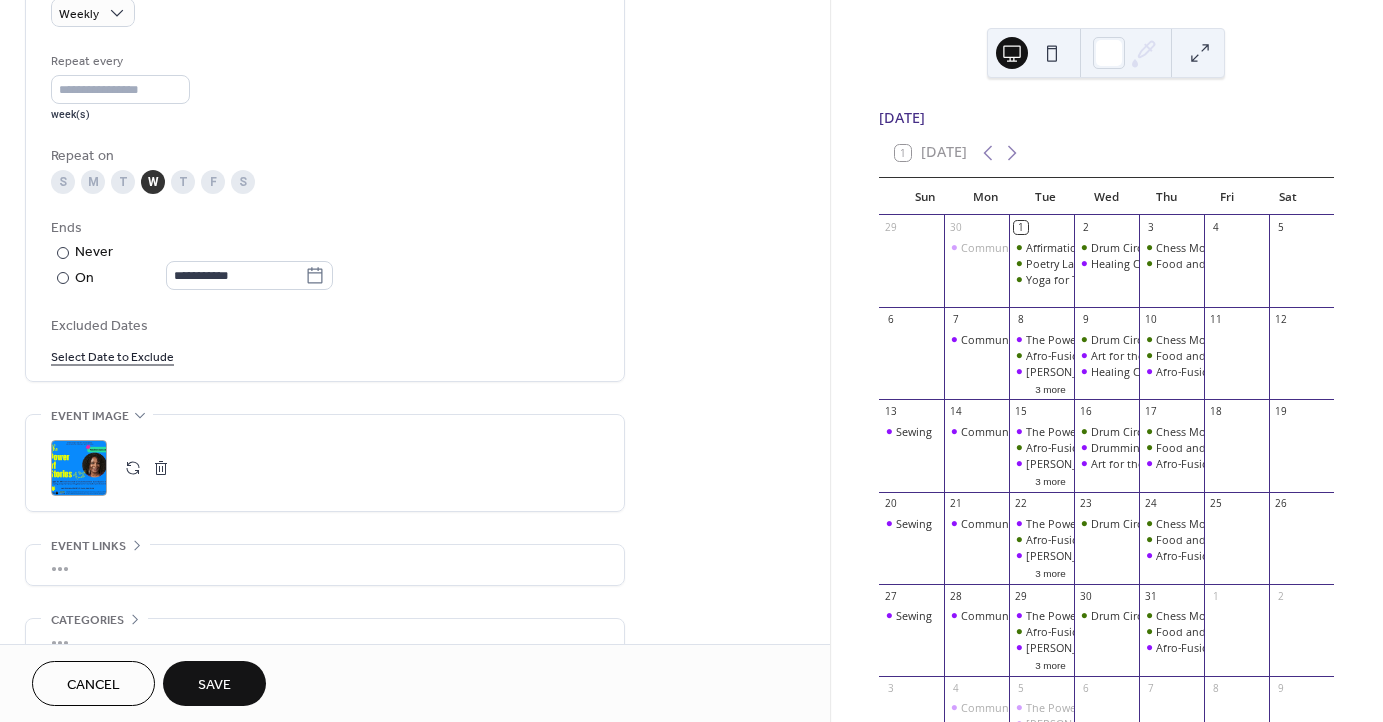 scroll, scrollTop: 941, scrollLeft: 0, axis: vertical 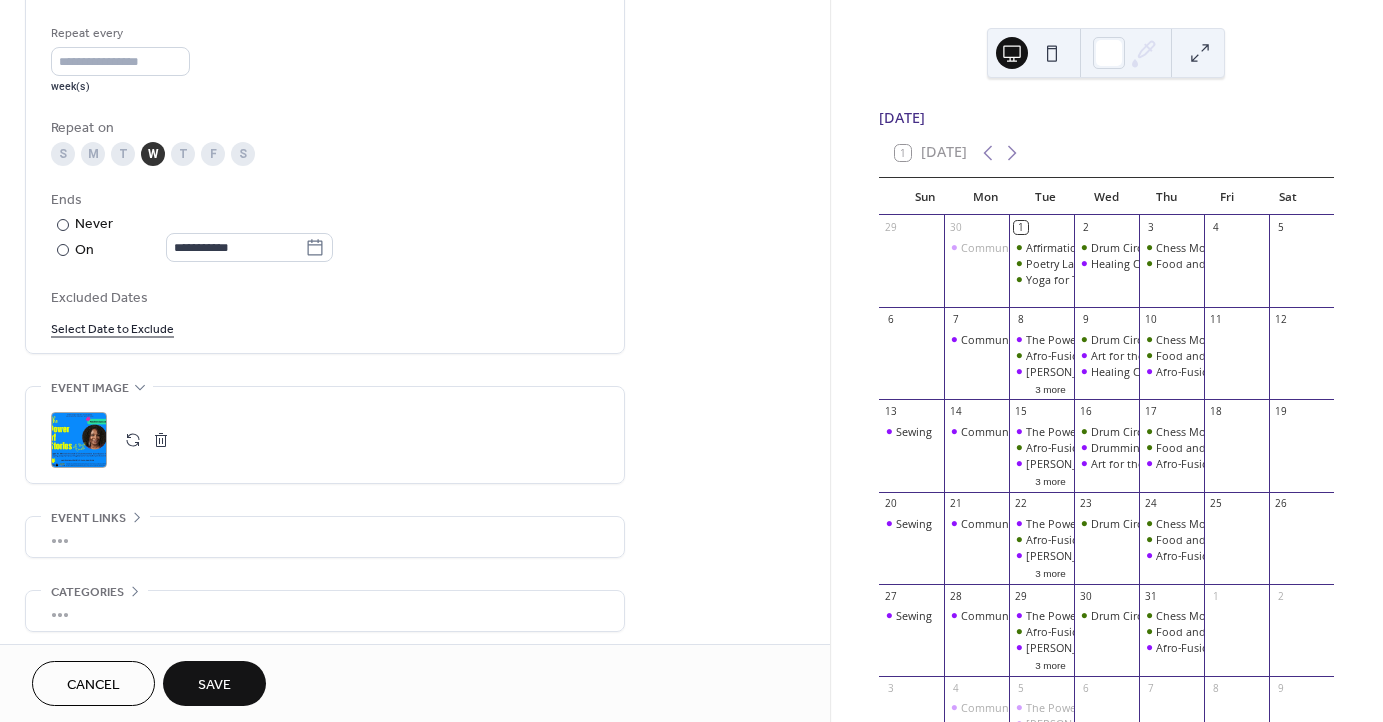 click at bounding box center (133, 440) 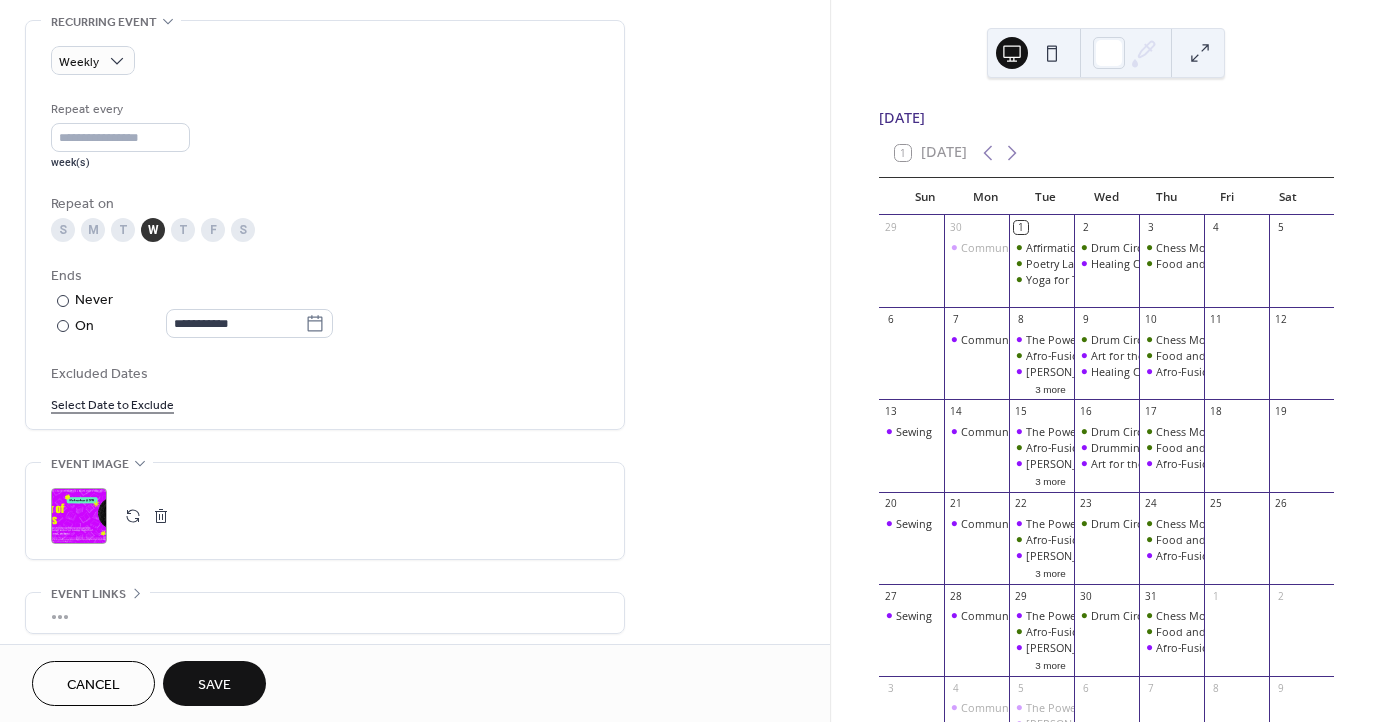 scroll, scrollTop: 858, scrollLeft: 0, axis: vertical 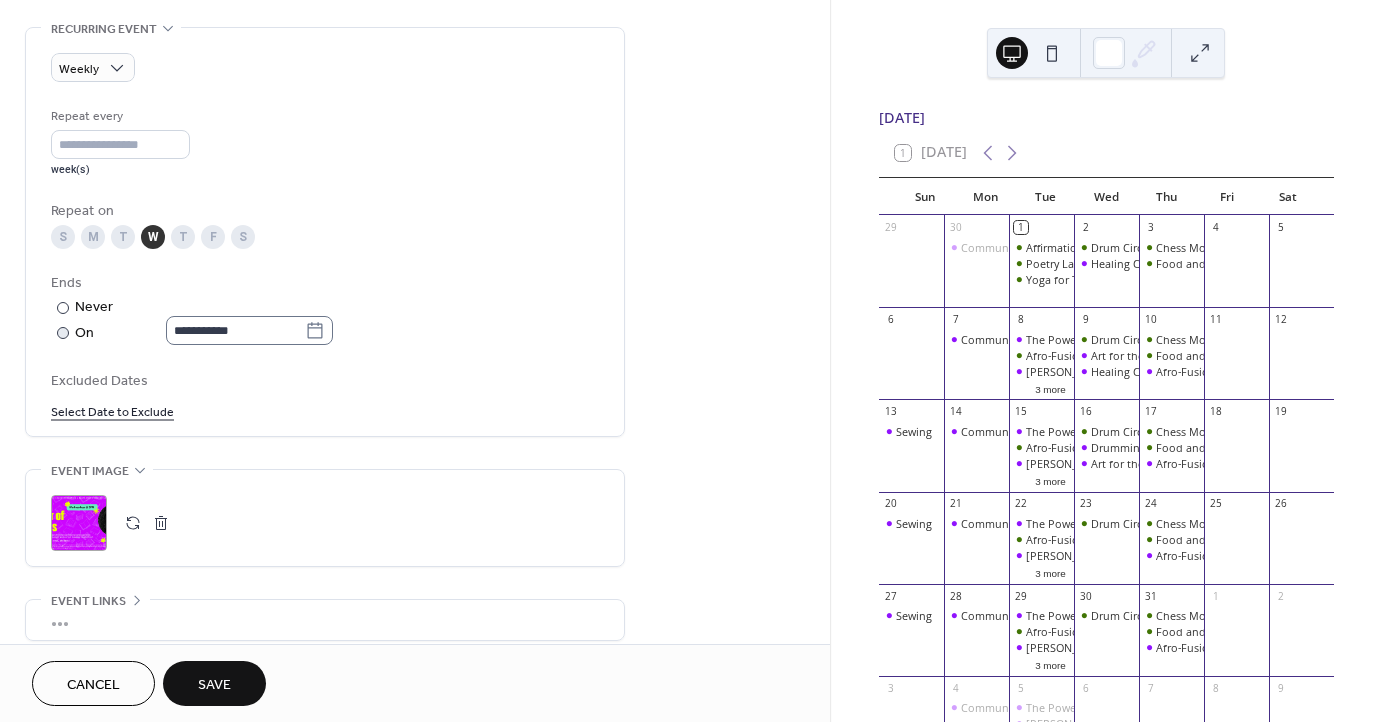 click 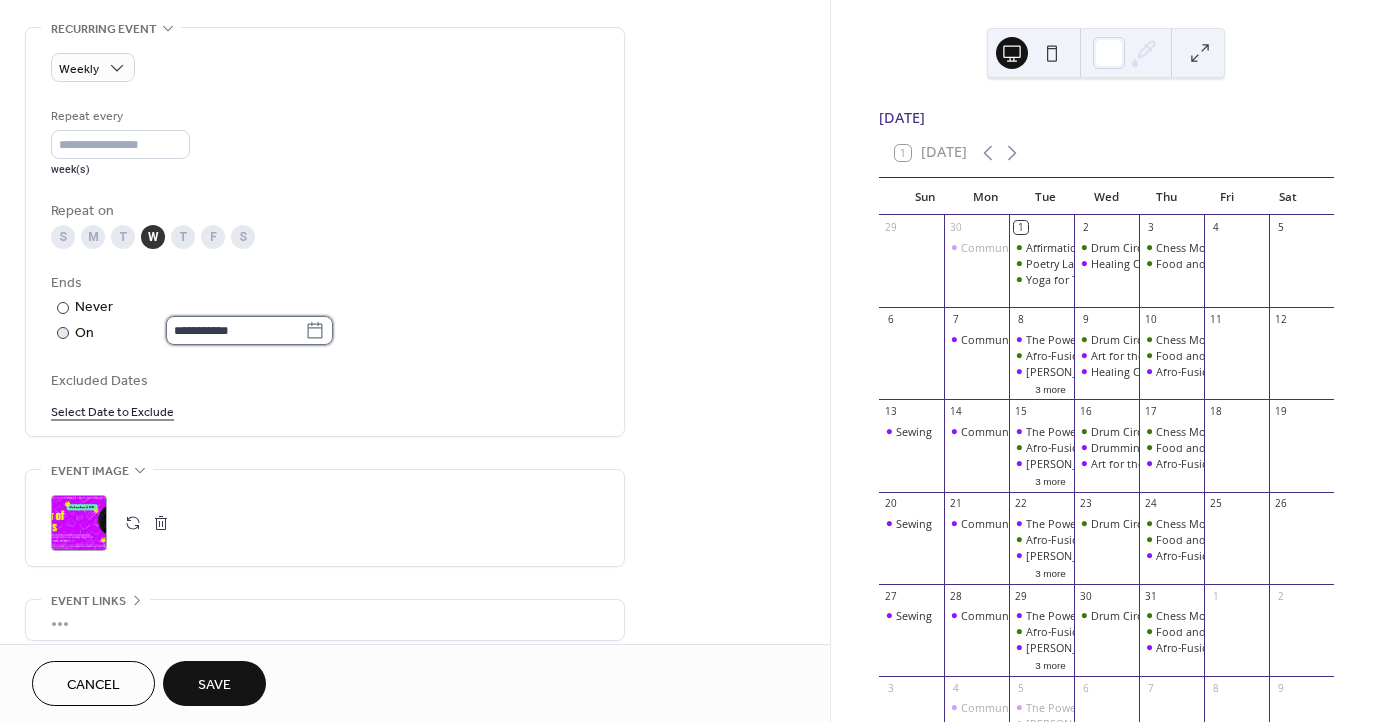 click on "**********" at bounding box center [235, 330] 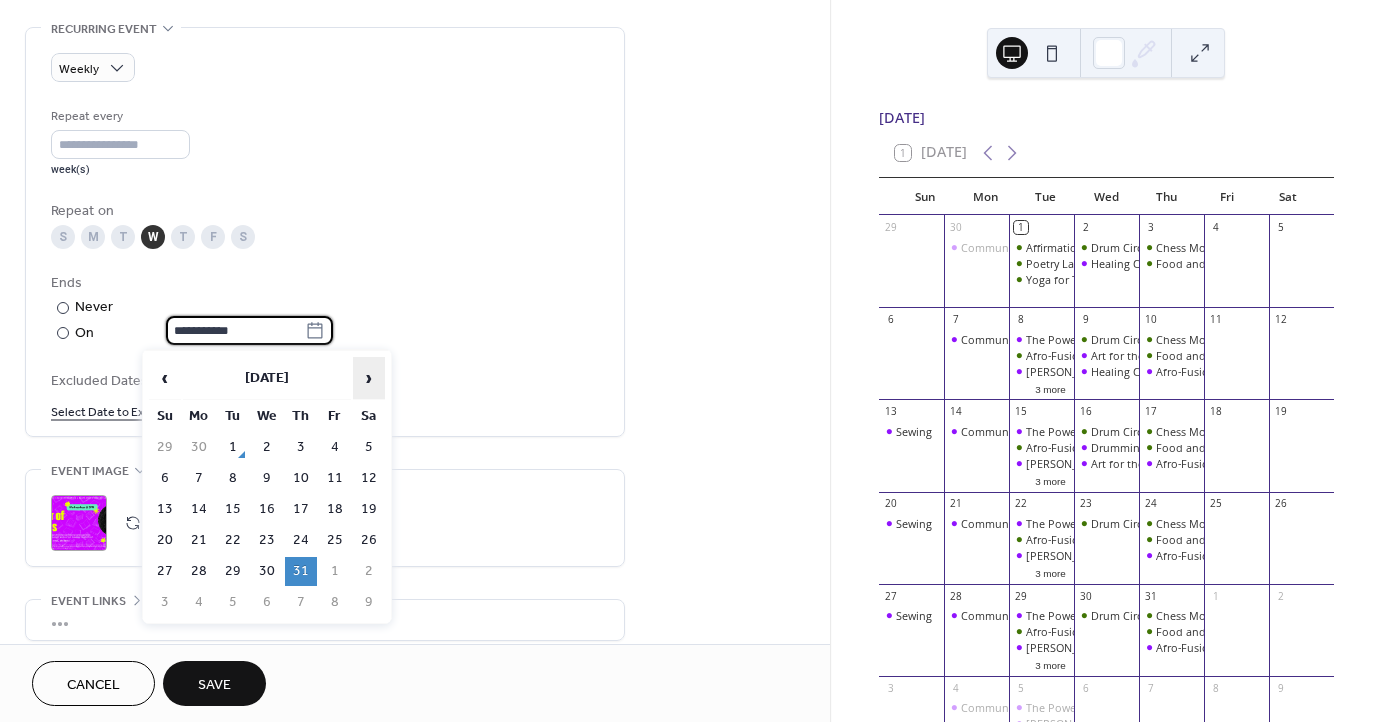 click on "›" at bounding box center [369, 378] 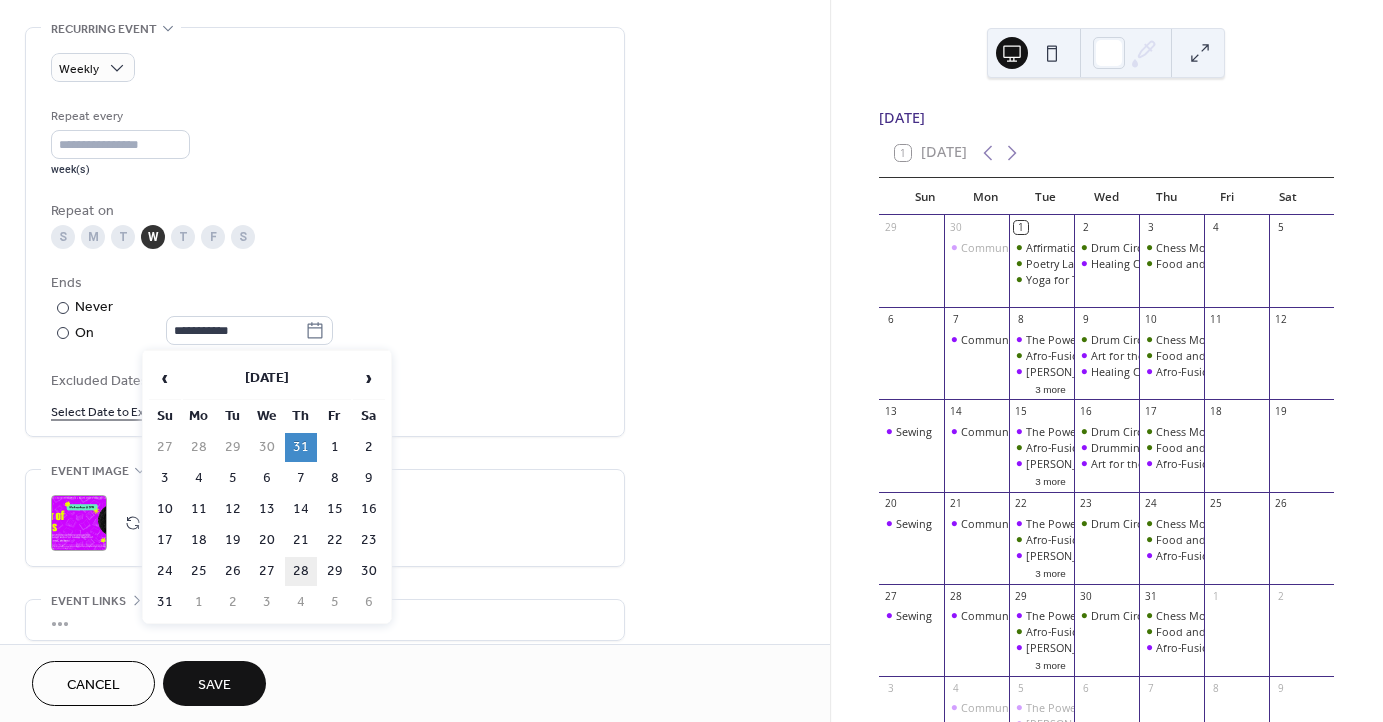 click on "28" at bounding box center [301, 571] 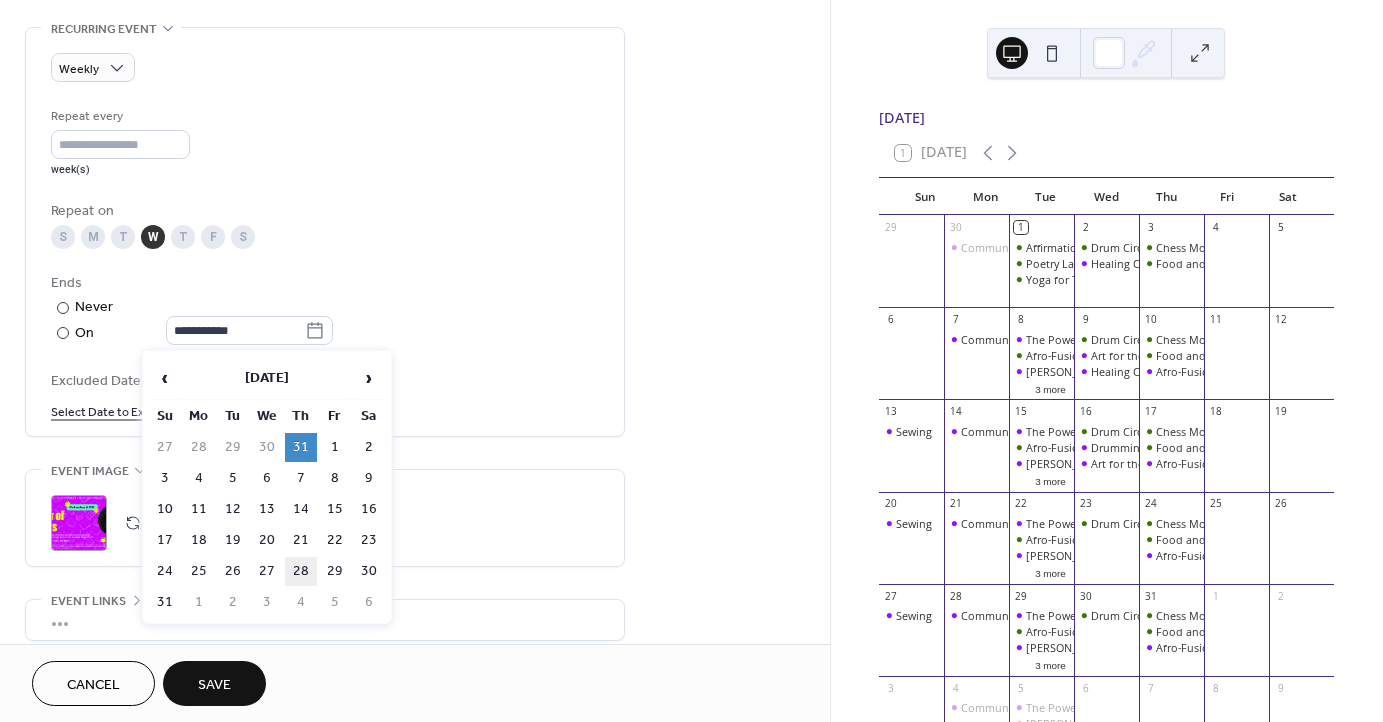 type on "**********" 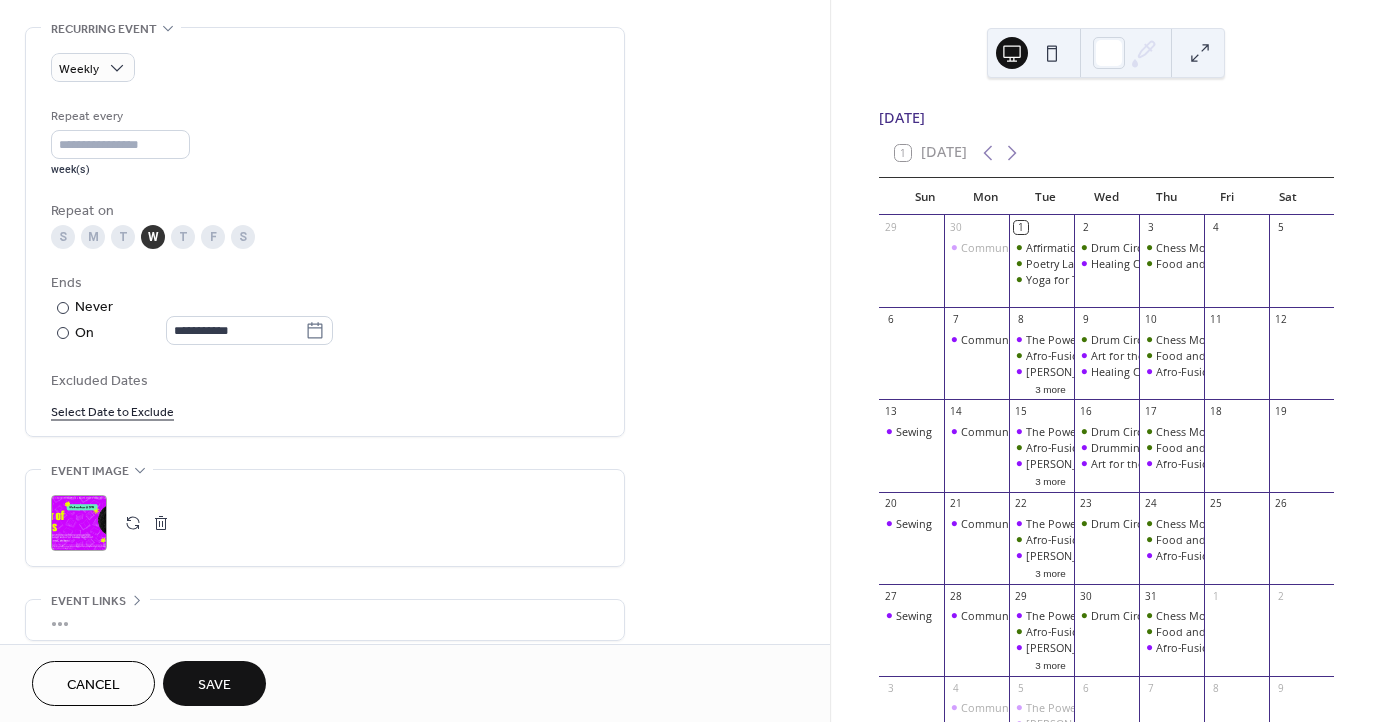 click on "Save" at bounding box center (214, 683) 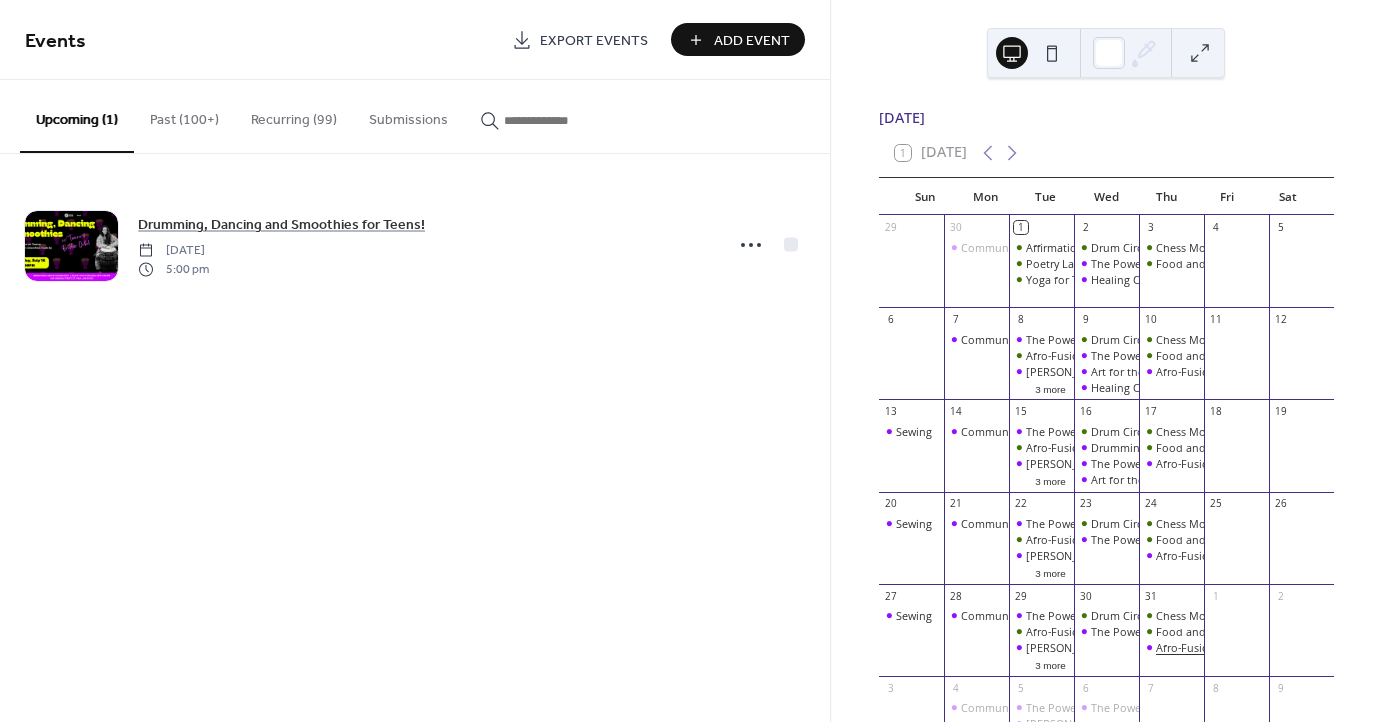 click on "Afro-Fusion Dance" at bounding box center [1203, 647] 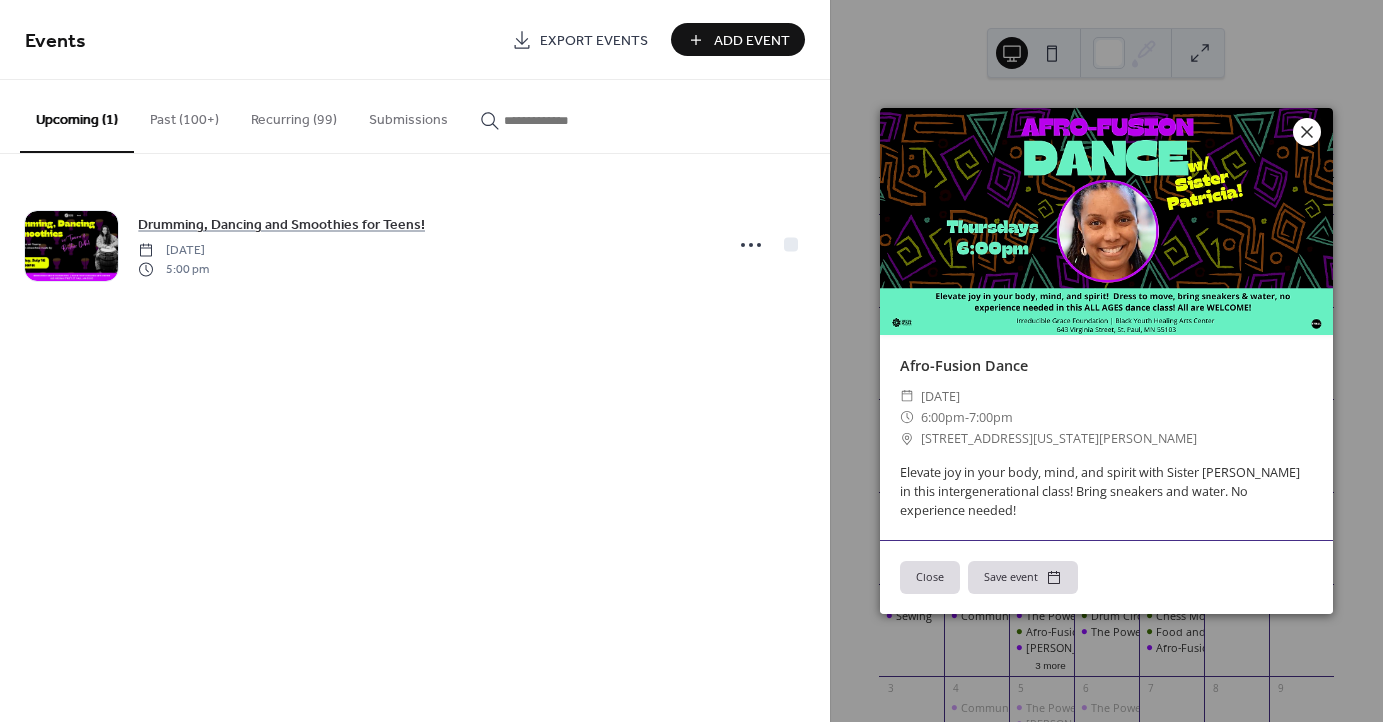 click 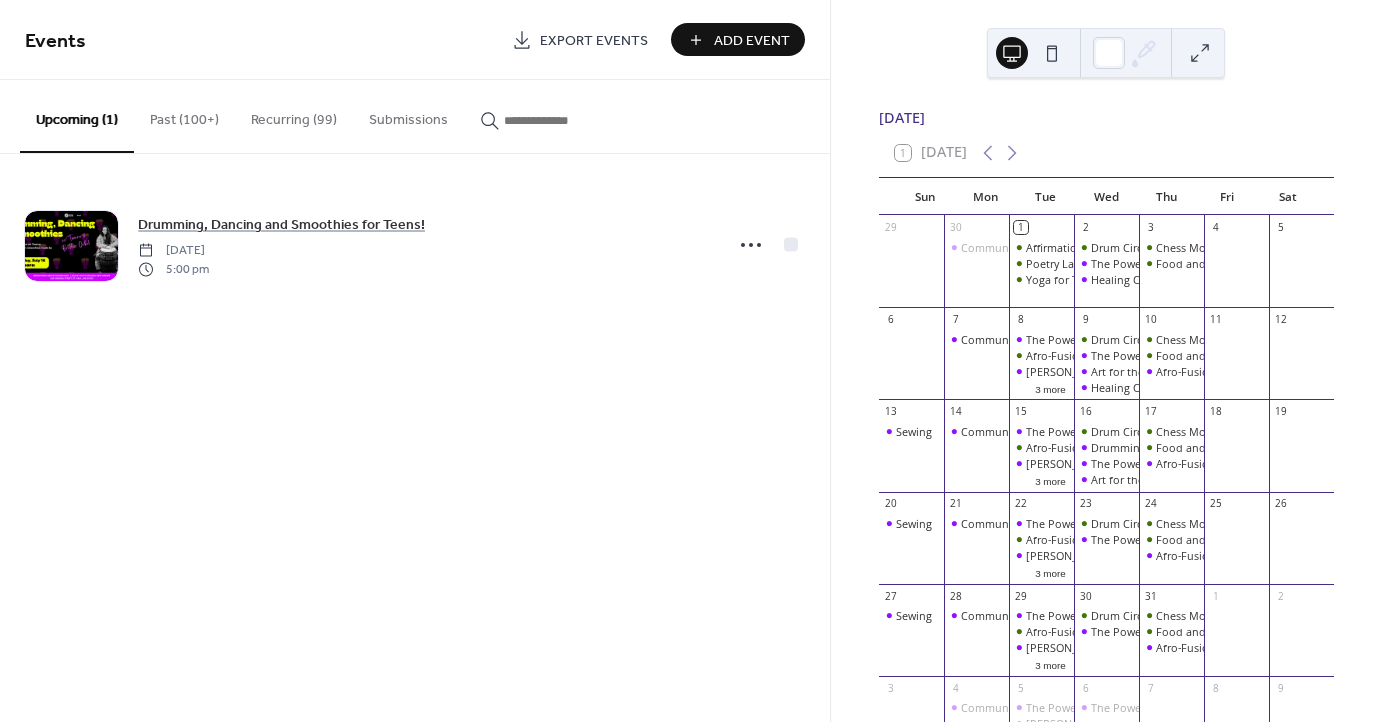click at bounding box center [554, 120] 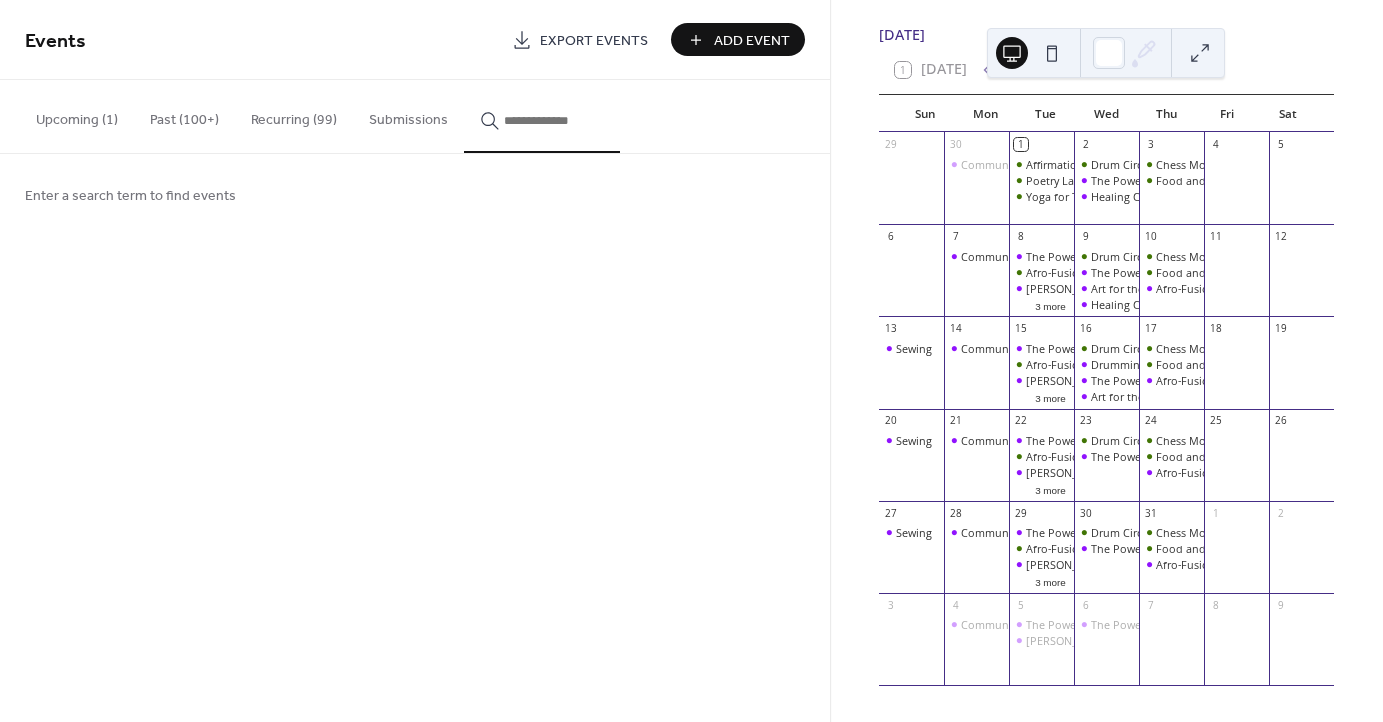 scroll, scrollTop: 84, scrollLeft: 0, axis: vertical 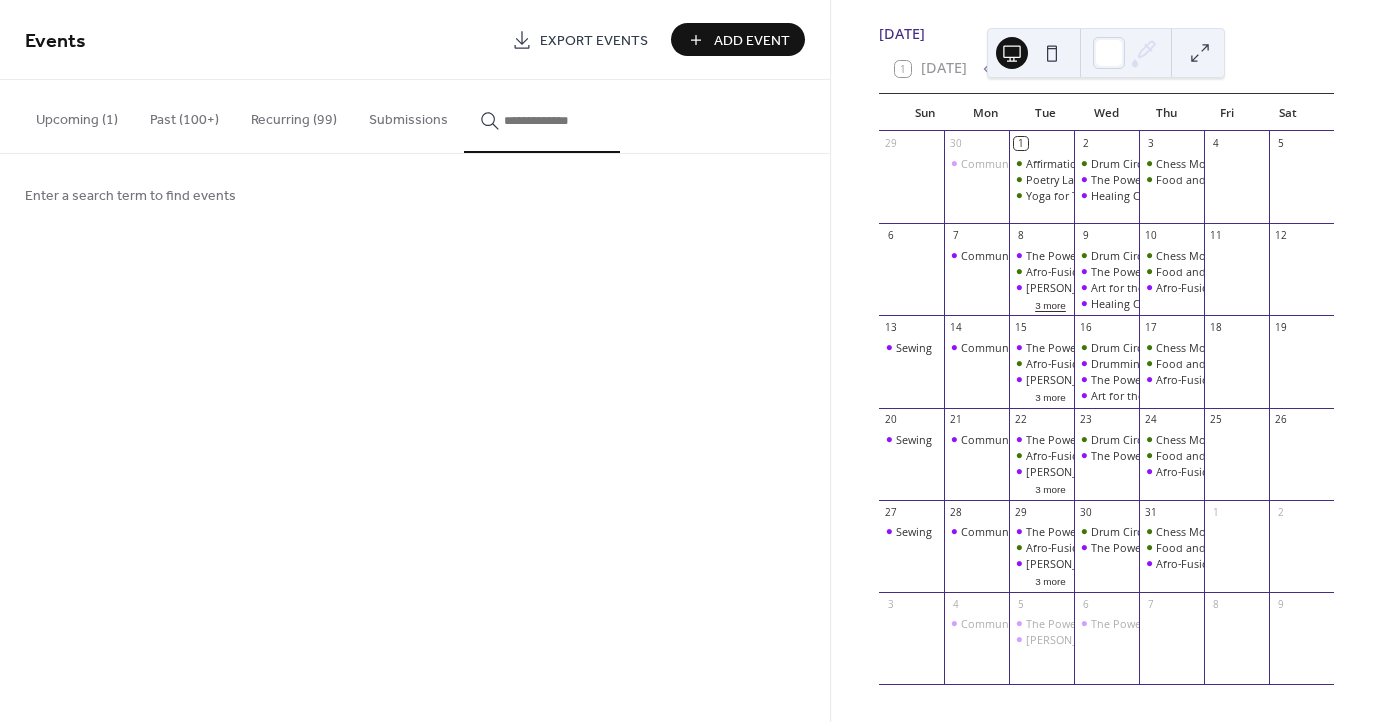 click on "3 more" at bounding box center [1050, 304] 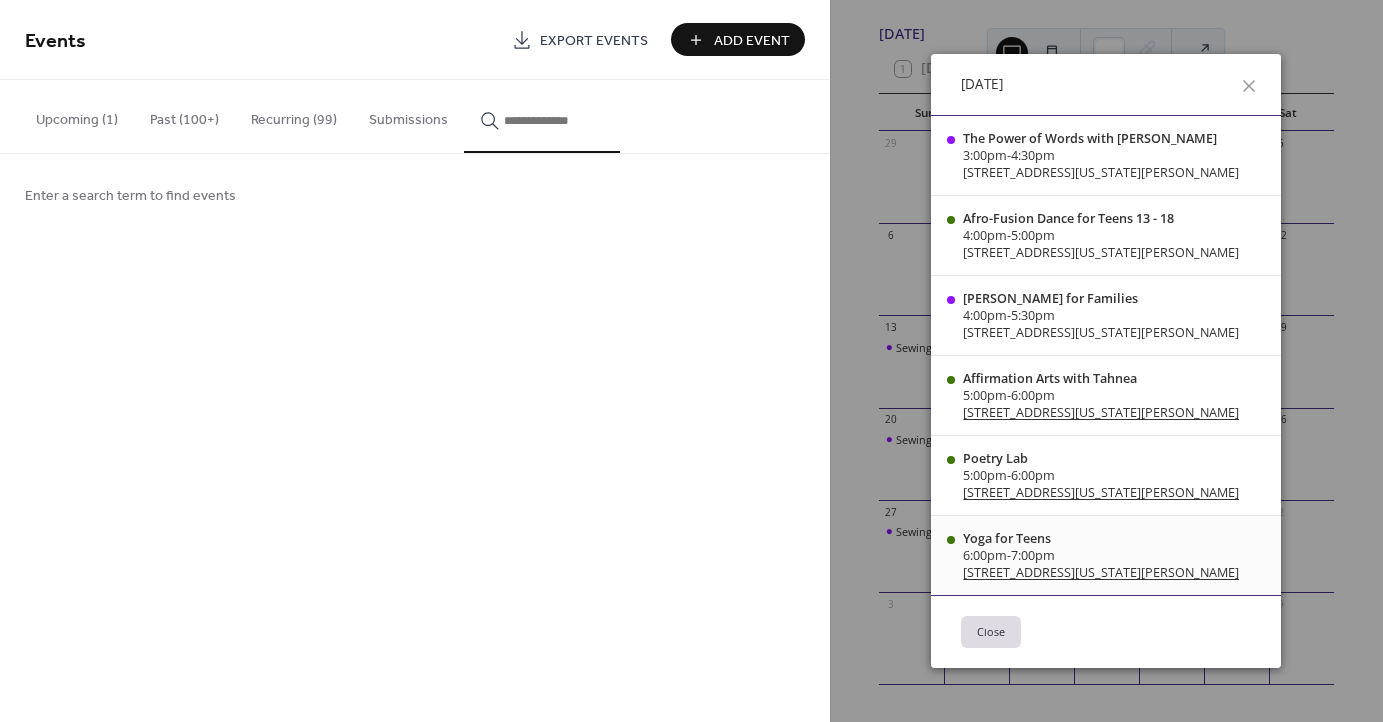 scroll, scrollTop: 0, scrollLeft: 0, axis: both 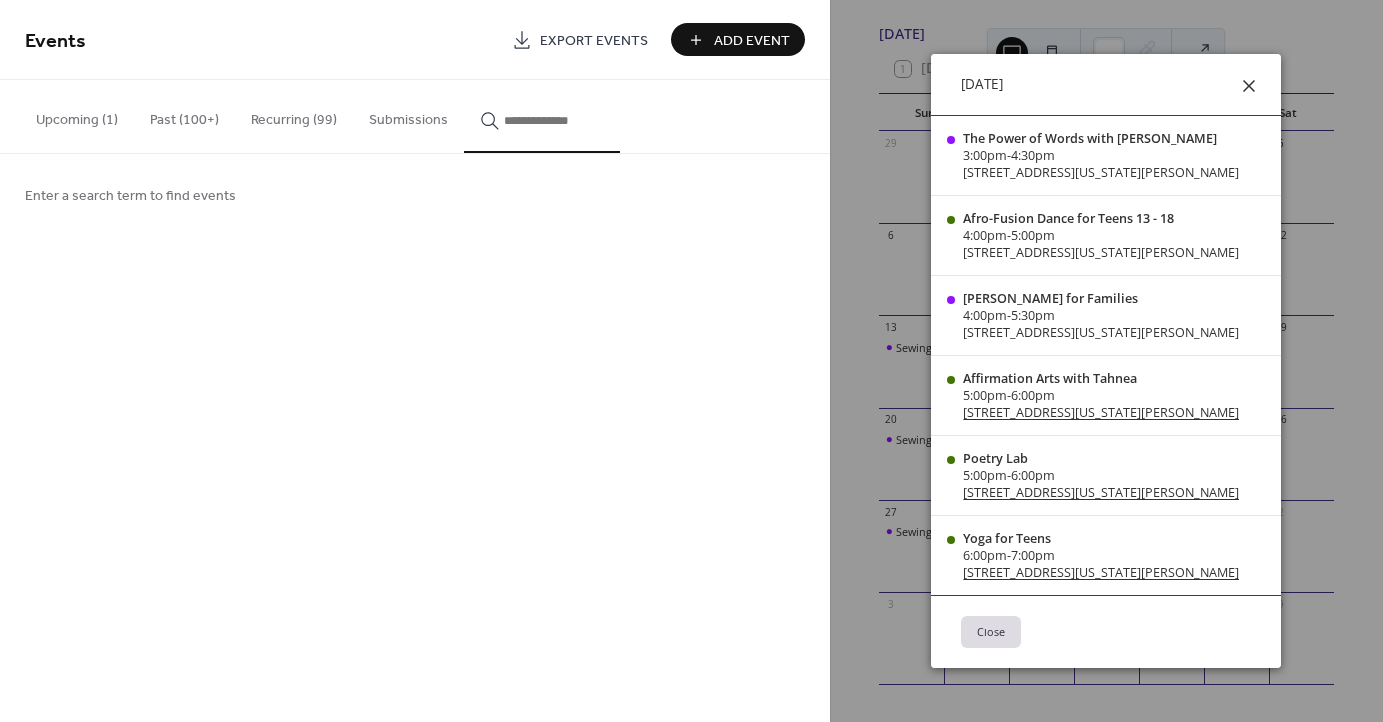 click 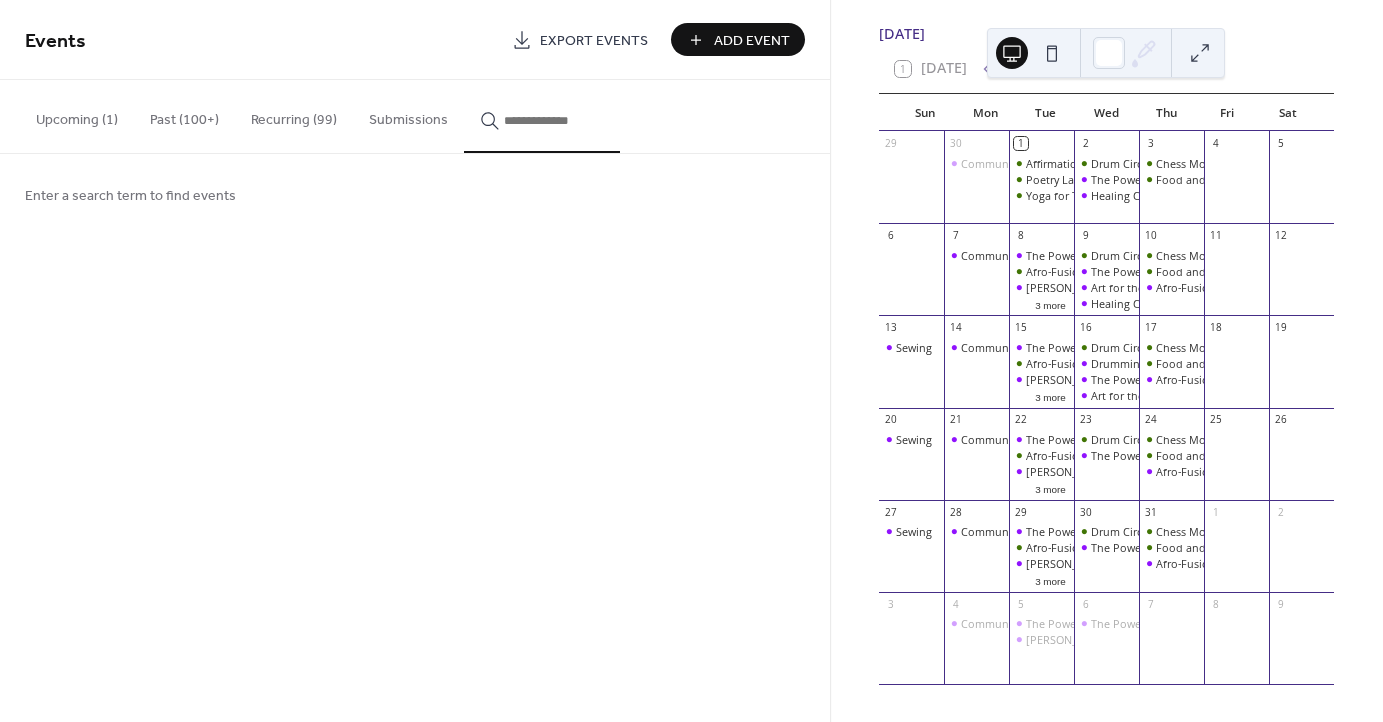 click at bounding box center [542, 116] 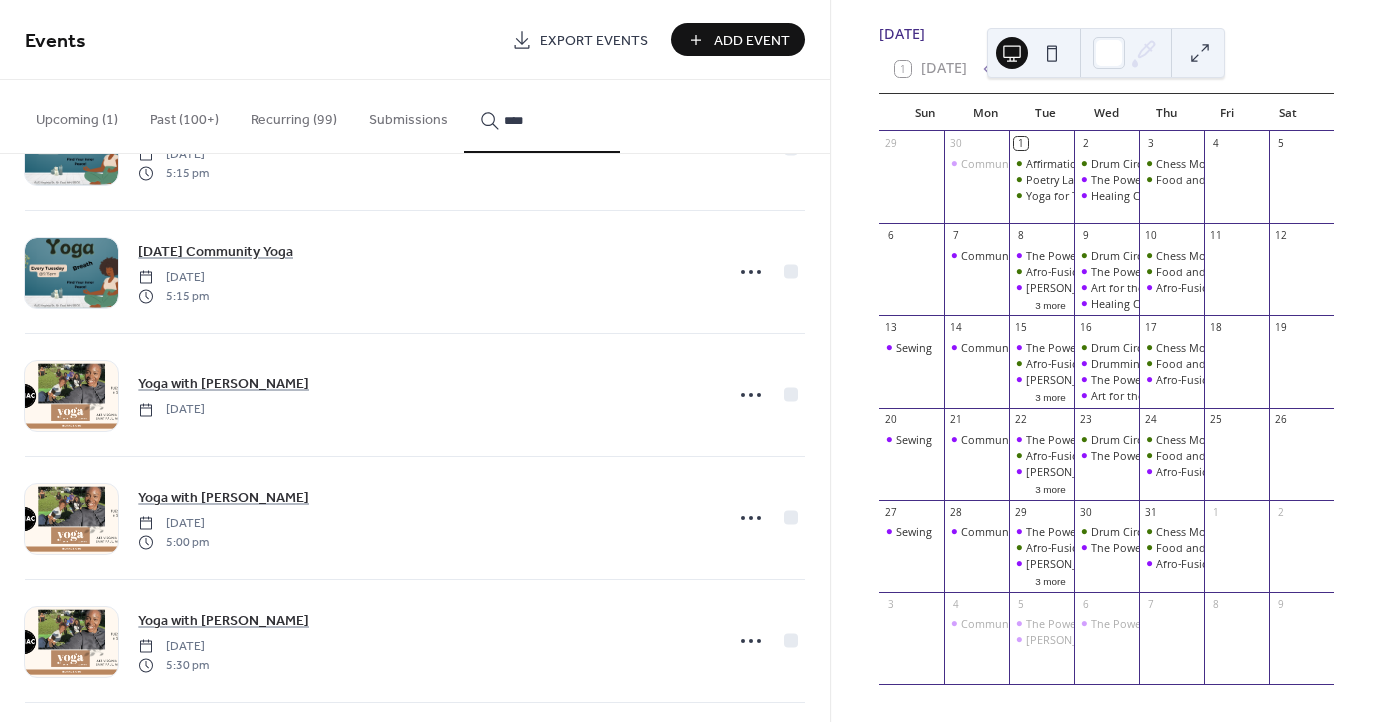 scroll, scrollTop: 13267, scrollLeft: 0, axis: vertical 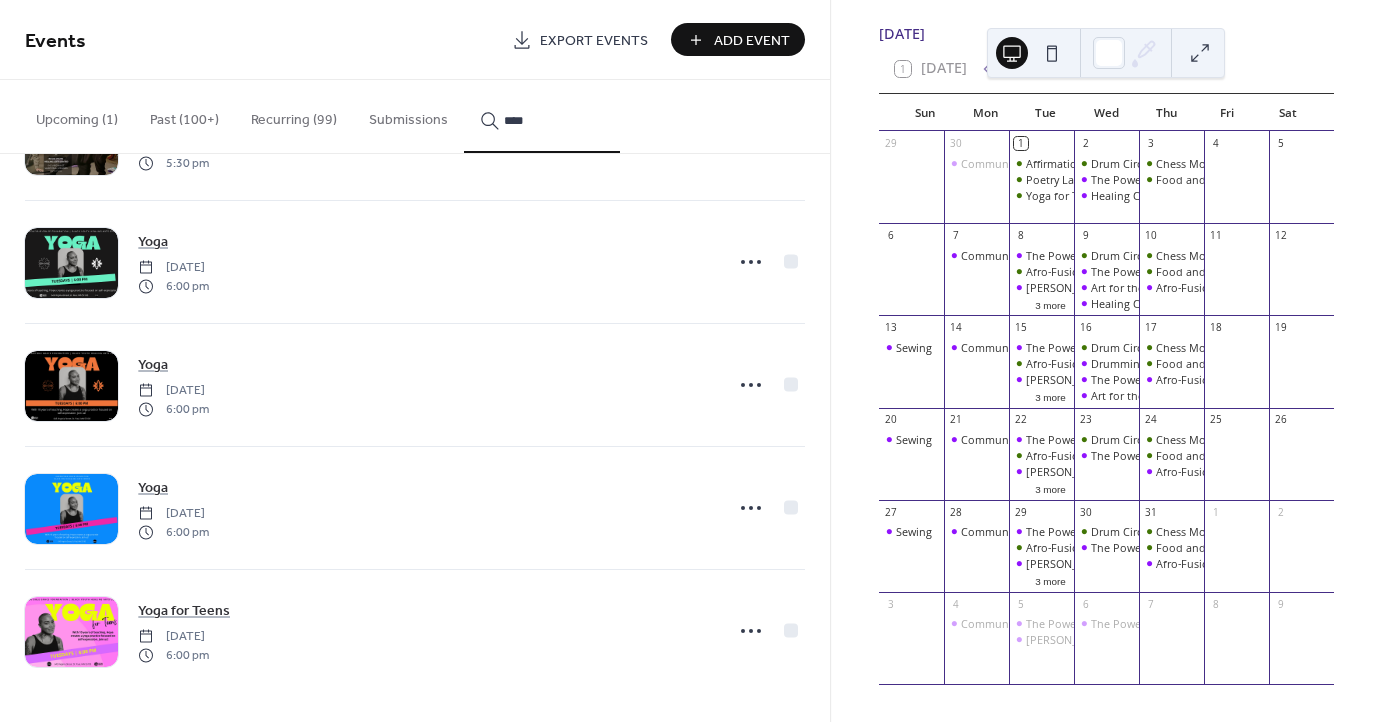 type on "****" 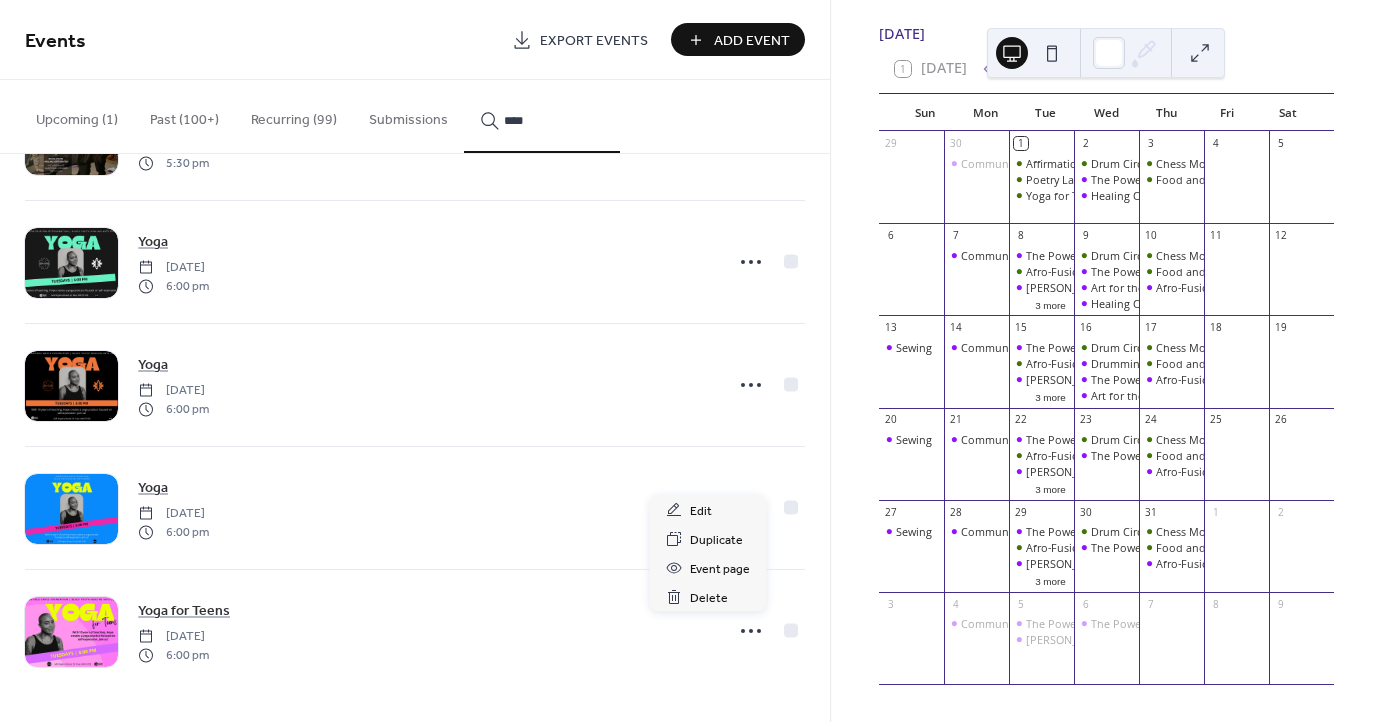 click 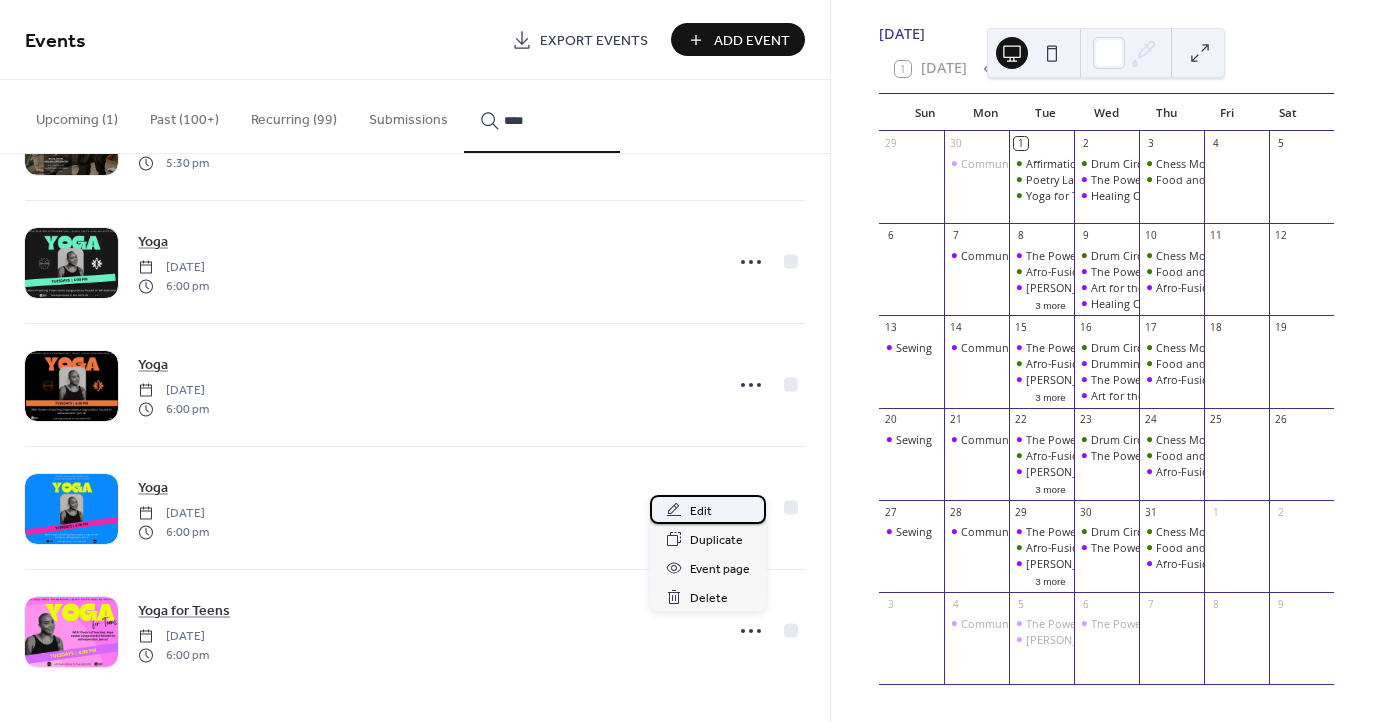 click on "Edit" at bounding box center [701, 511] 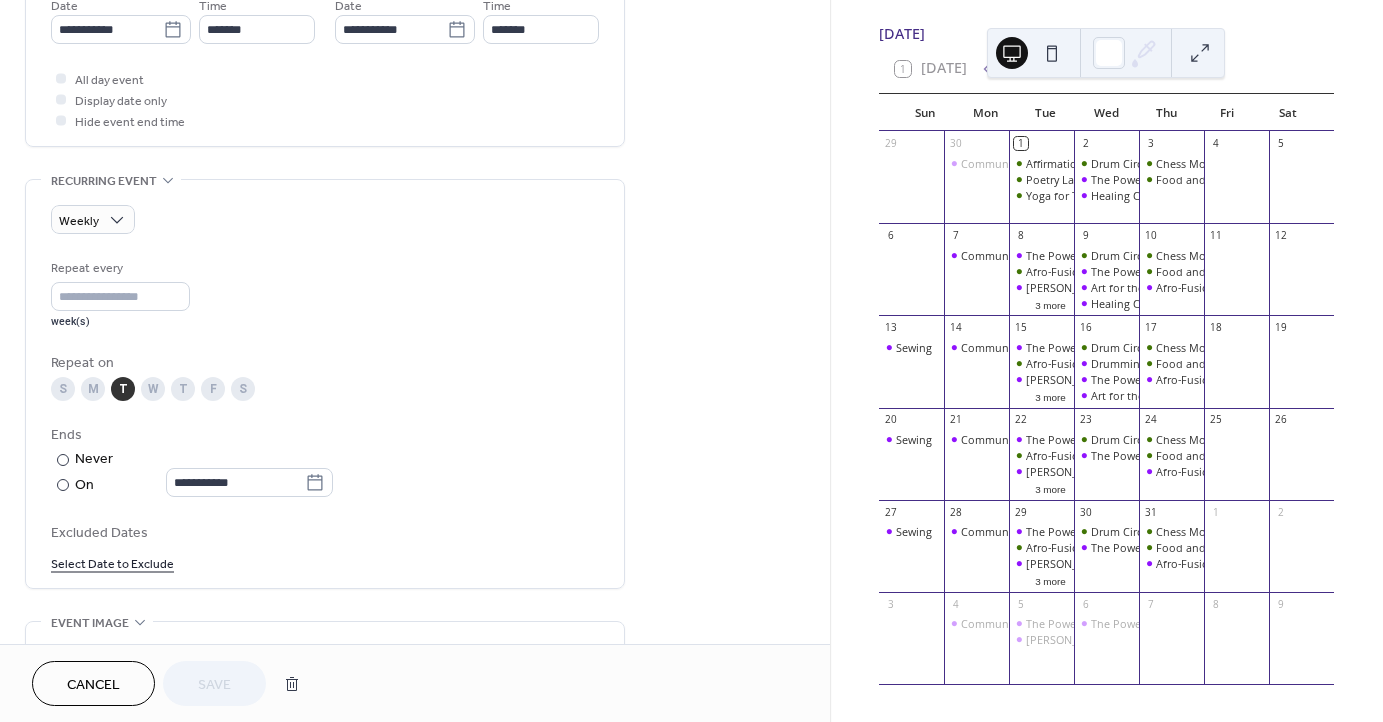 scroll, scrollTop: 697, scrollLeft: 0, axis: vertical 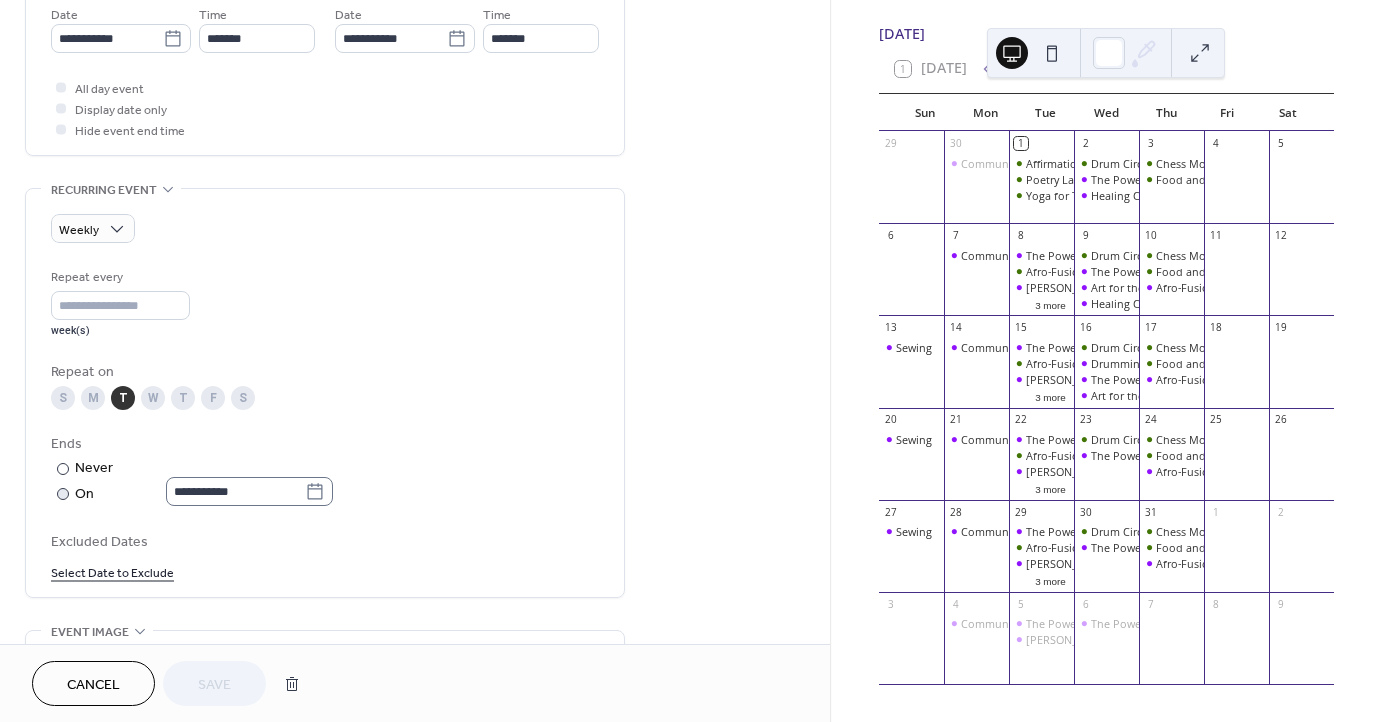 click 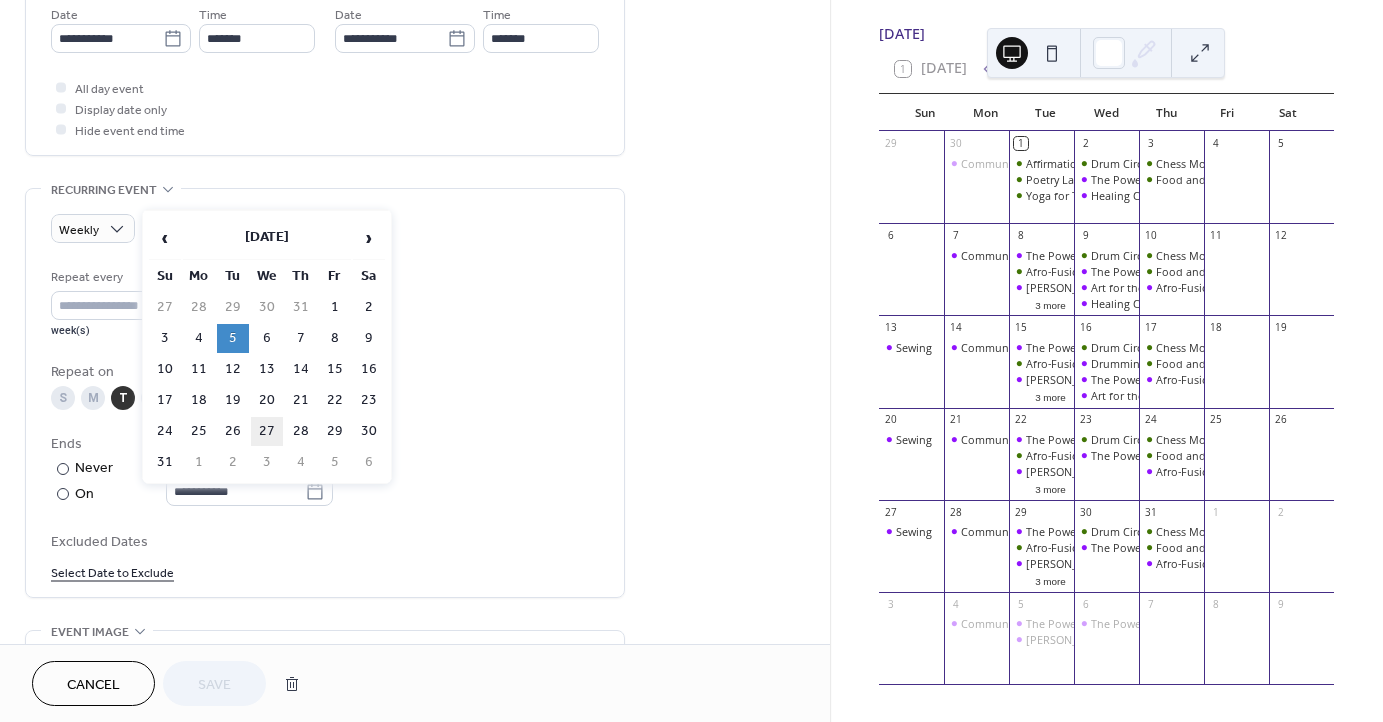 click on "27" at bounding box center (267, 431) 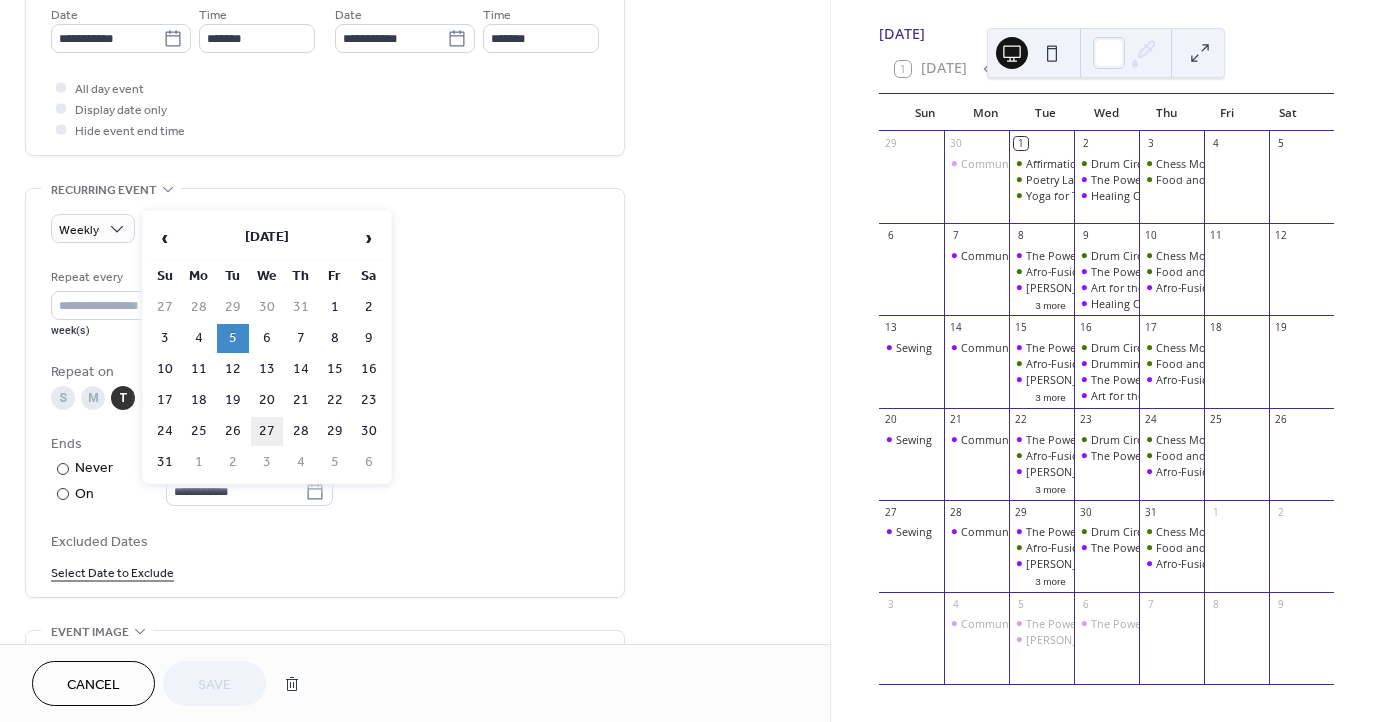 type on "**********" 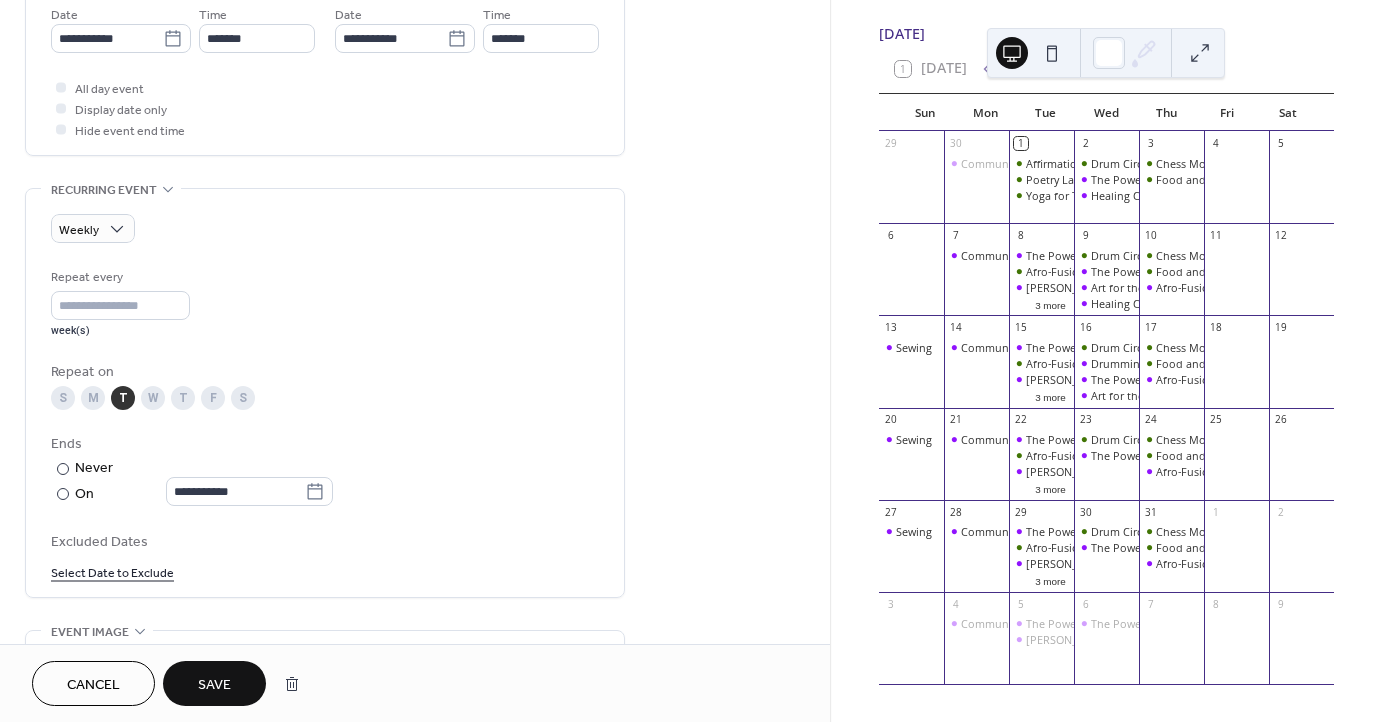 click on "Save" at bounding box center (214, 685) 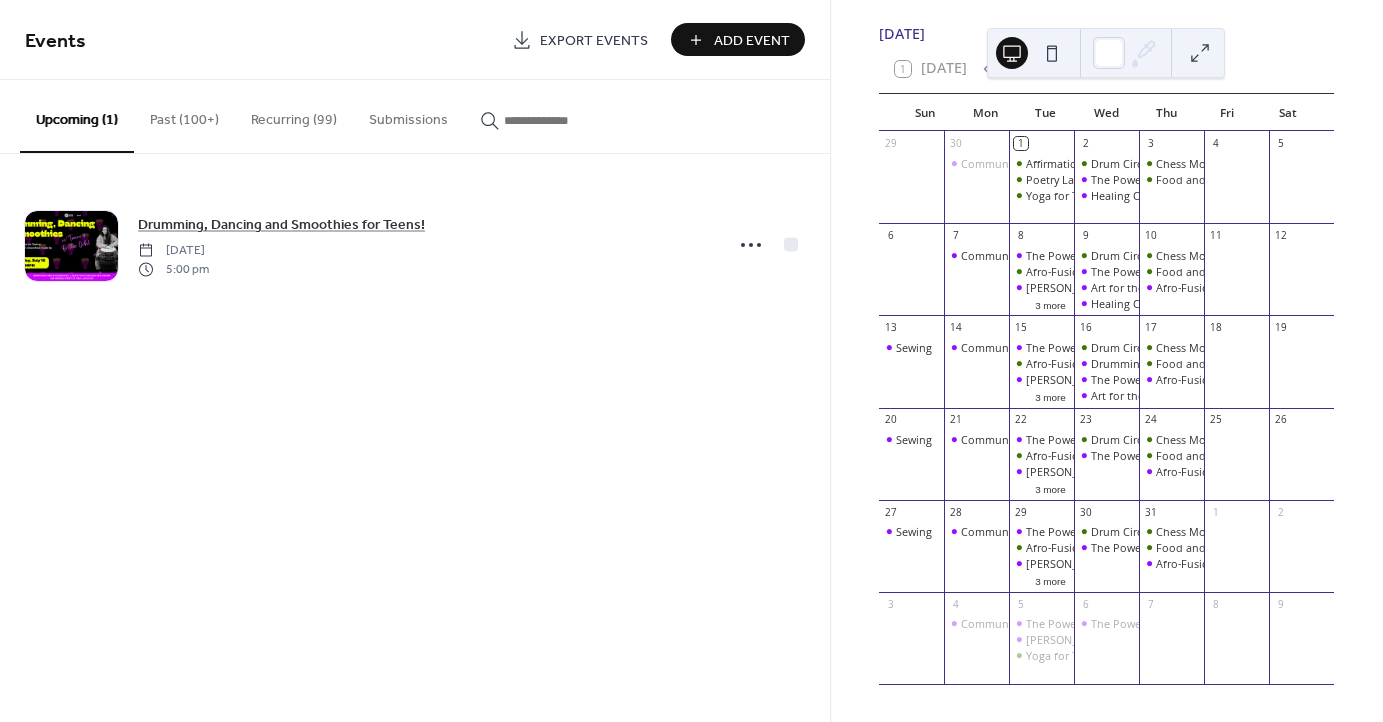 click at bounding box center (554, 120) 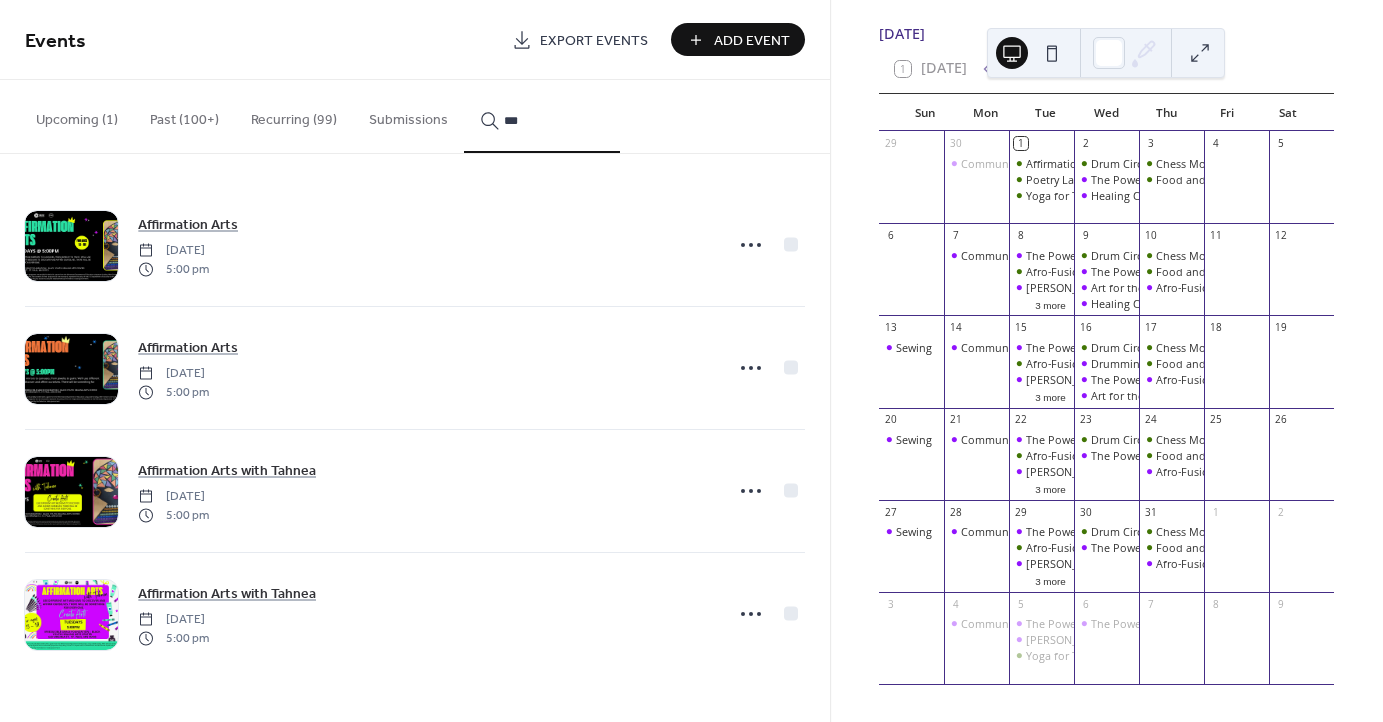 type on "***" 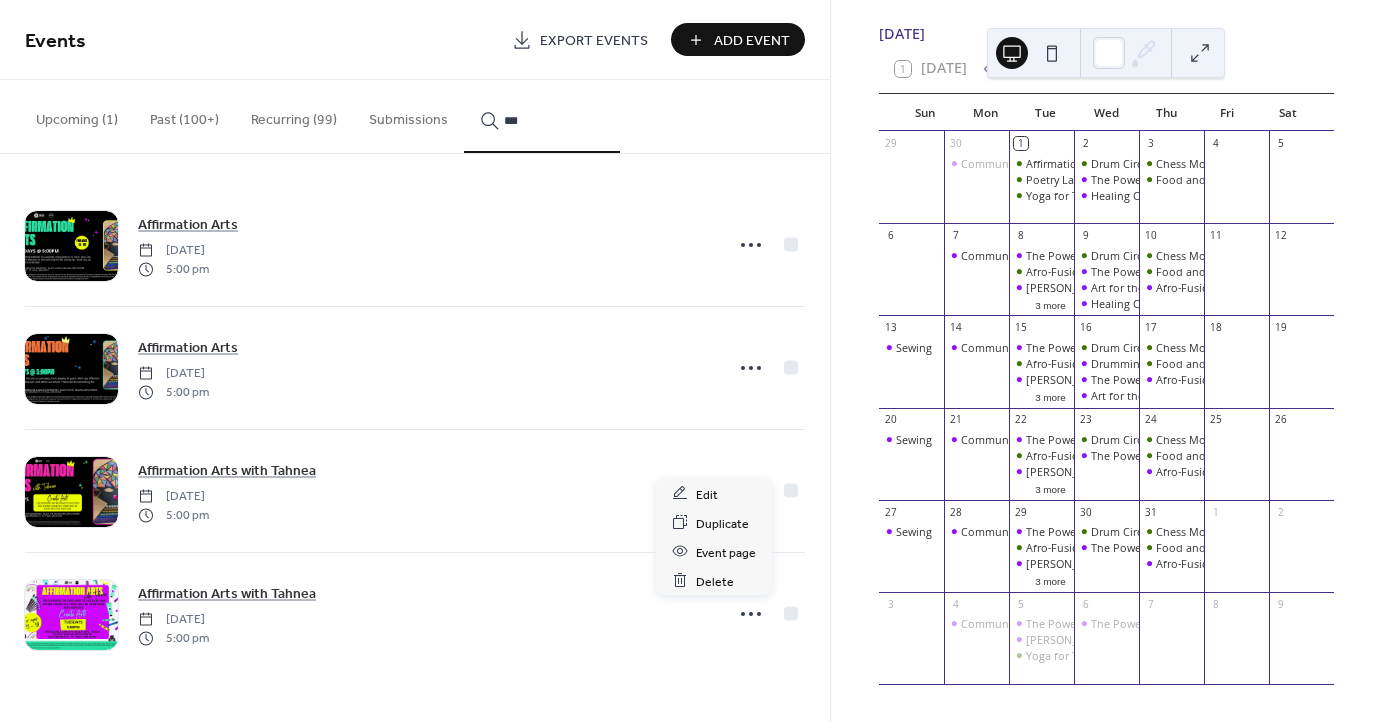click 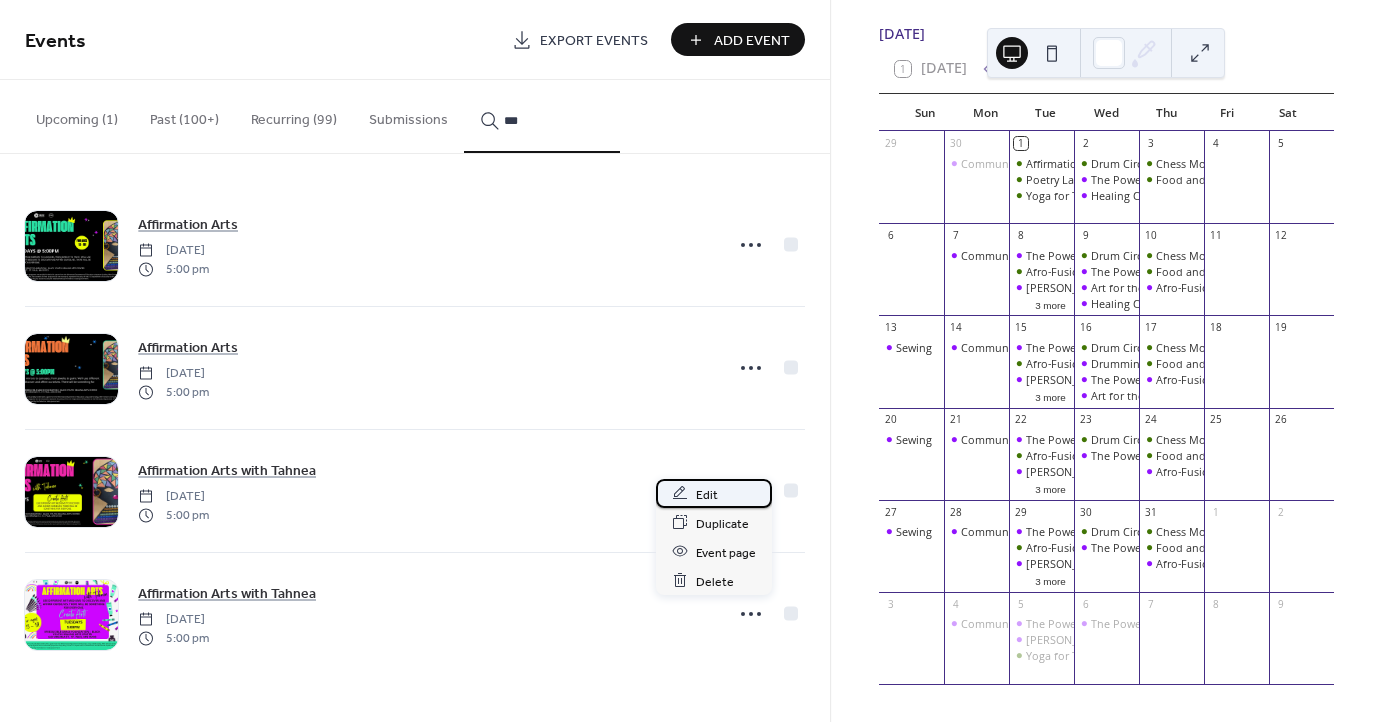 click on "Edit" at bounding box center [714, 493] 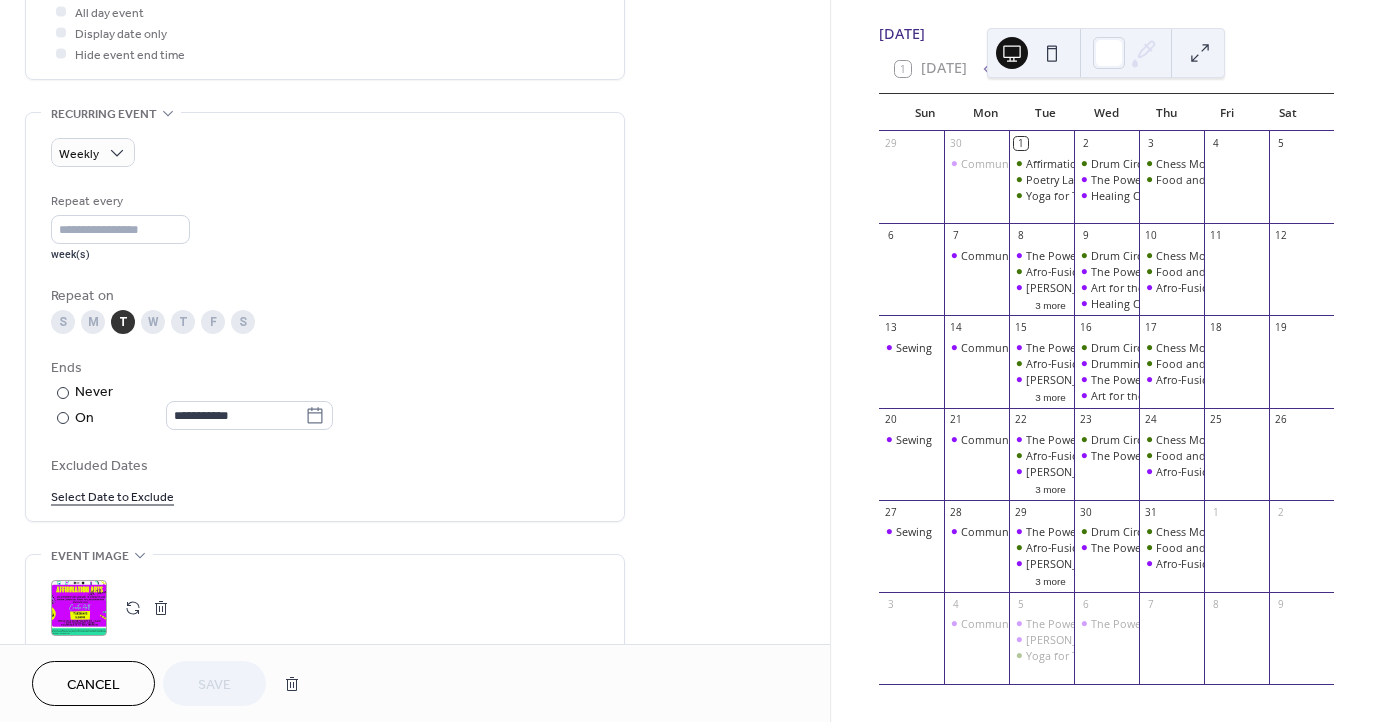 scroll, scrollTop: 1027, scrollLeft: 0, axis: vertical 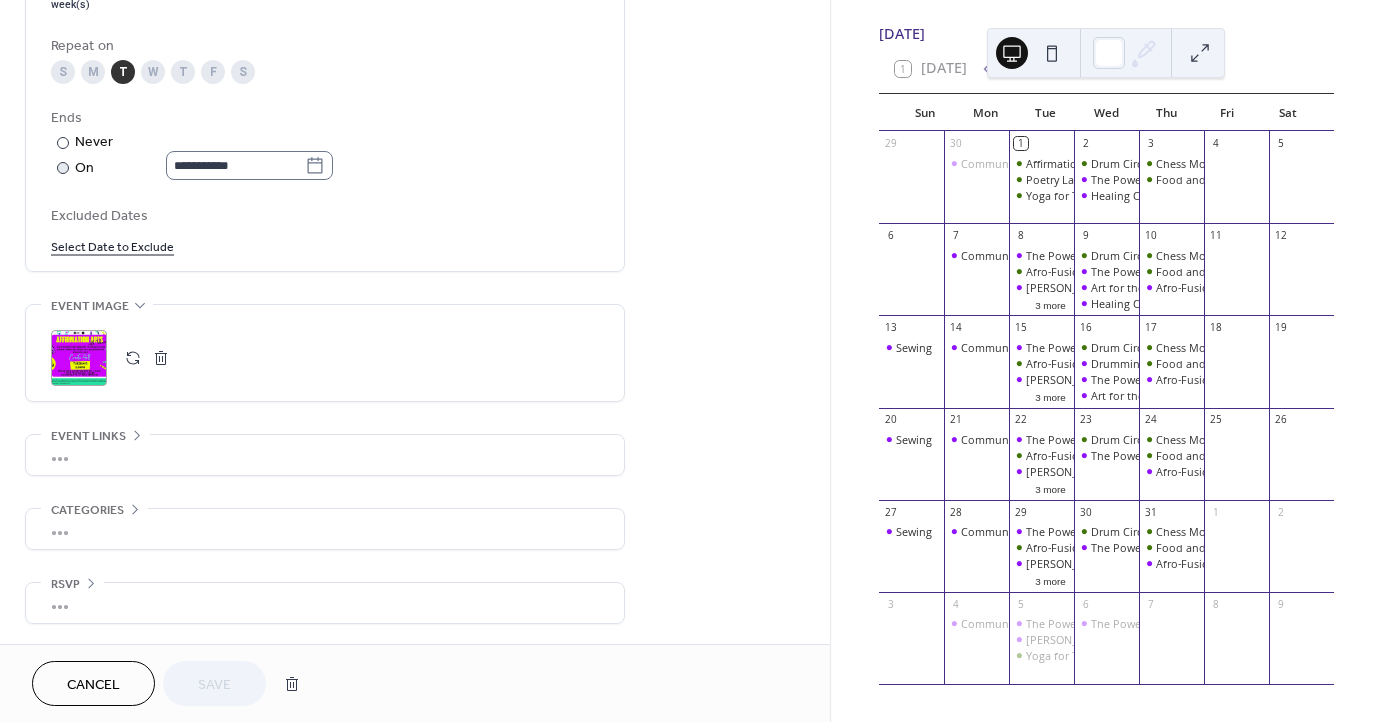 click 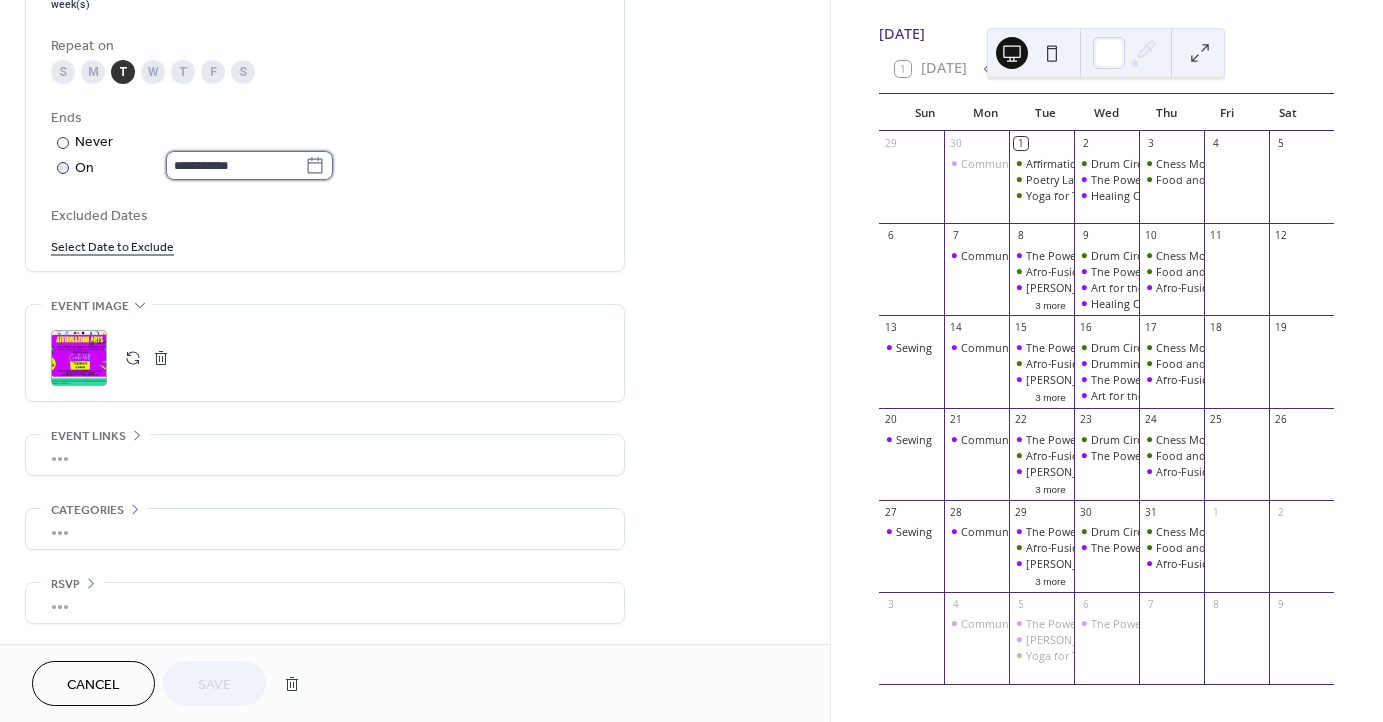 click on "**********" at bounding box center [235, 165] 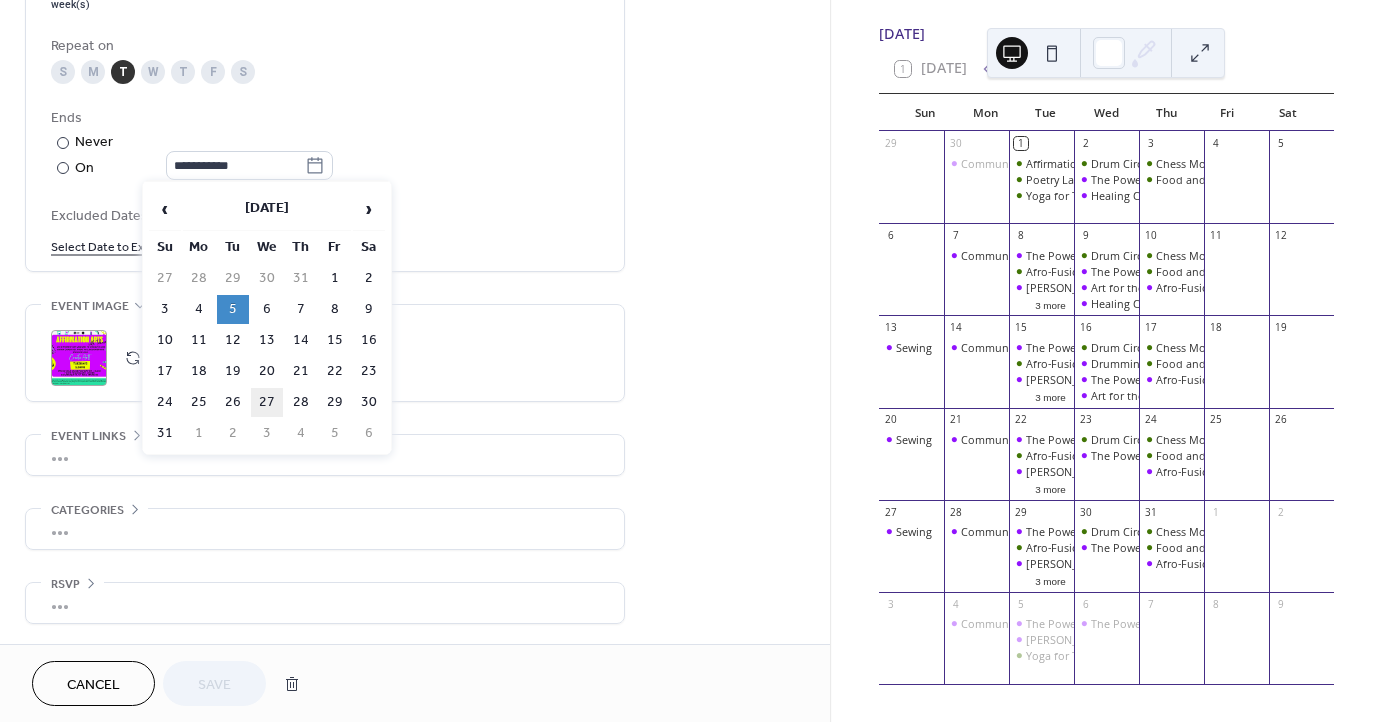 click on "27" at bounding box center (267, 402) 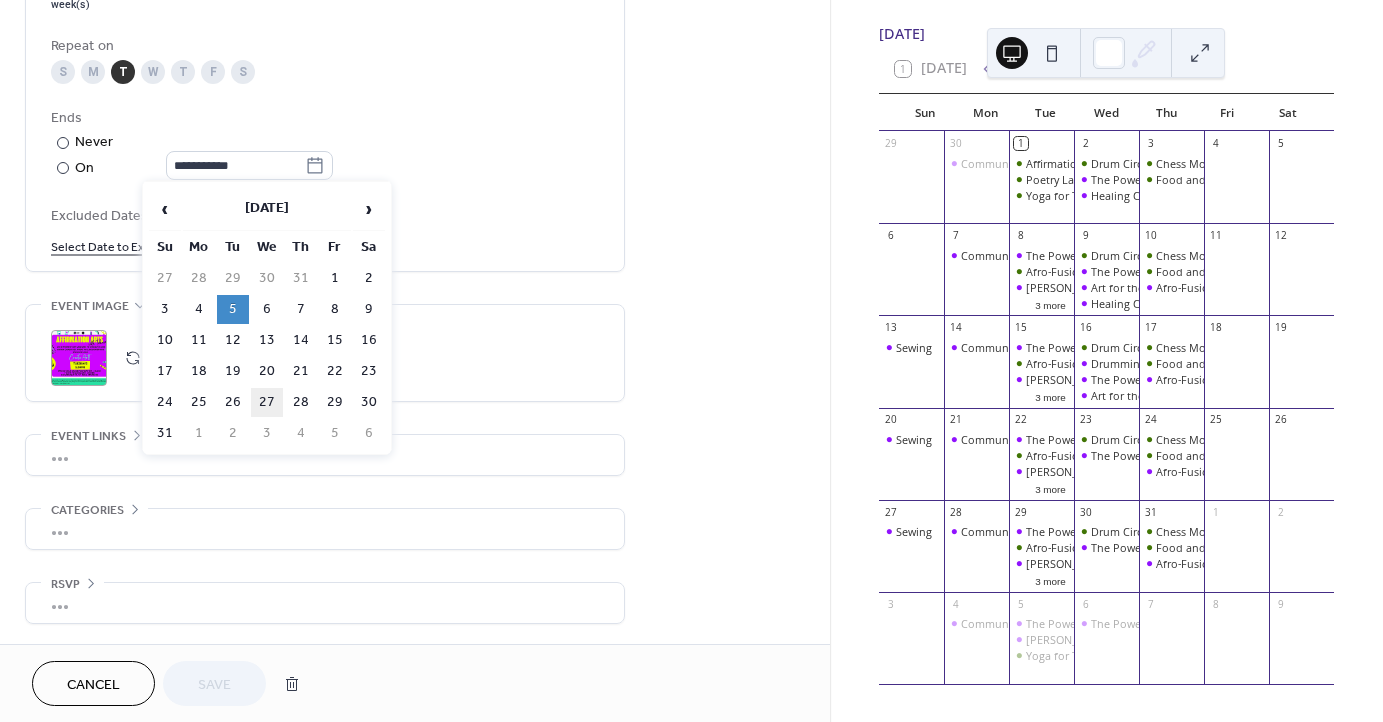 type on "**********" 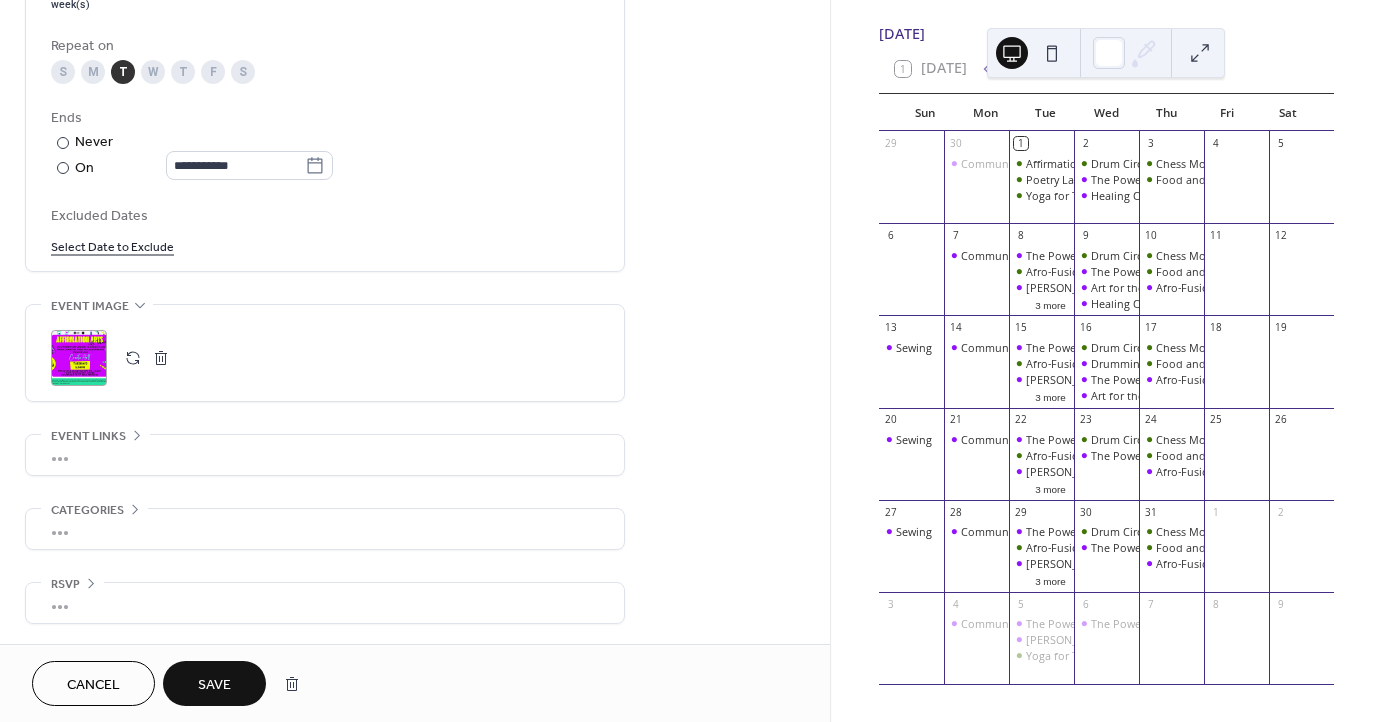 click on "Save" at bounding box center (214, 685) 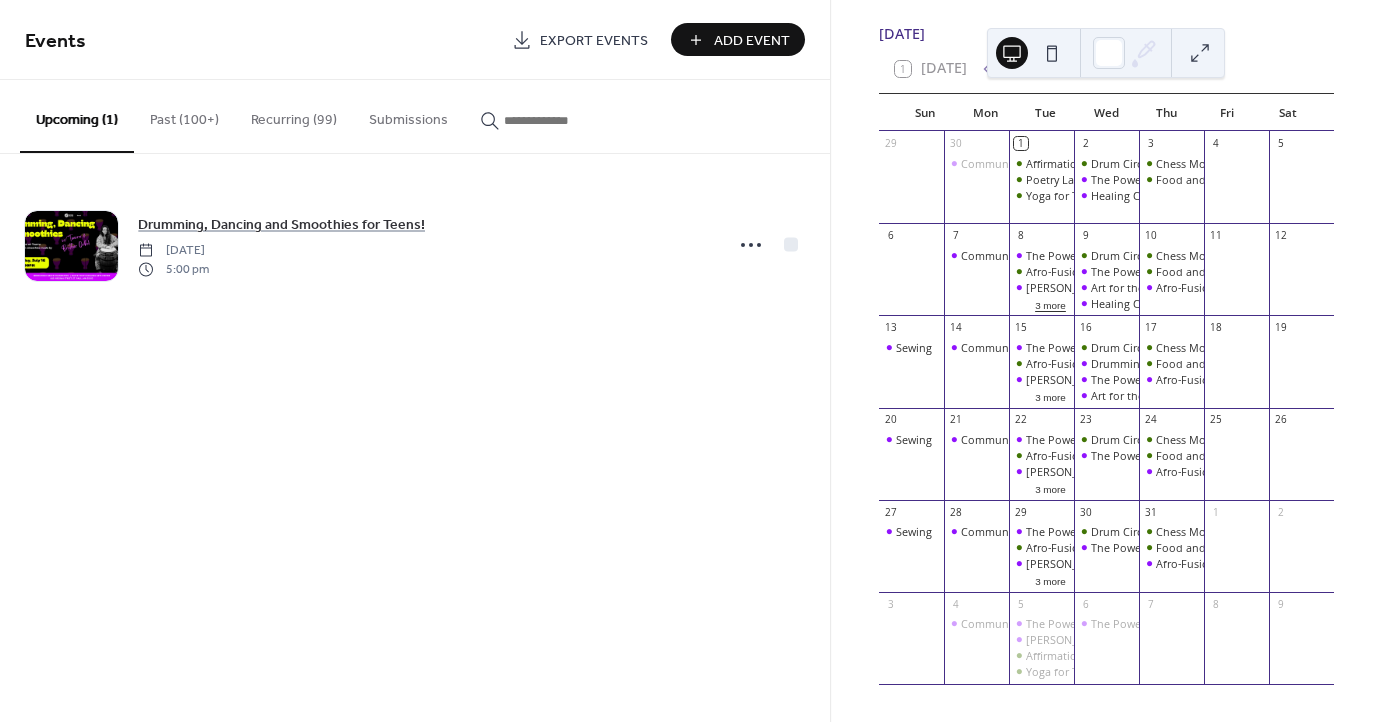 click on "3 more" at bounding box center (1050, 304) 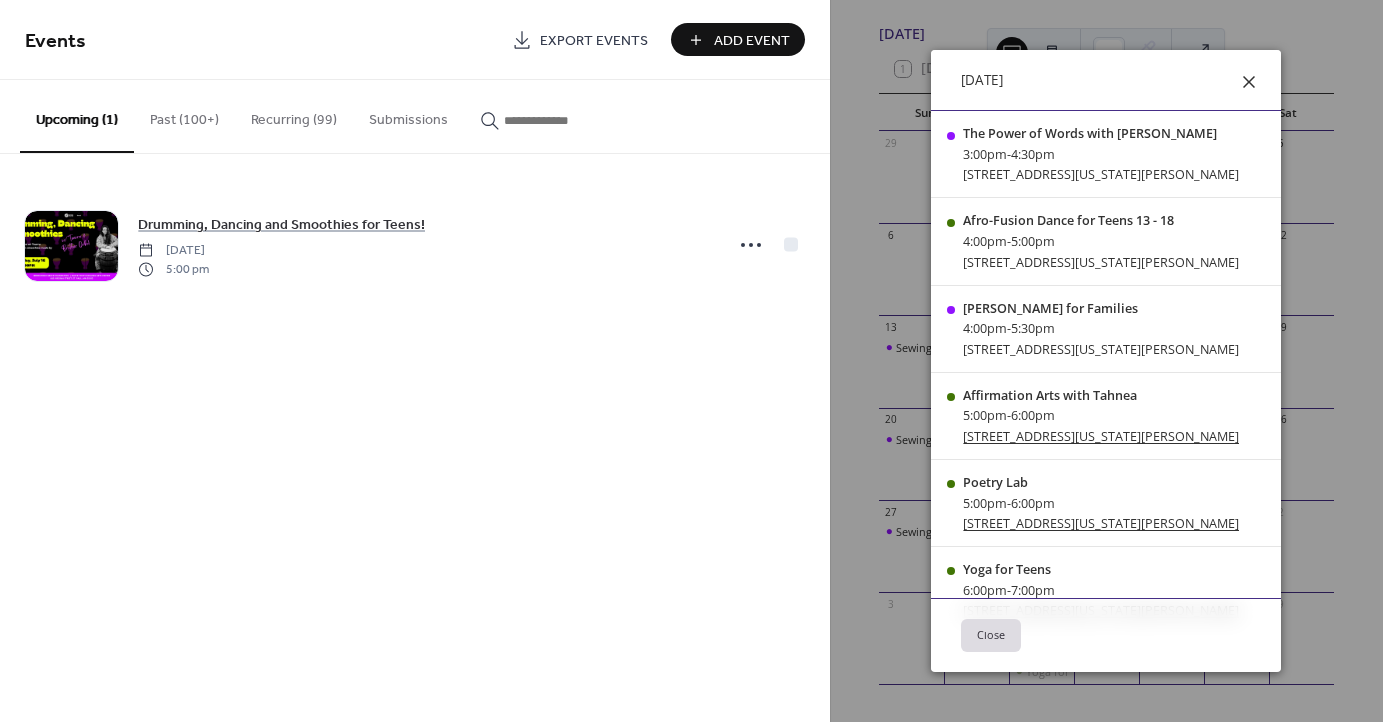 click 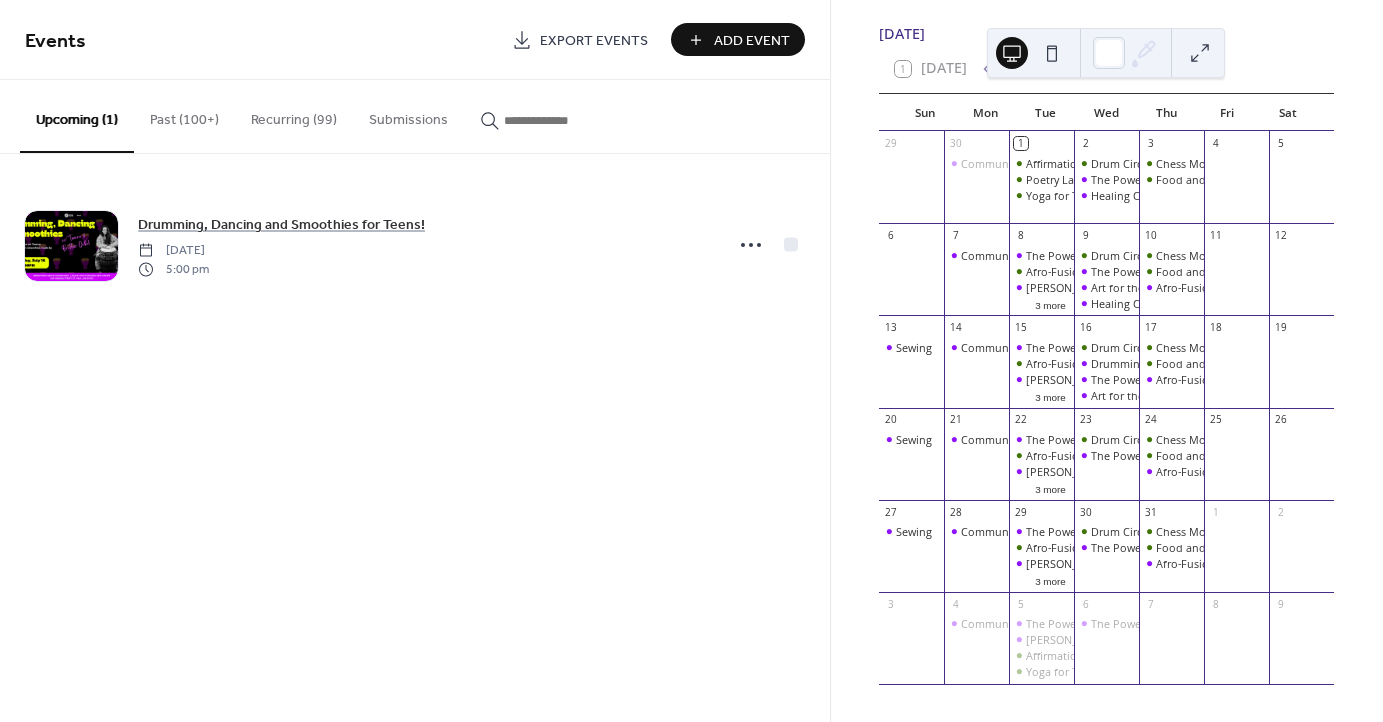 click at bounding box center (554, 120) 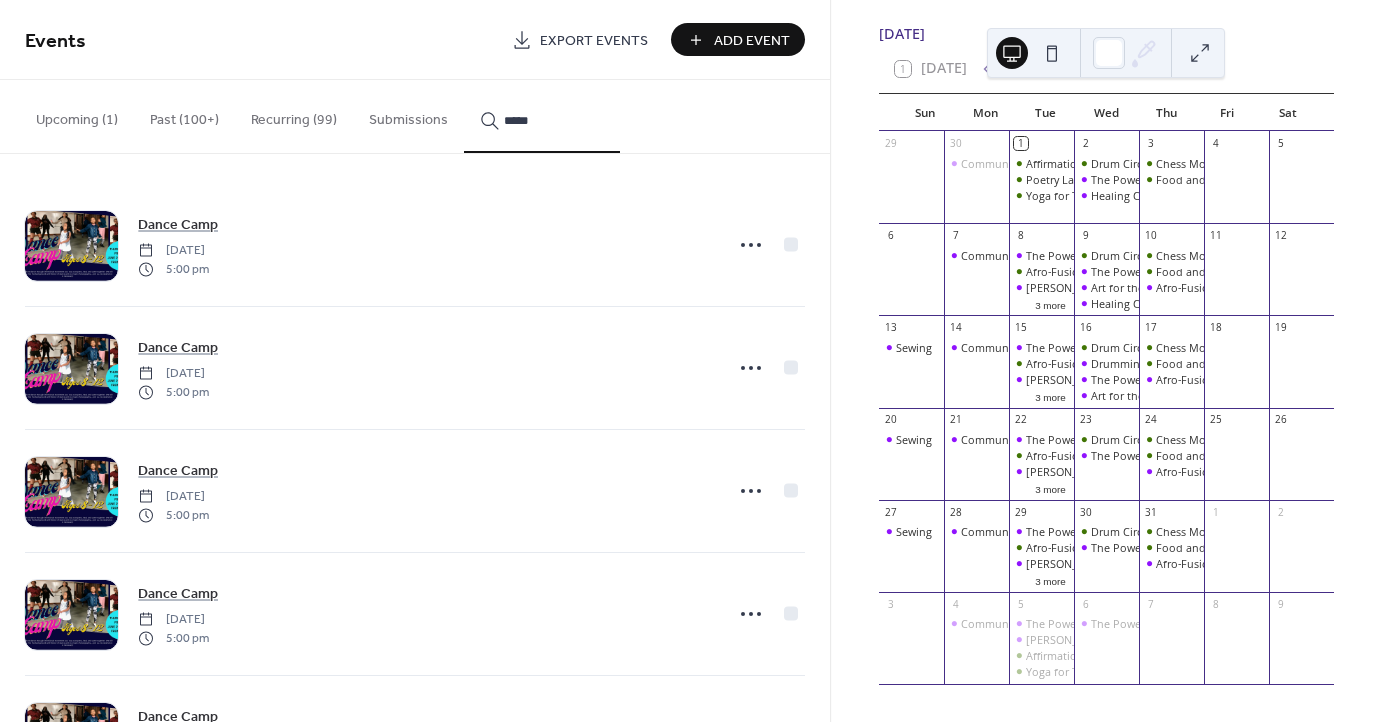 type on "*****" 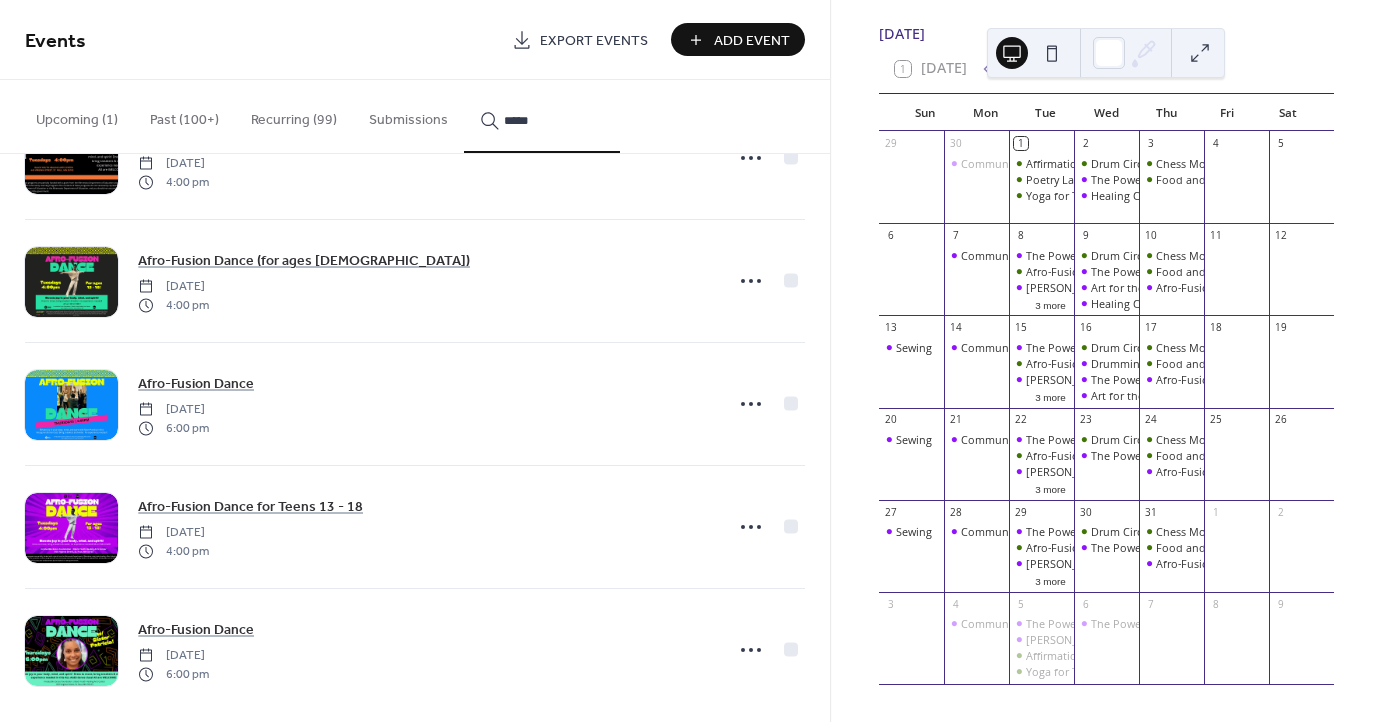 scroll, scrollTop: 4042, scrollLeft: 0, axis: vertical 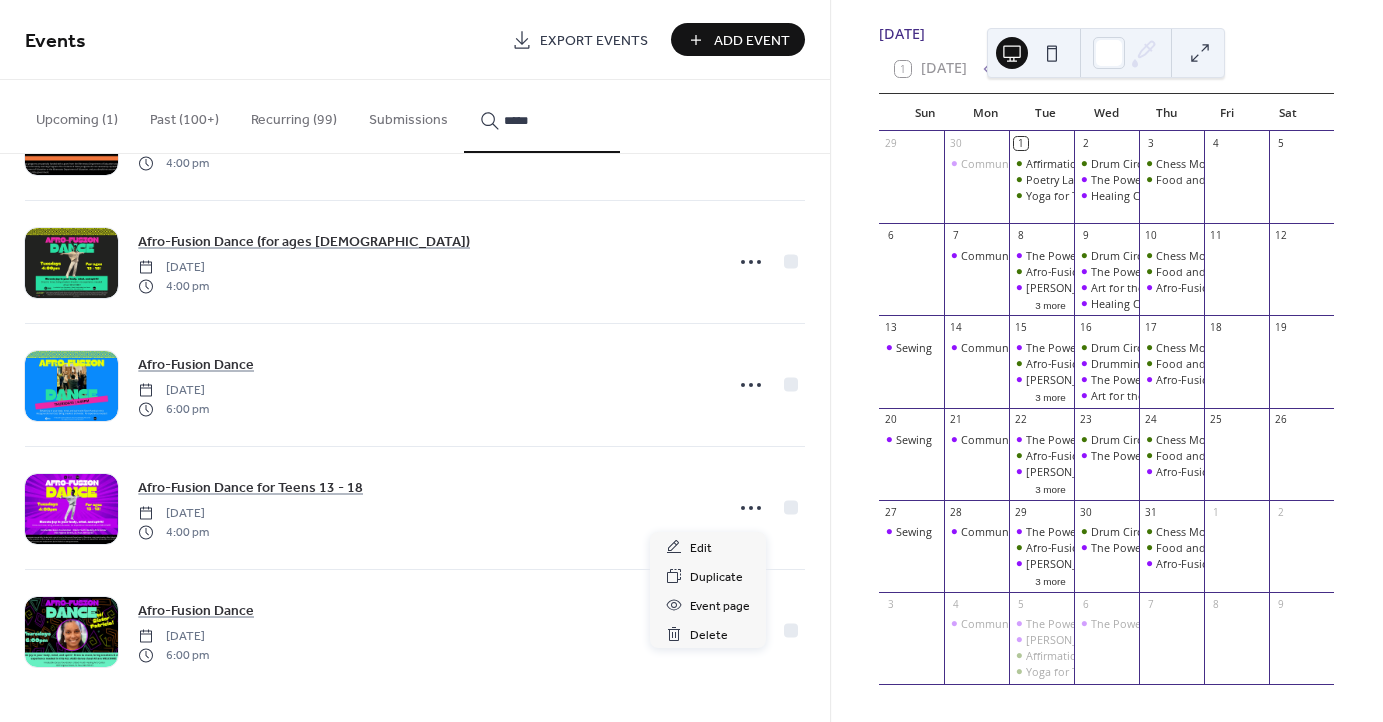 click 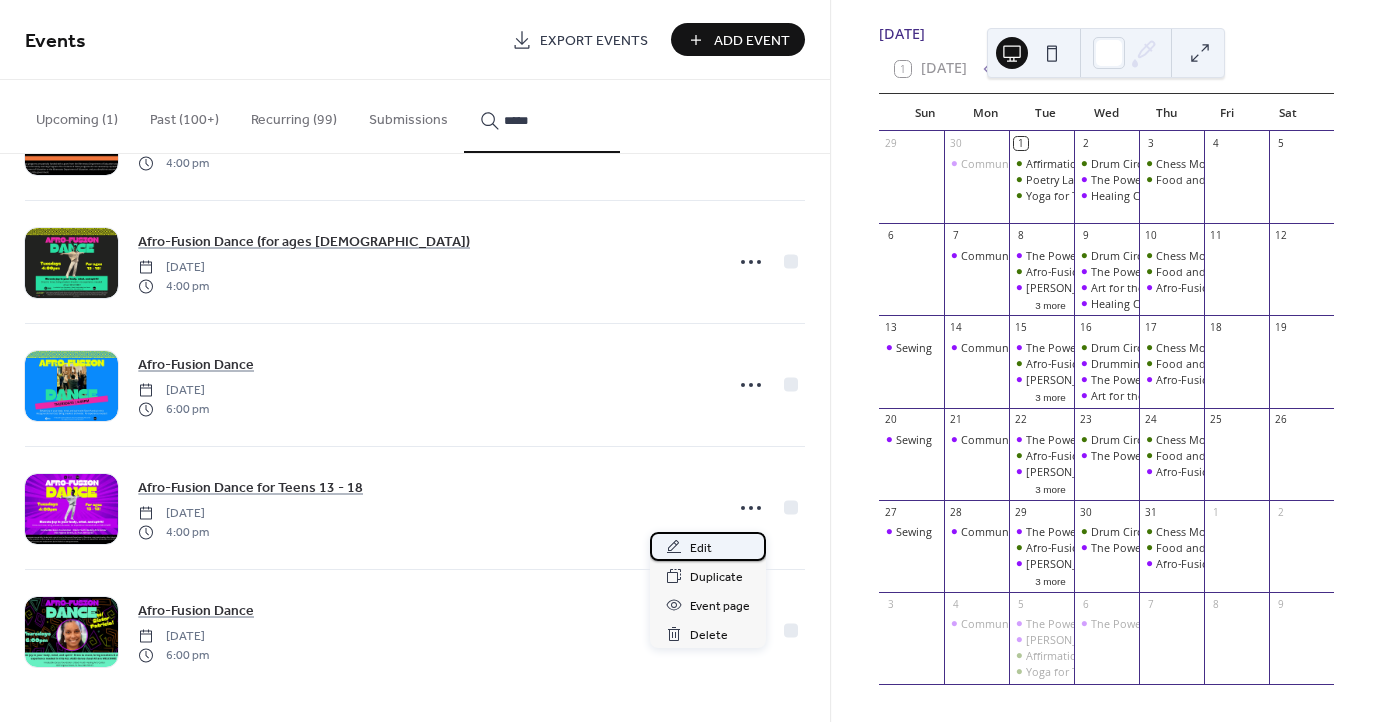 click on "Edit" at bounding box center (701, 548) 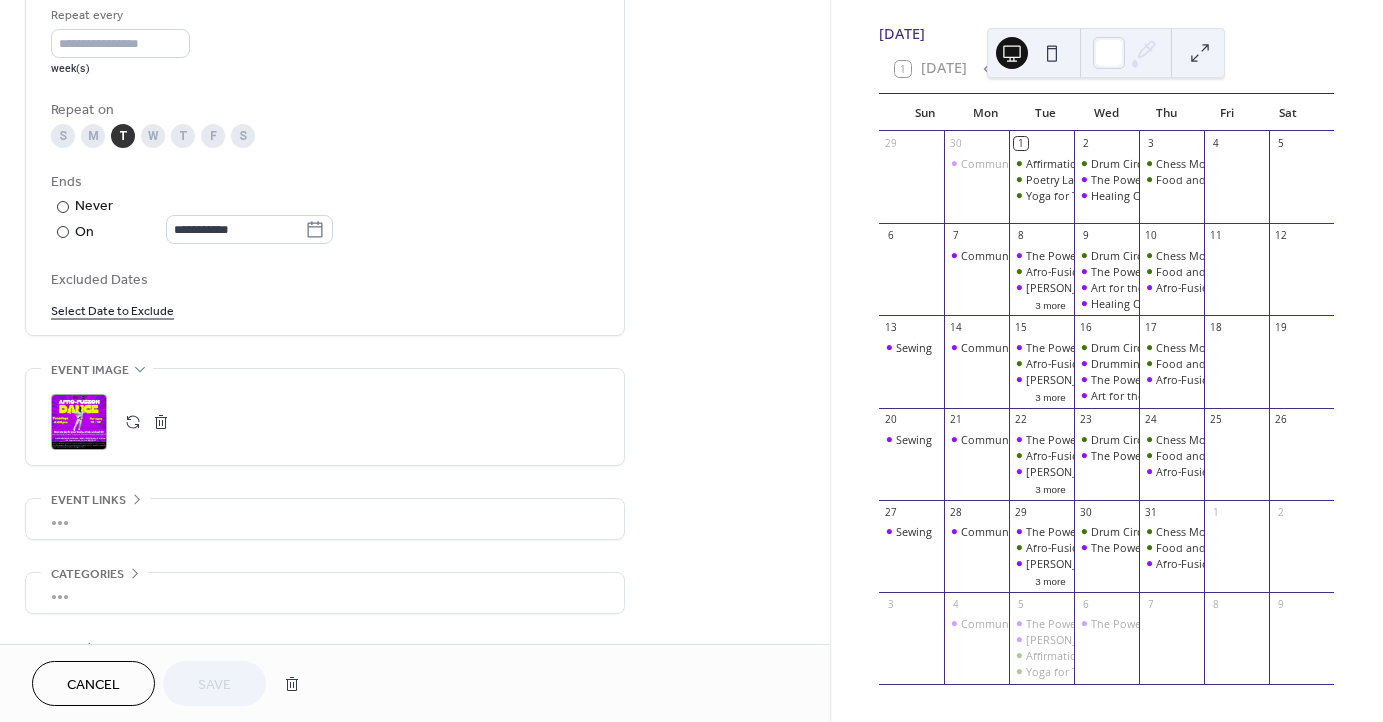 scroll, scrollTop: 955, scrollLeft: 0, axis: vertical 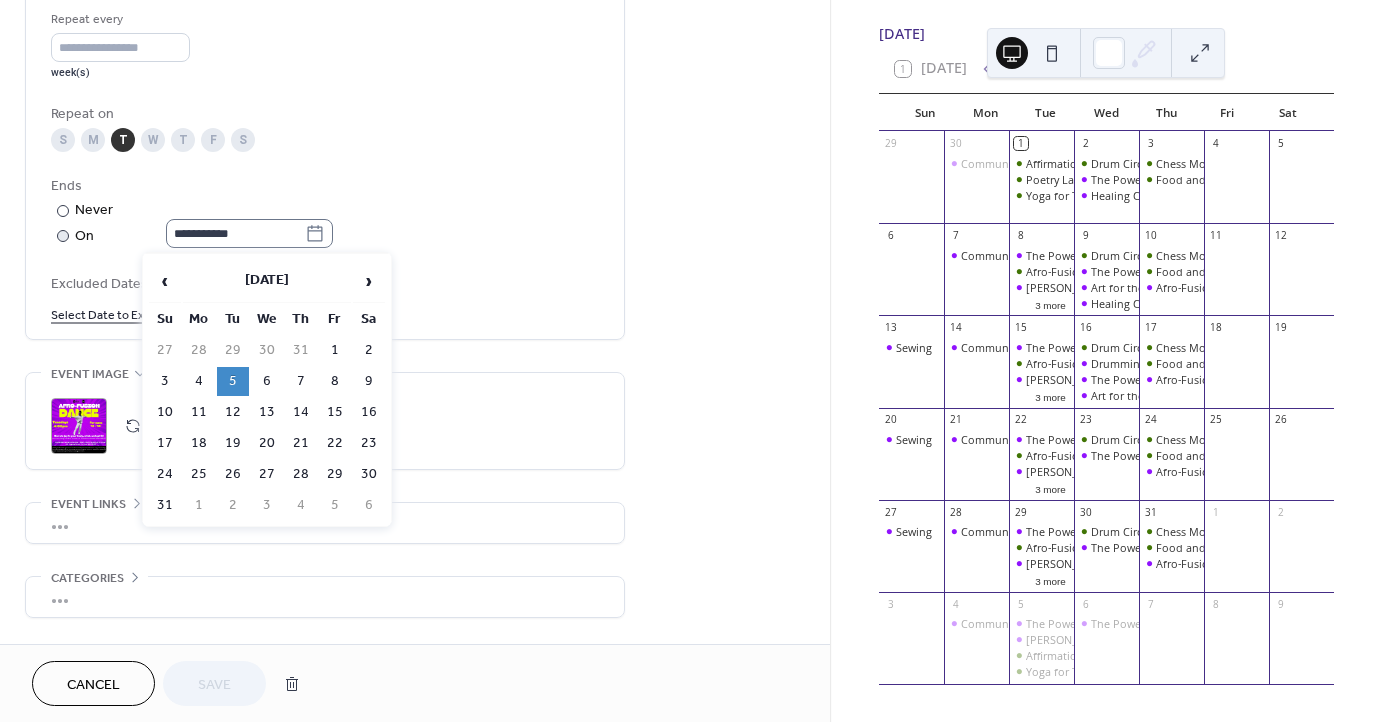 click 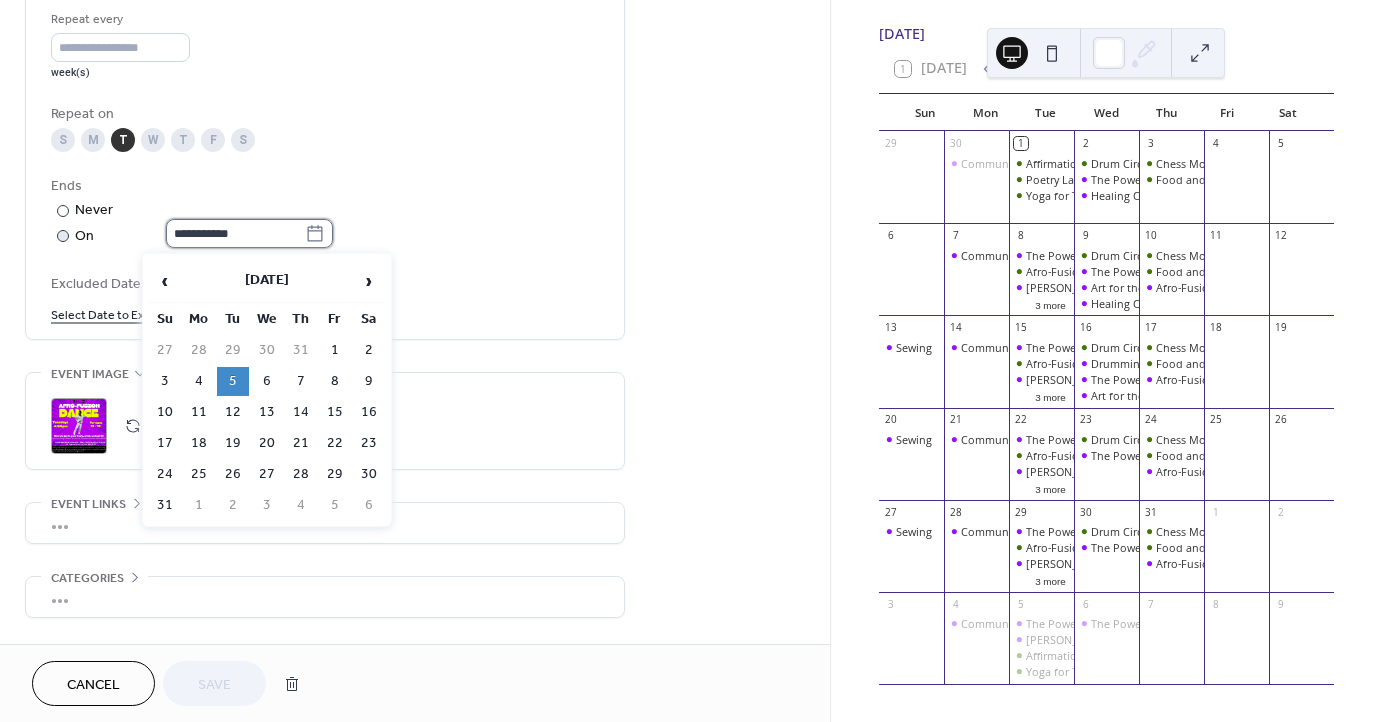 click on "**********" at bounding box center [235, 233] 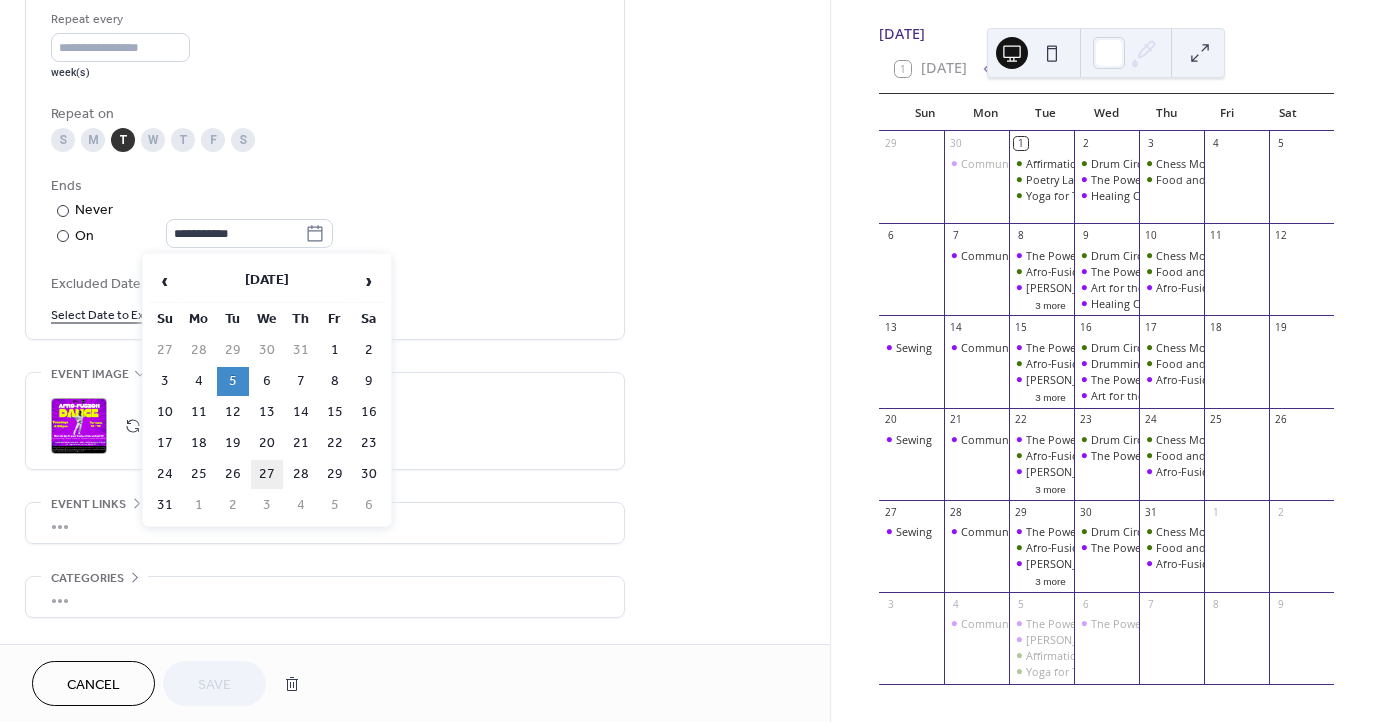 click on "27" at bounding box center [267, 474] 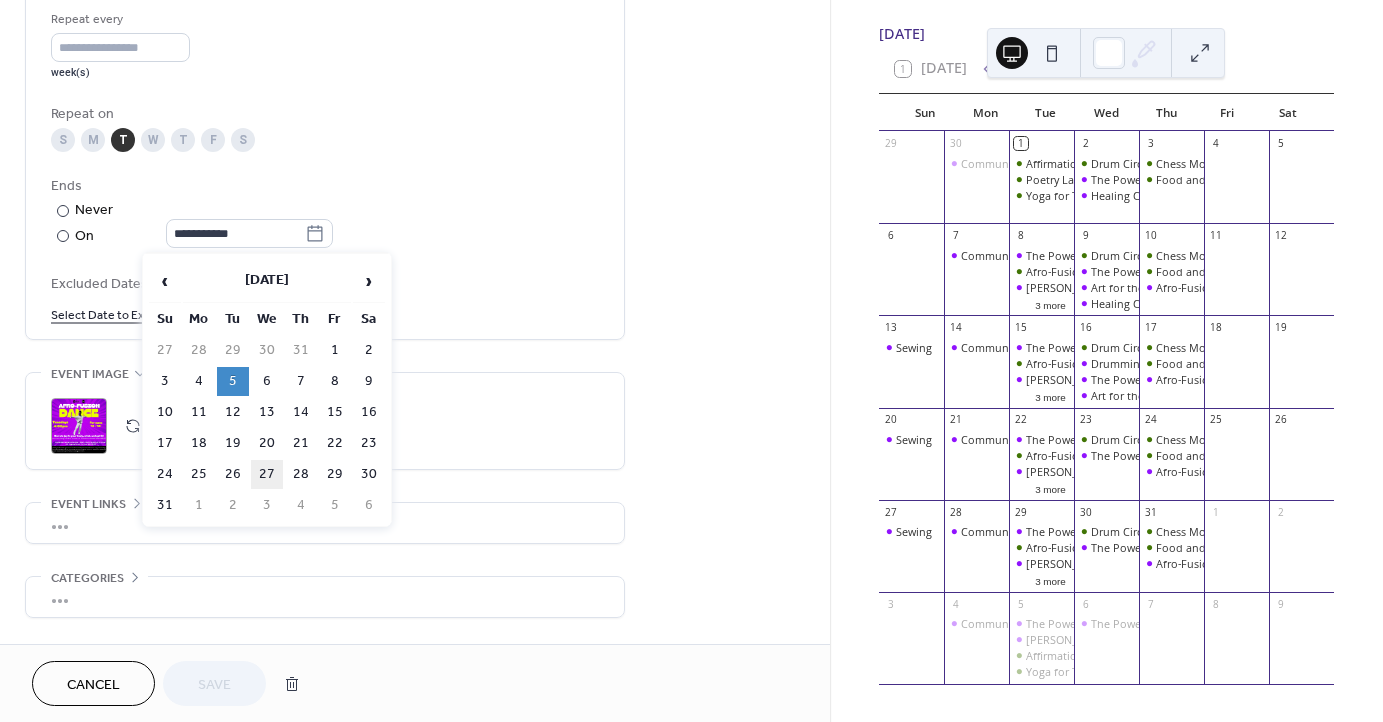type on "**********" 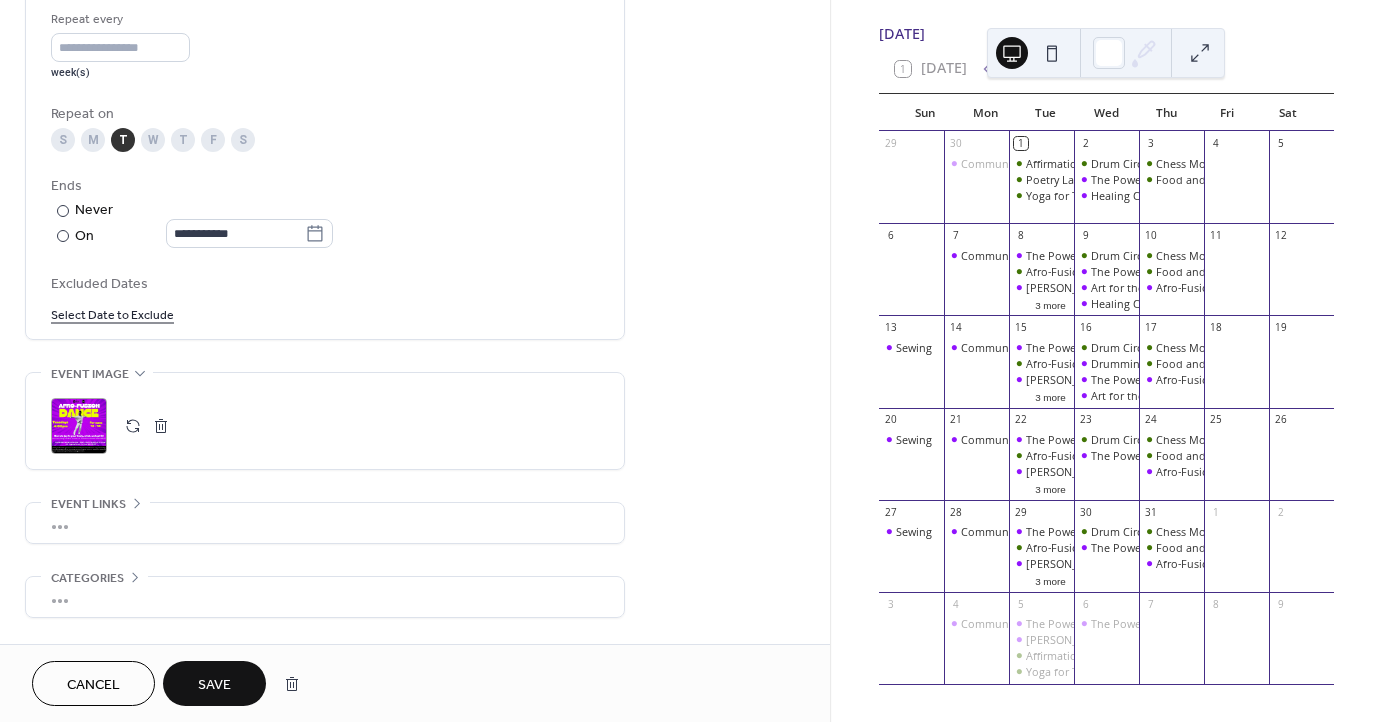 click on "Save" at bounding box center (214, 685) 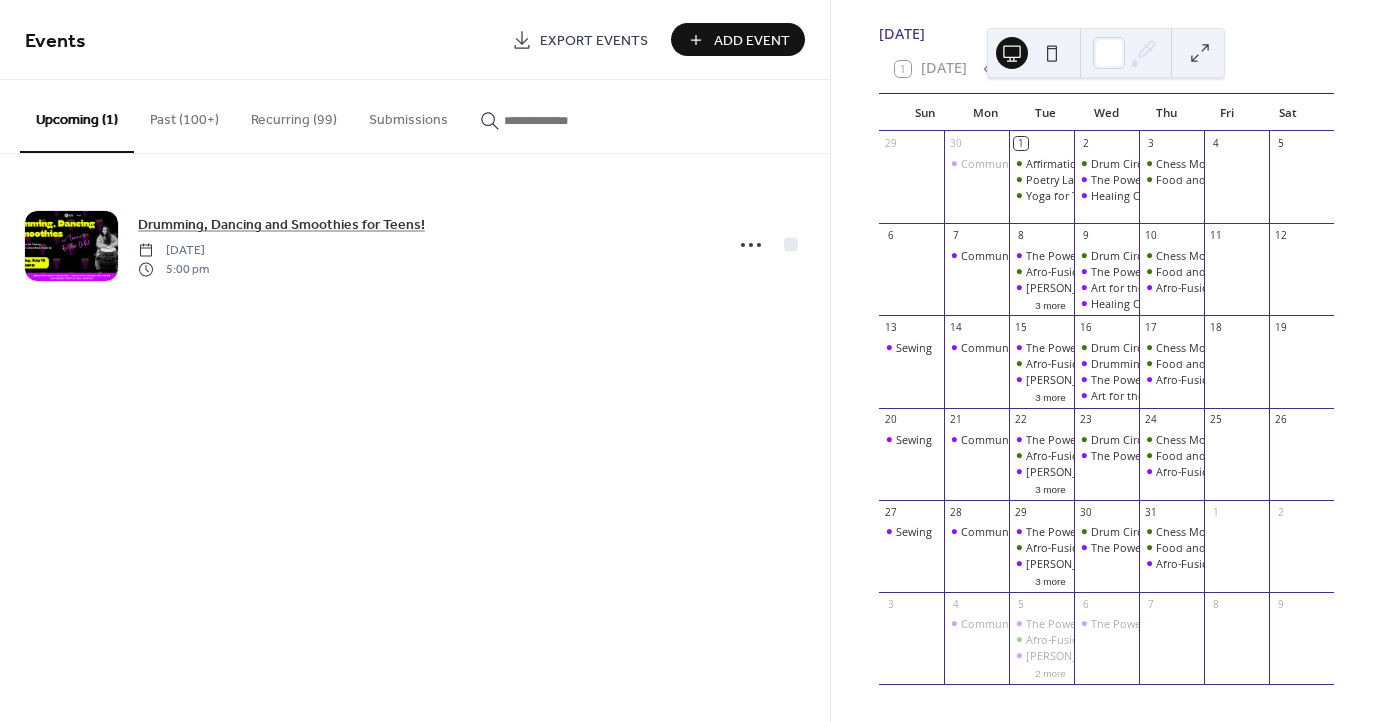 click at bounding box center (554, 120) 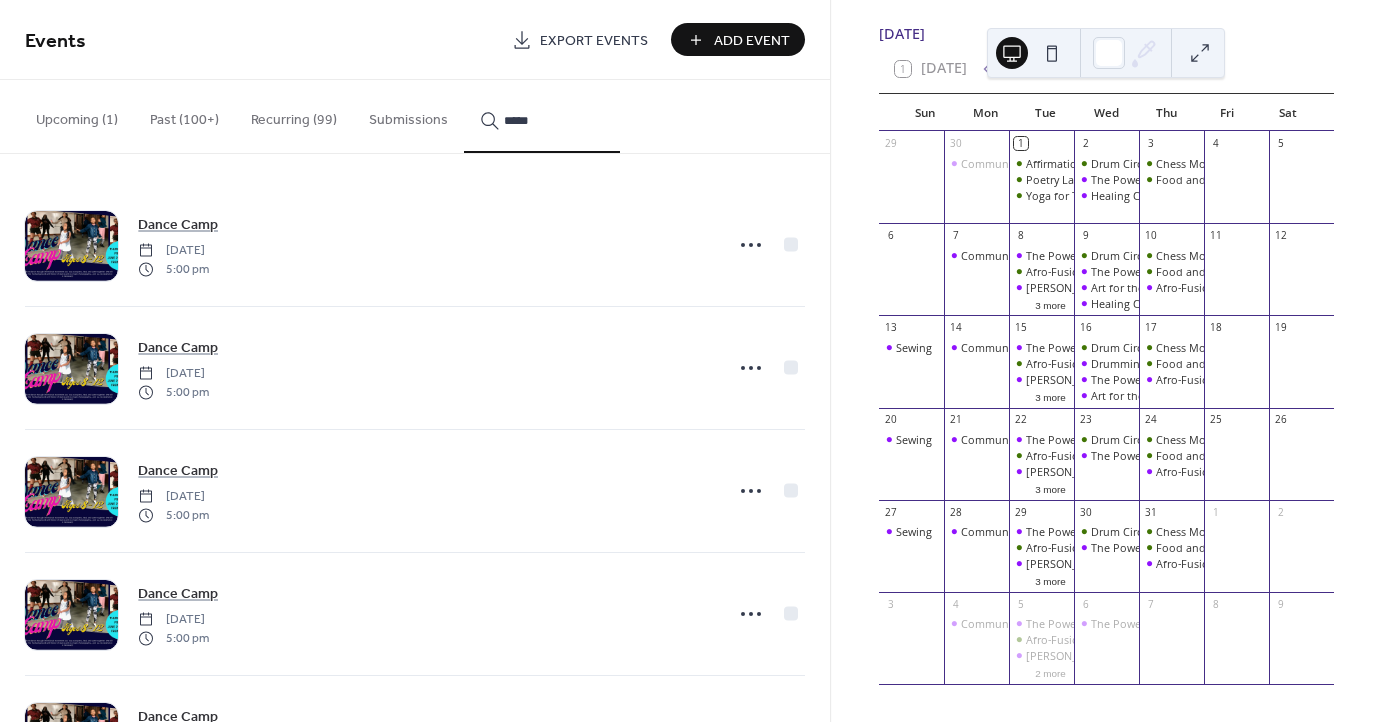 type on "*****" 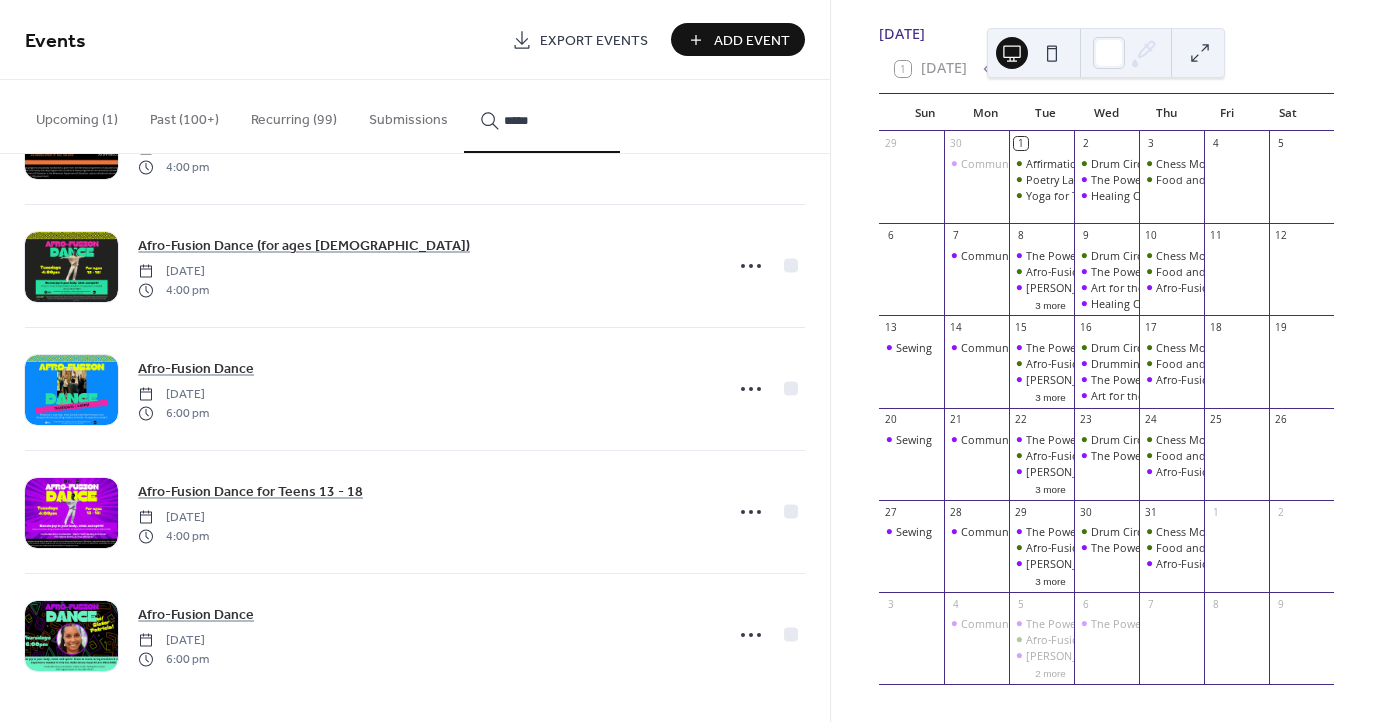 scroll, scrollTop: 4042, scrollLeft: 0, axis: vertical 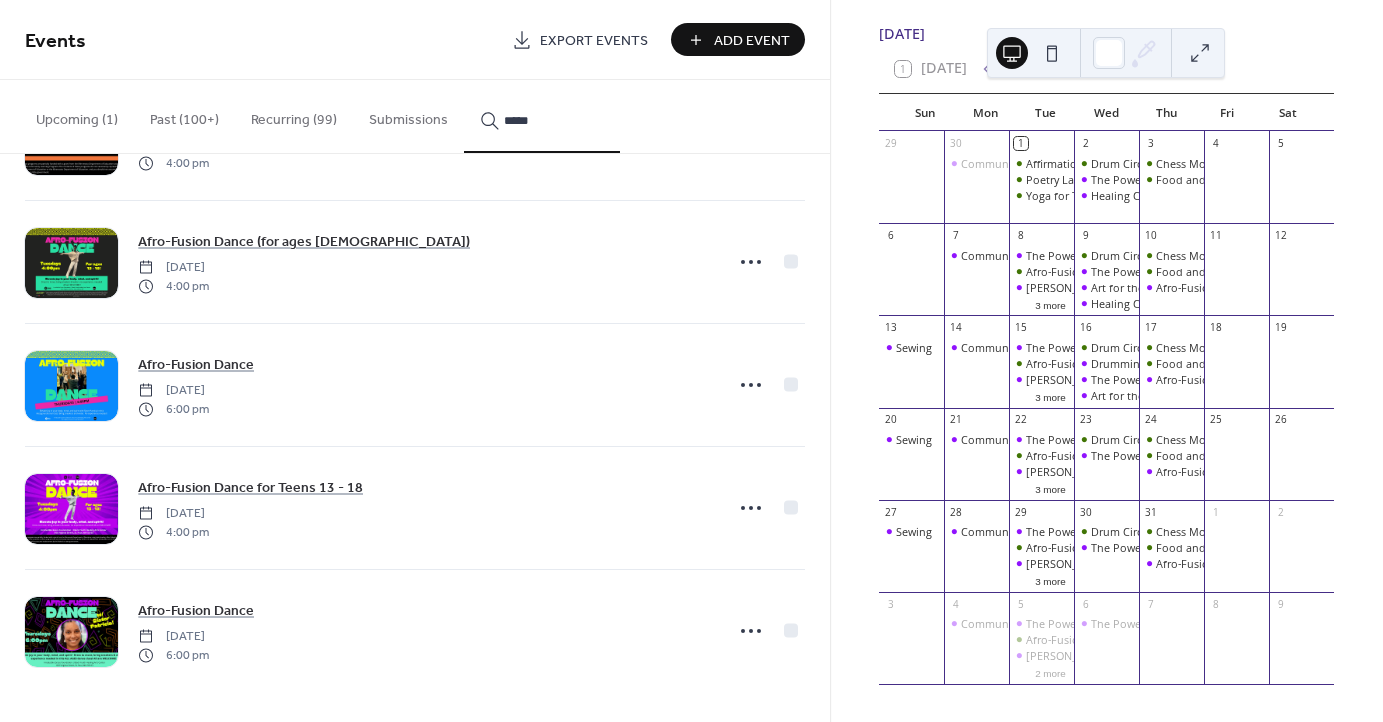 click 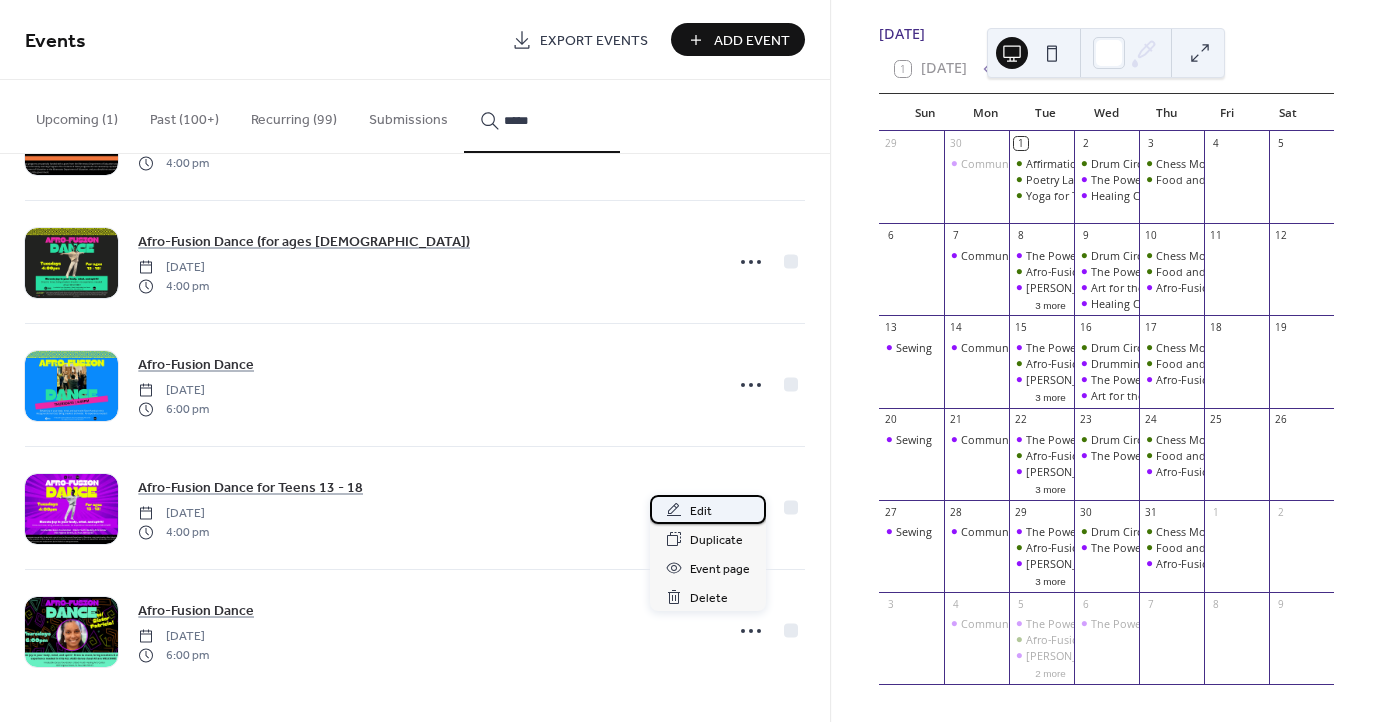 click on "Edit" at bounding box center (701, 511) 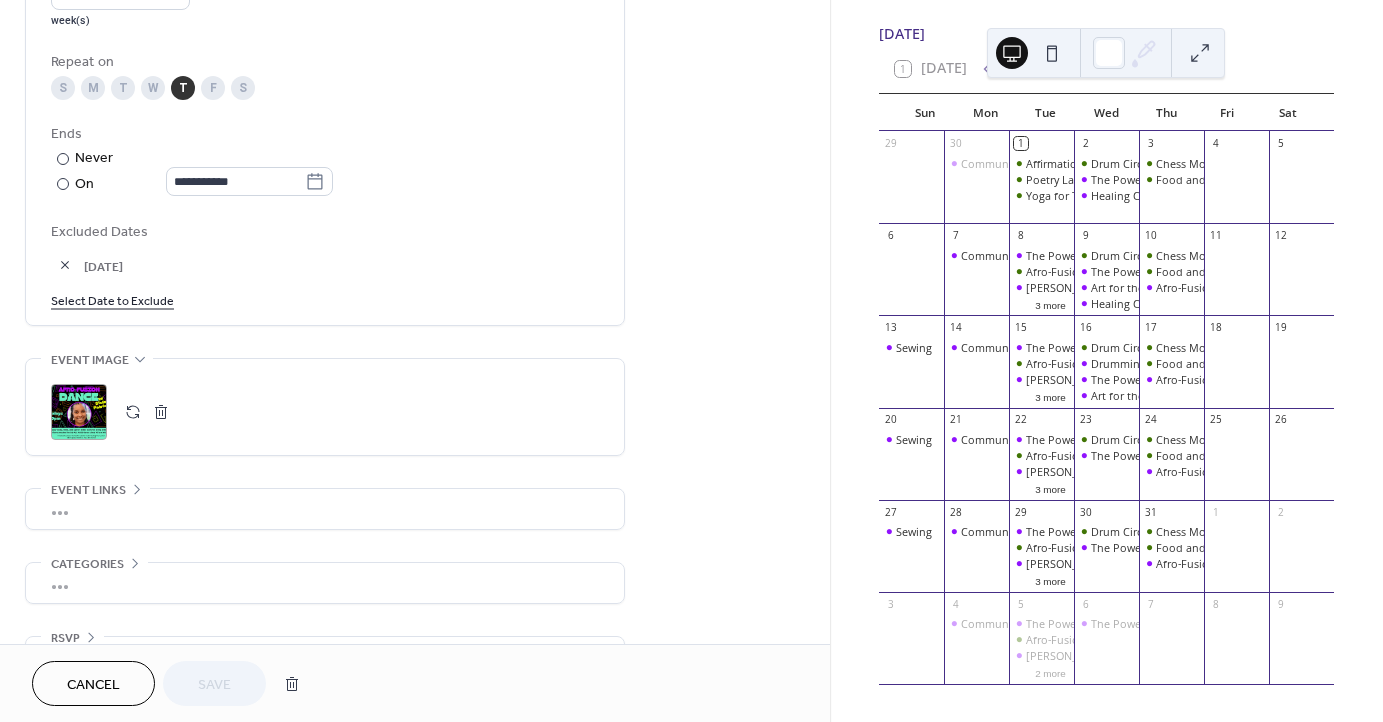 scroll, scrollTop: 1005, scrollLeft: 0, axis: vertical 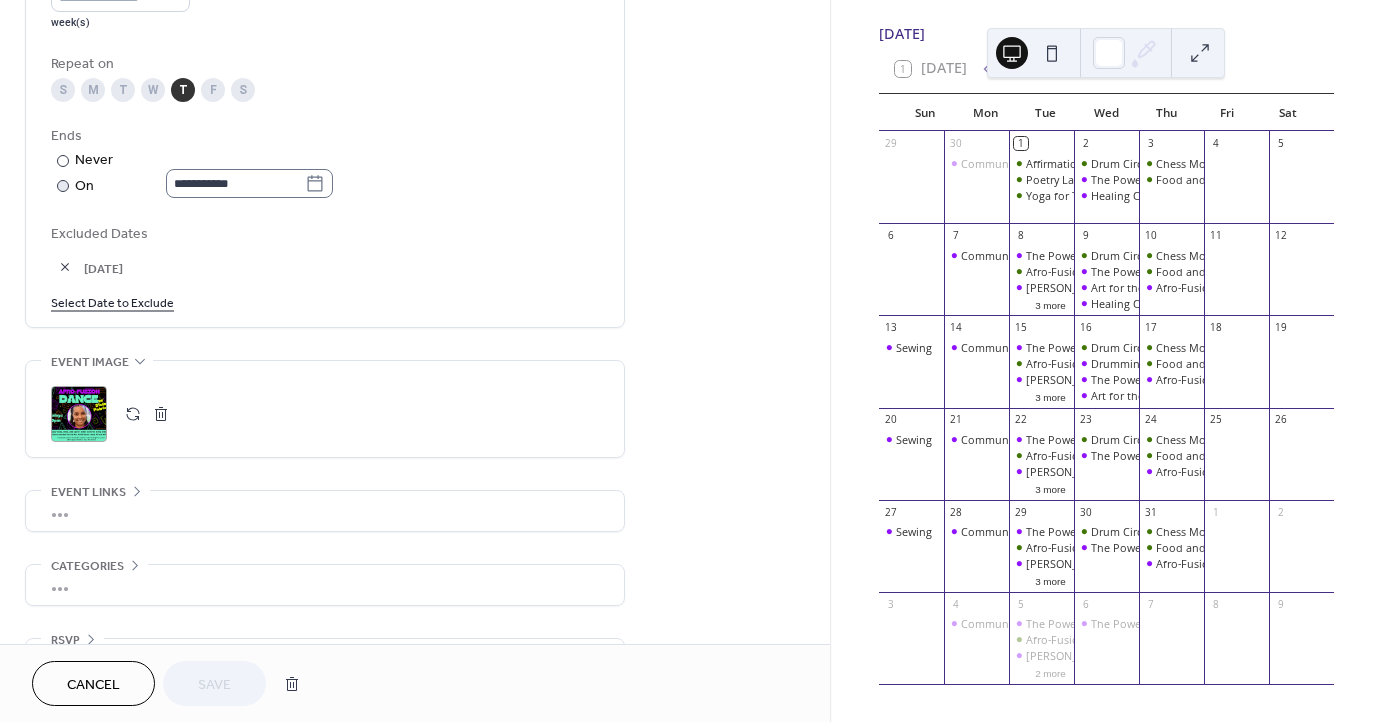 click on "**********" at bounding box center [249, 183] 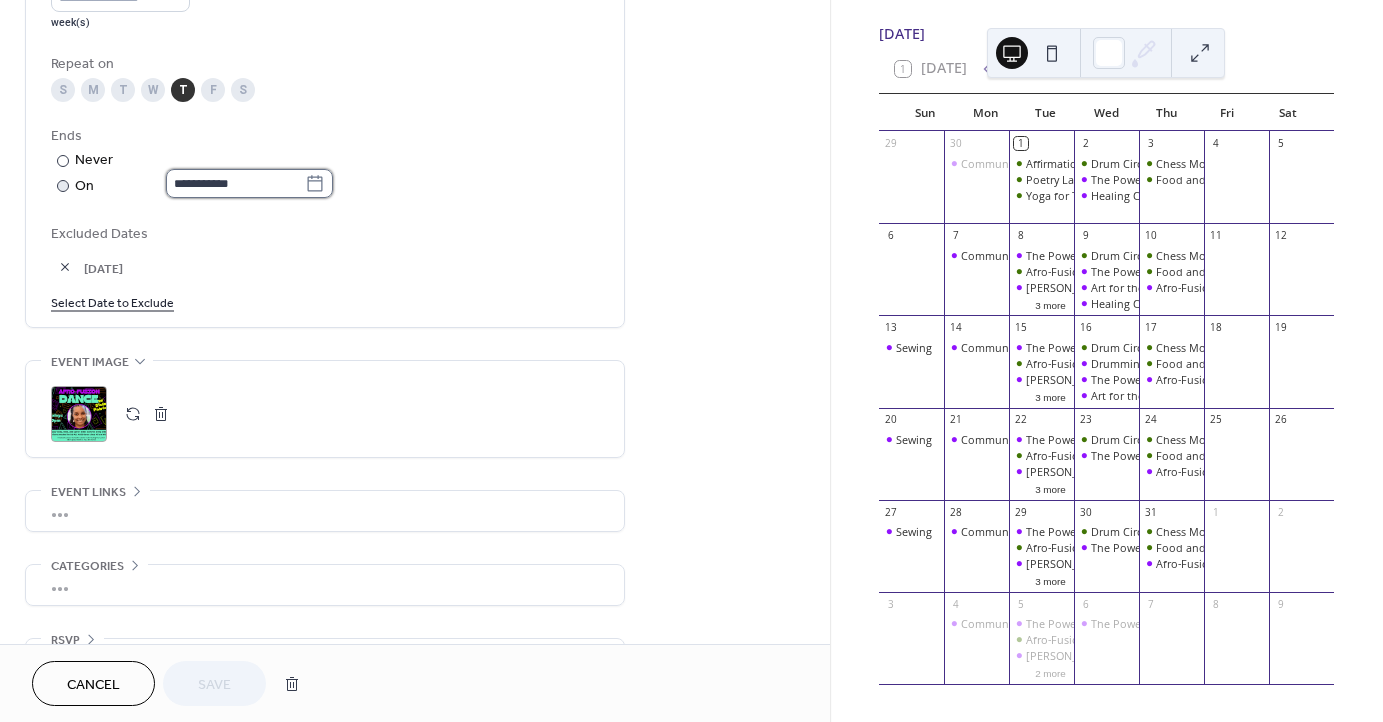 click on "**********" at bounding box center [235, 183] 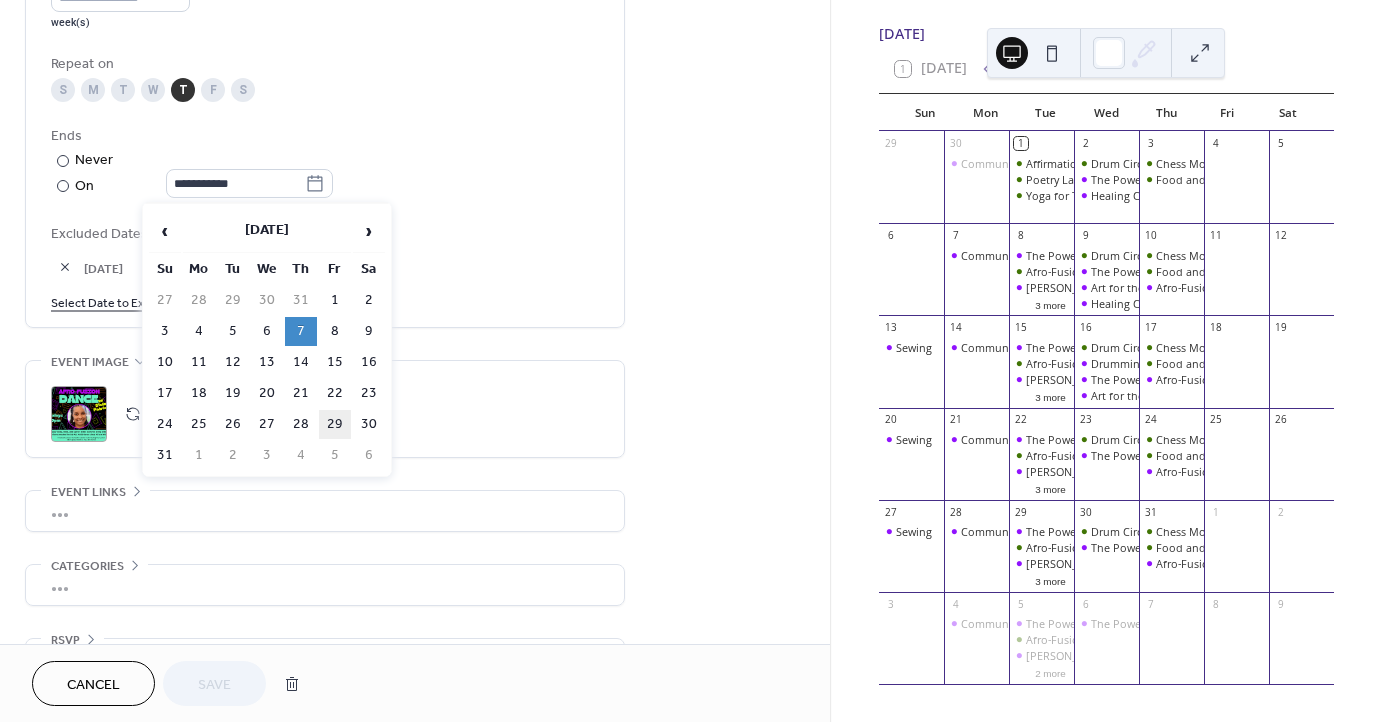 click on "29" at bounding box center (335, 424) 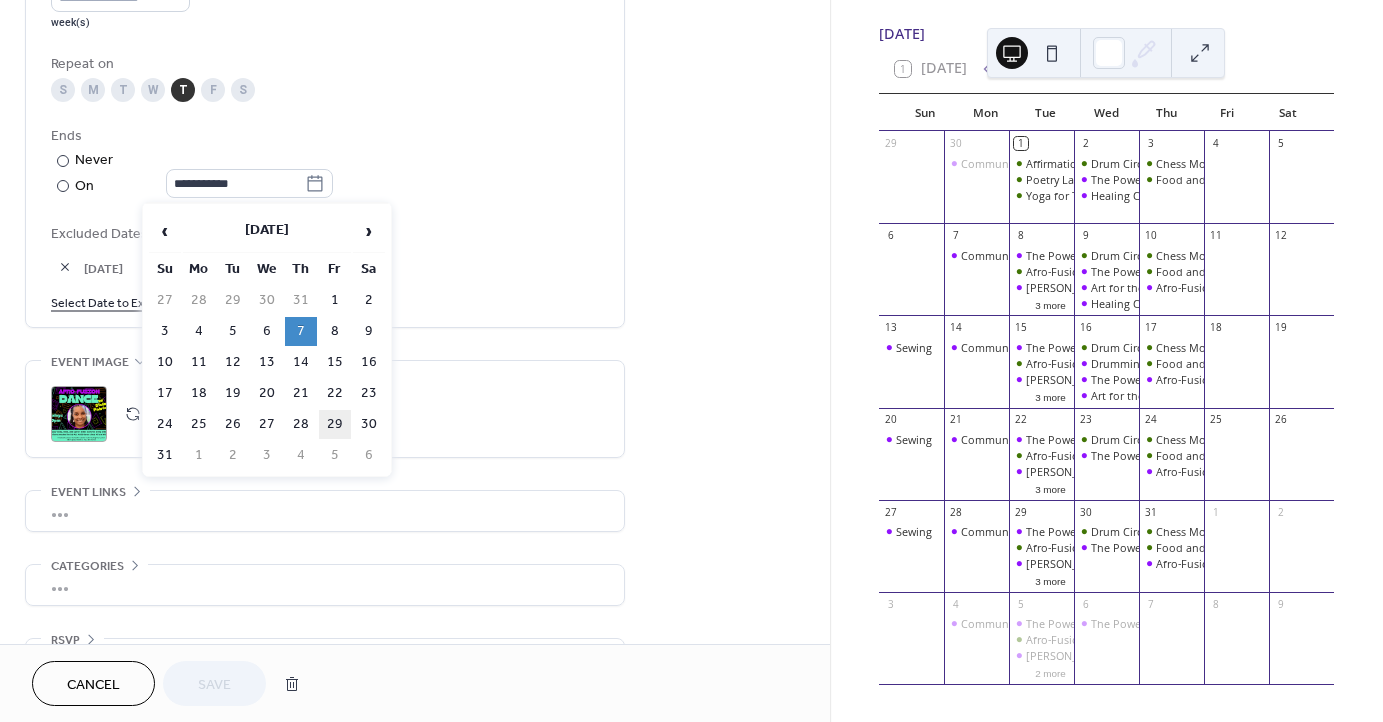 type on "**********" 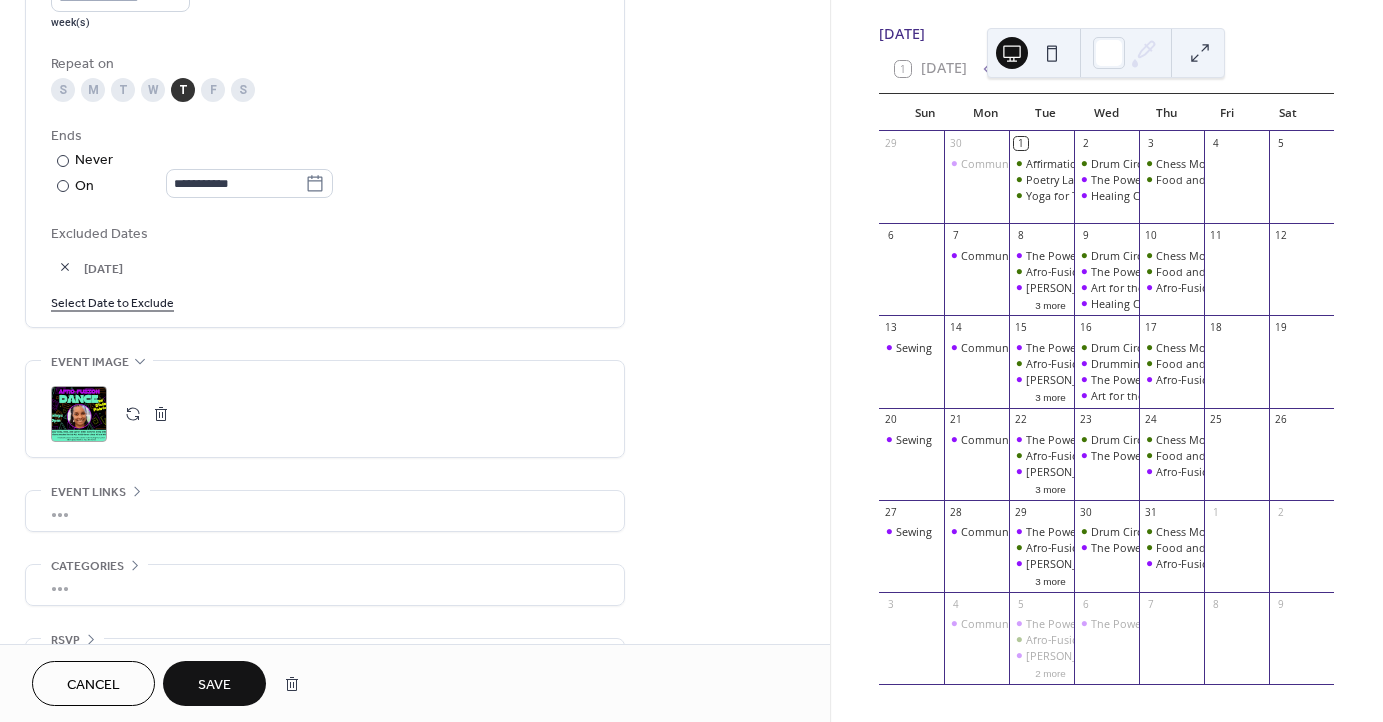click on "Save" at bounding box center (214, 685) 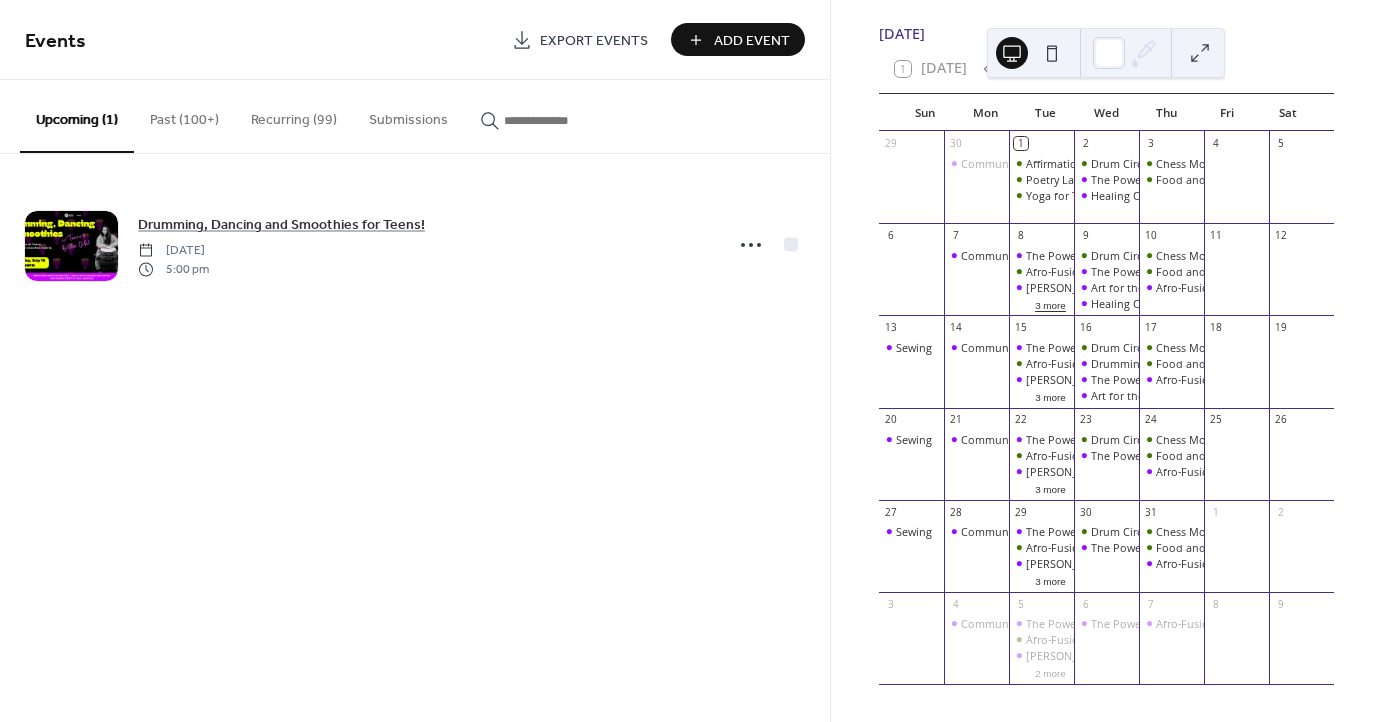 click on "3 more" at bounding box center [1050, 304] 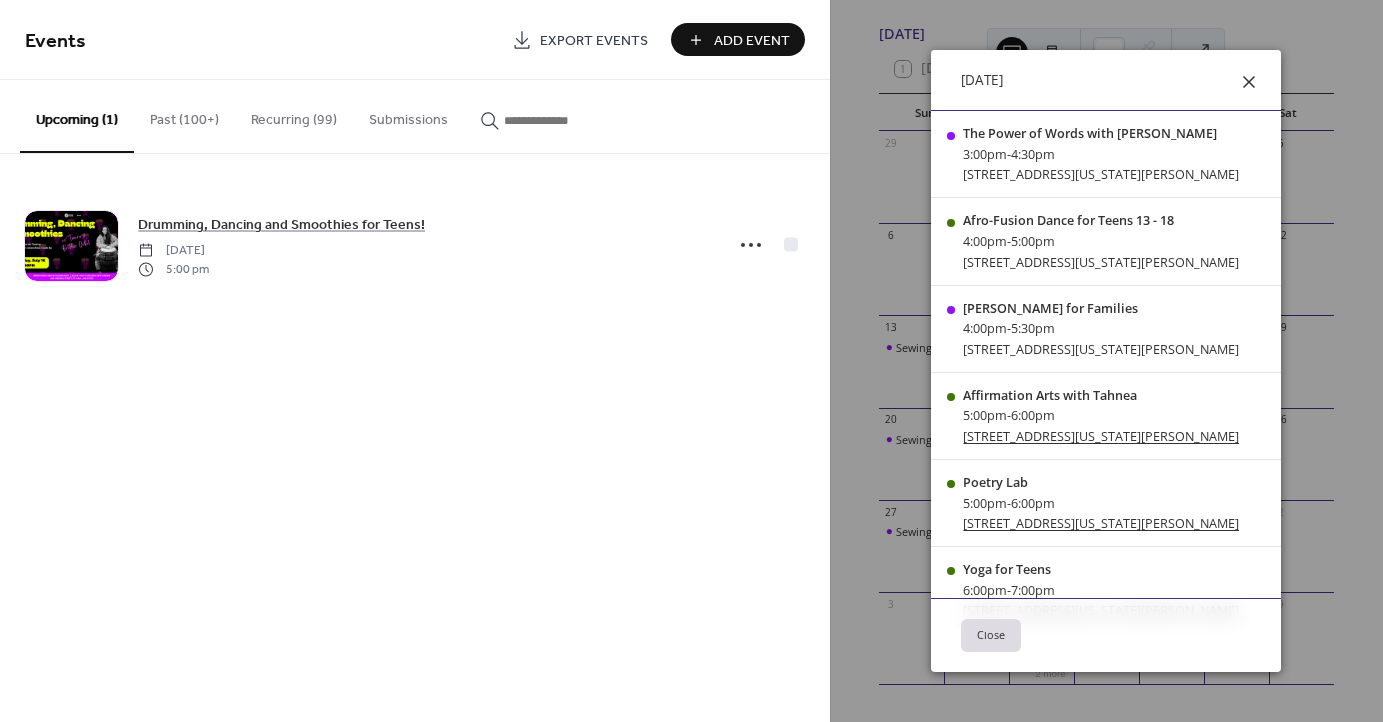 click on "Tue, Jul 8, 2025" at bounding box center [1106, 80] 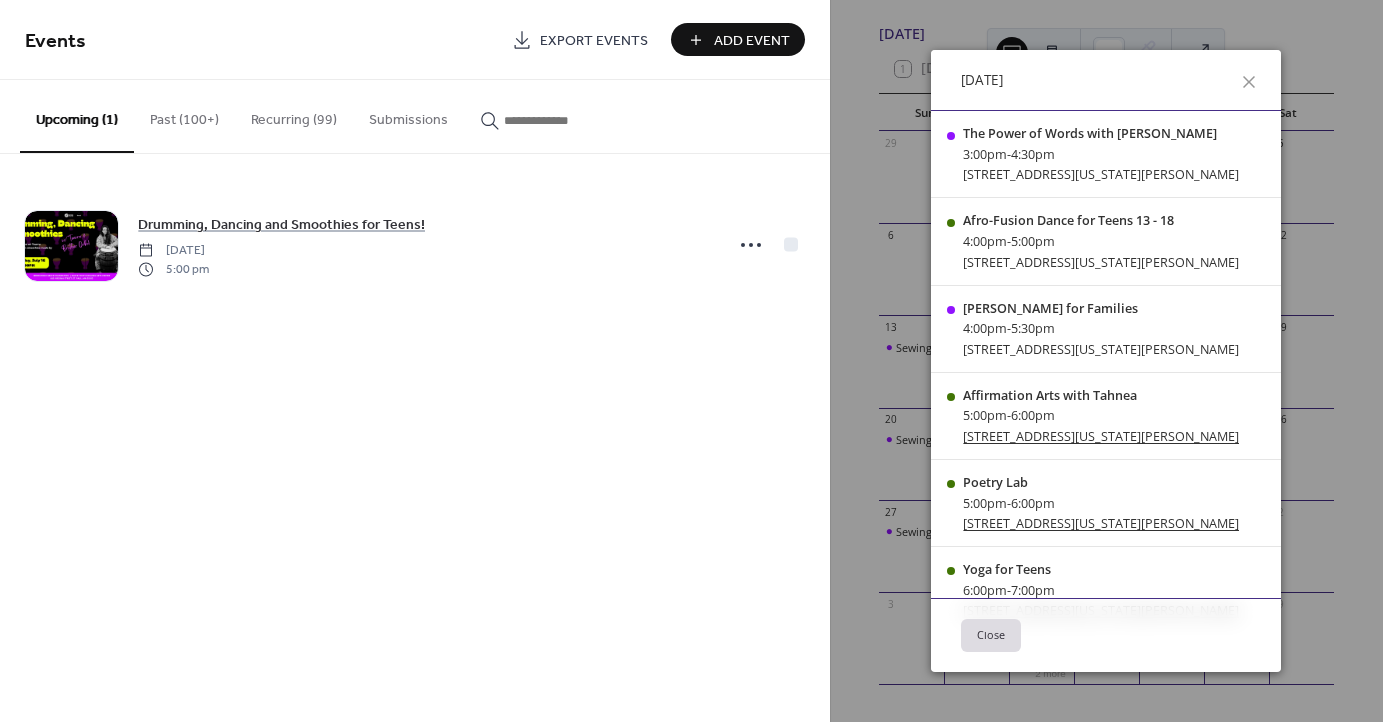 click at bounding box center (542, 115) 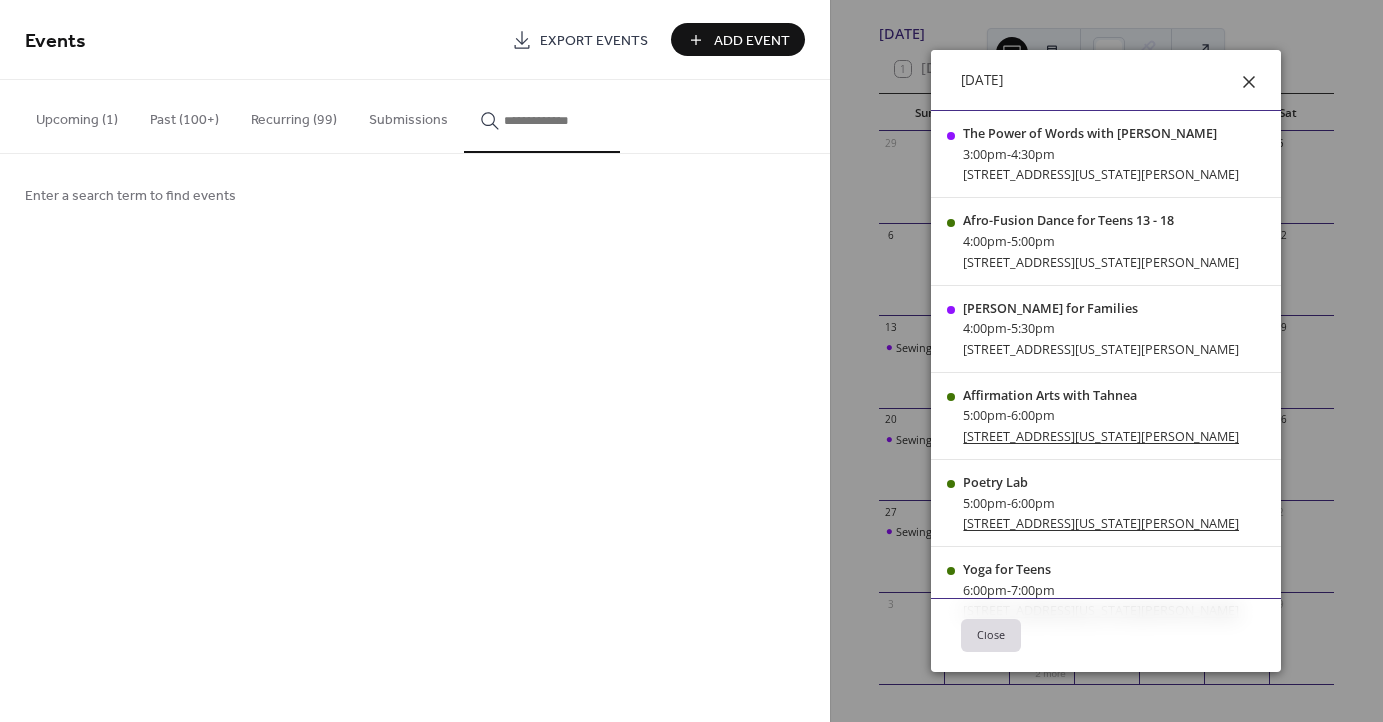 click 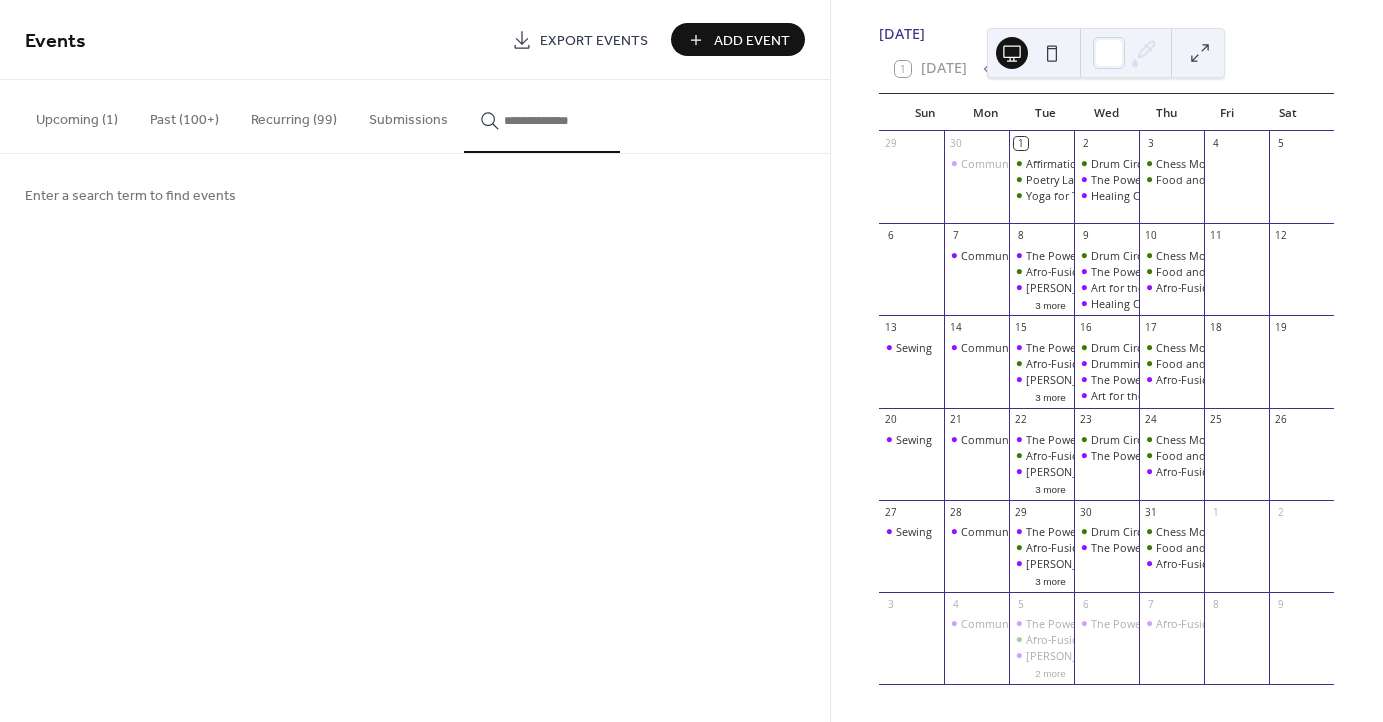 click at bounding box center (554, 120) 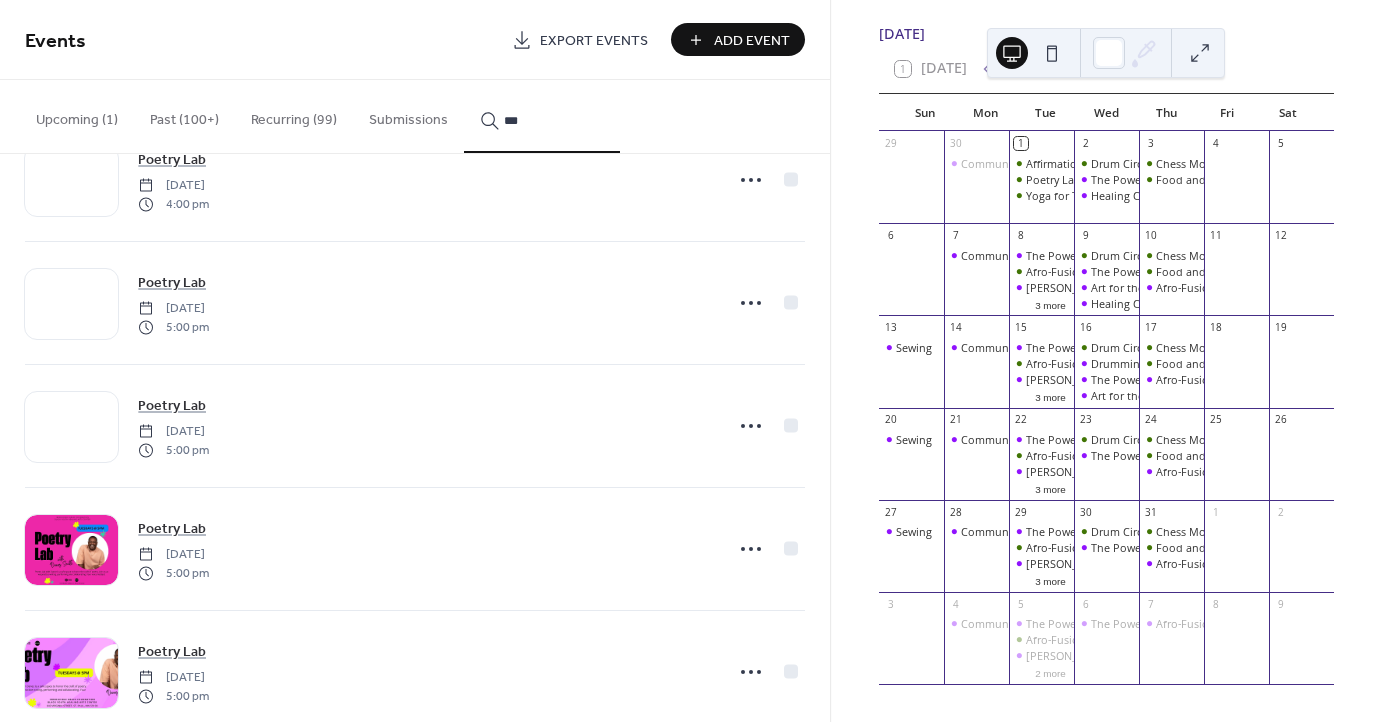 scroll, scrollTop: 8347, scrollLeft: 0, axis: vertical 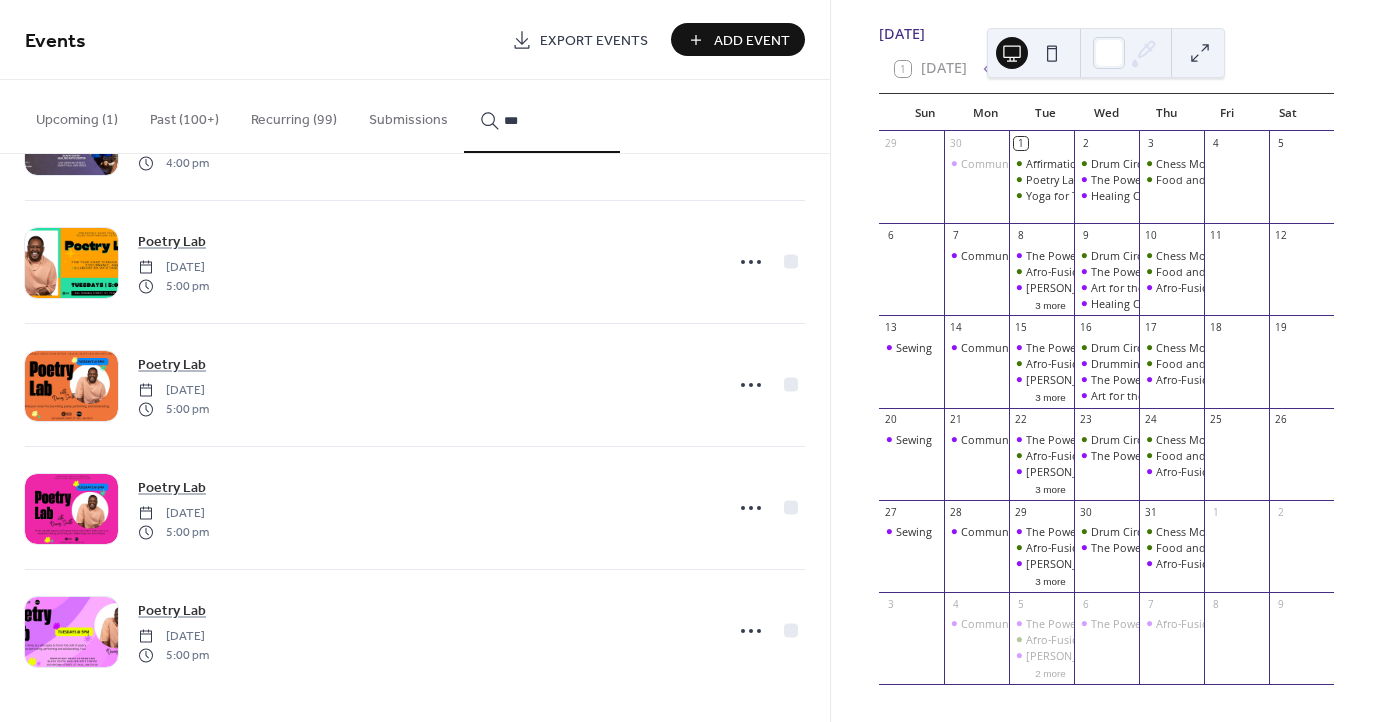 type on "***" 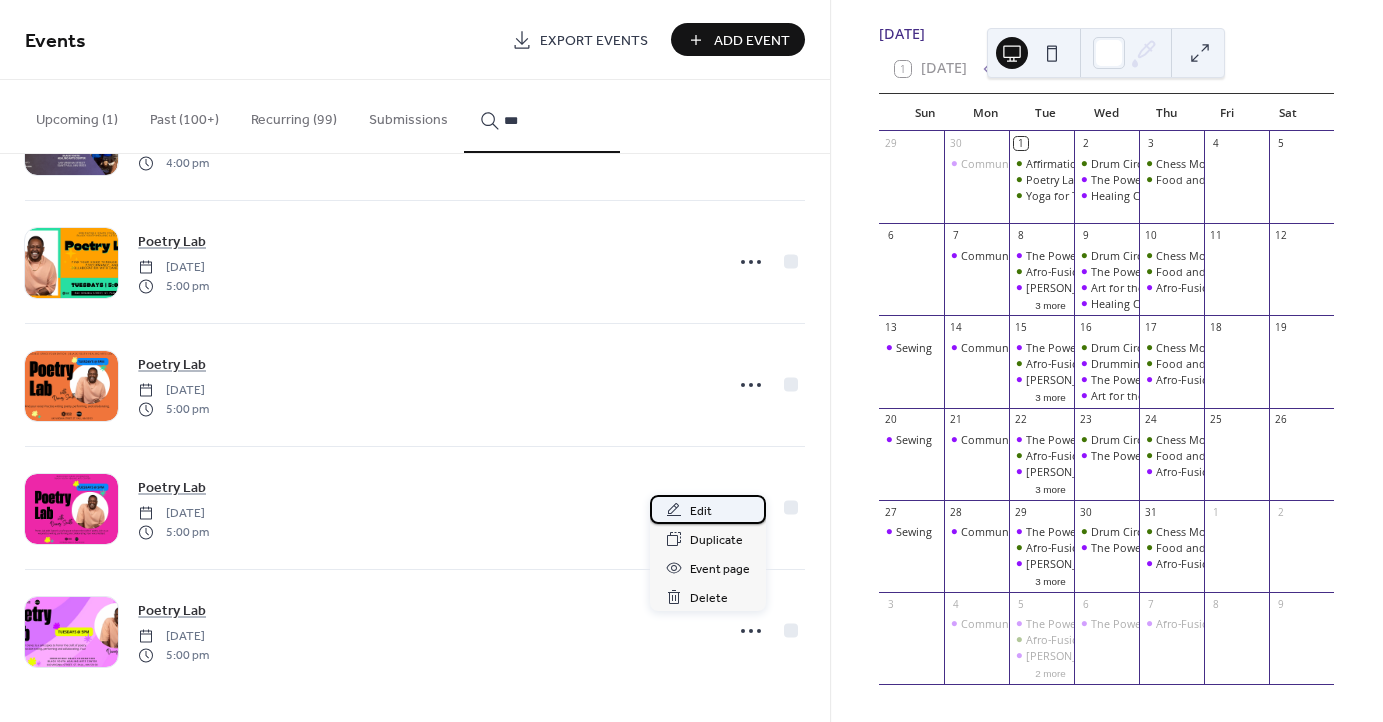 click on "Edit" at bounding box center (708, 509) 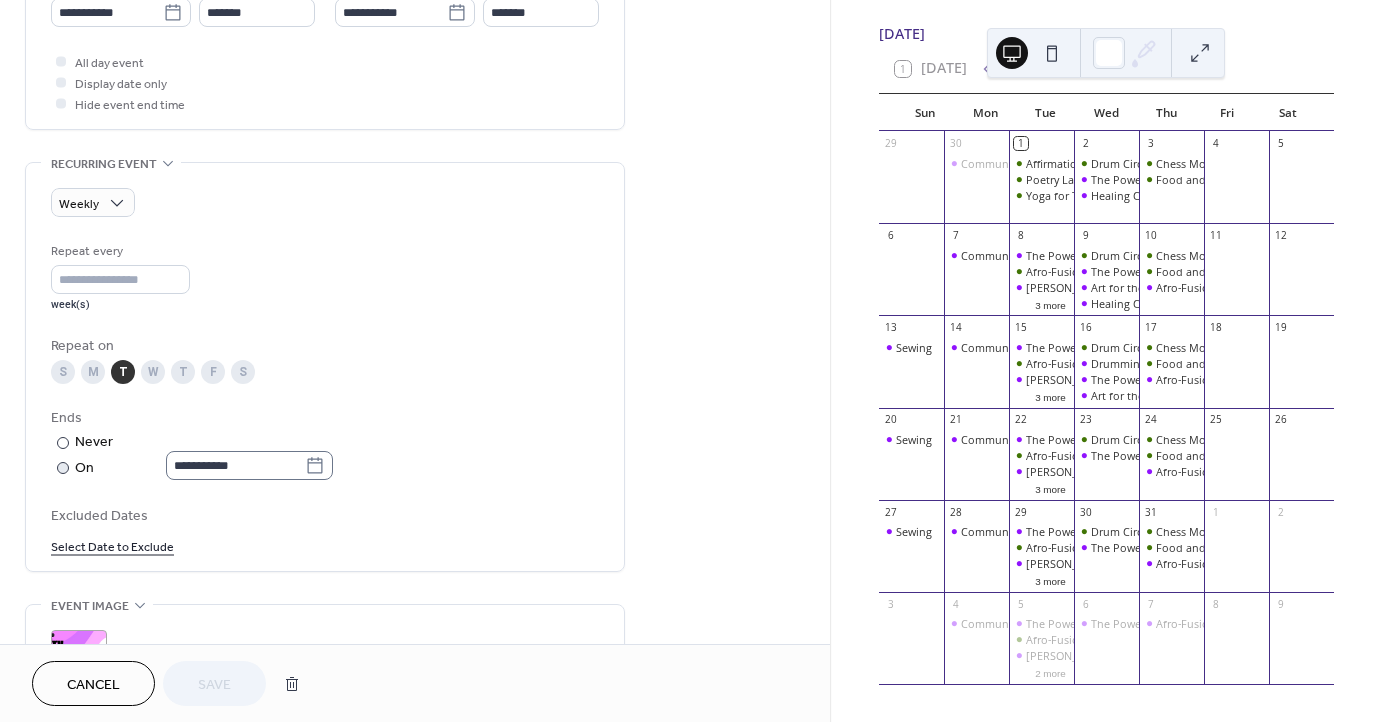 scroll, scrollTop: 727, scrollLeft: 0, axis: vertical 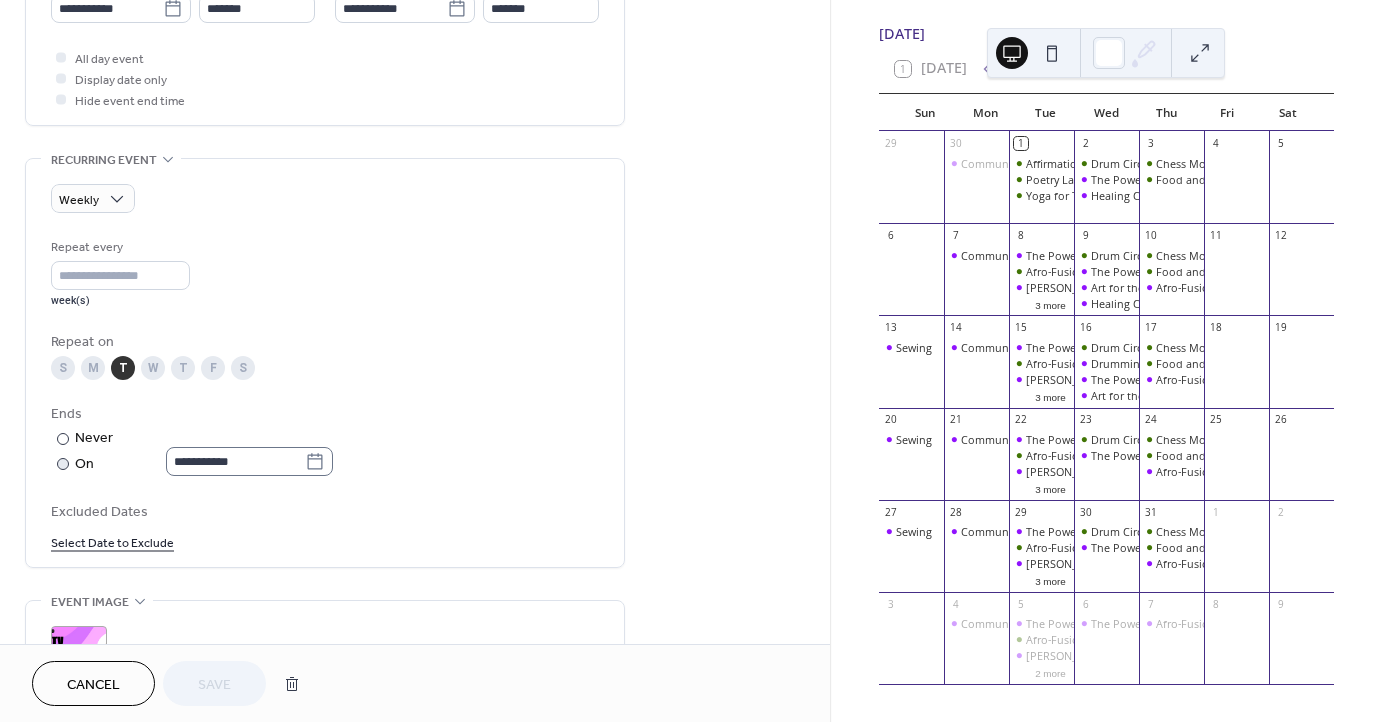 click 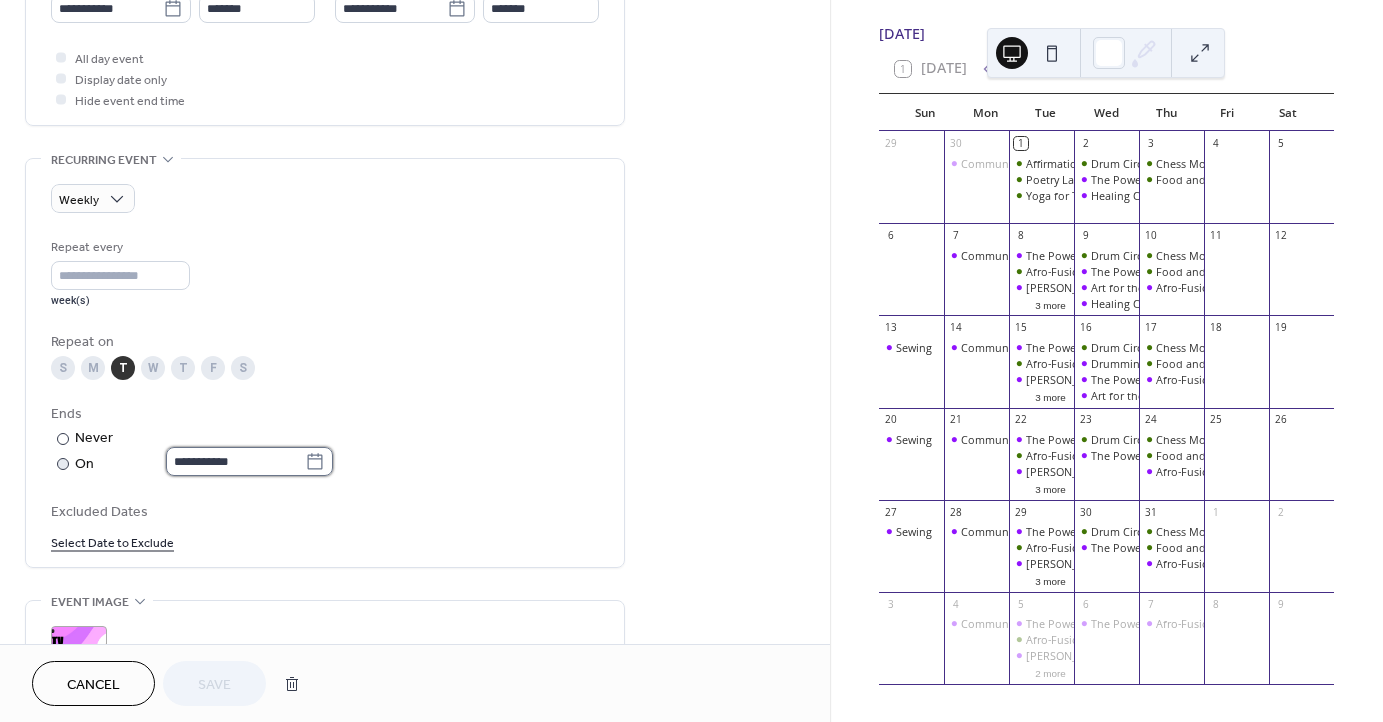 click on "**********" at bounding box center [235, 461] 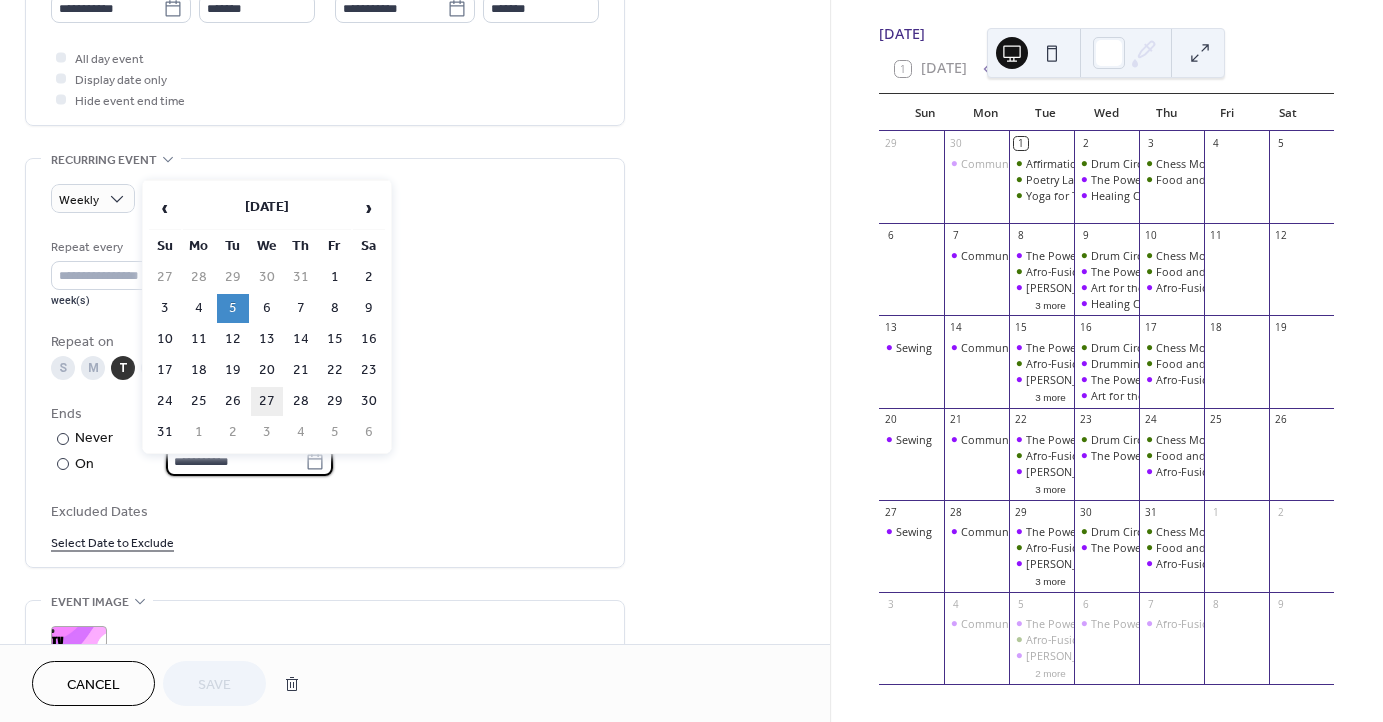 click on "27" at bounding box center (267, 401) 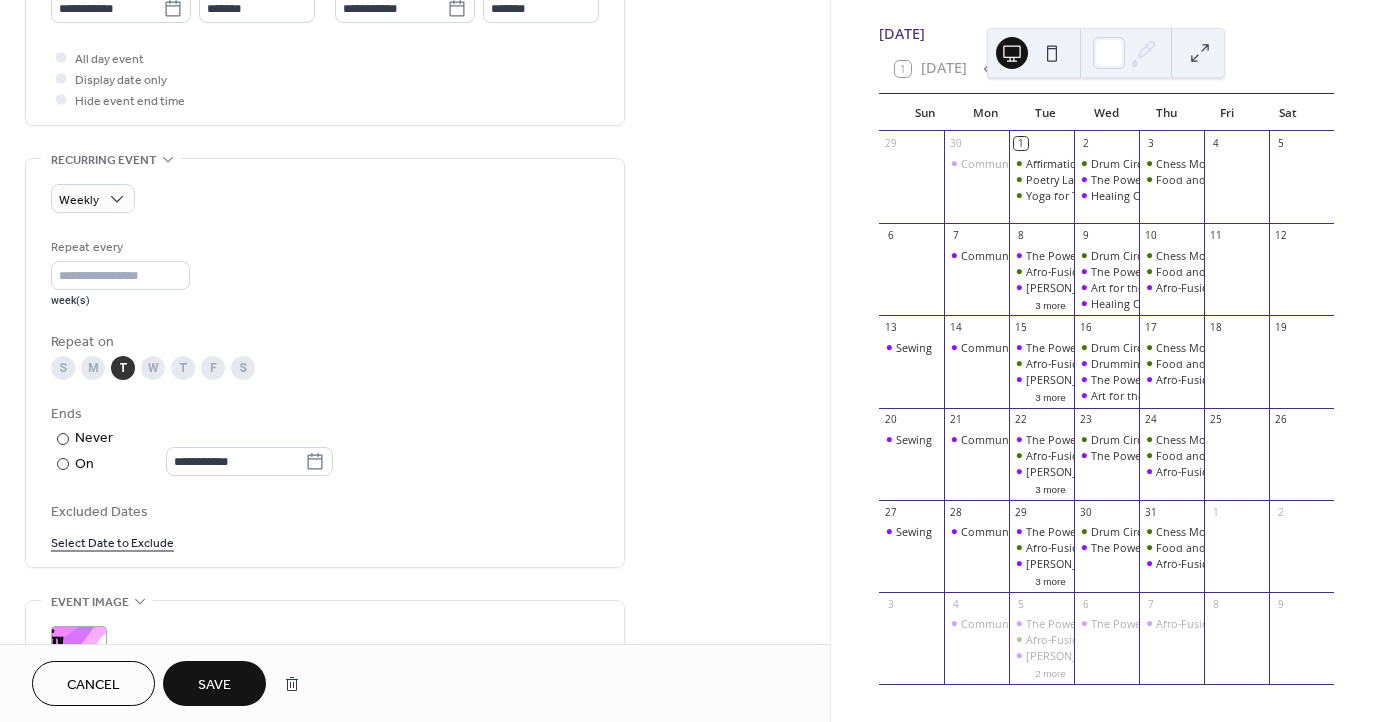 click on "Save" at bounding box center [214, 683] 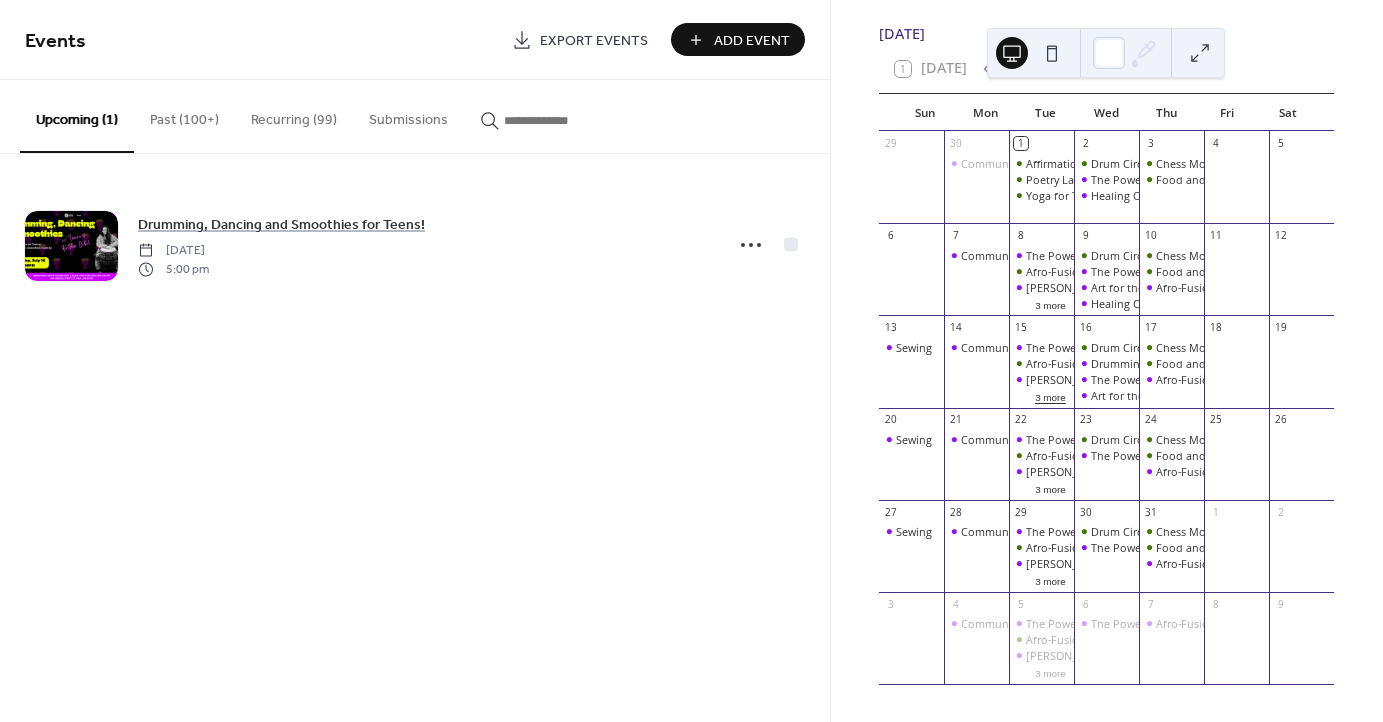 click on "3 more" at bounding box center [1050, 396] 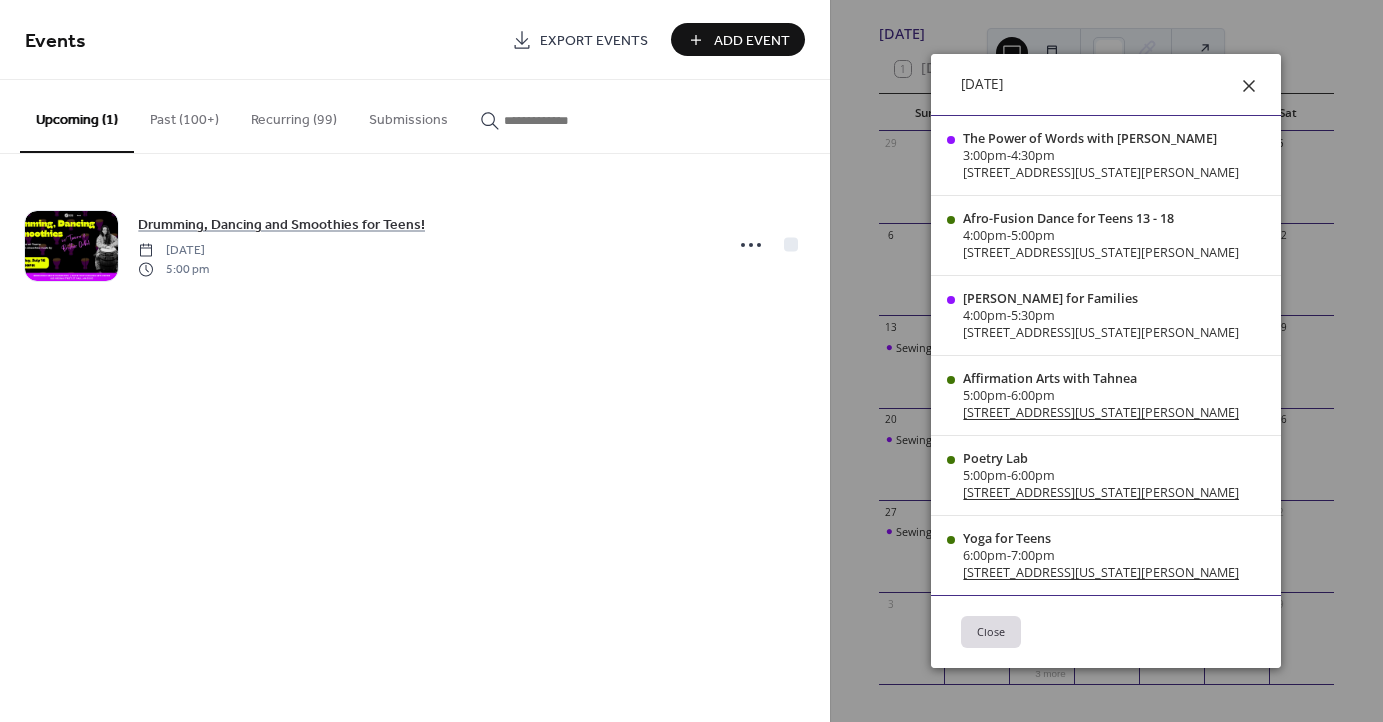 click 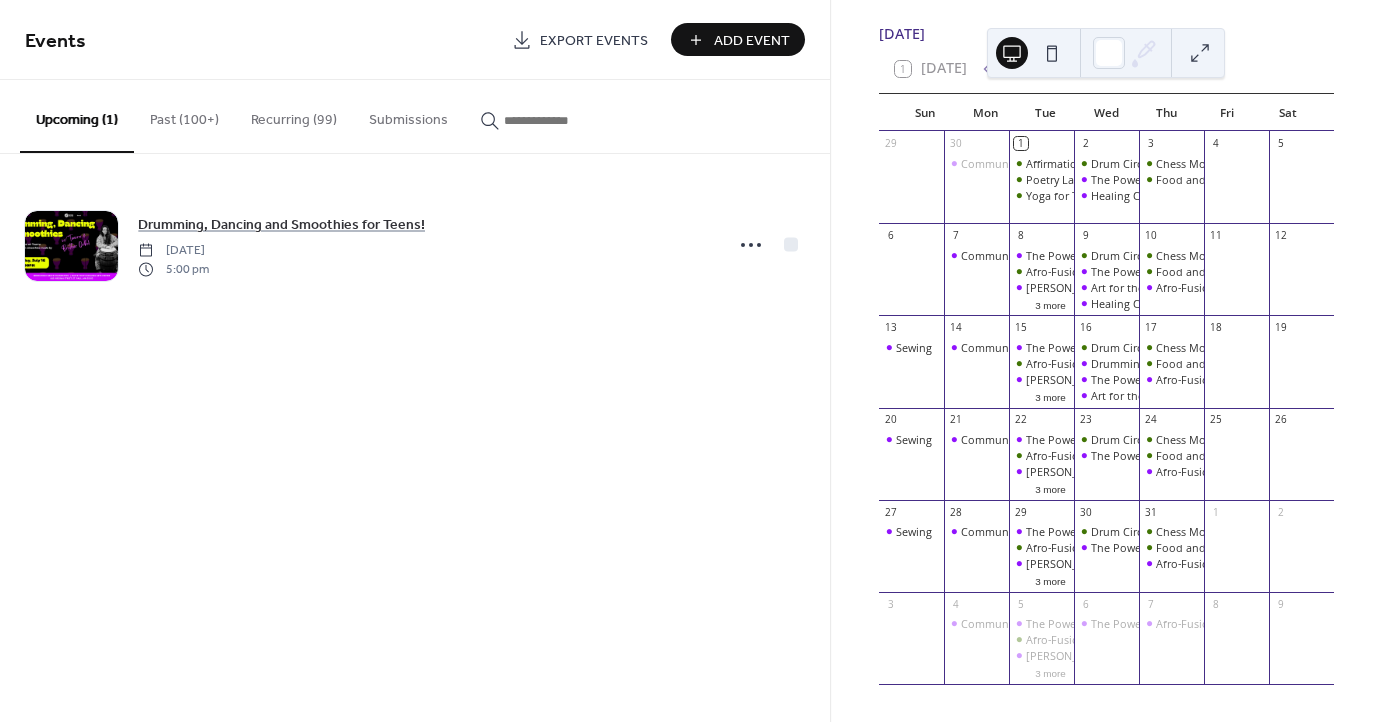 click at bounding box center (554, 120) 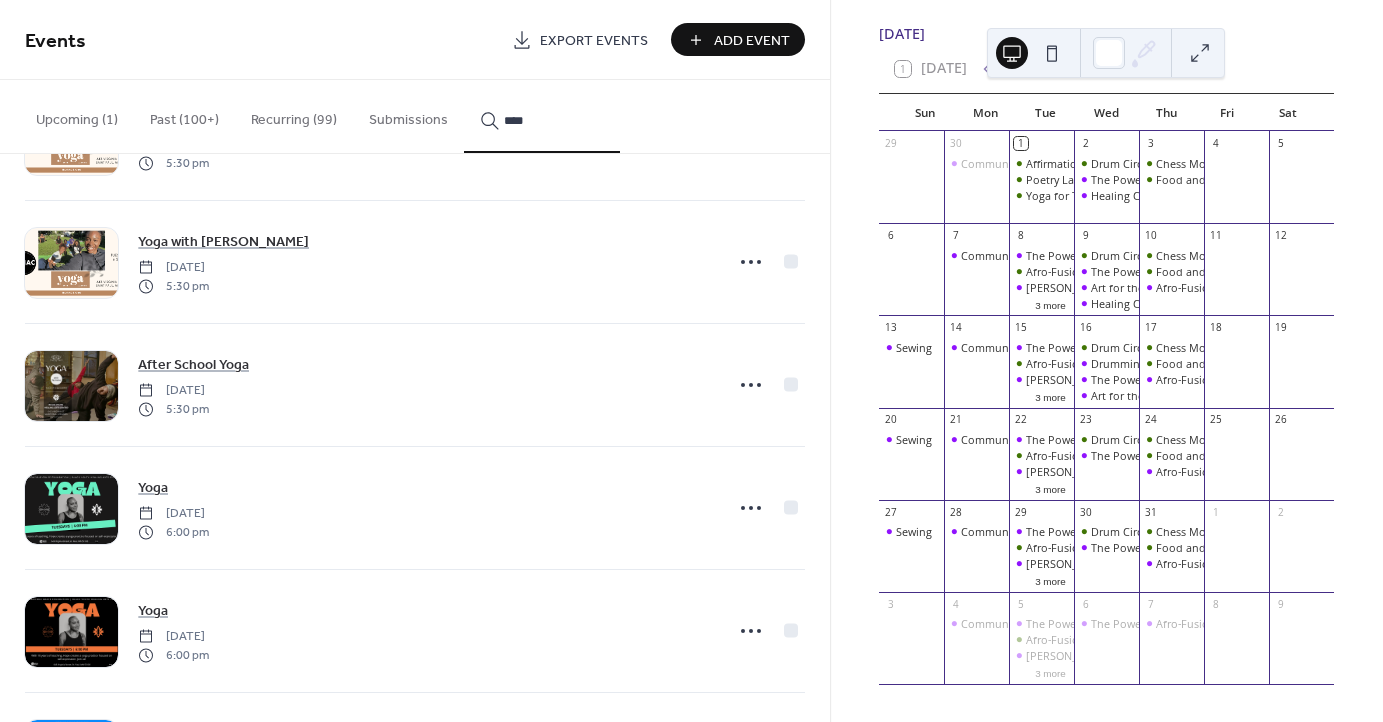 scroll, scrollTop: 13267, scrollLeft: 0, axis: vertical 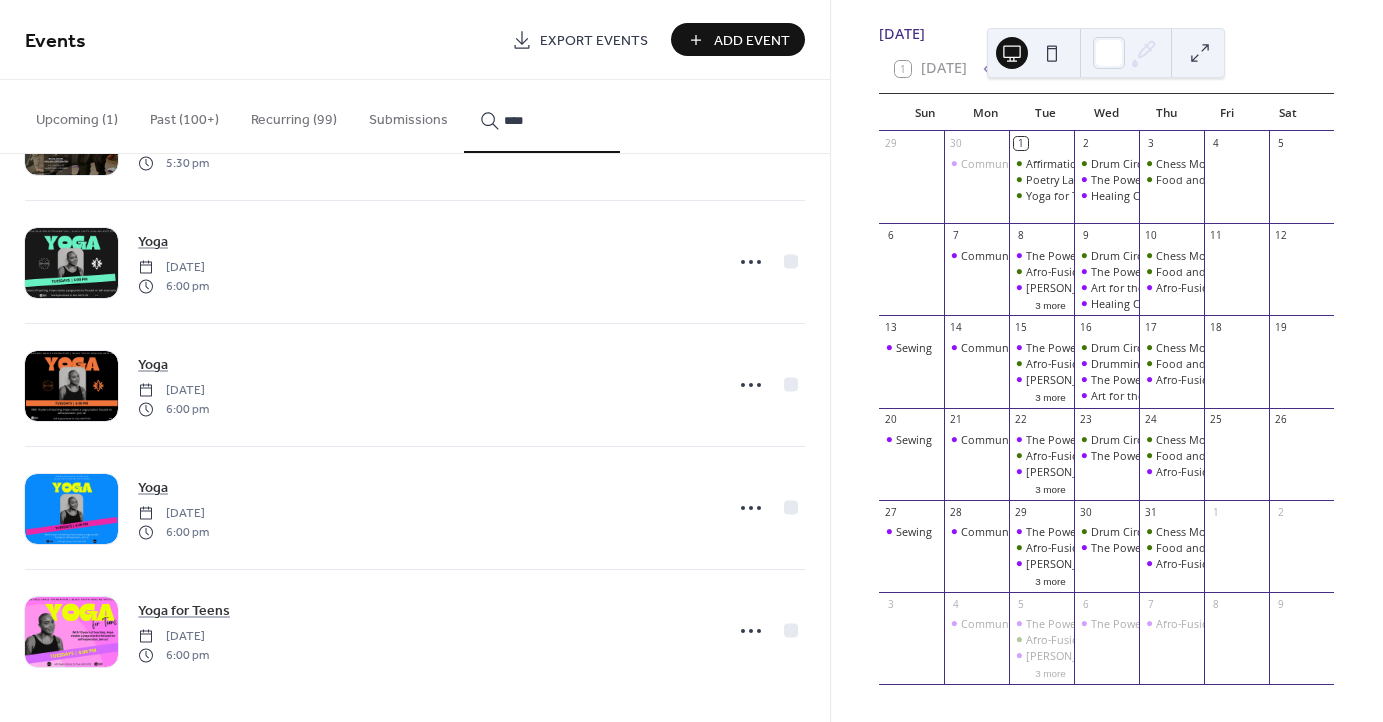 click 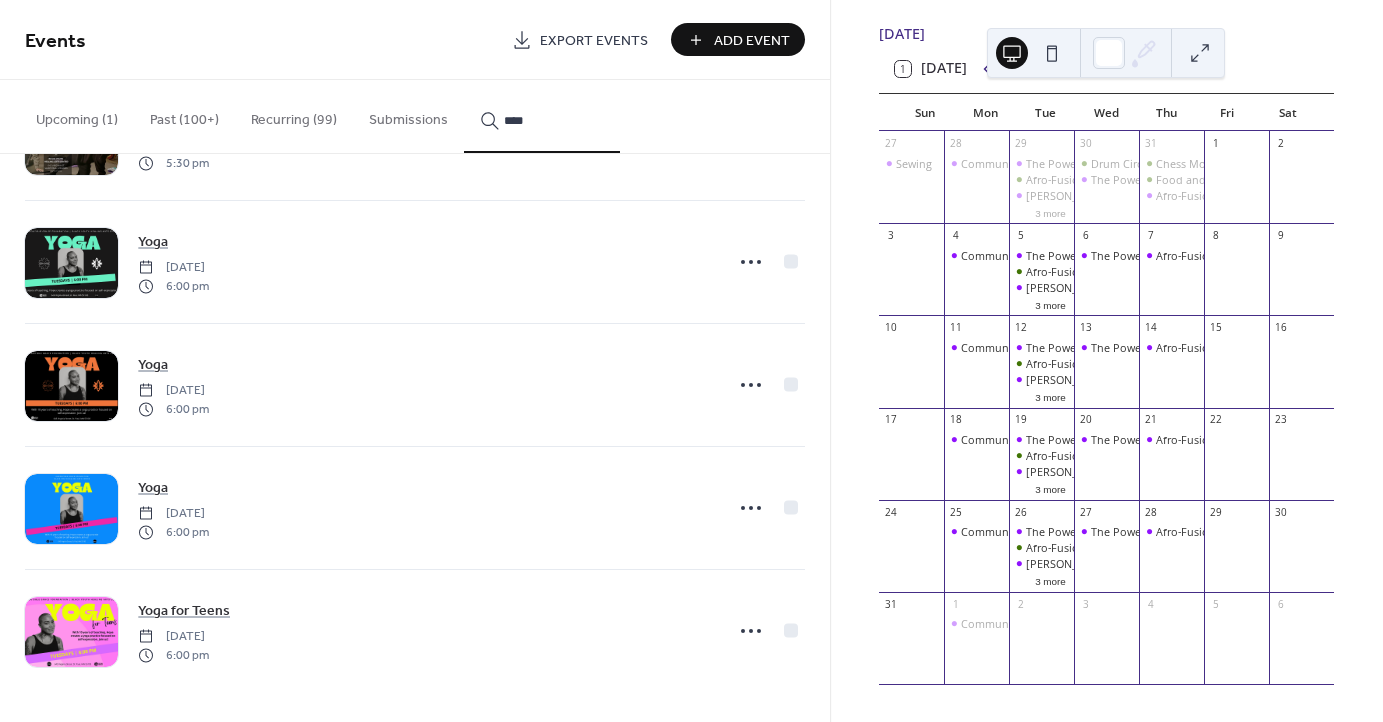 click 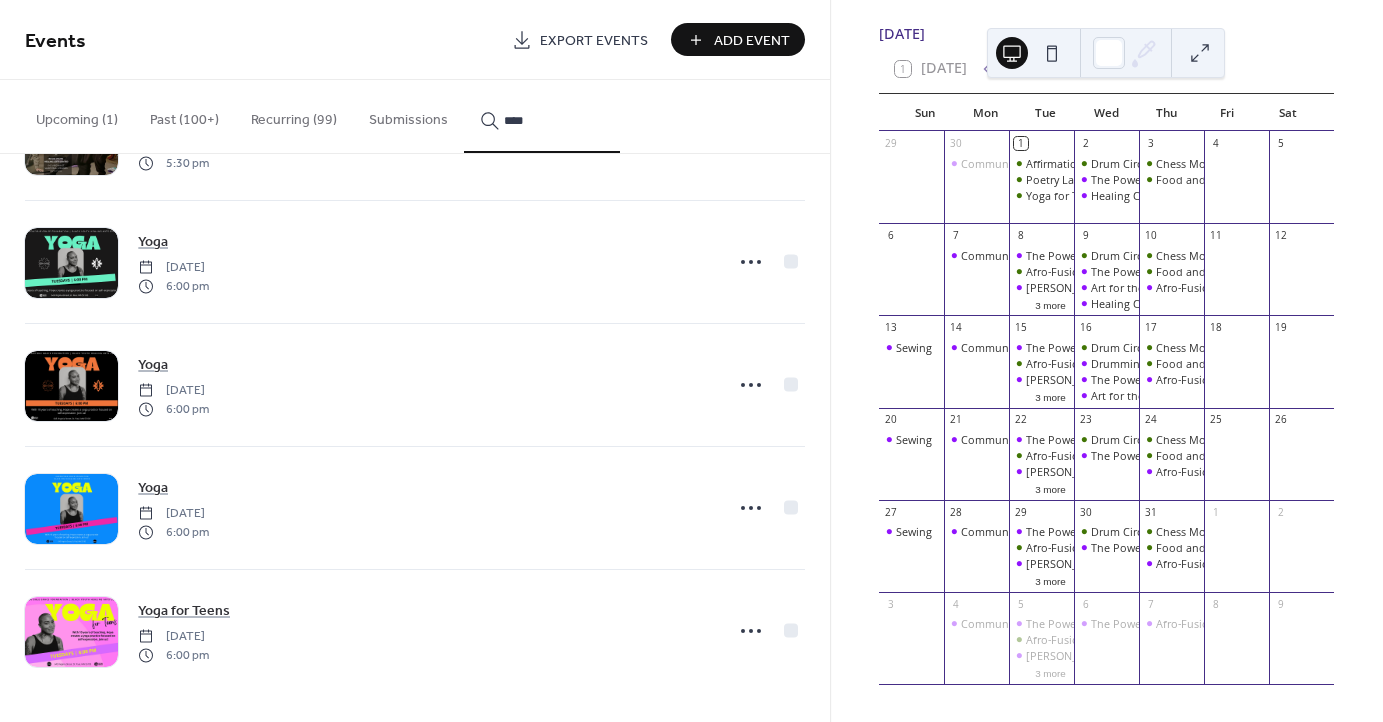 drag, startPoint x: 988, startPoint y: 85, endPoint x: 1020, endPoint y: 87, distance: 32.06244 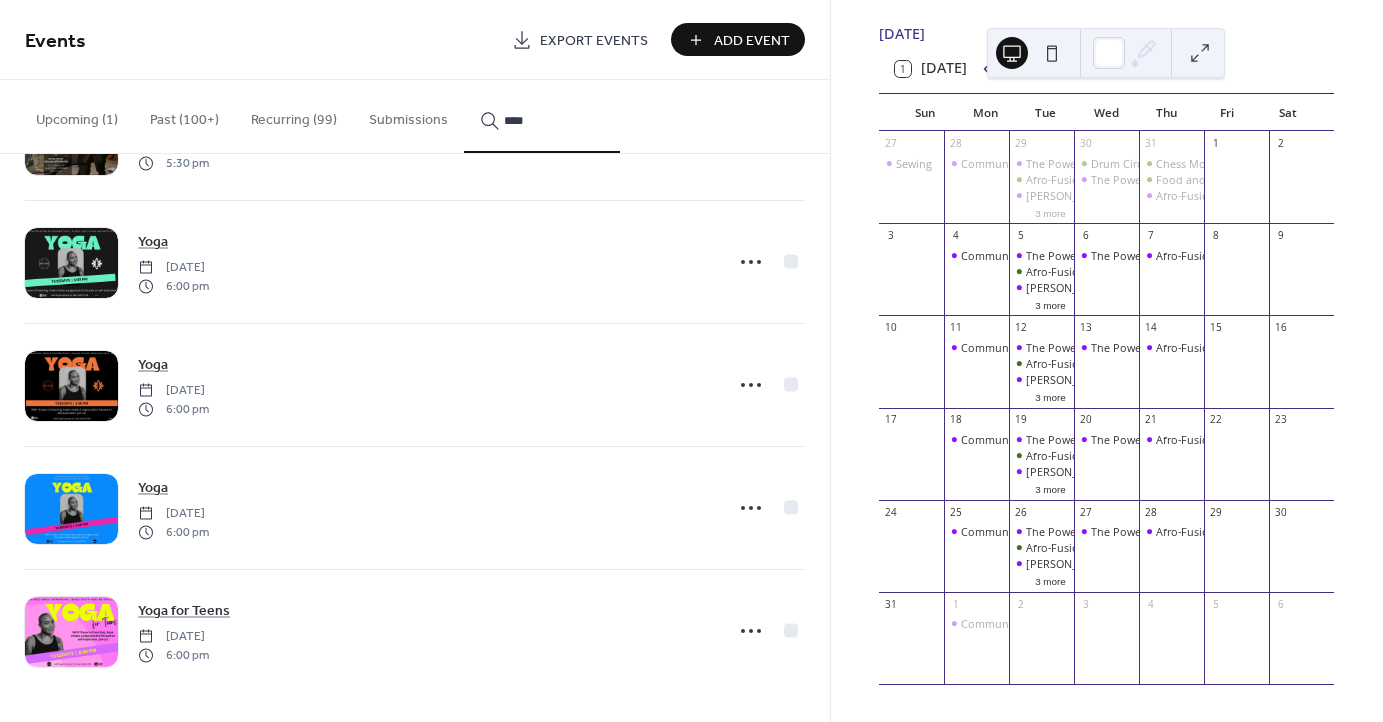 click 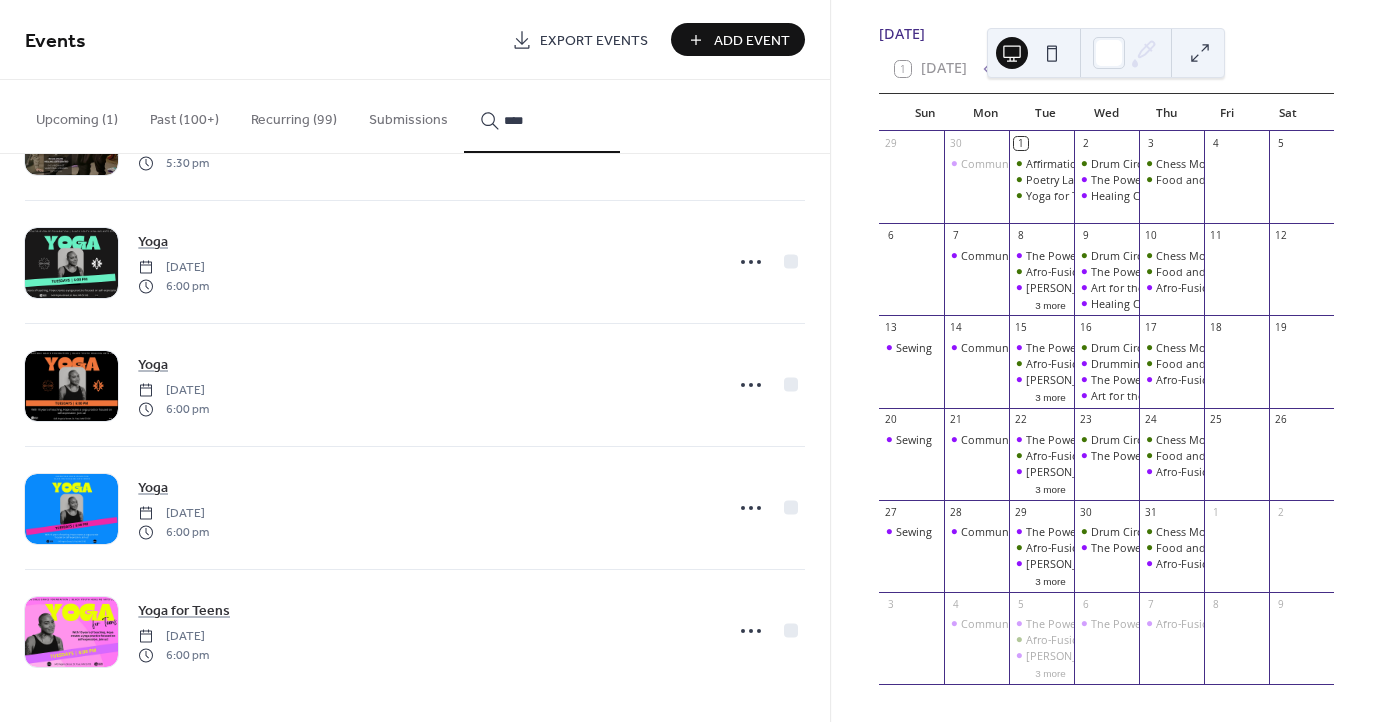drag, startPoint x: 532, startPoint y: 117, endPoint x: 496, endPoint y: 117, distance: 36 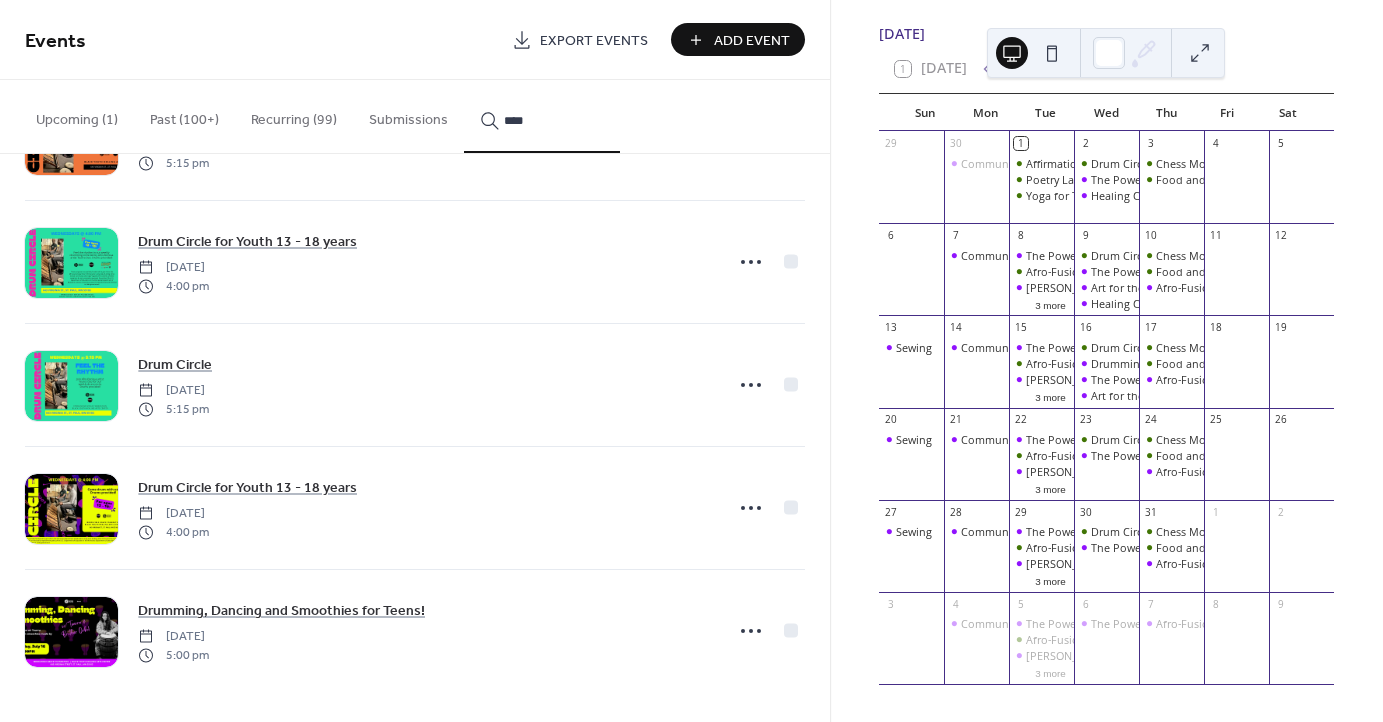 scroll, scrollTop: 7240, scrollLeft: 0, axis: vertical 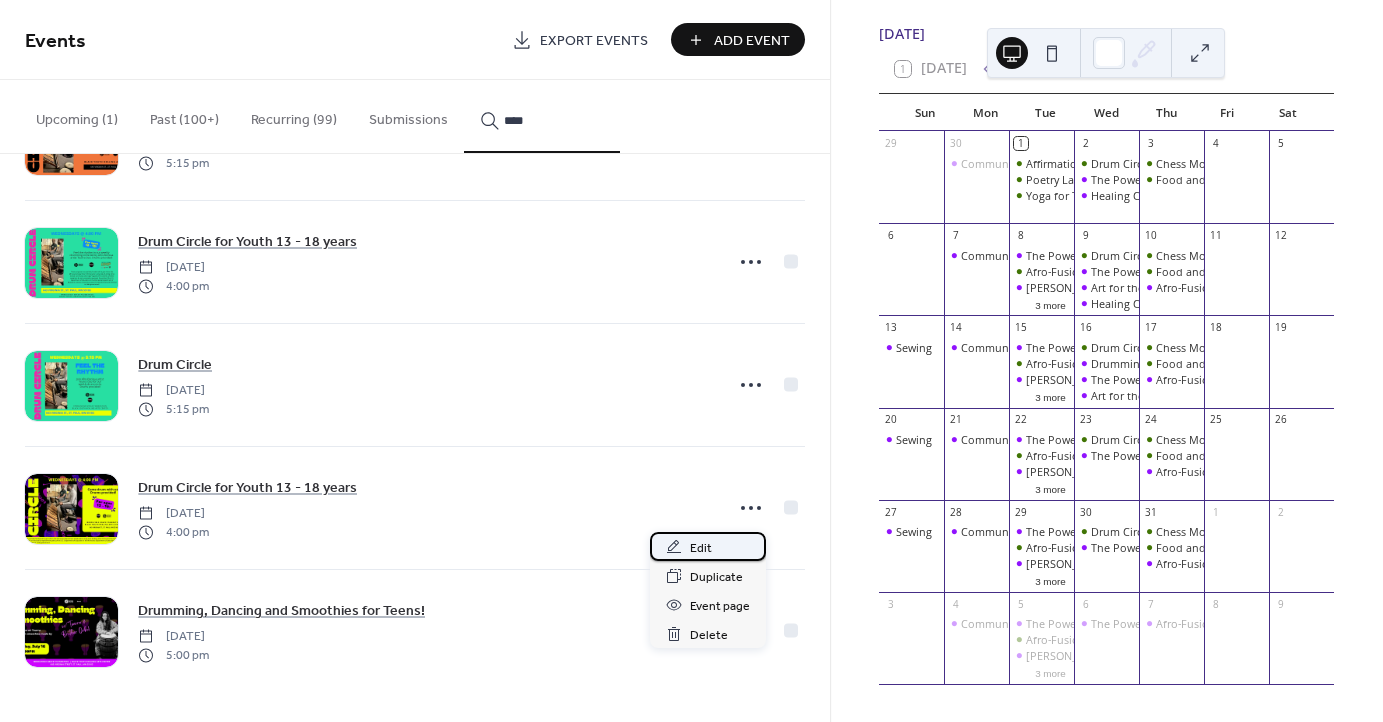 click on "Edit" at bounding box center (701, 548) 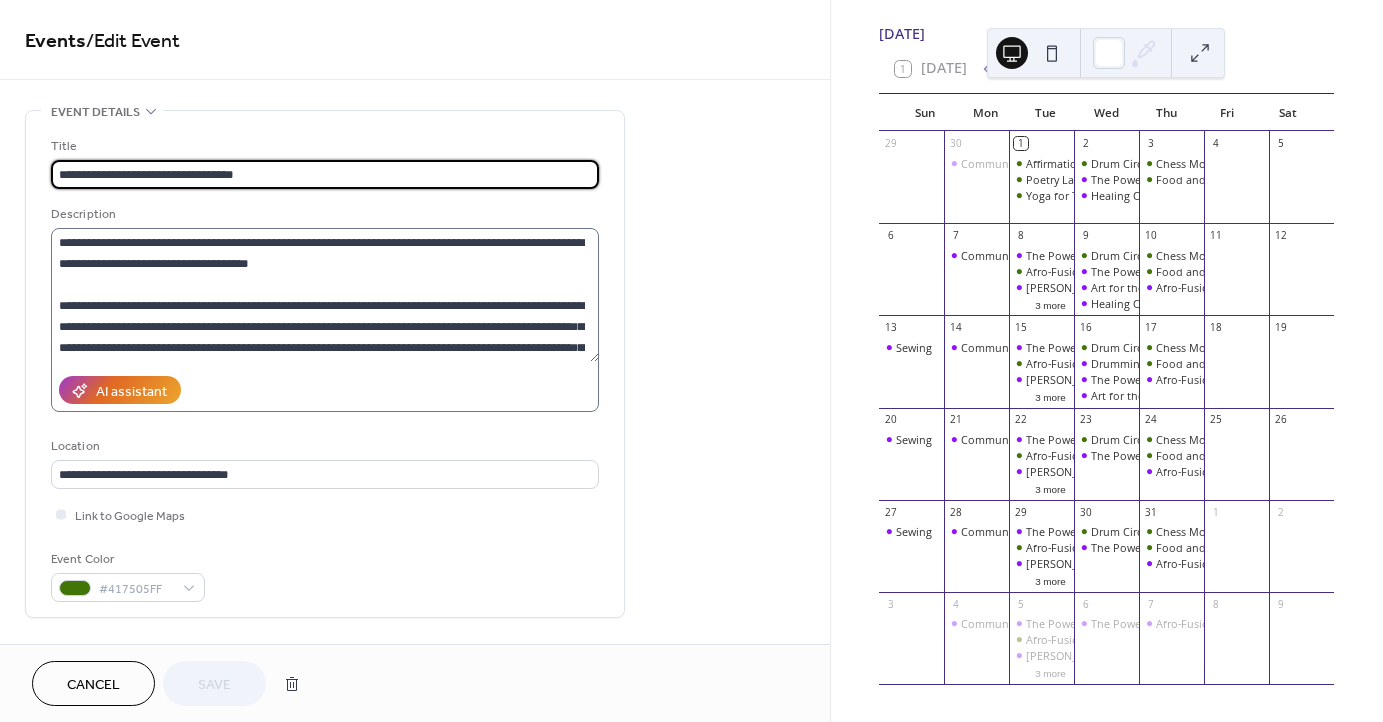 scroll, scrollTop: 42, scrollLeft: 0, axis: vertical 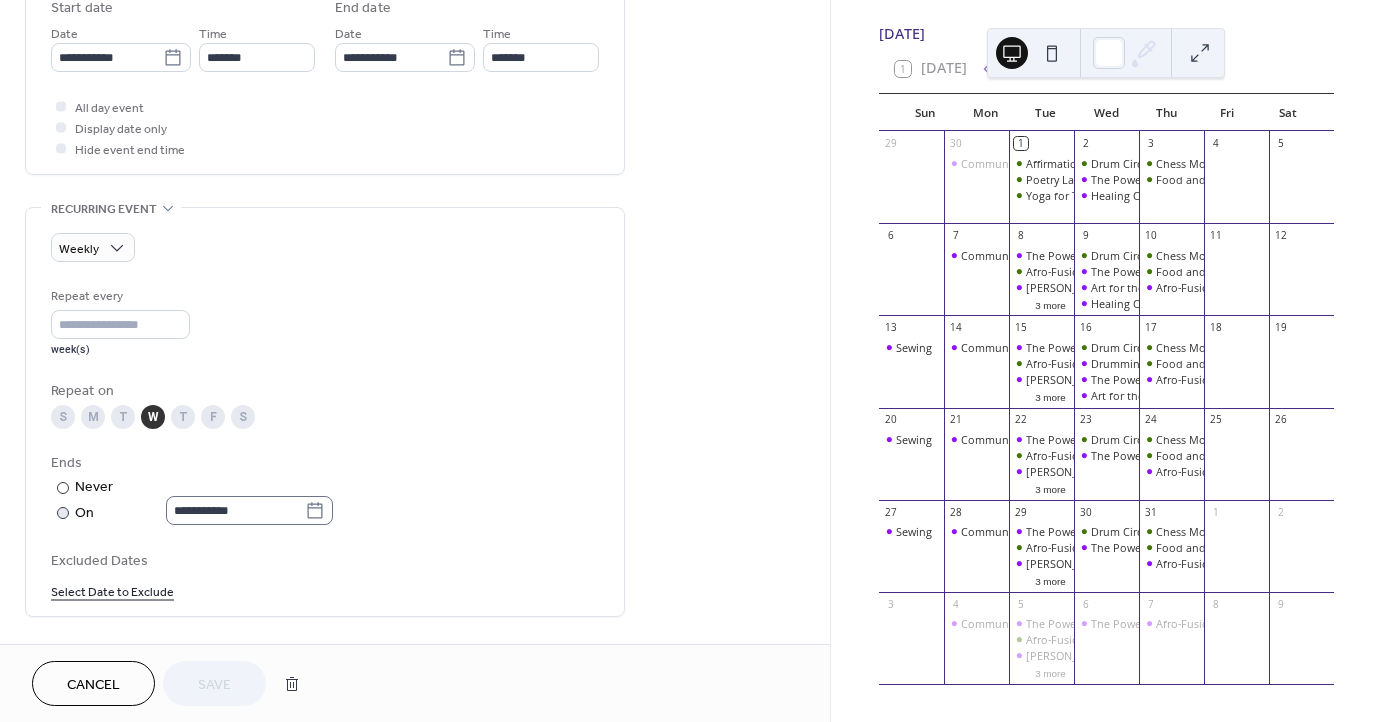 click 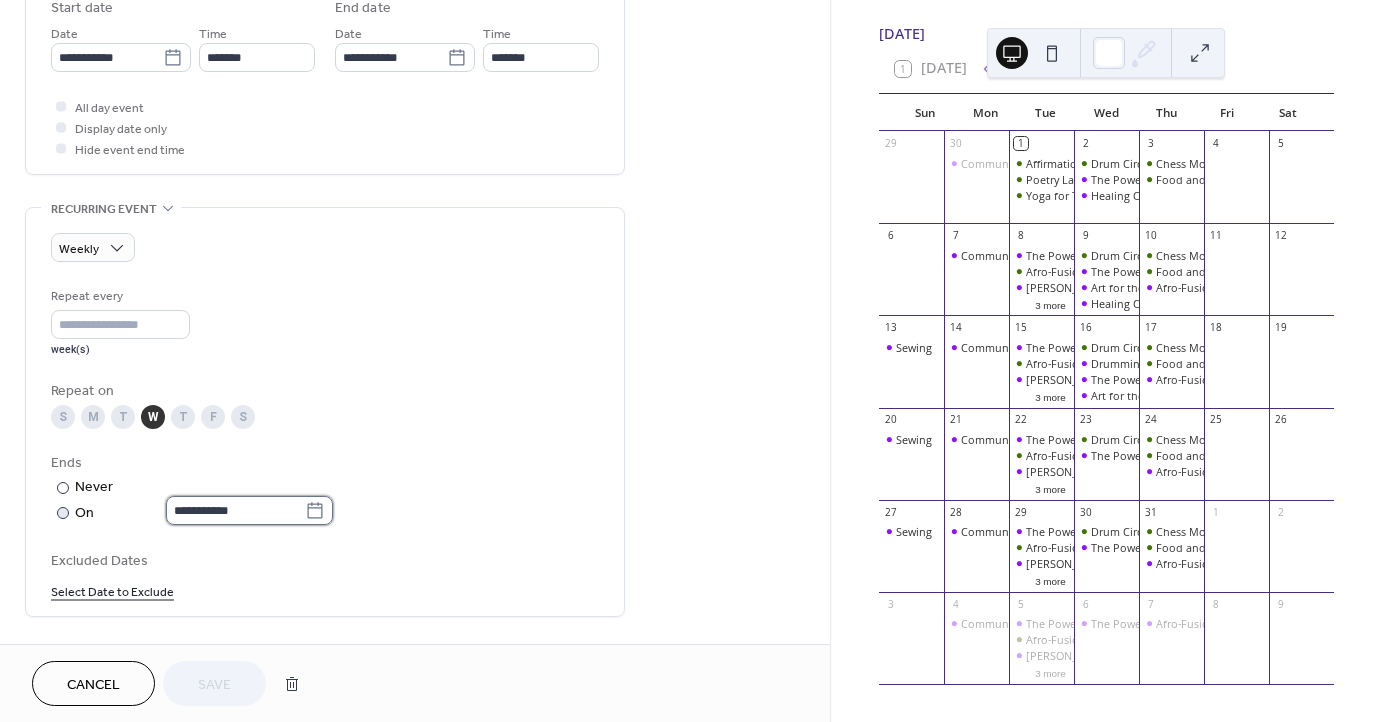 click on "**********" at bounding box center (235, 510) 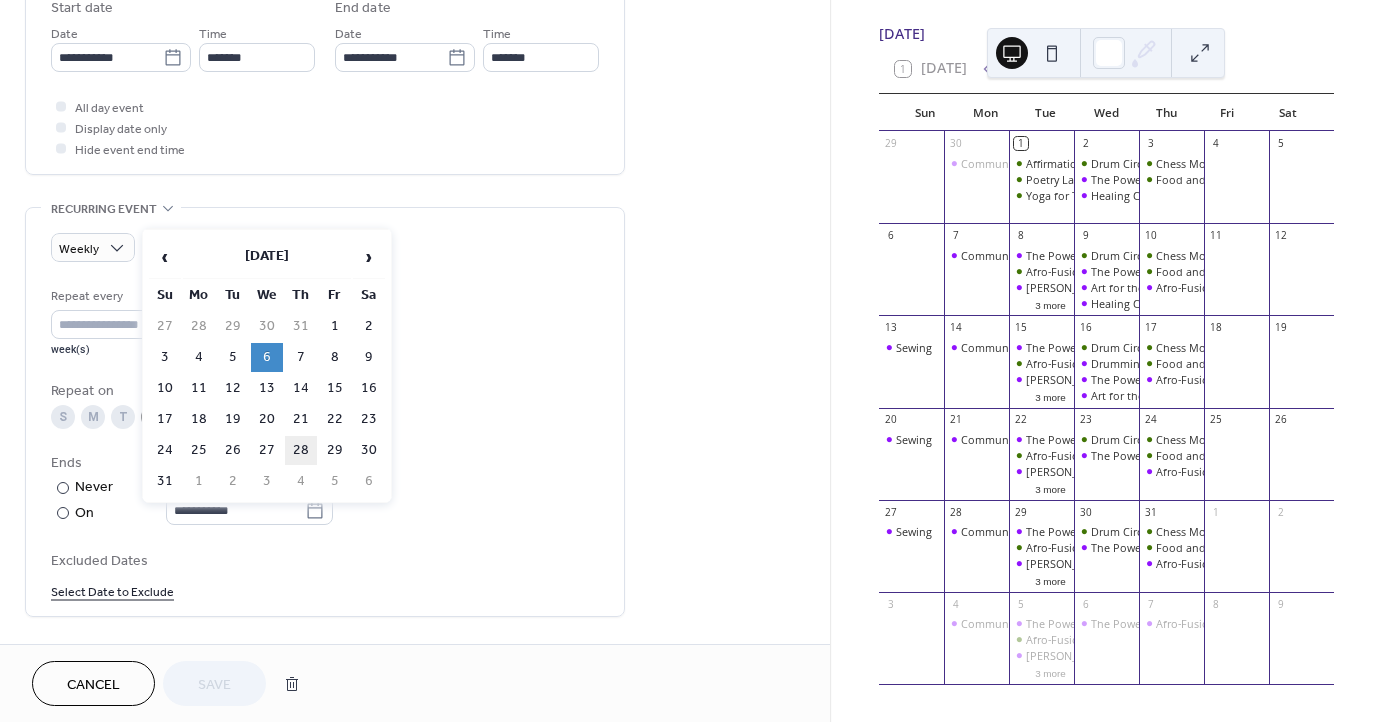 click on "28" at bounding box center (301, 450) 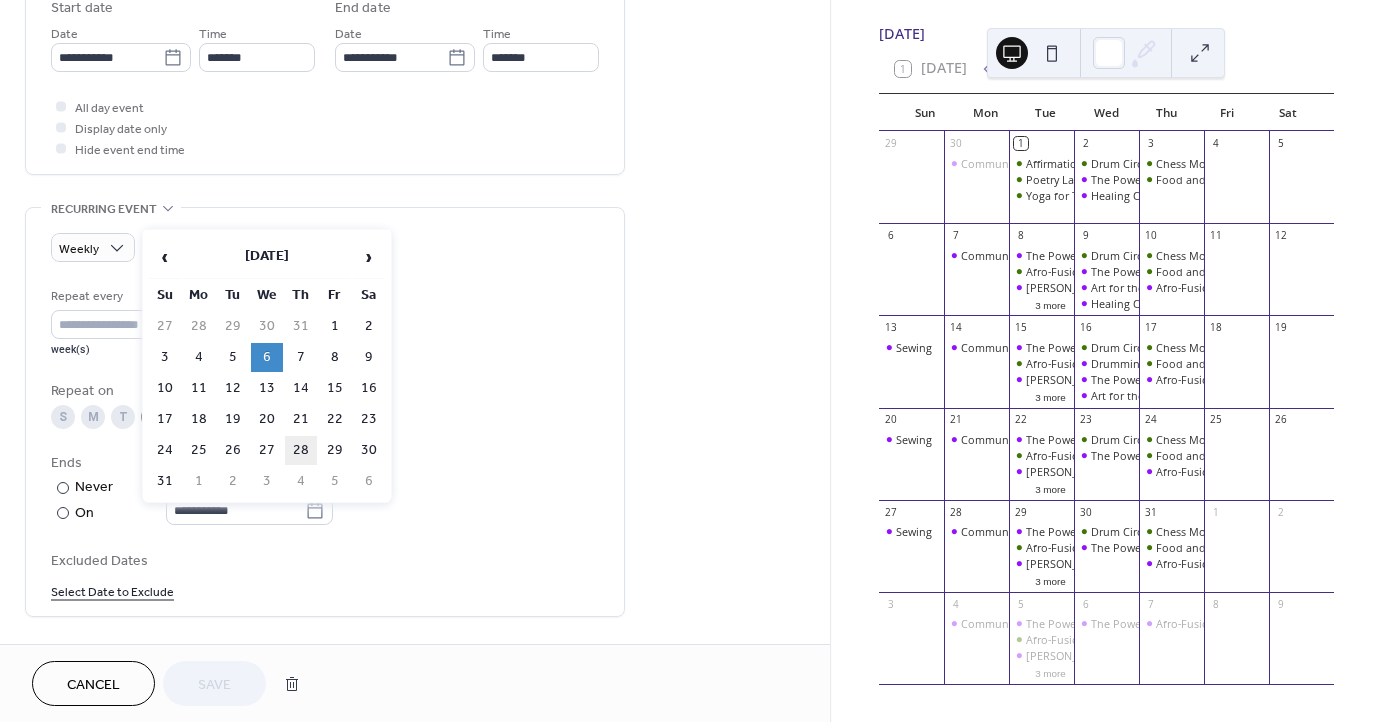 type on "**********" 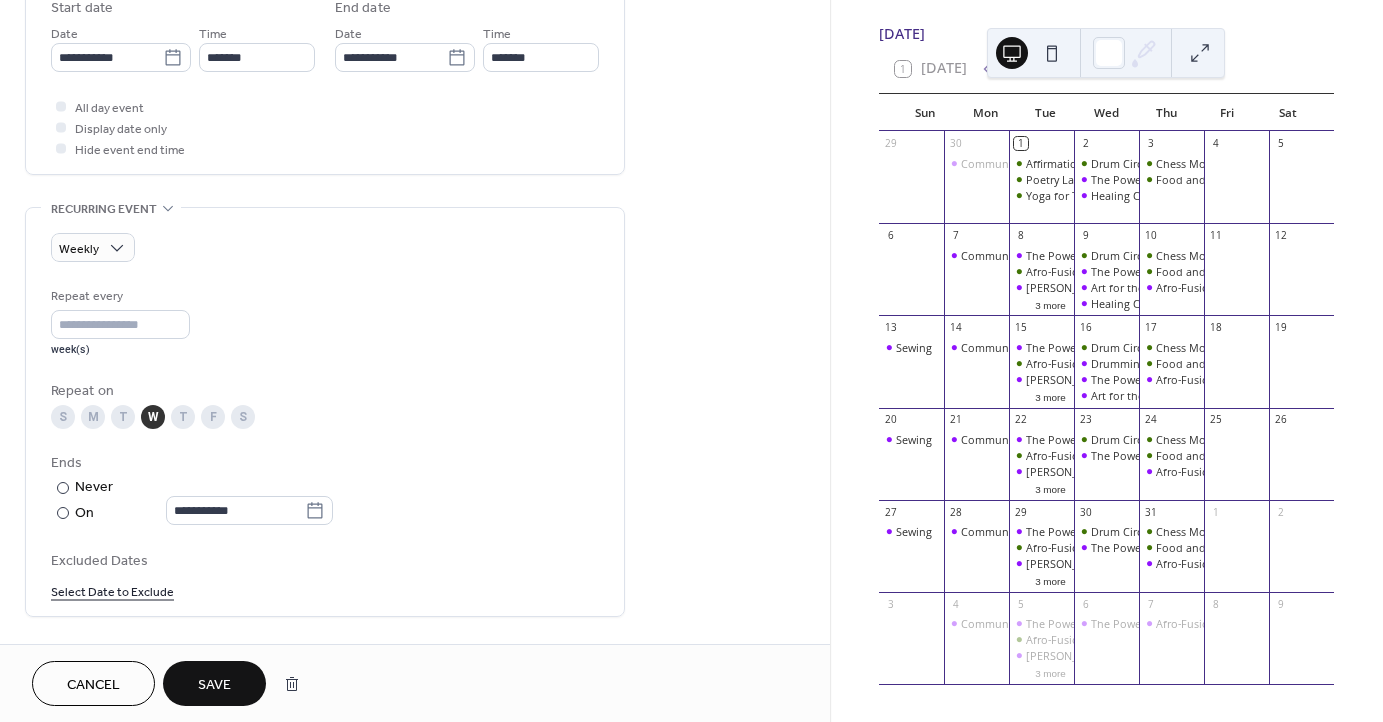 click on "Save" at bounding box center (214, 683) 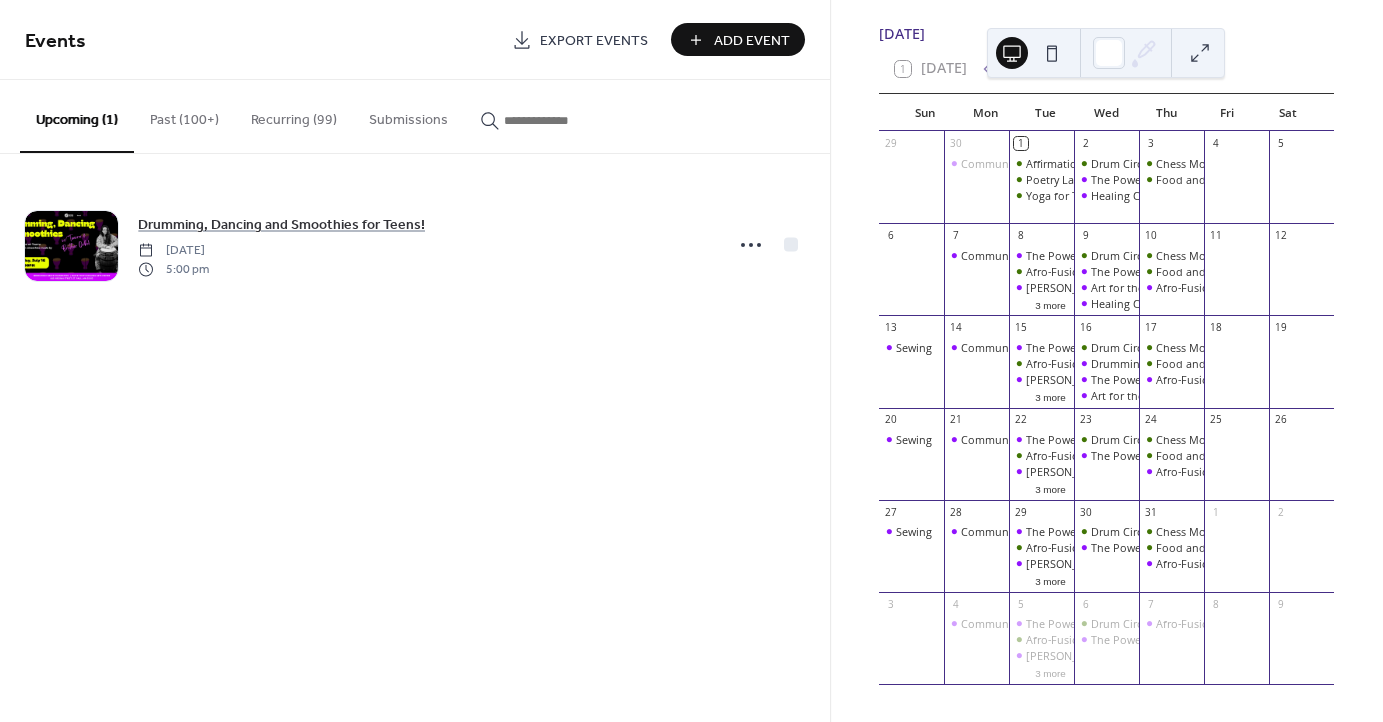 click 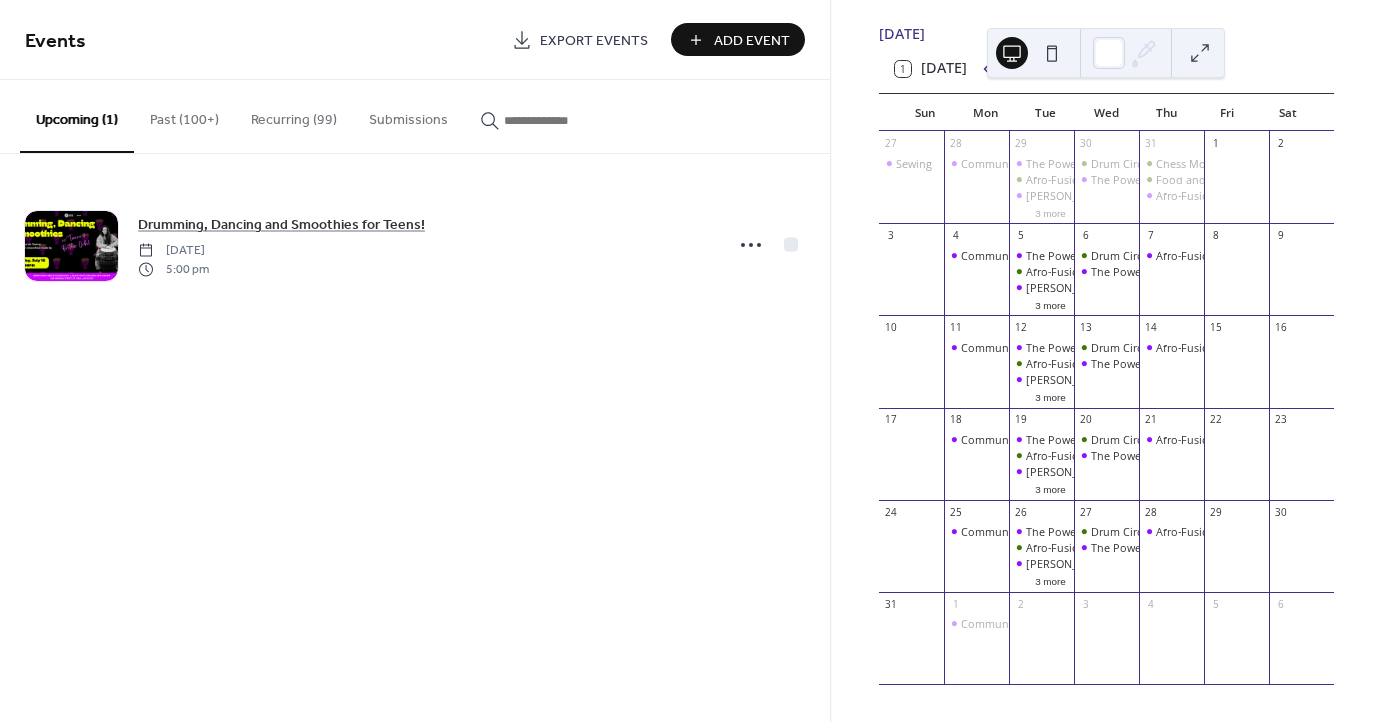 click 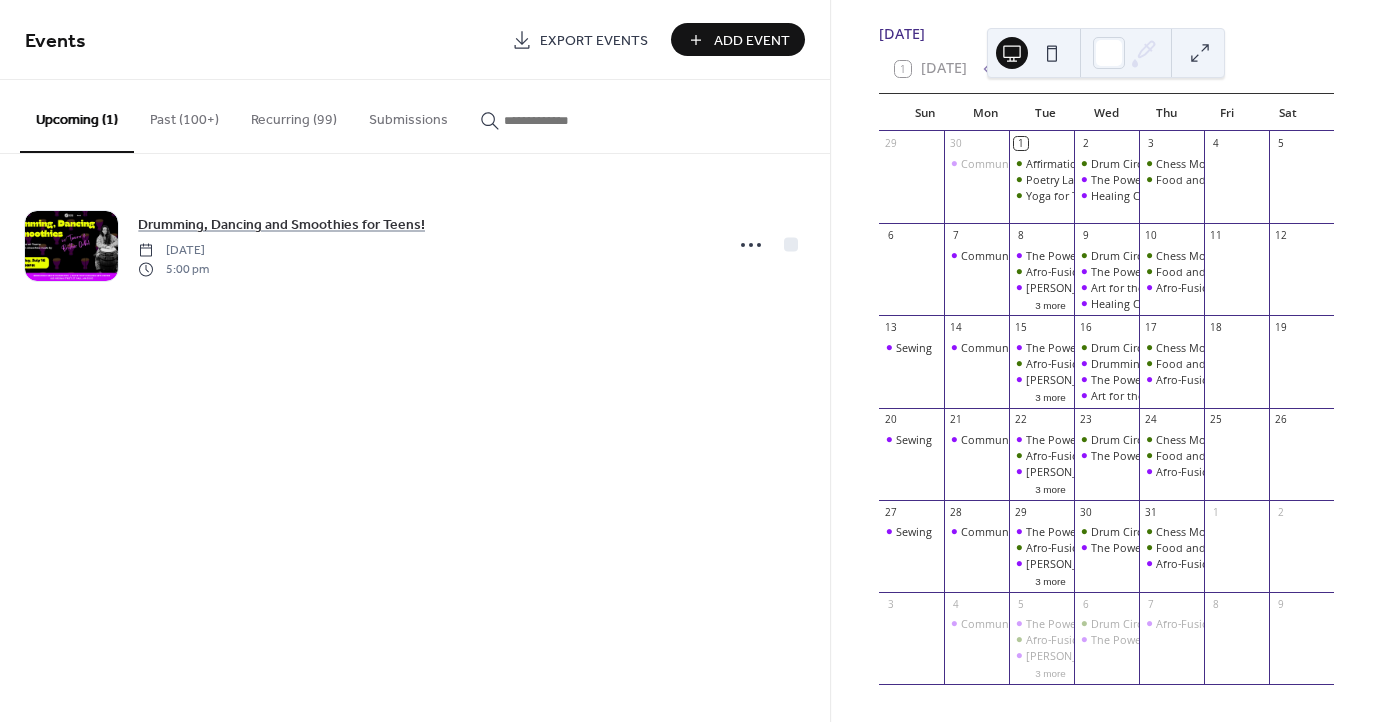 click at bounding box center (554, 120) 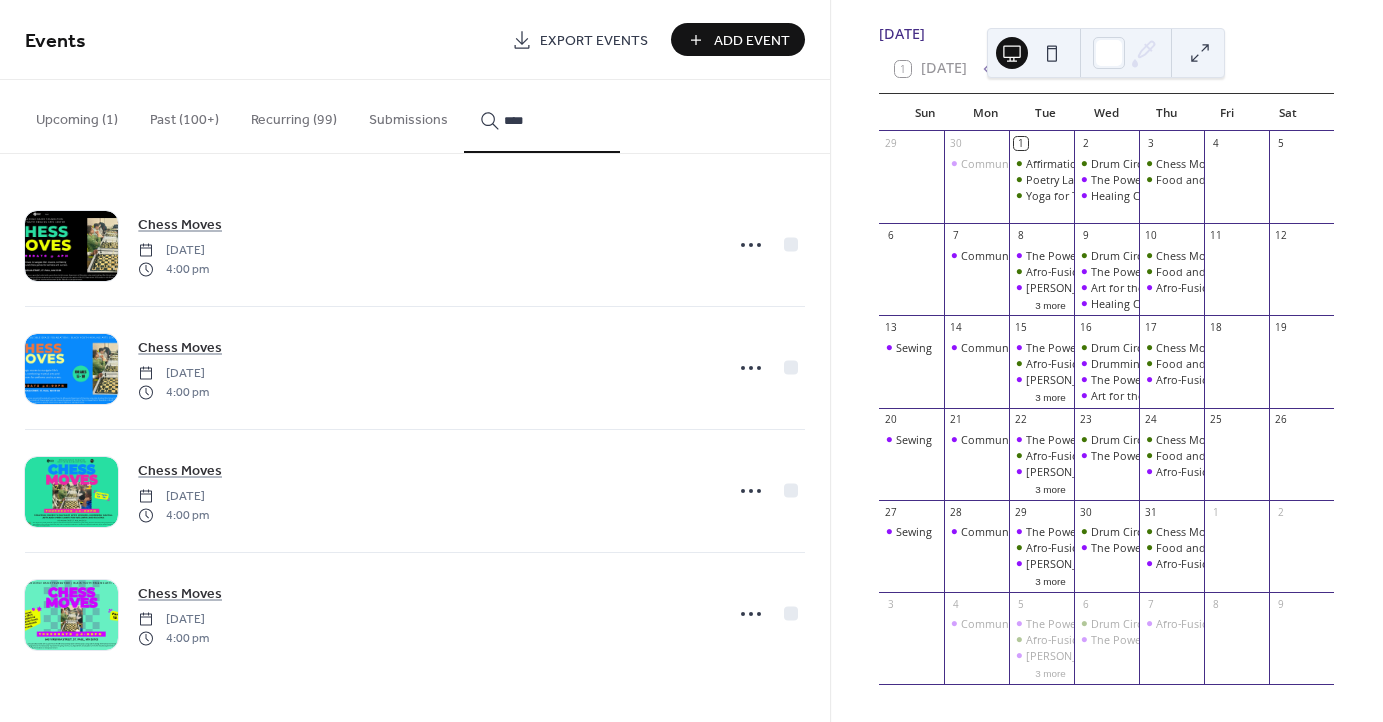 type on "****" 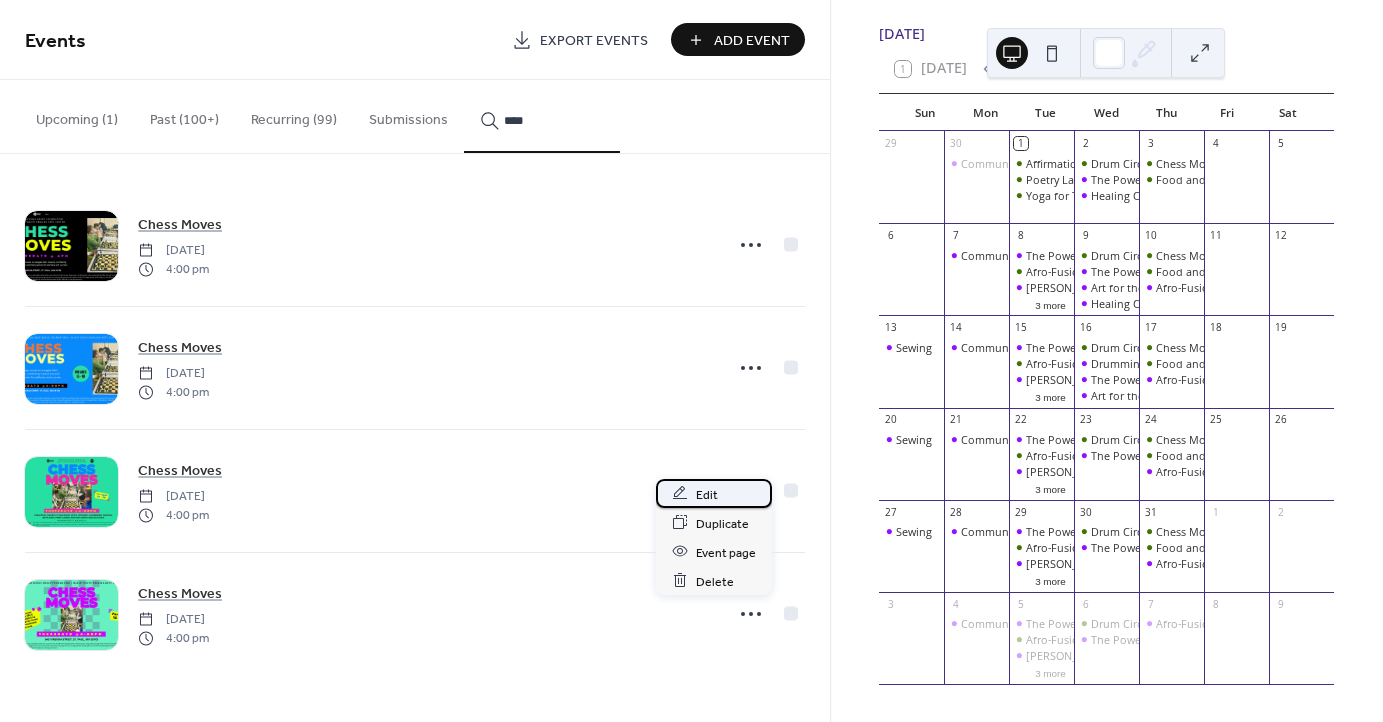 click on "Edit" at bounding box center [714, 493] 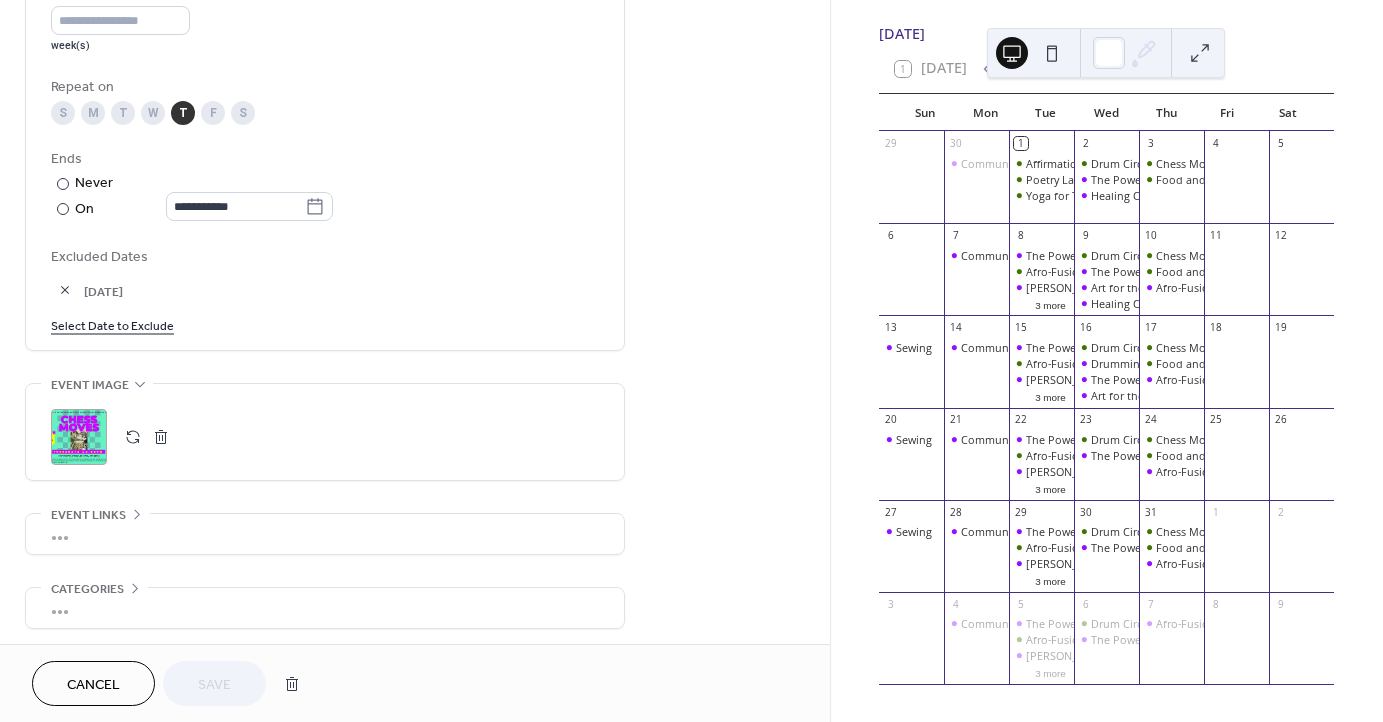 scroll, scrollTop: 1065, scrollLeft: 0, axis: vertical 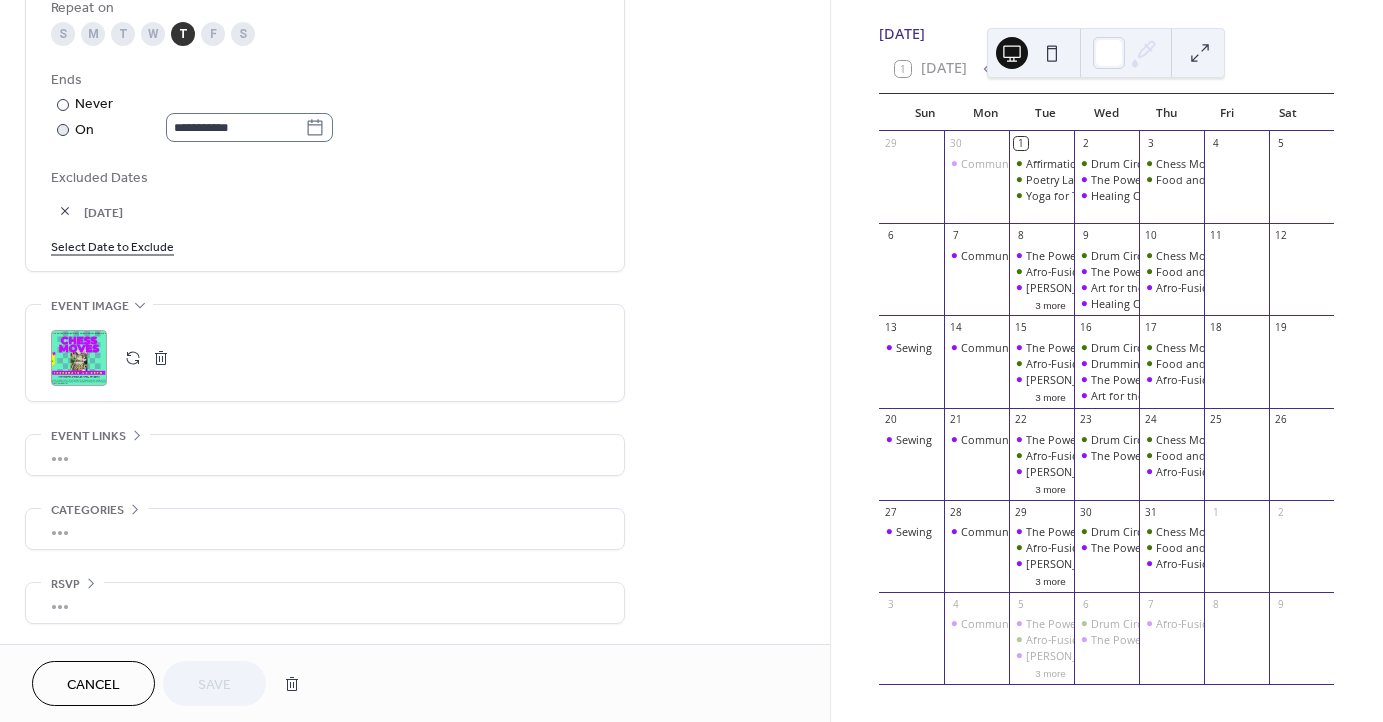 click 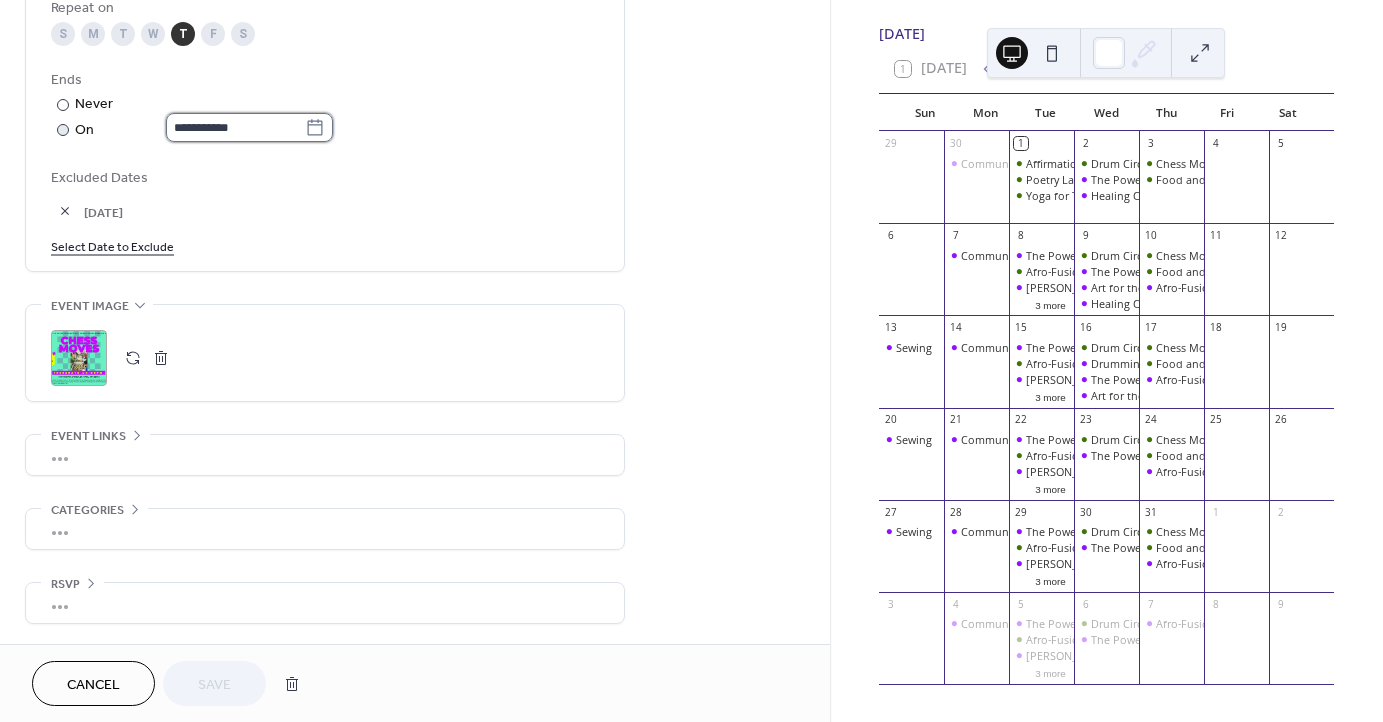 click on "**********" at bounding box center (235, 127) 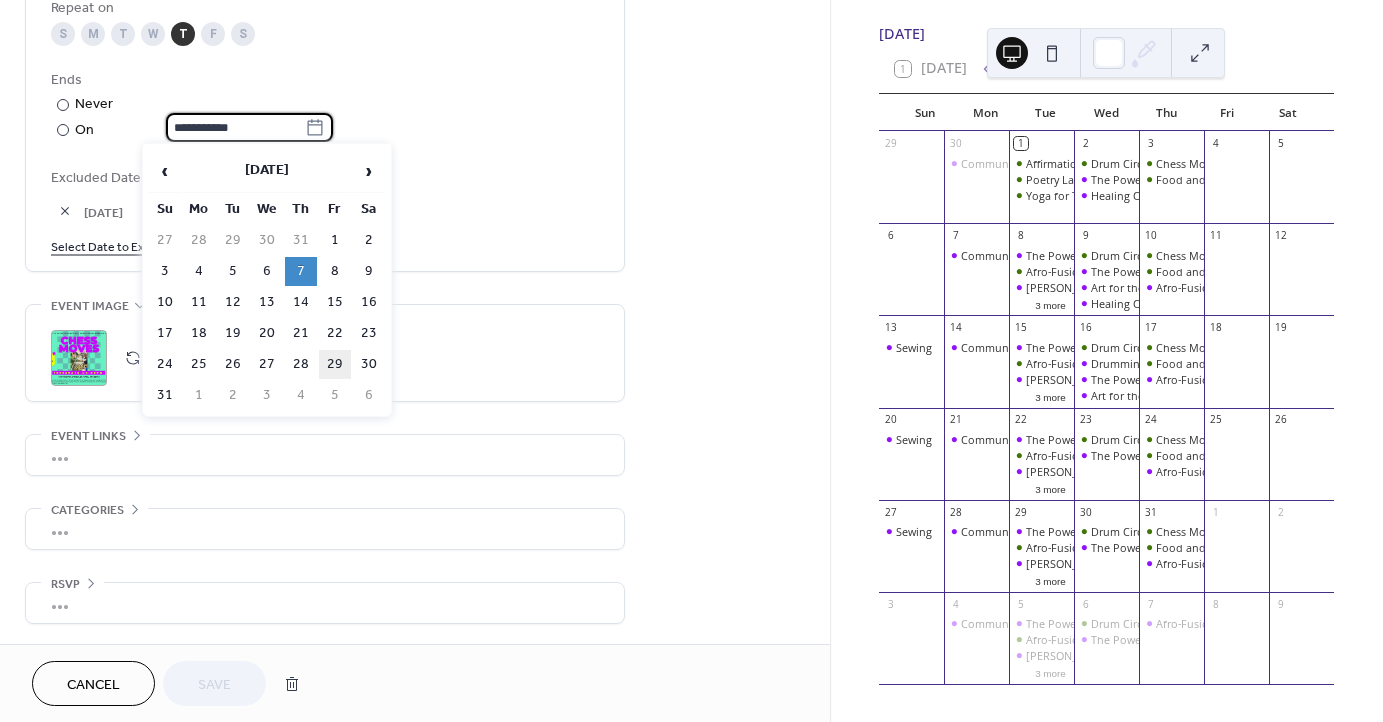 click on "29" at bounding box center (335, 364) 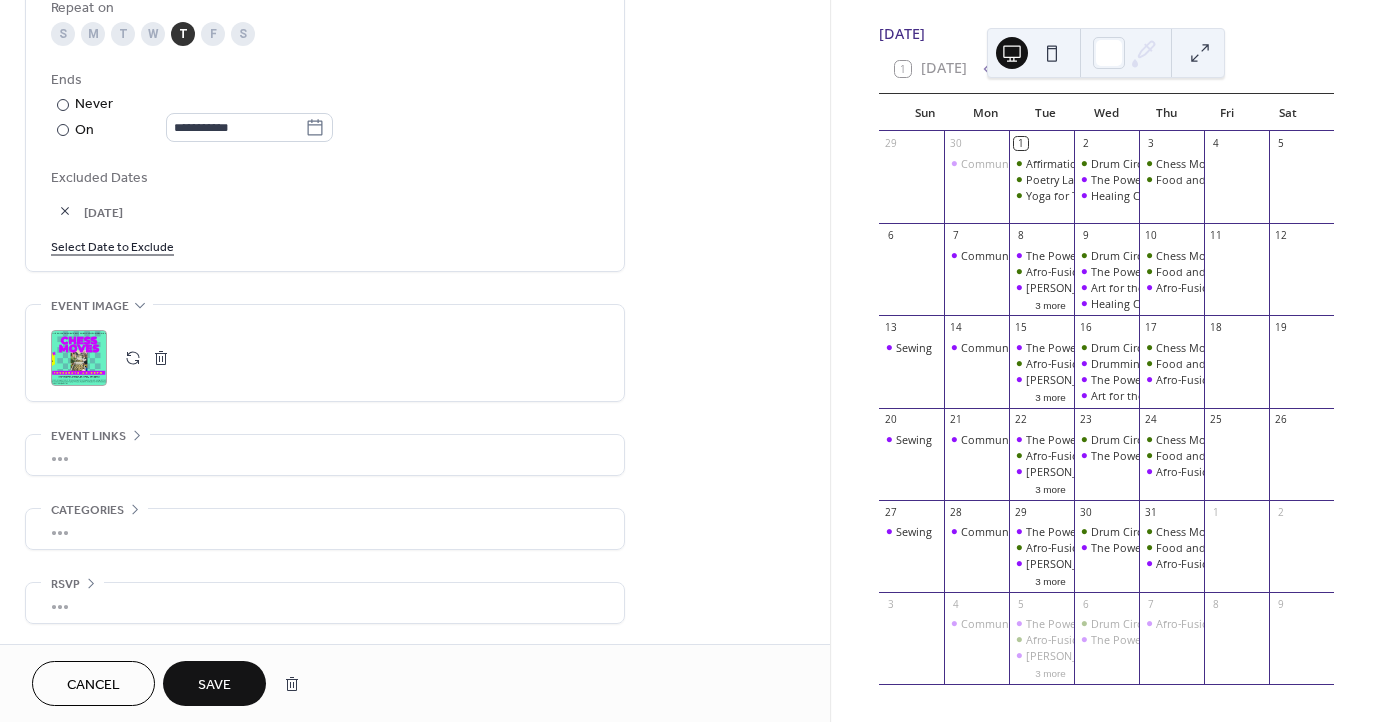 click on "Save" at bounding box center [214, 685] 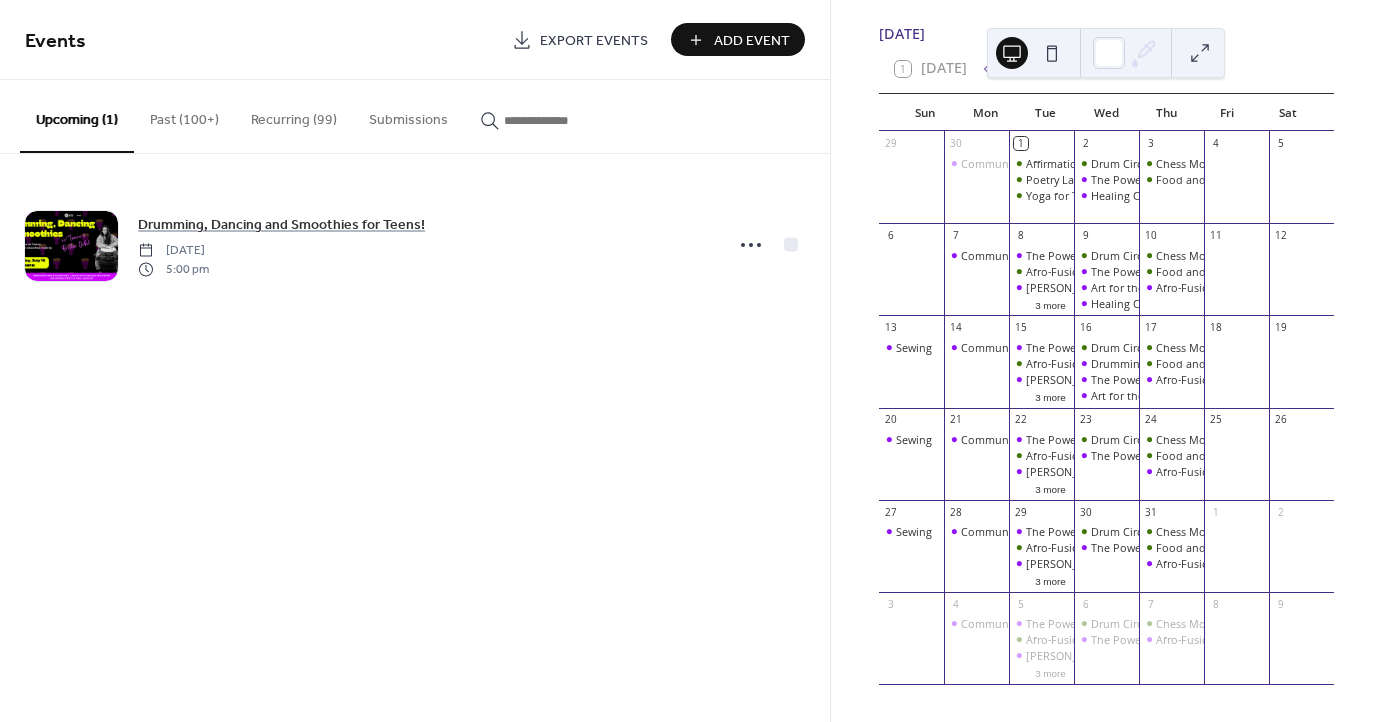 click at bounding box center [554, 120] 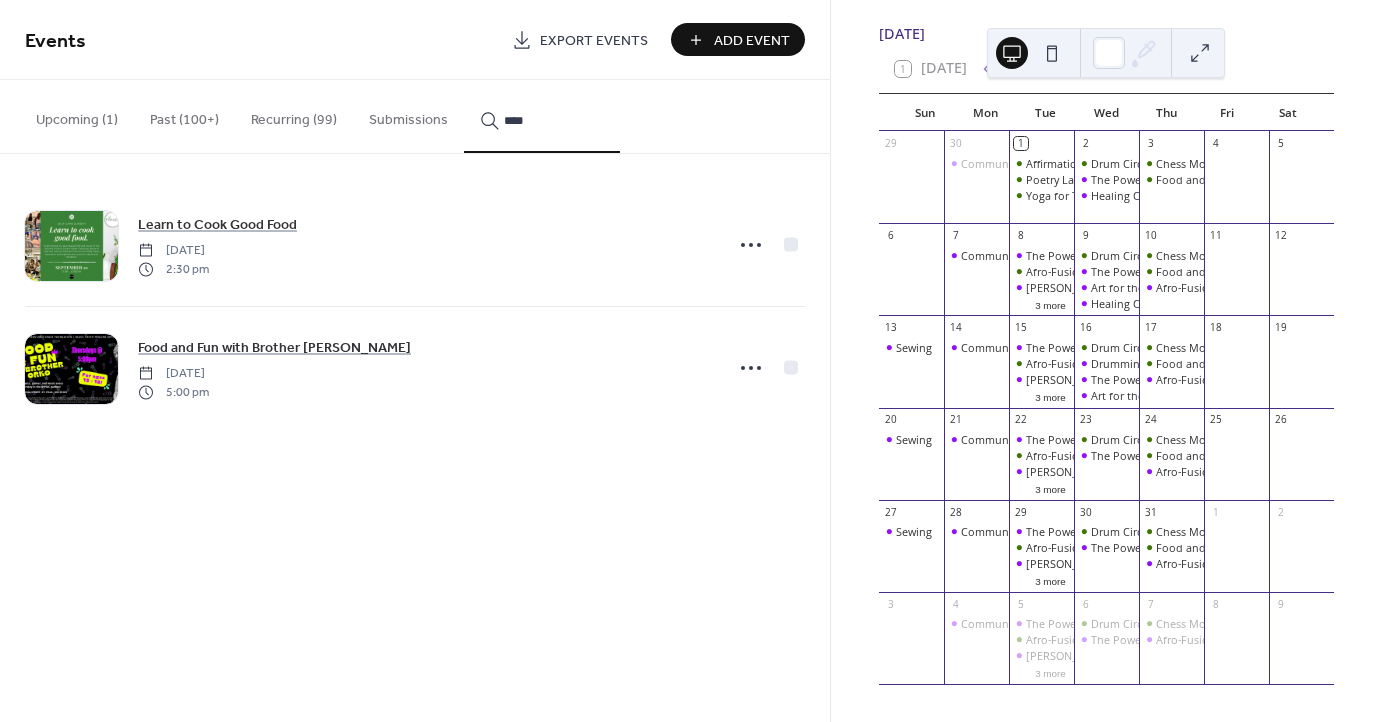 type on "****" 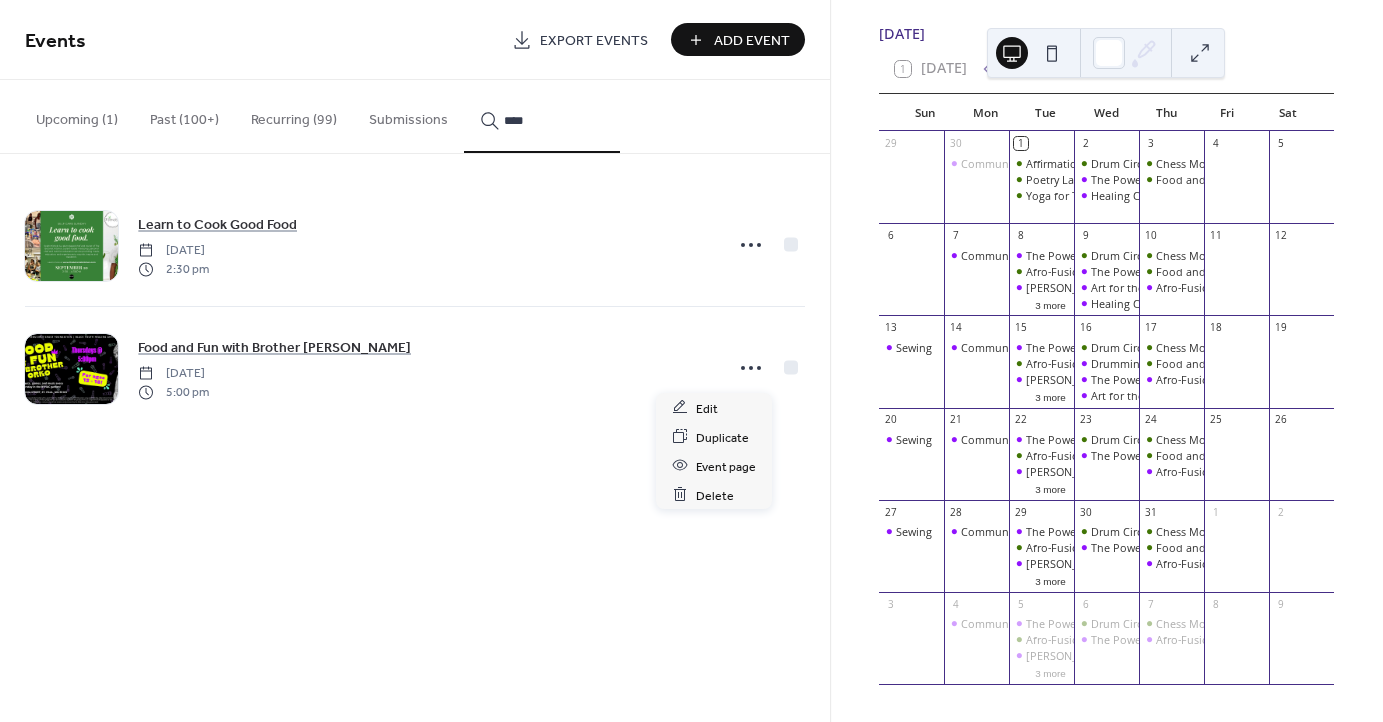 click 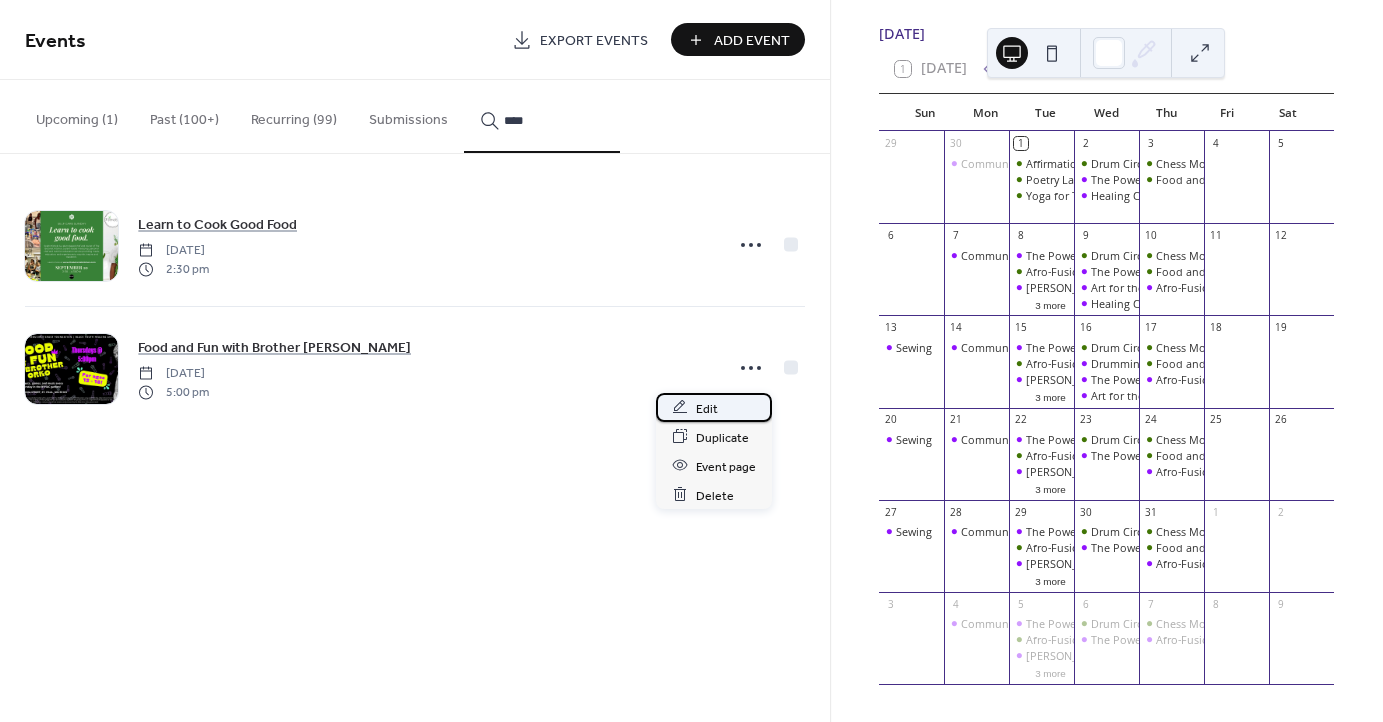 click on "Edit" at bounding box center [707, 408] 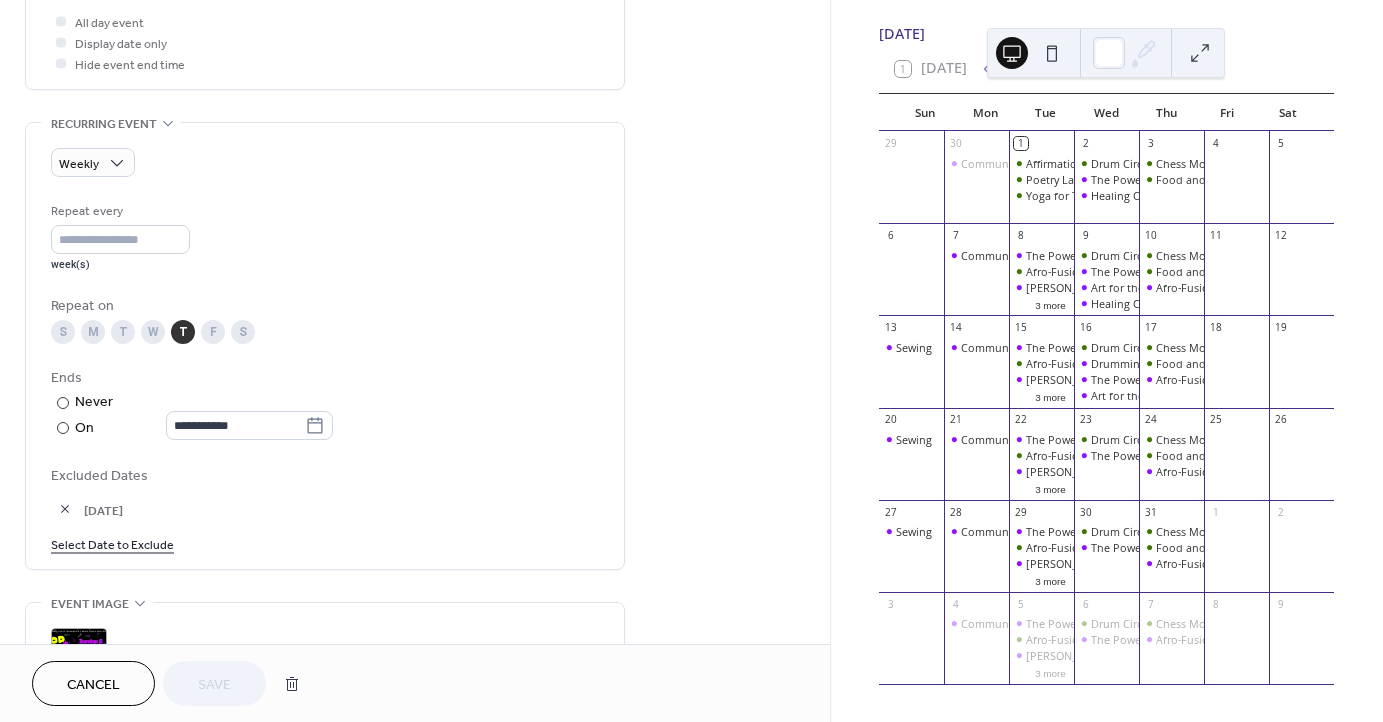 scroll, scrollTop: 768, scrollLeft: 0, axis: vertical 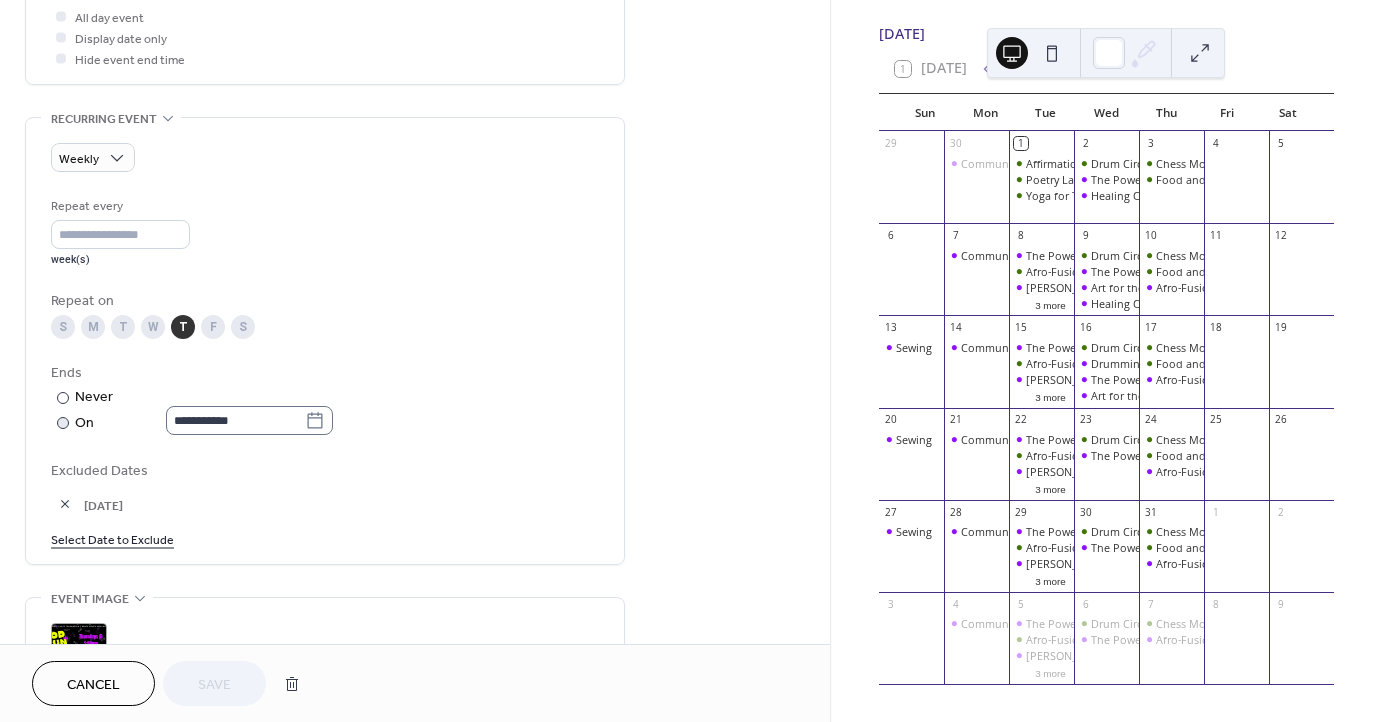 click on "**********" at bounding box center (249, 420) 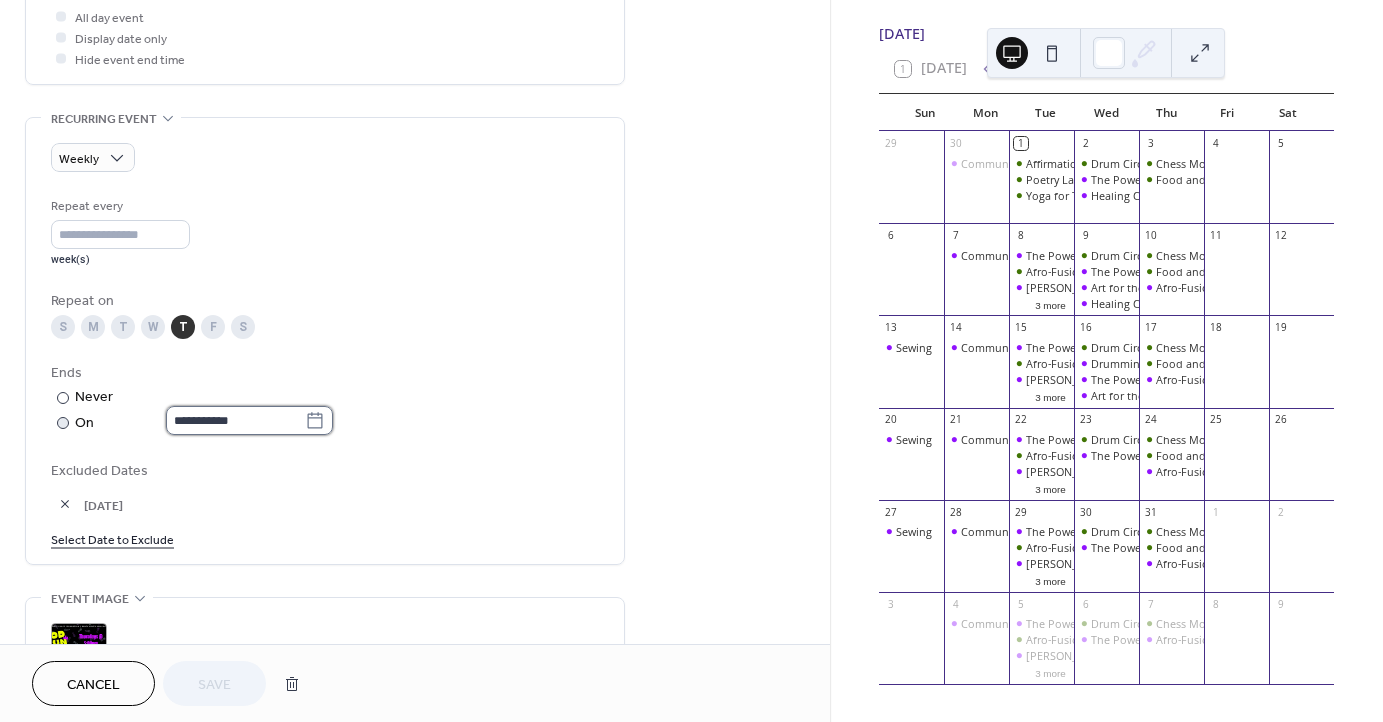 click on "**********" at bounding box center [235, 420] 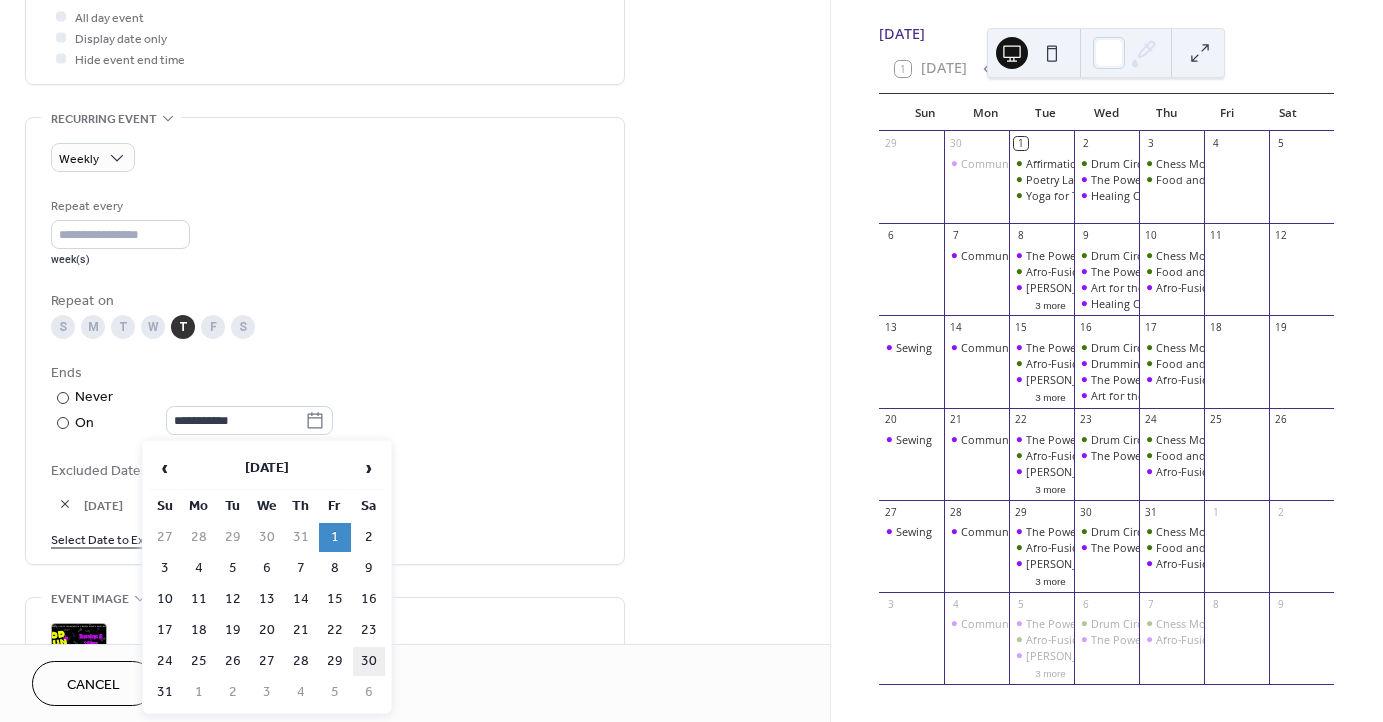 click on "30" at bounding box center [369, 661] 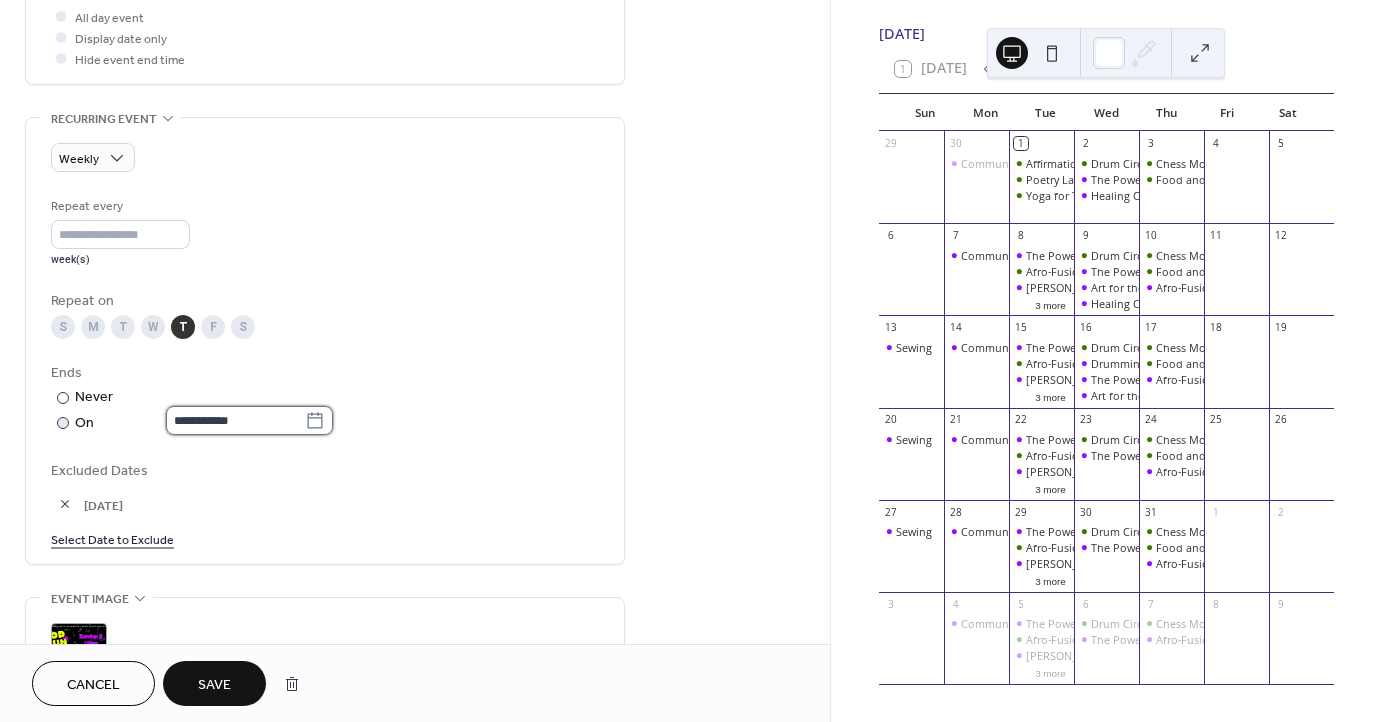 click on "**********" at bounding box center [235, 420] 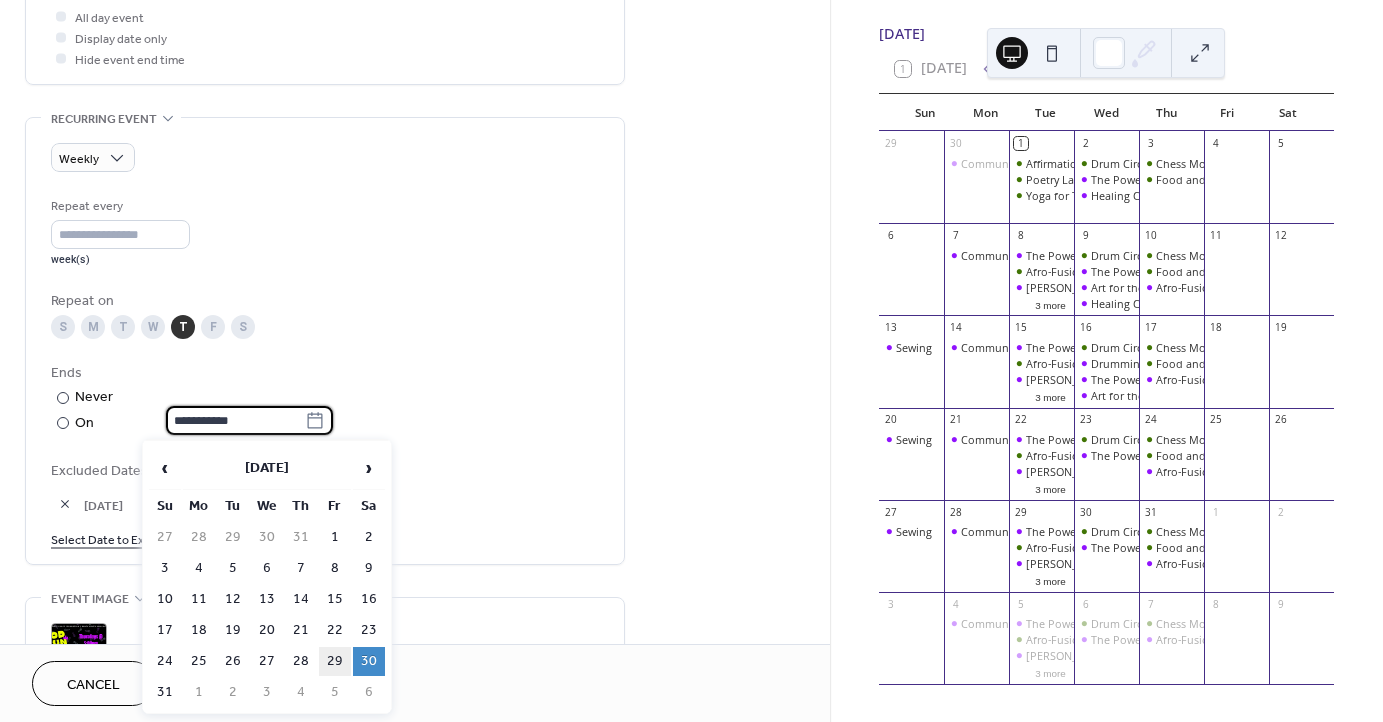 click on "29" at bounding box center [335, 661] 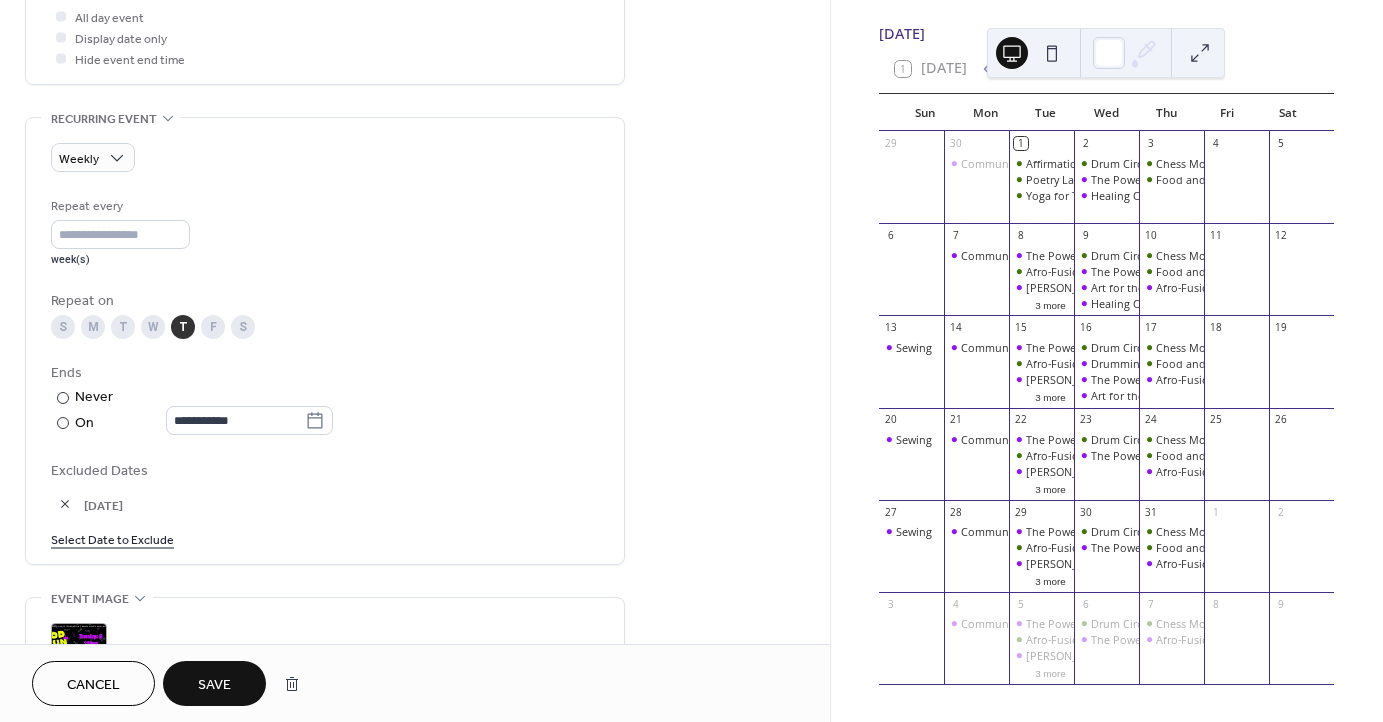 click on "Save" at bounding box center [214, 683] 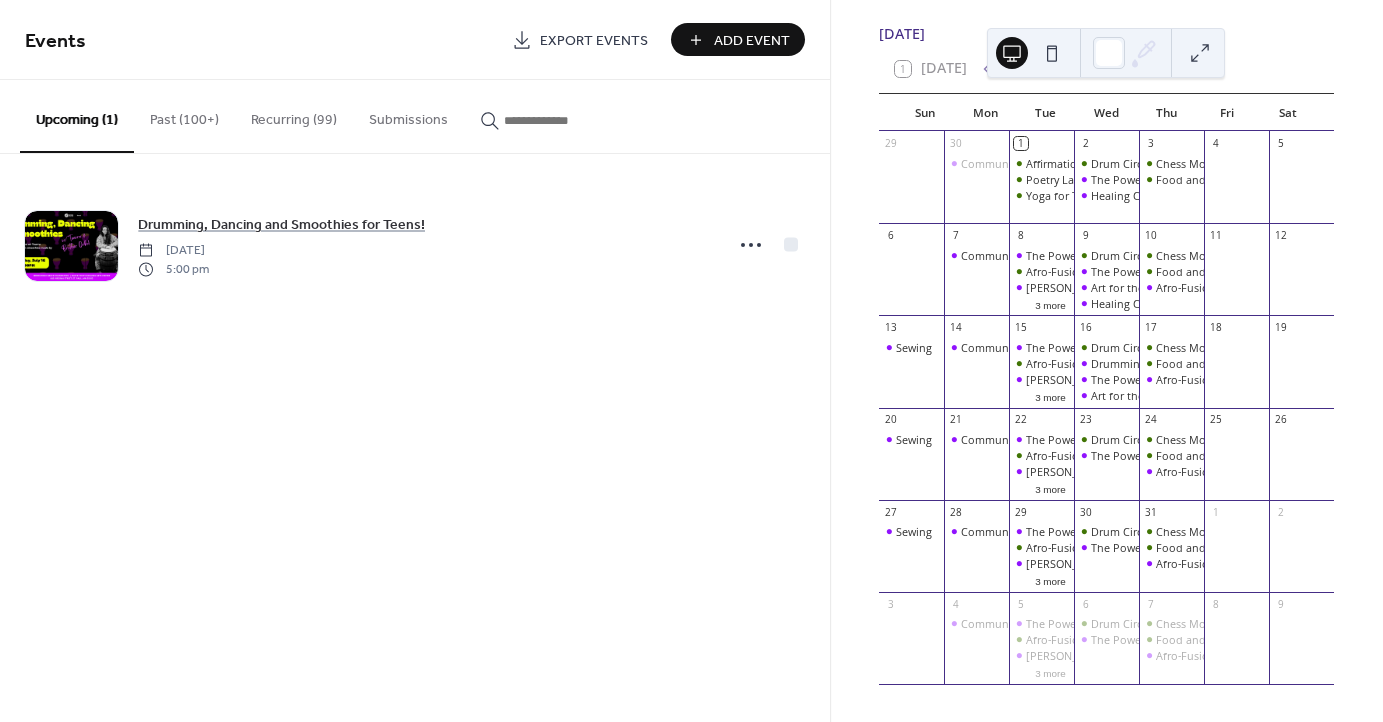 click 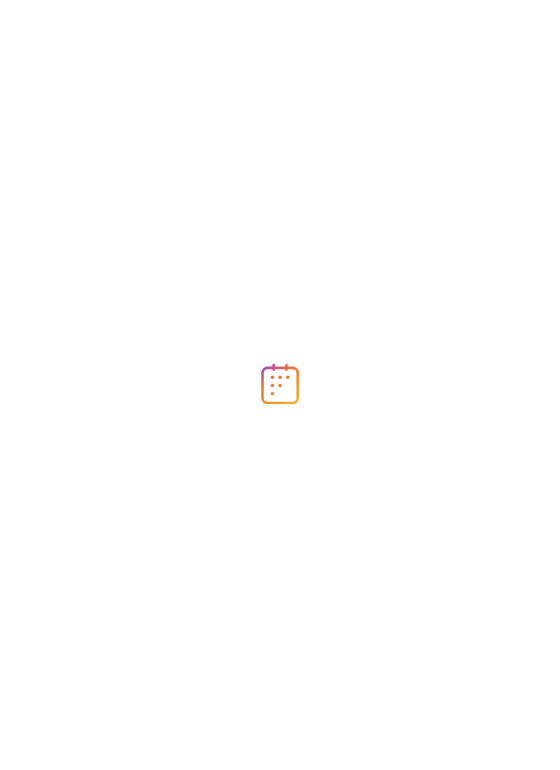scroll, scrollTop: 0, scrollLeft: 0, axis: both 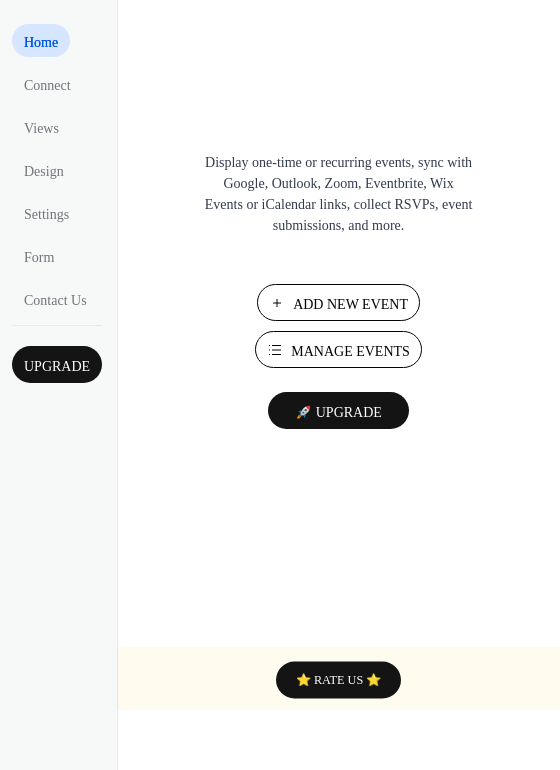 click on "Manage Events" at bounding box center (350, 351) 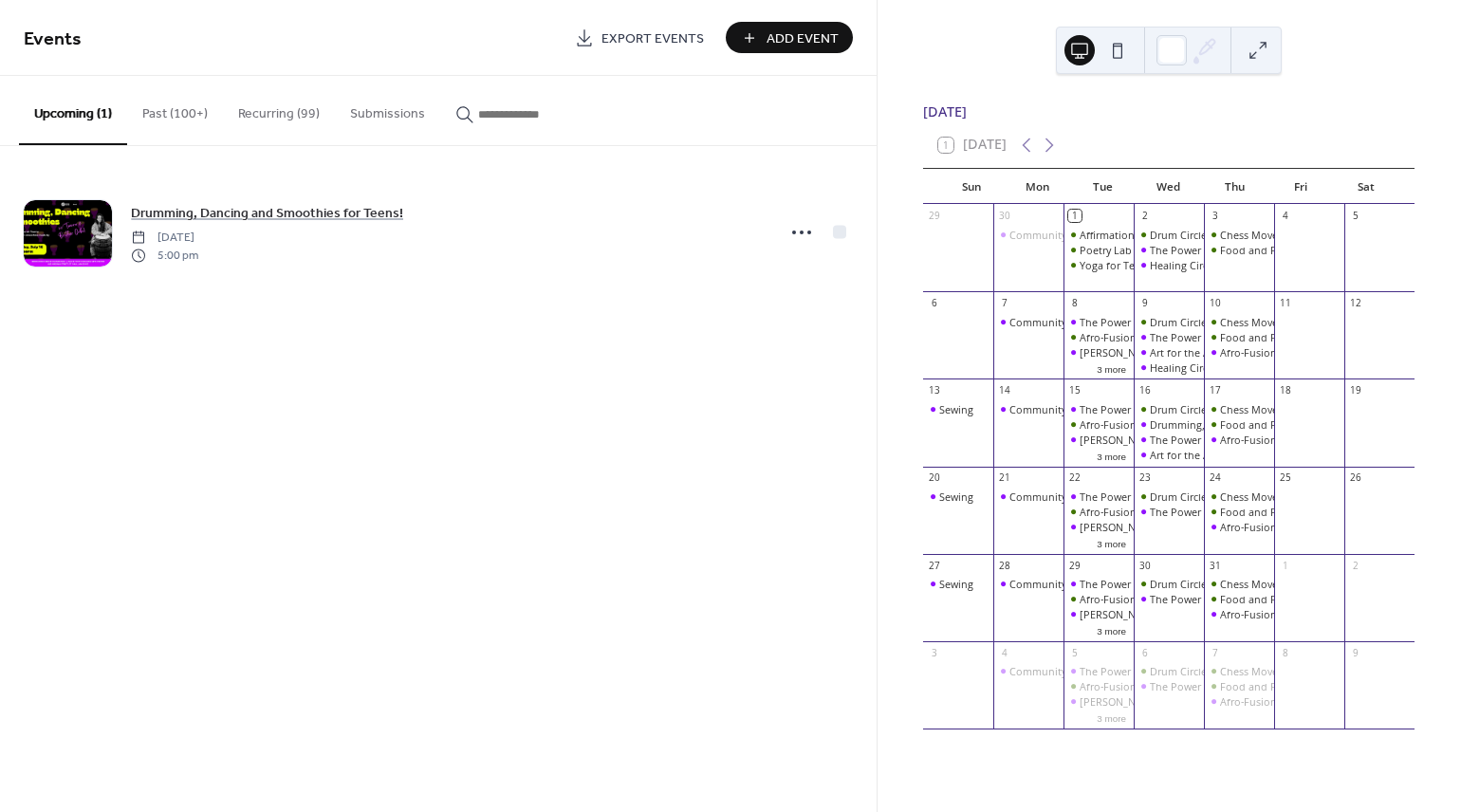 scroll, scrollTop: 0, scrollLeft: 0, axis: both 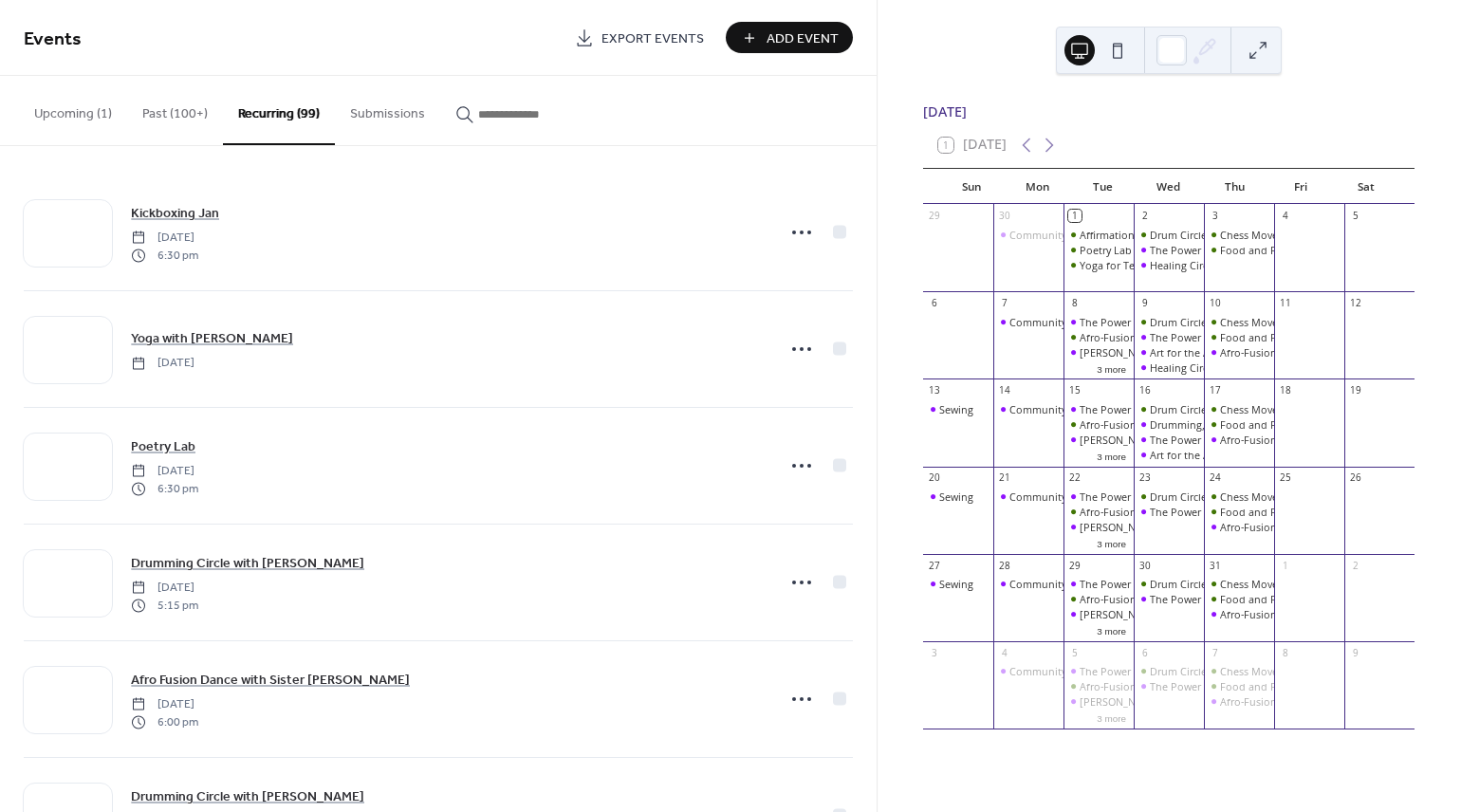 click at bounding box center (526, 114) 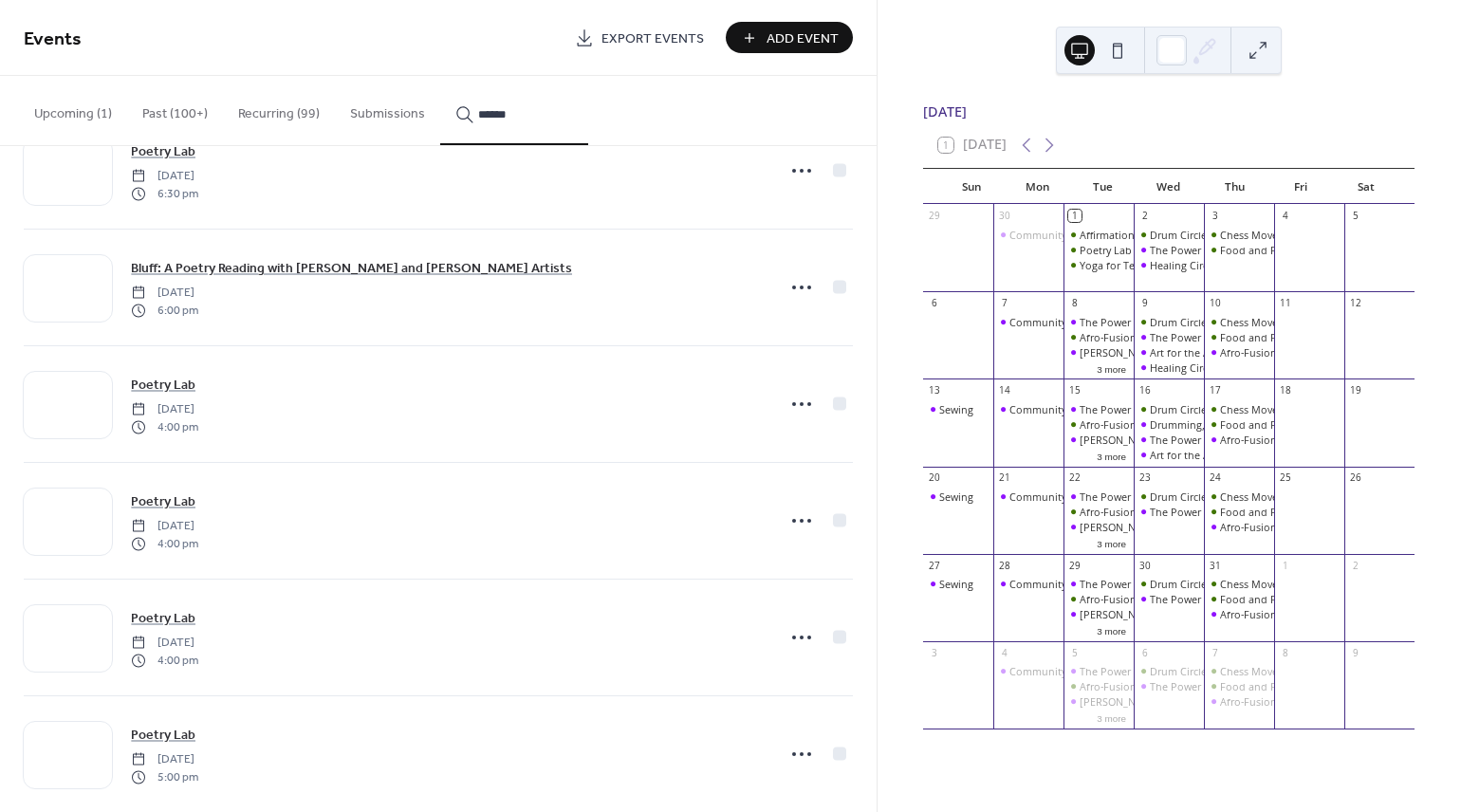 scroll, scrollTop: 7791, scrollLeft: 0, axis: vertical 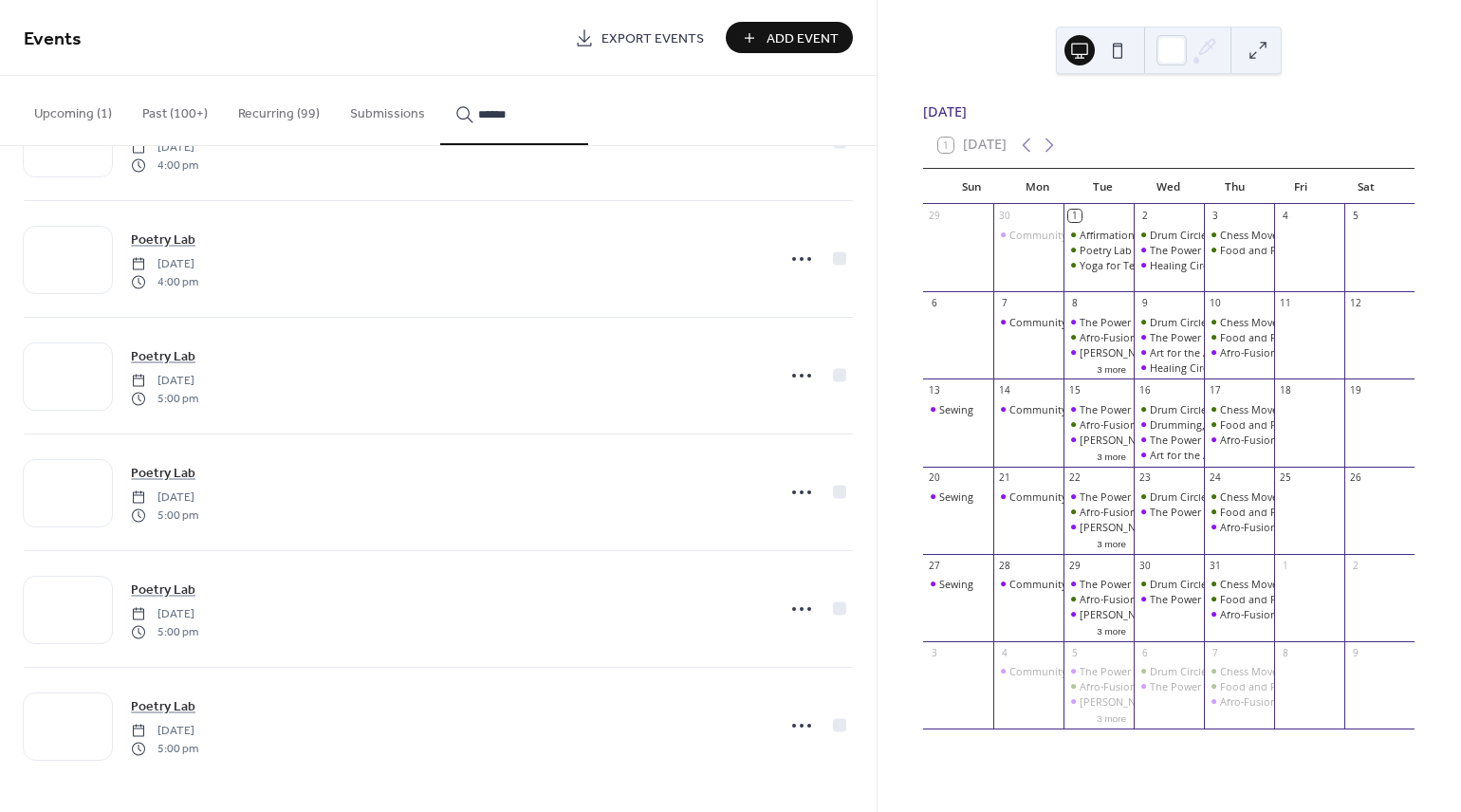 type on "******" 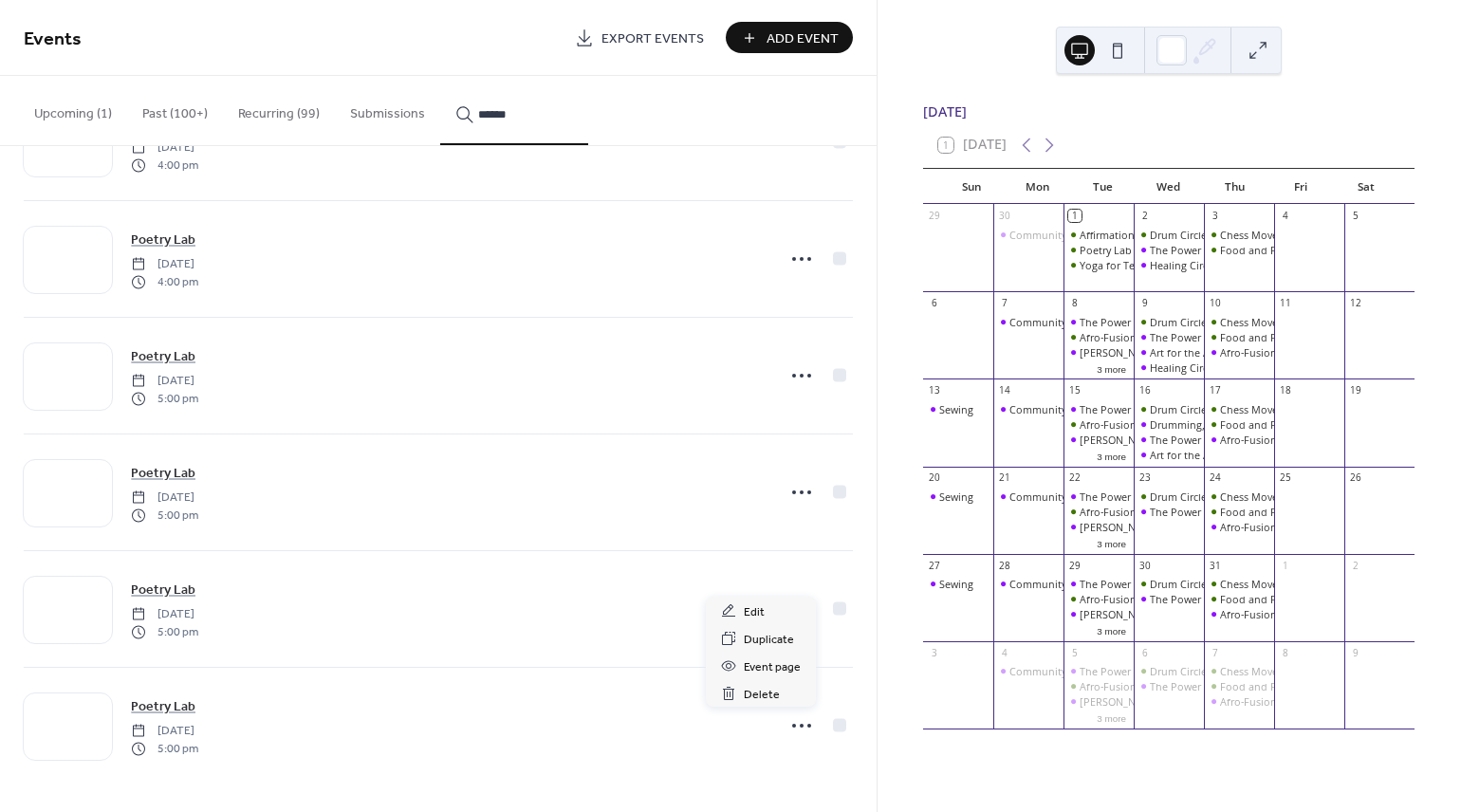 click 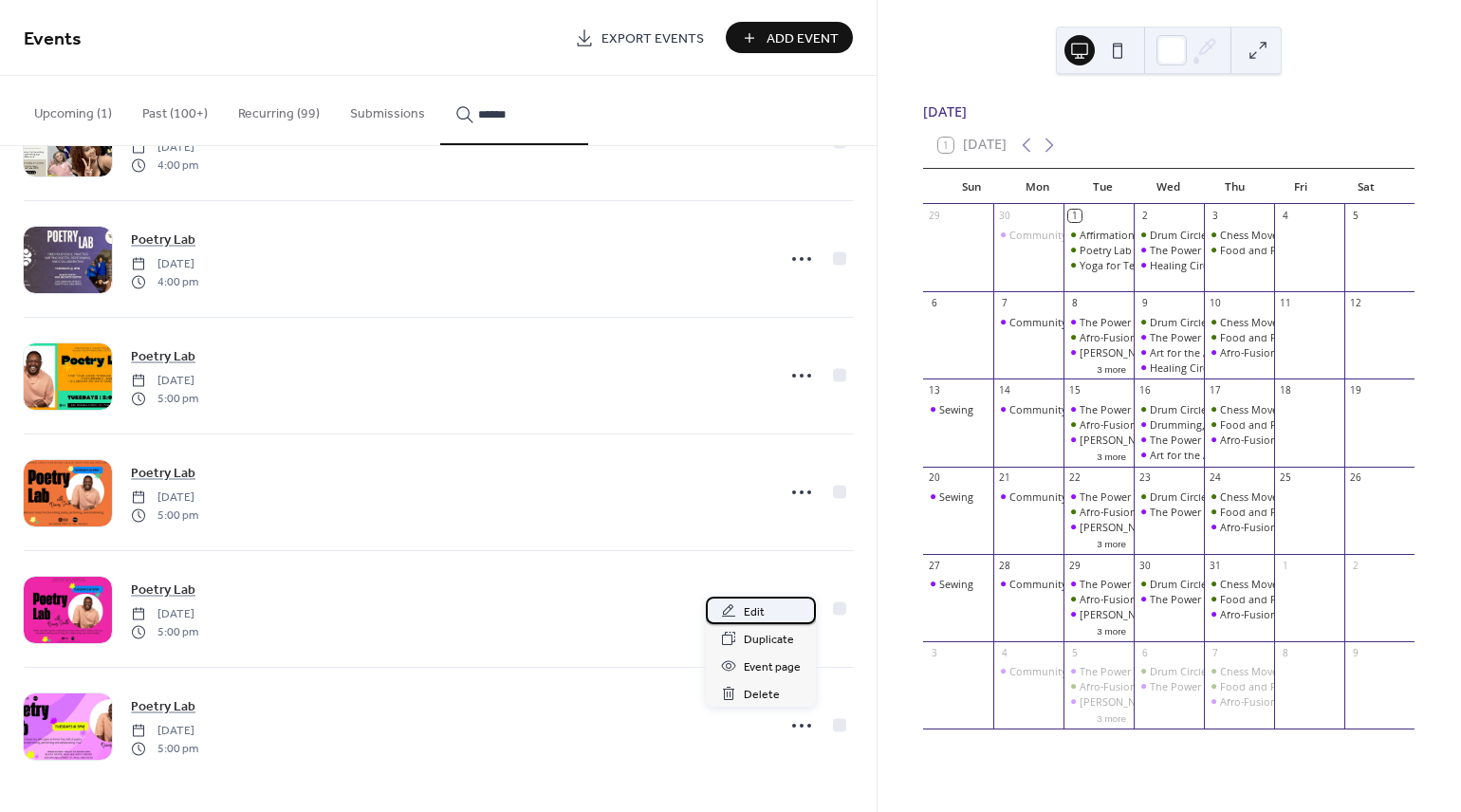 click on "Edit" at bounding box center [754, 612] 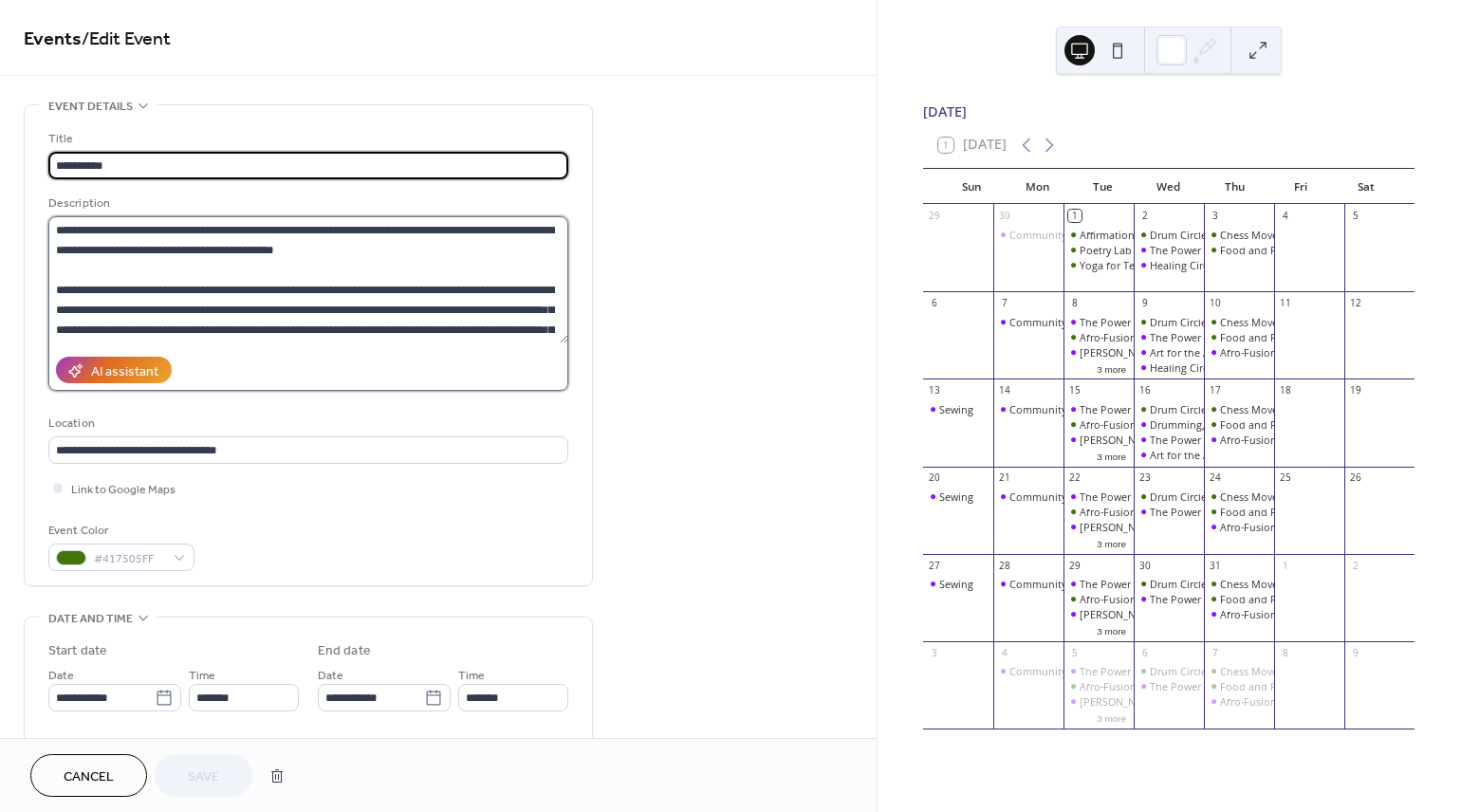 drag, startPoint x: 83, startPoint y: 227, endPoint x: 98, endPoint y: 227, distance: 15 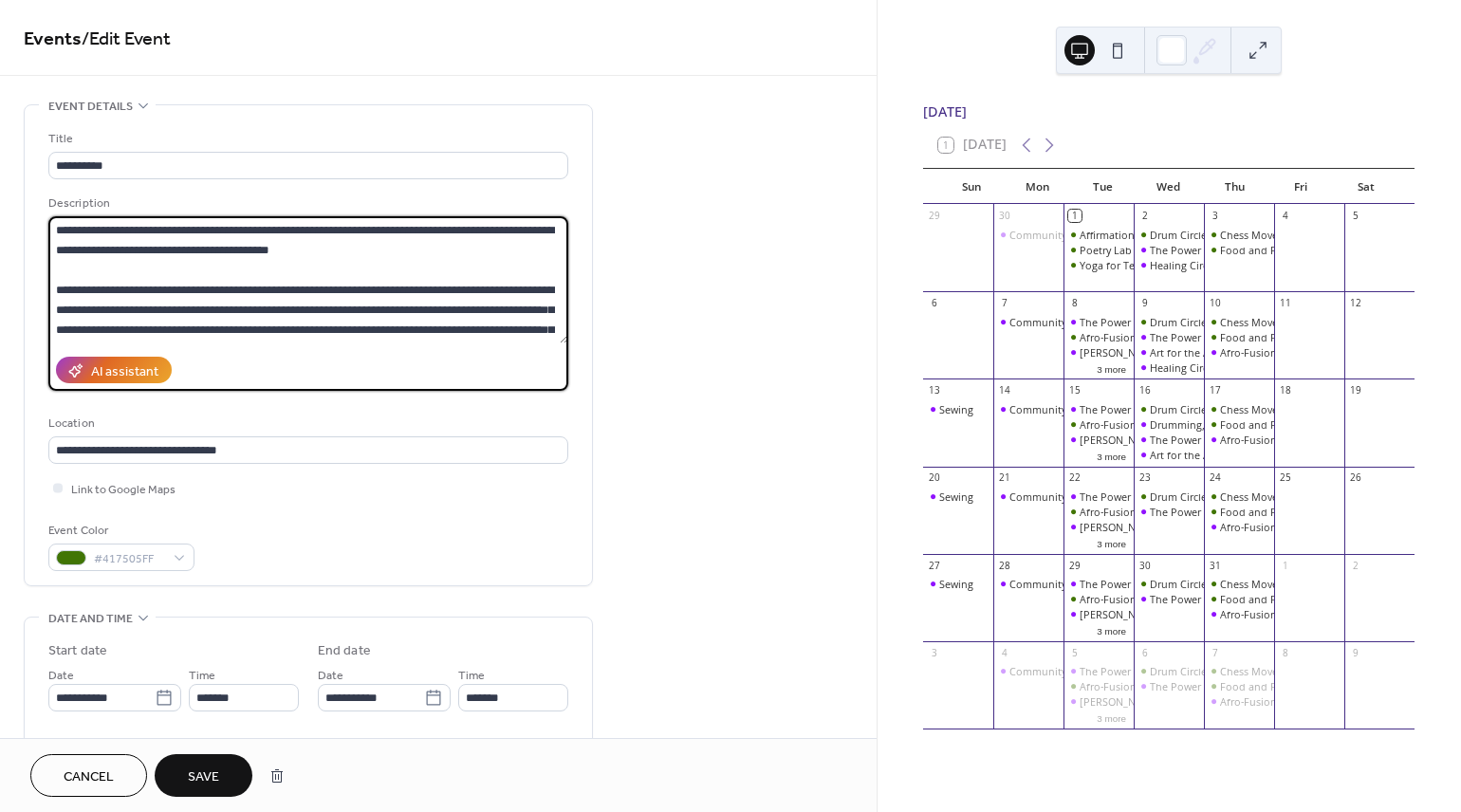 type on "**********" 